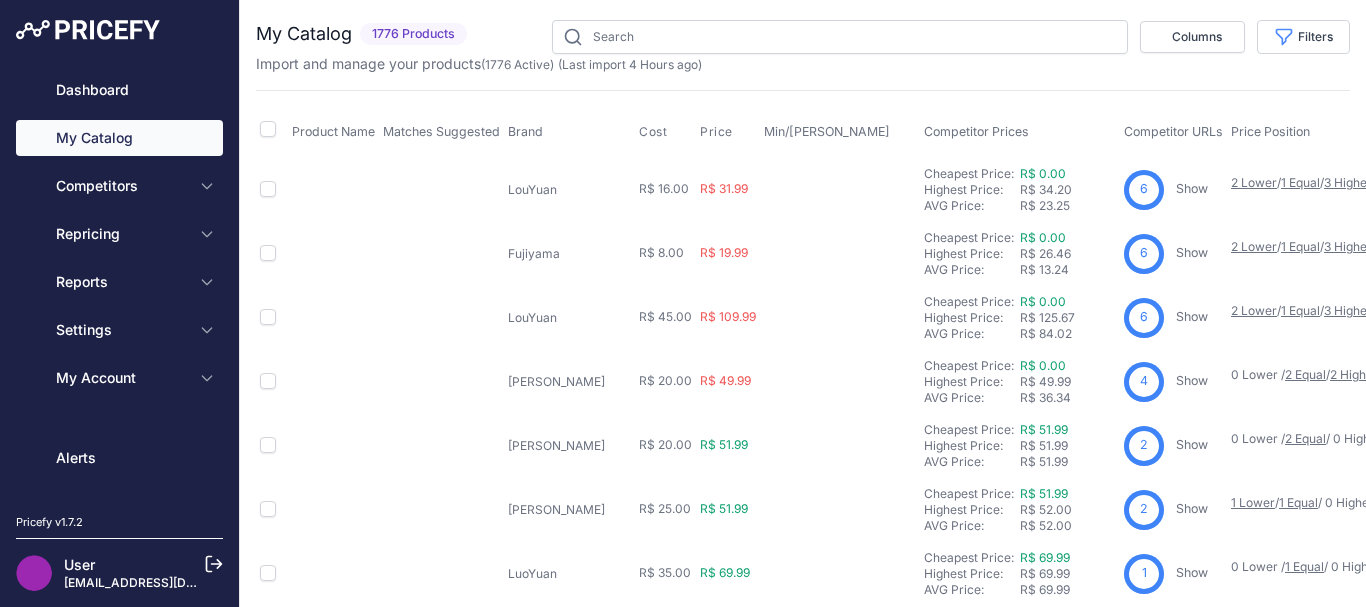scroll, scrollTop: 0, scrollLeft: 0, axis: both 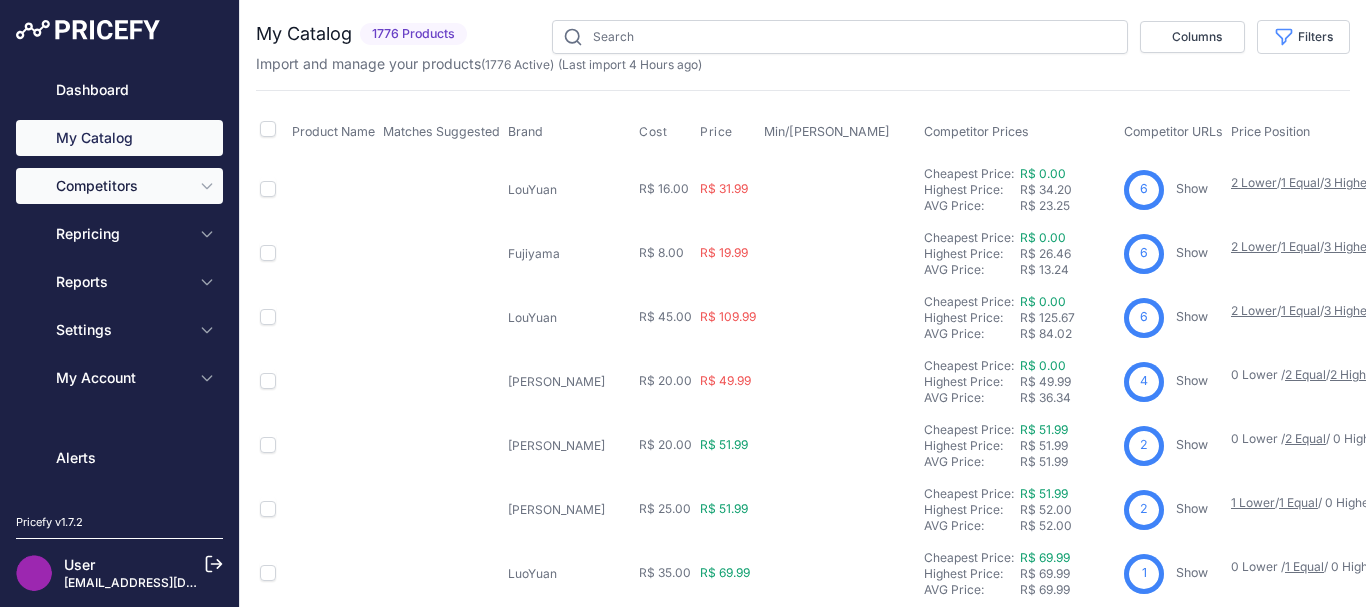 type 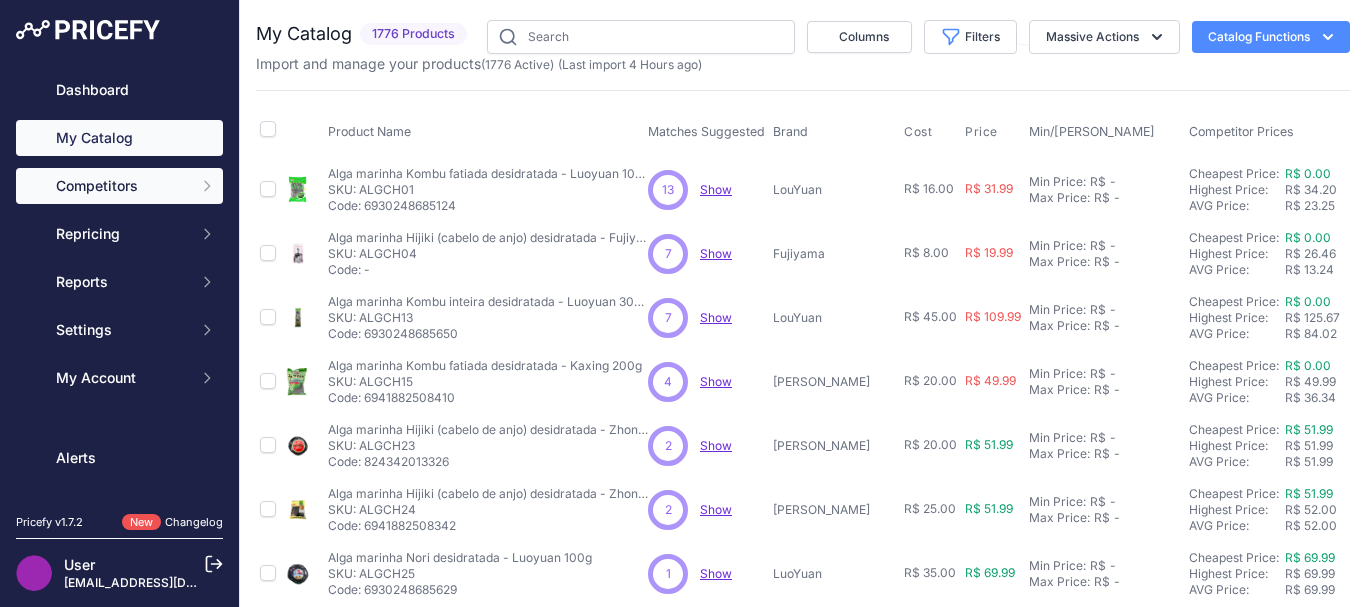 click on "Competitors" at bounding box center [121, 186] 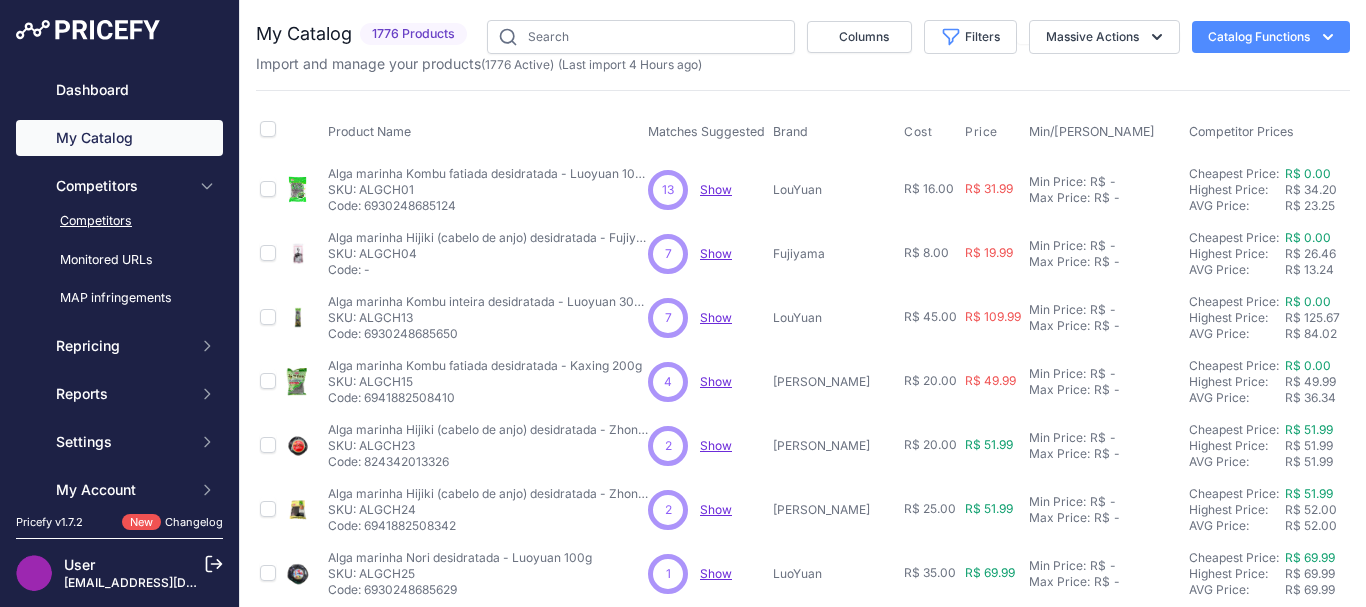 click on "Competitors" at bounding box center (119, 221) 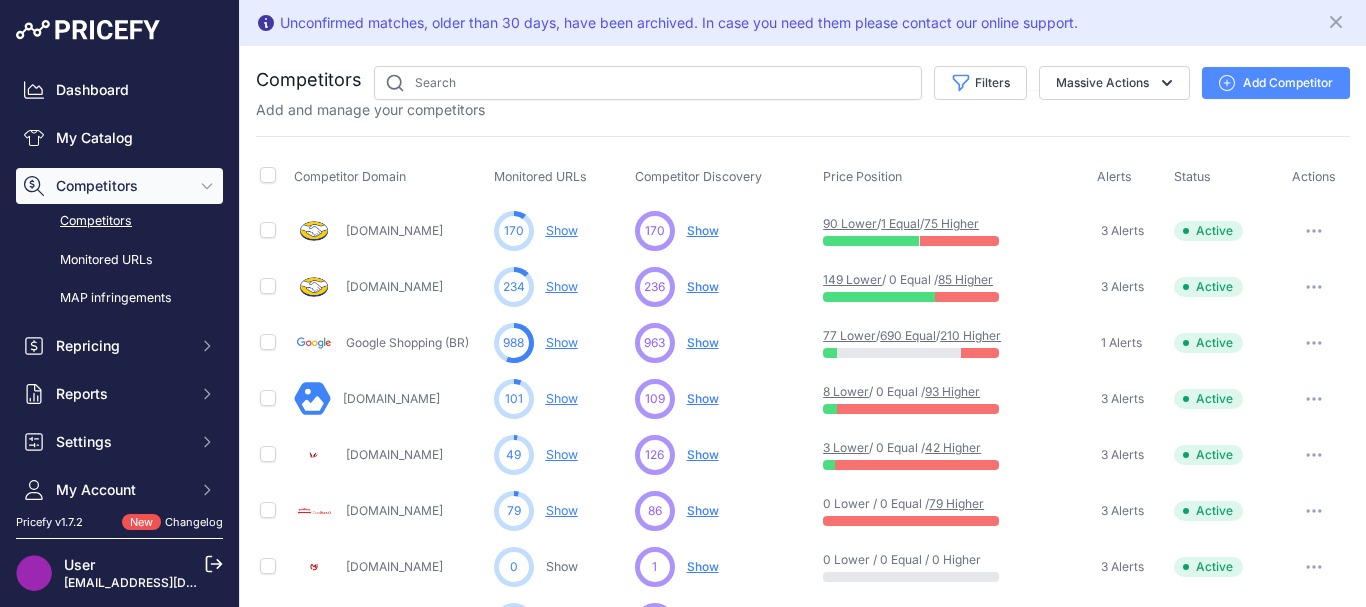 scroll, scrollTop: 0, scrollLeft: 0, axis: both 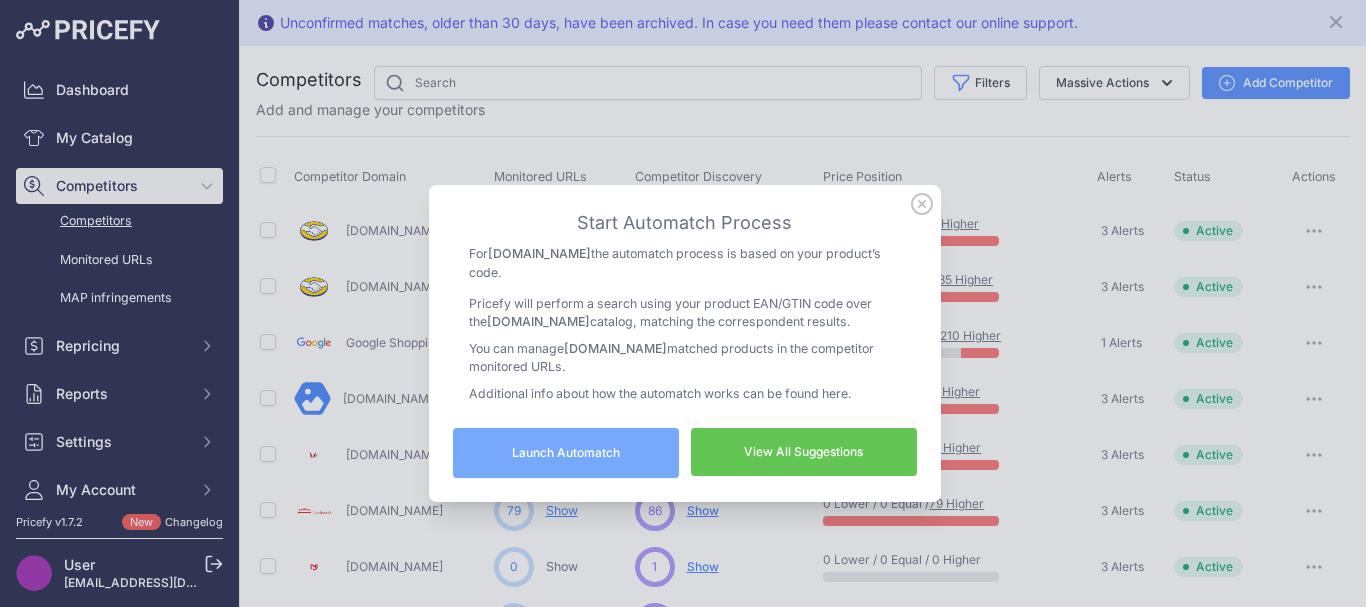 click on "View All Suggestions" at bounding box center [804, 452] 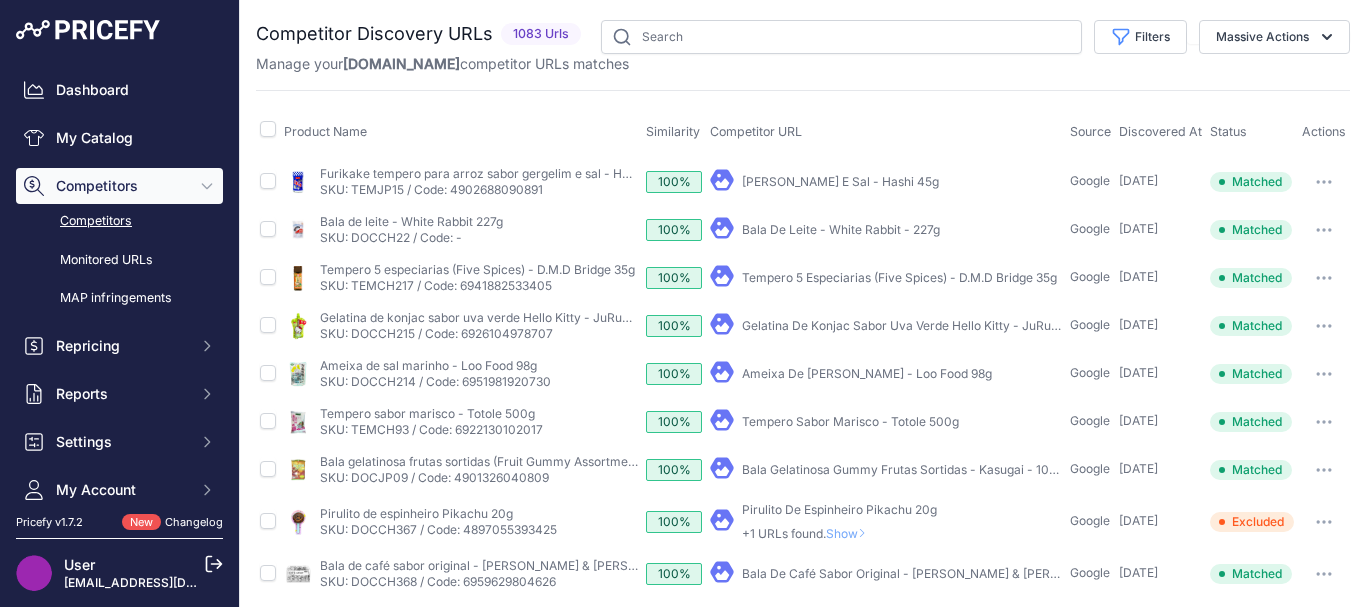 scroll, scrollTop: 0, scrollLeft: 0, axis: both 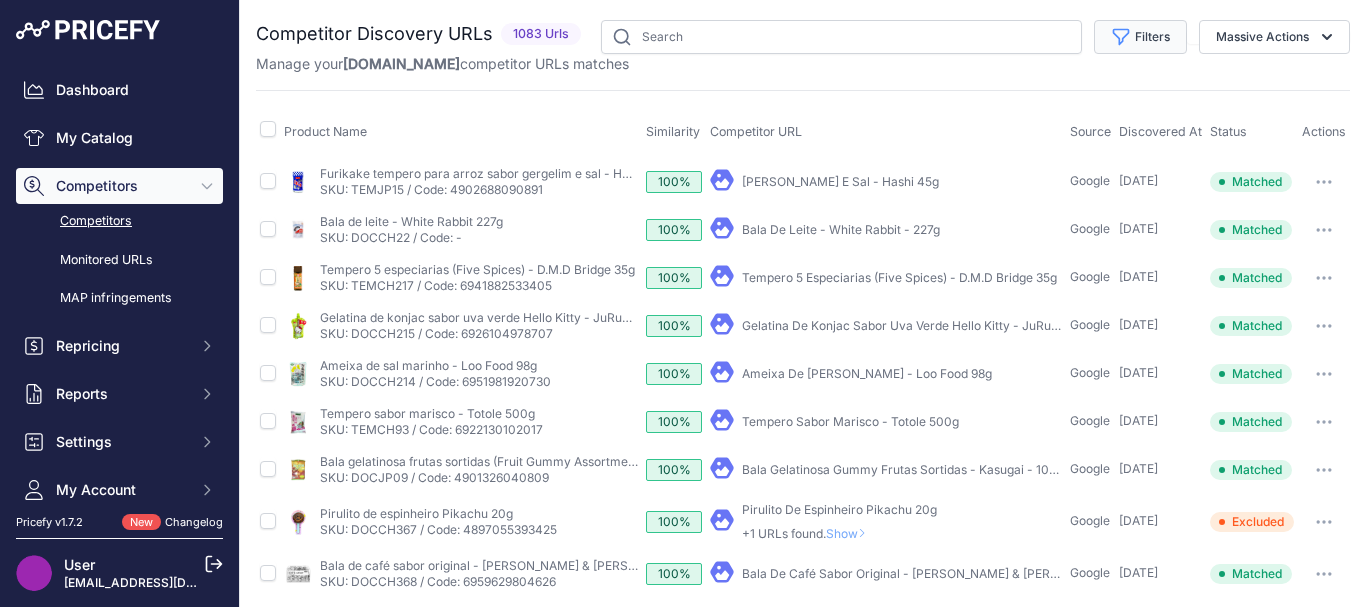 click 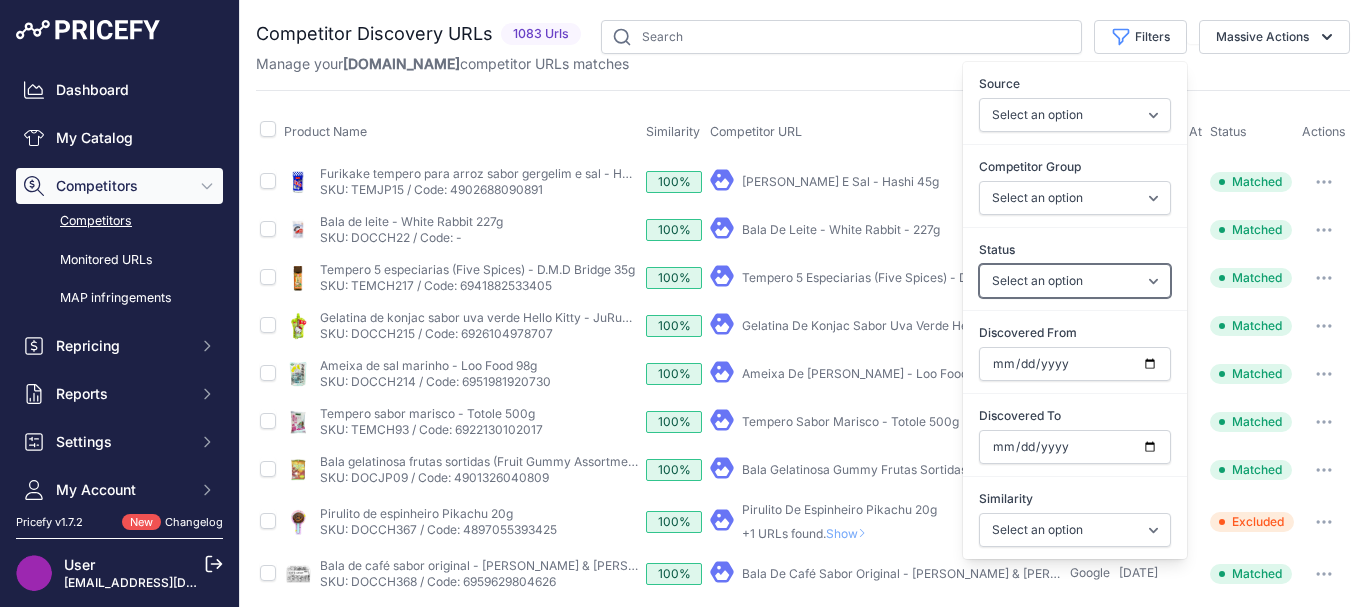 click on "Select an option
Only Matched
Only Not Matched" at bounding box center (1075, 281) 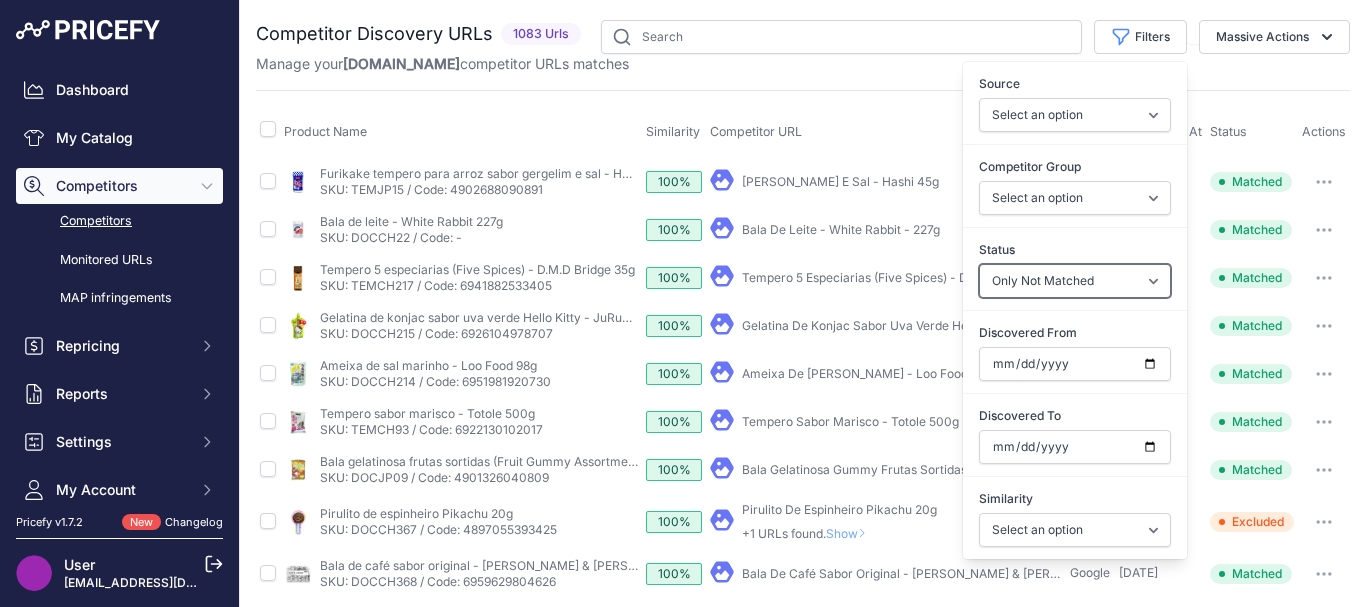 click on "Select an option
Only Matched
Only Not Matched" at bounding box center (1075, 281) 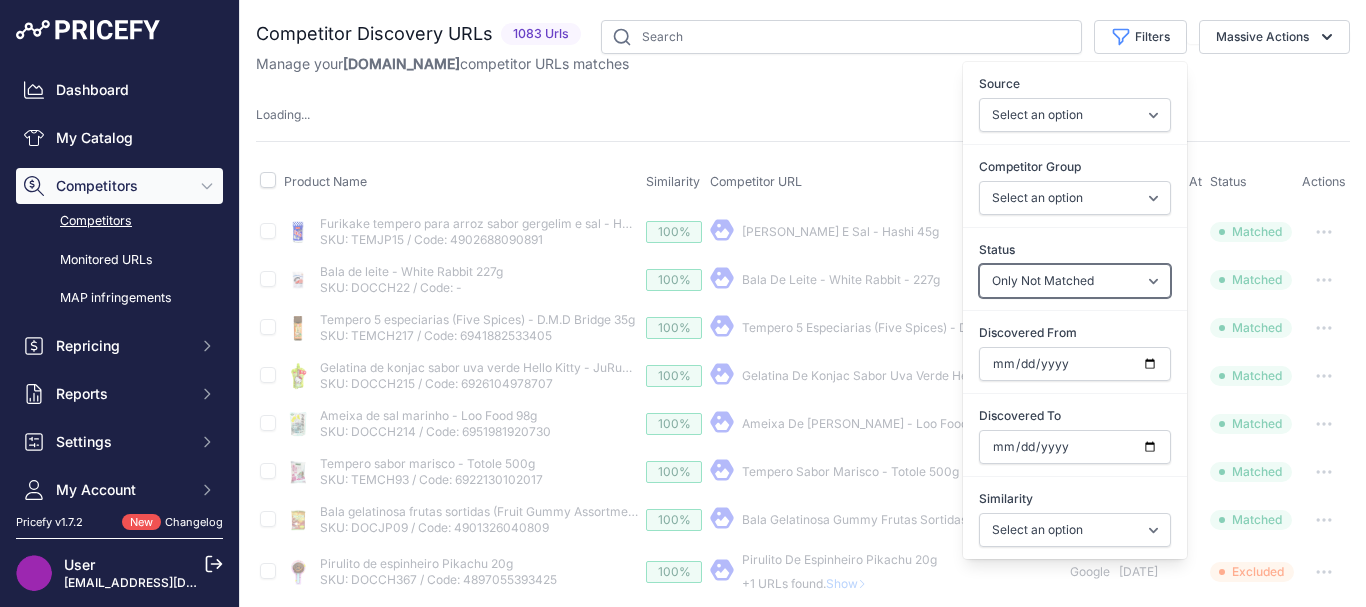 type 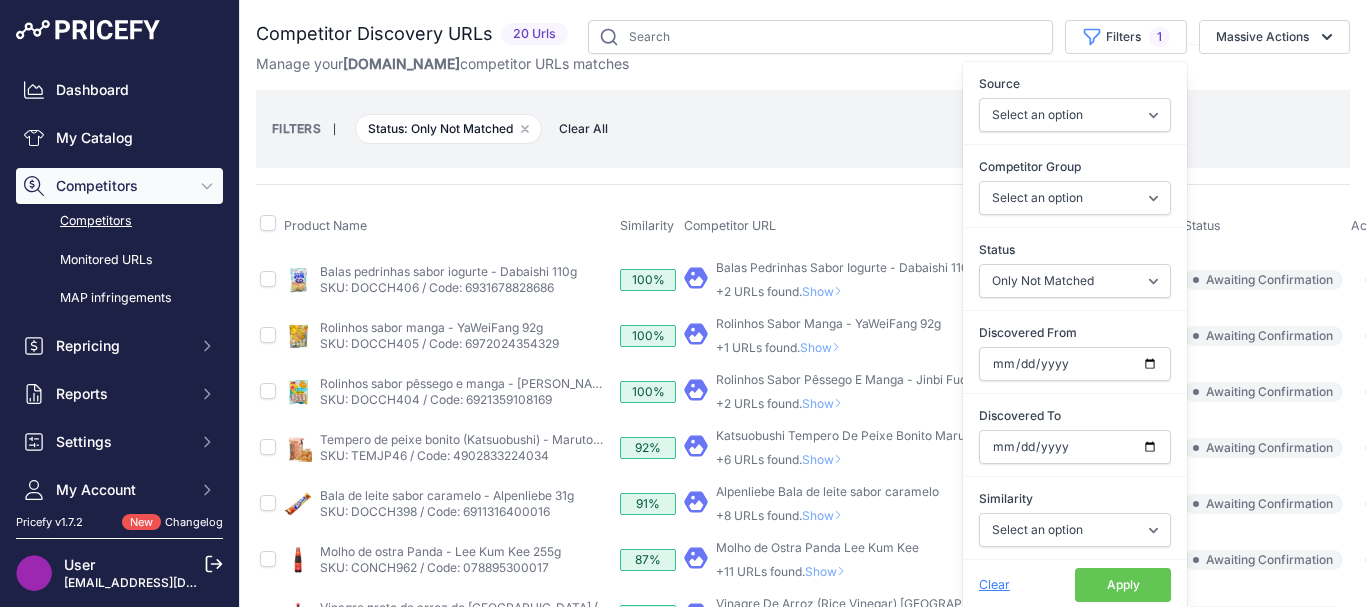drag, startPoint x: 1117, startPoint y: 578, endPoint x: 848, endPoint y: 191, distance: 471.3067 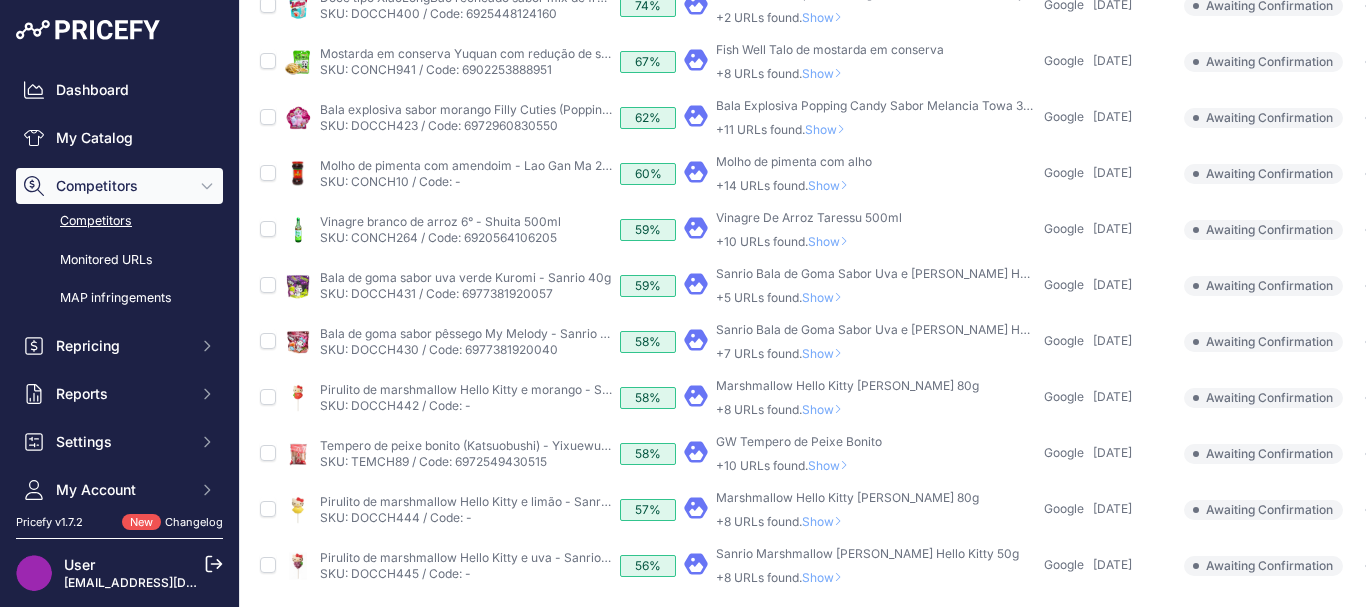 scroll, scrollTop: 821, scrollLeft: 0, axis: vertical 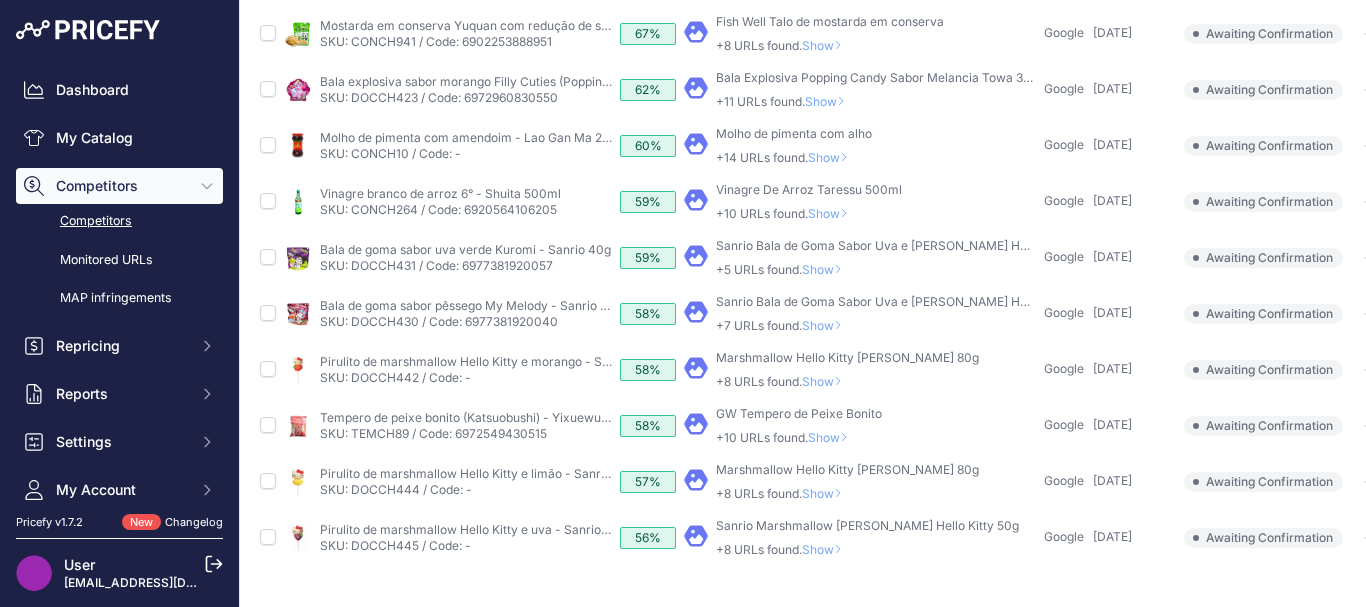 click on "Show" at bounding box center [826, 549] 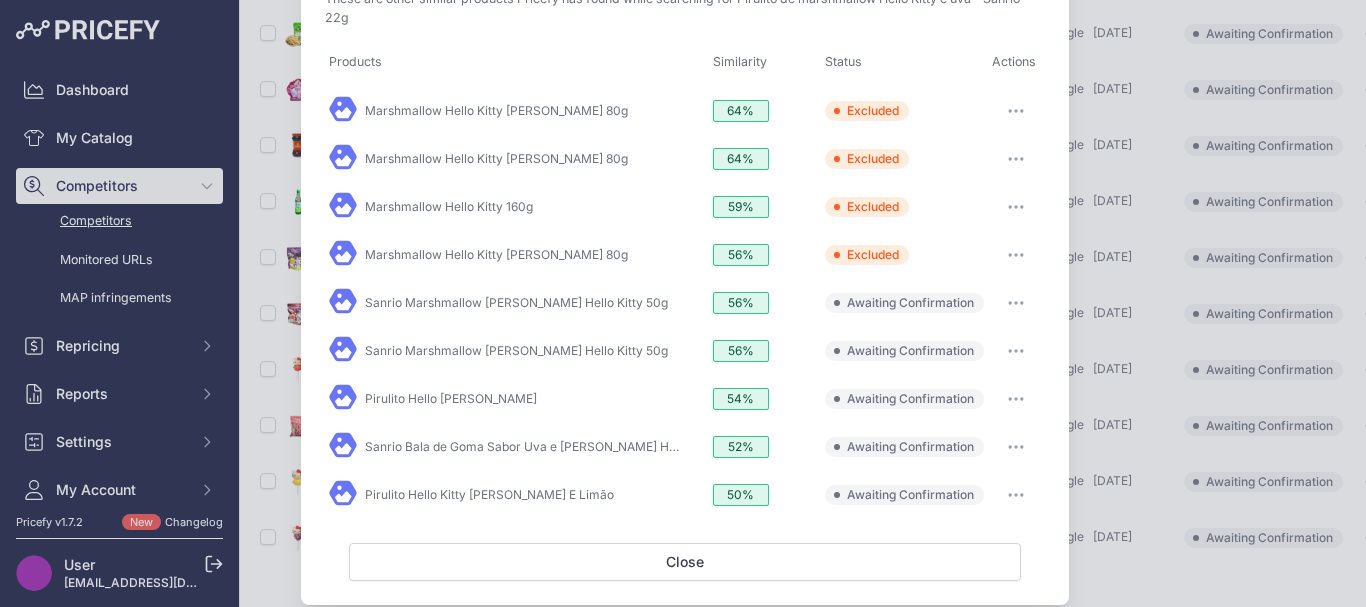 scroll, scrollTop: 132, scrollLeft: 0, axis: vertical 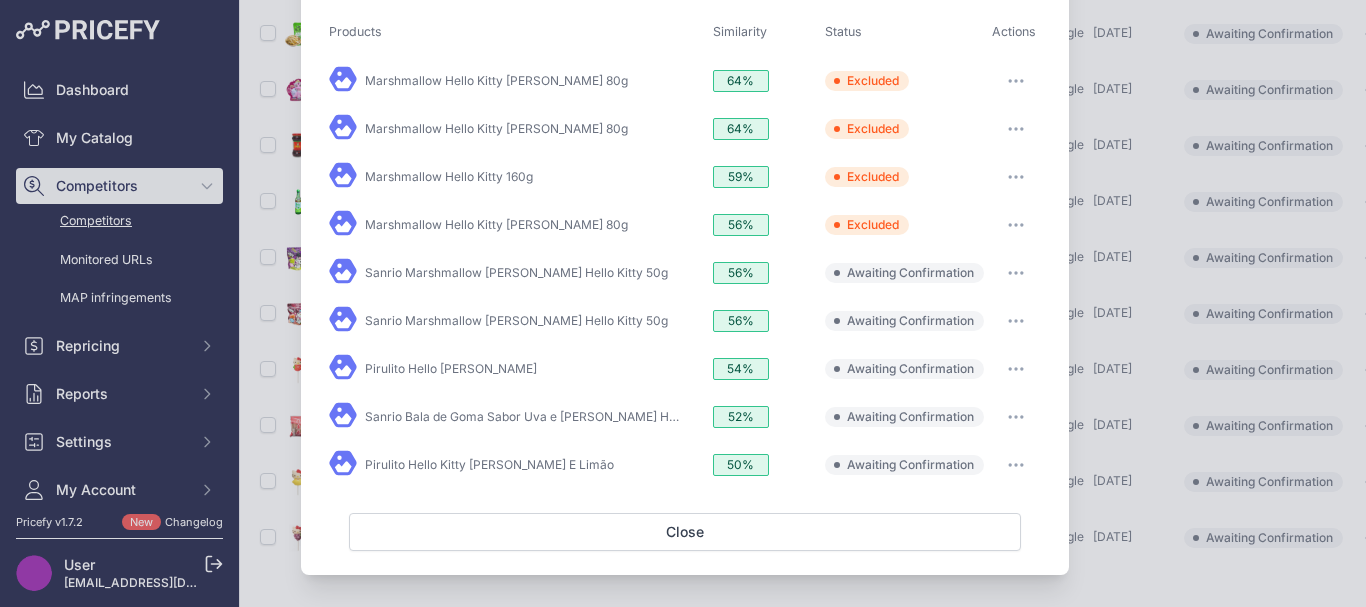 click at bounding box center (1016, 273) 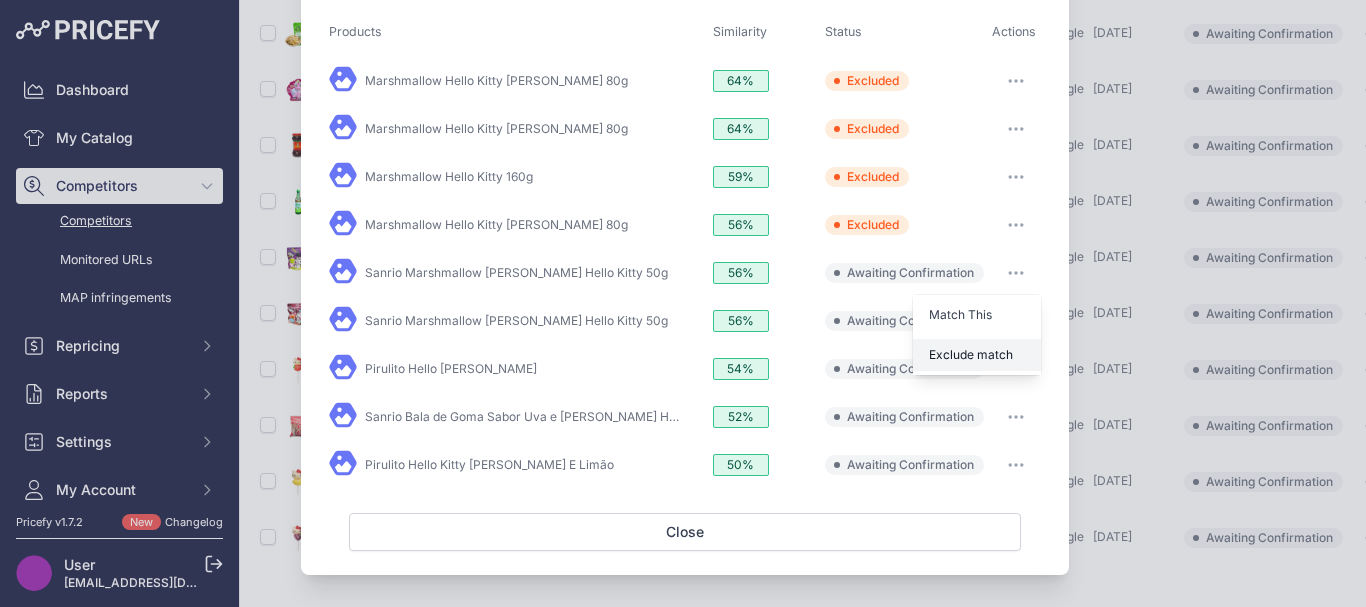 click on "Exclude match" at bounding box center [971, 354] 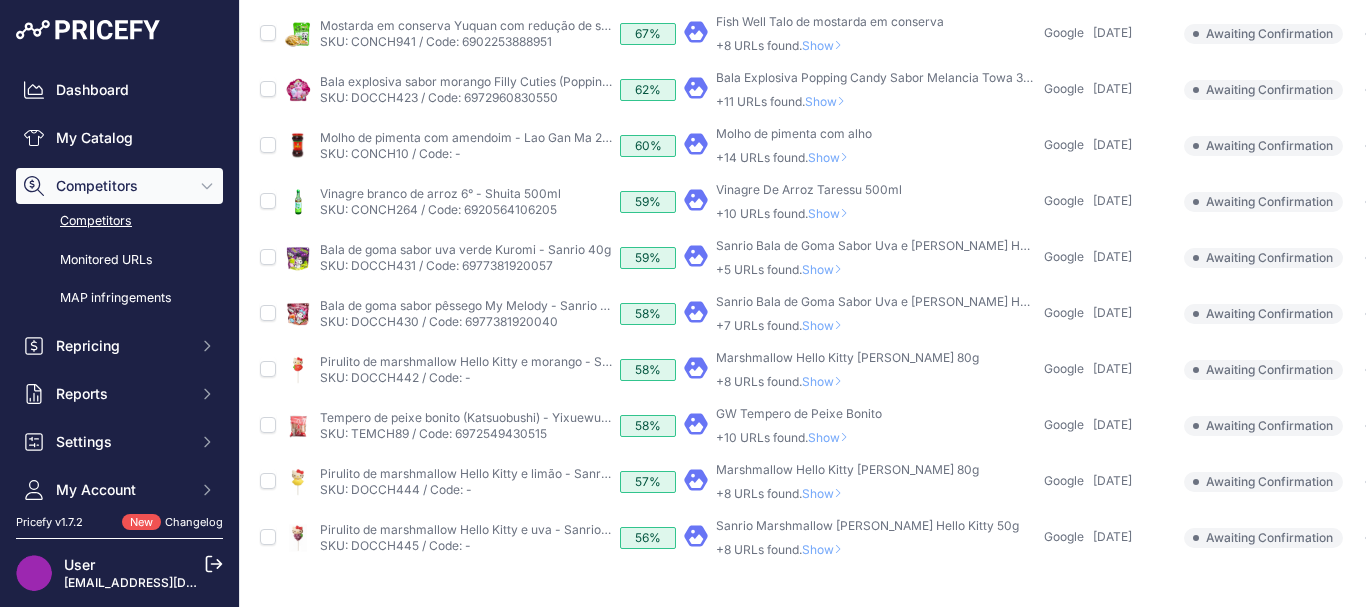 scroll, scrollTop: 821, scrollLeft: 0, axis: vertical 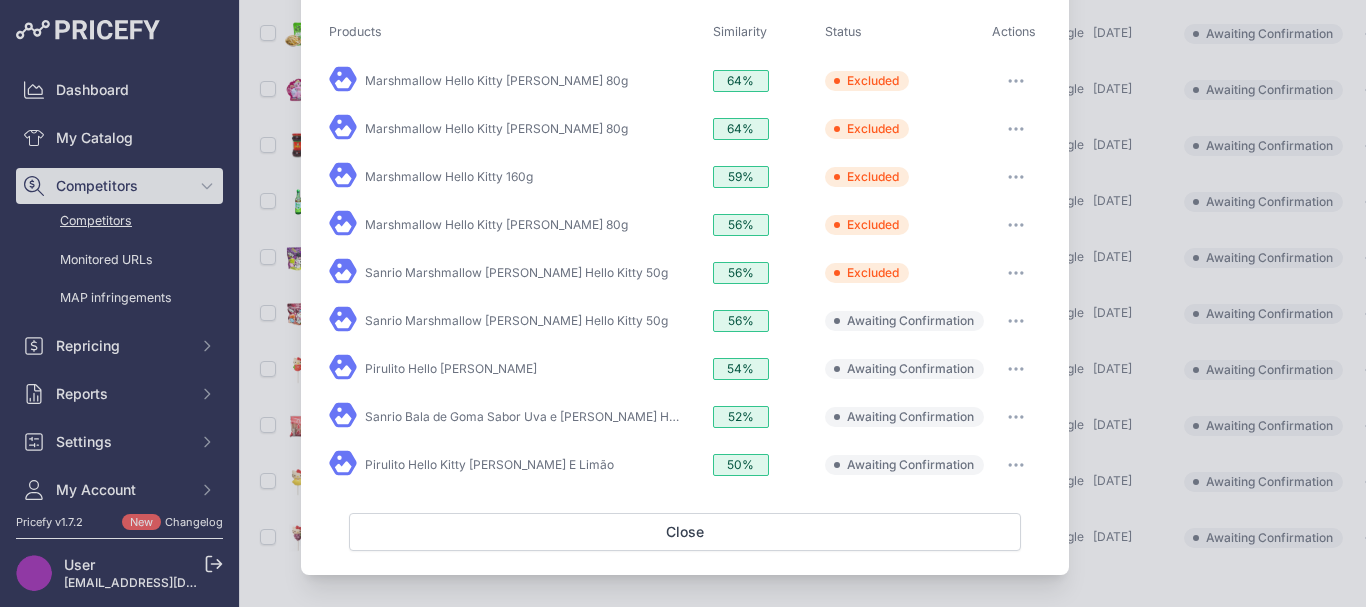 click at bounding box center (1016, 321) 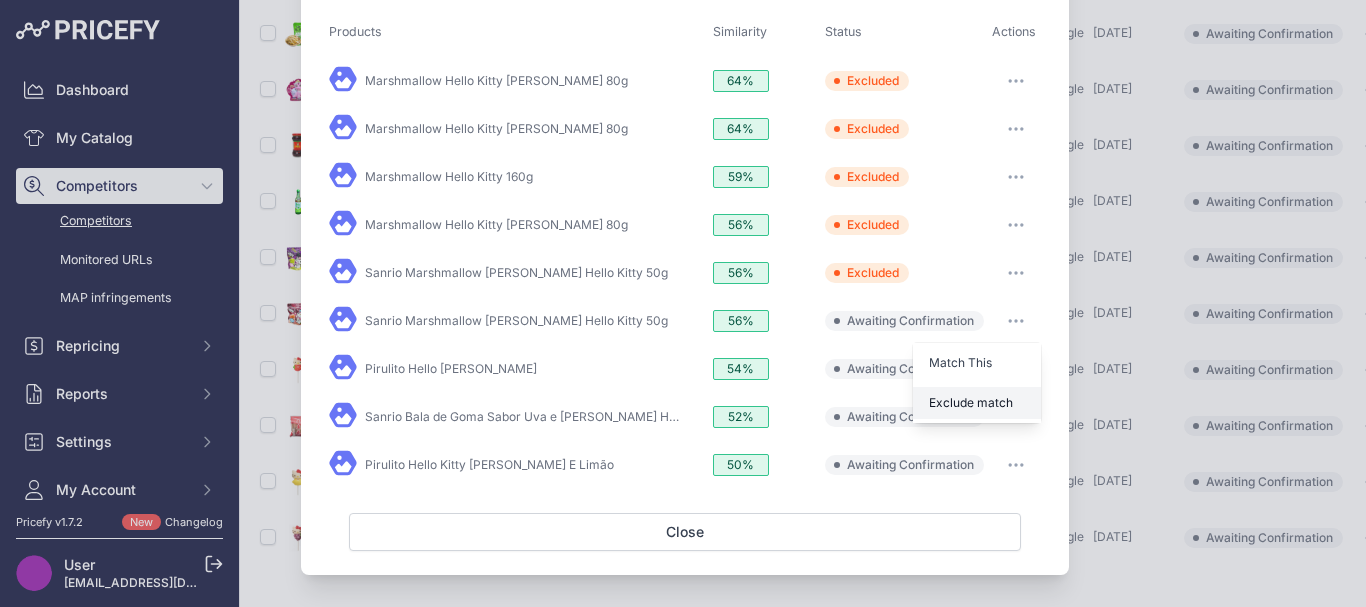 click on "Exclude match" at bounding box center (971, 402) 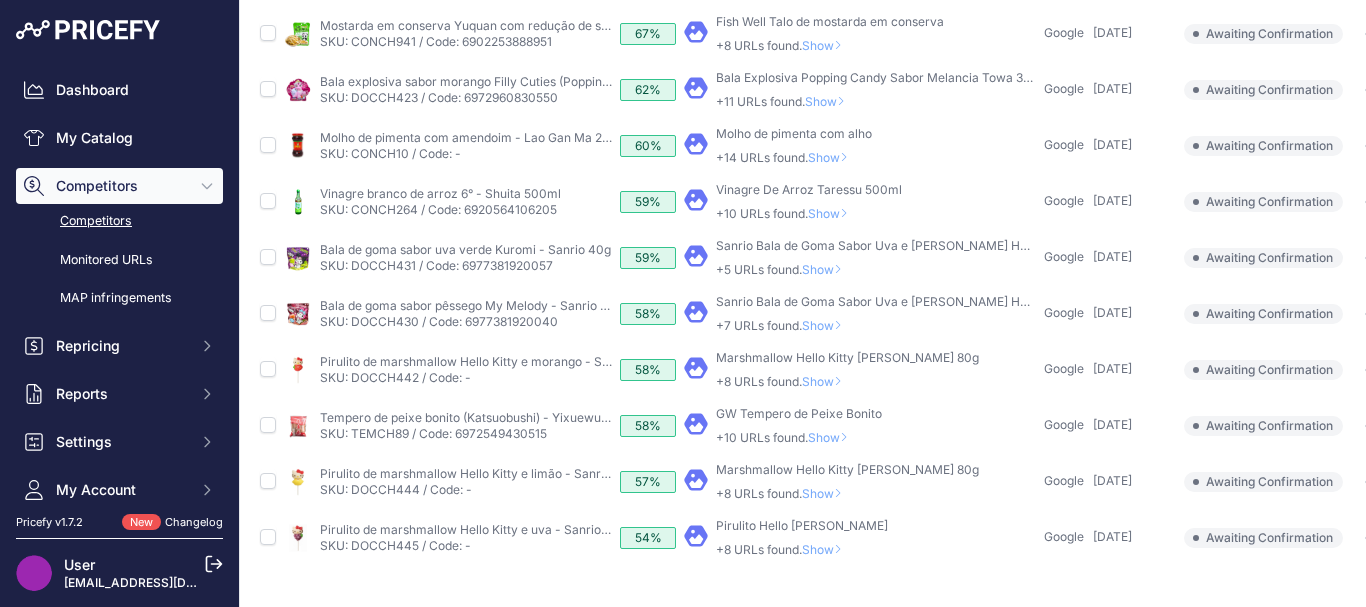 scroll, scrollTop: 820, scrollLeft: 0, axis: vertical 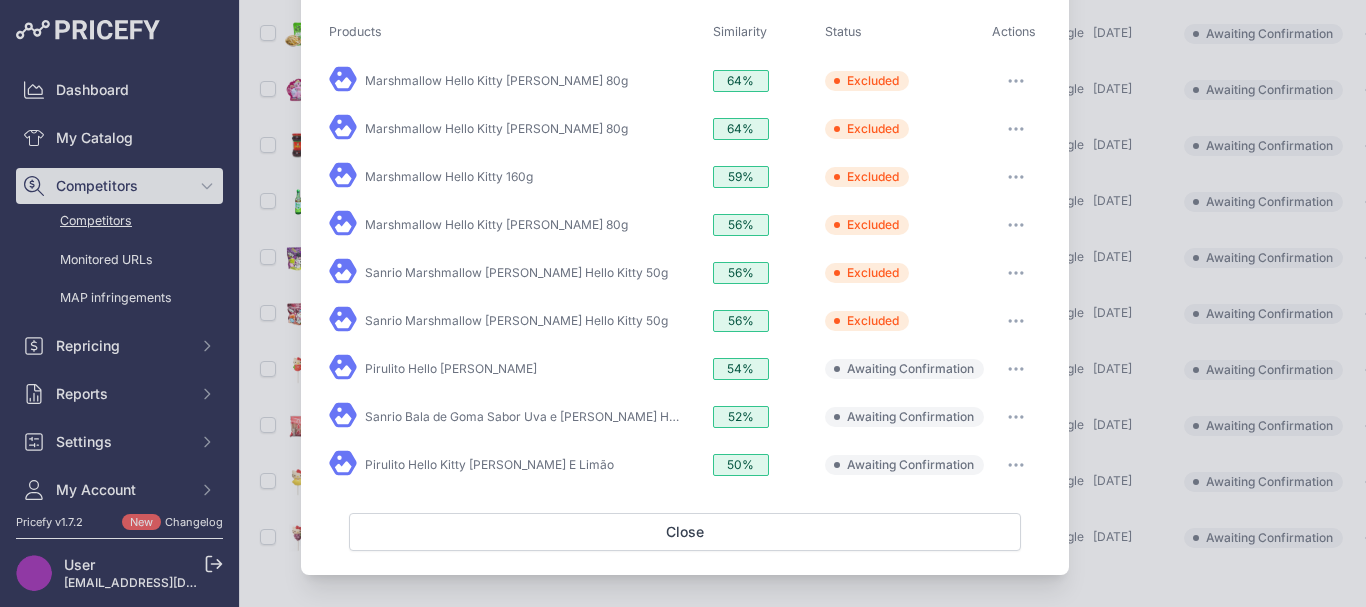 click at bounding box center (1016, 369) 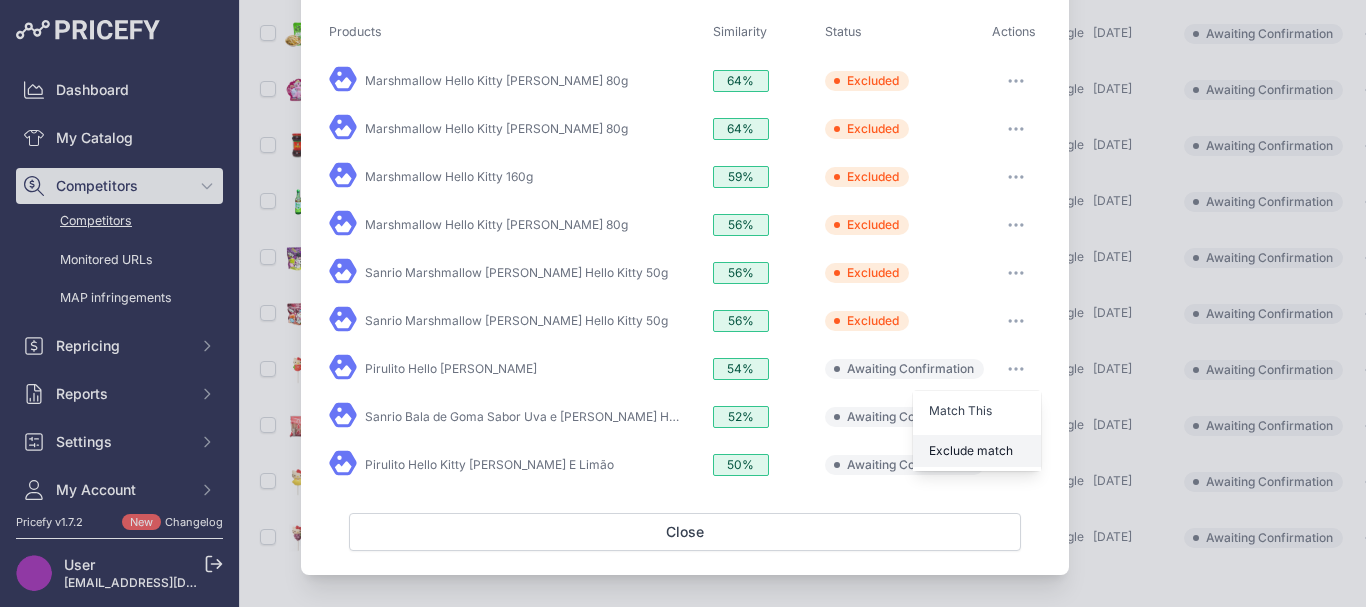 click on "Exclude match" at bounding box center [977, 451] 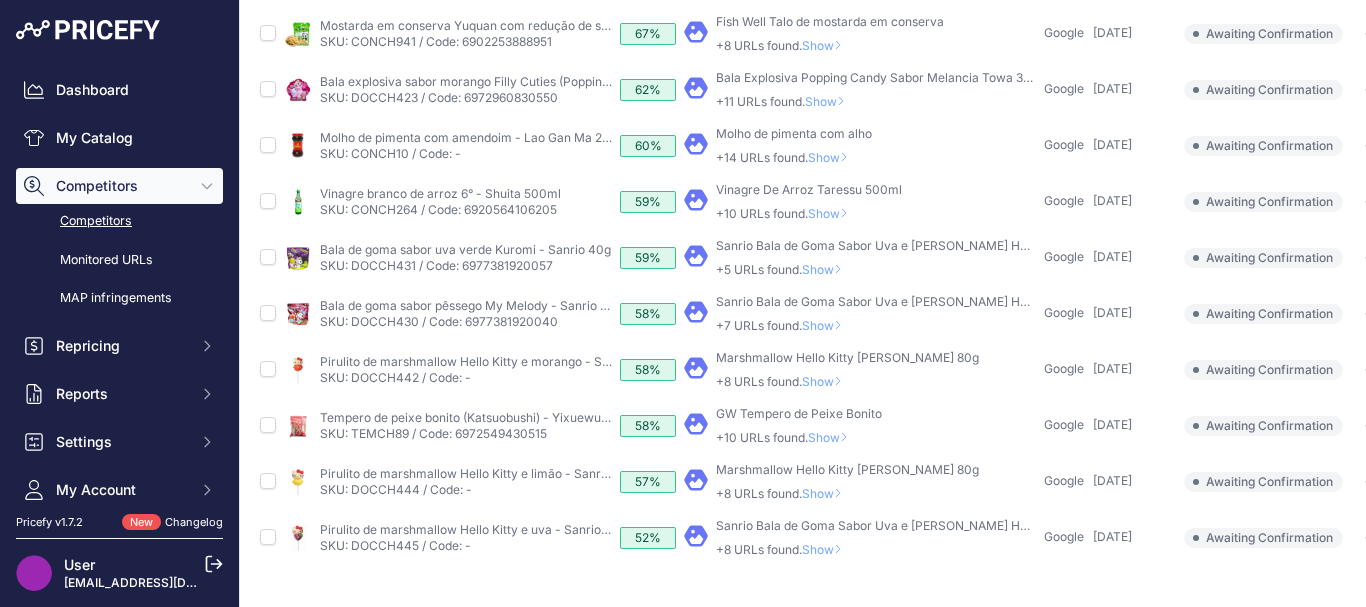 scroll, scrollTop: 819, scrollLeft: 0, axis: vertical 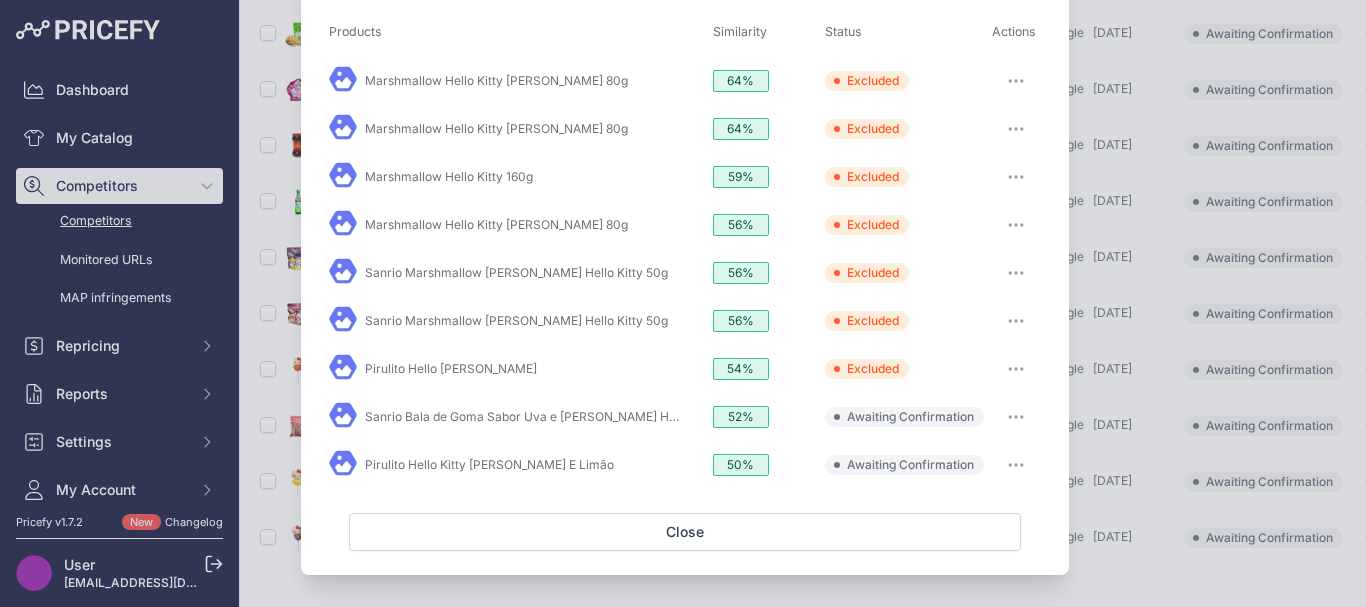click 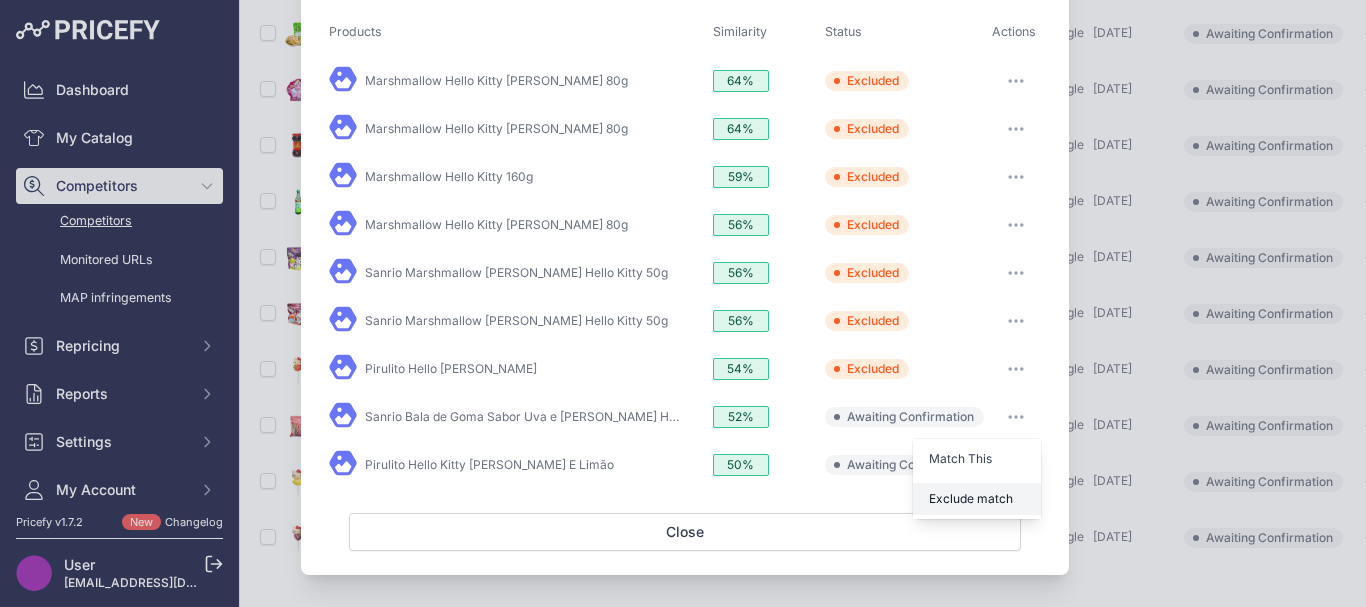 click on "Exclude match" at bounding box center (977, 499) 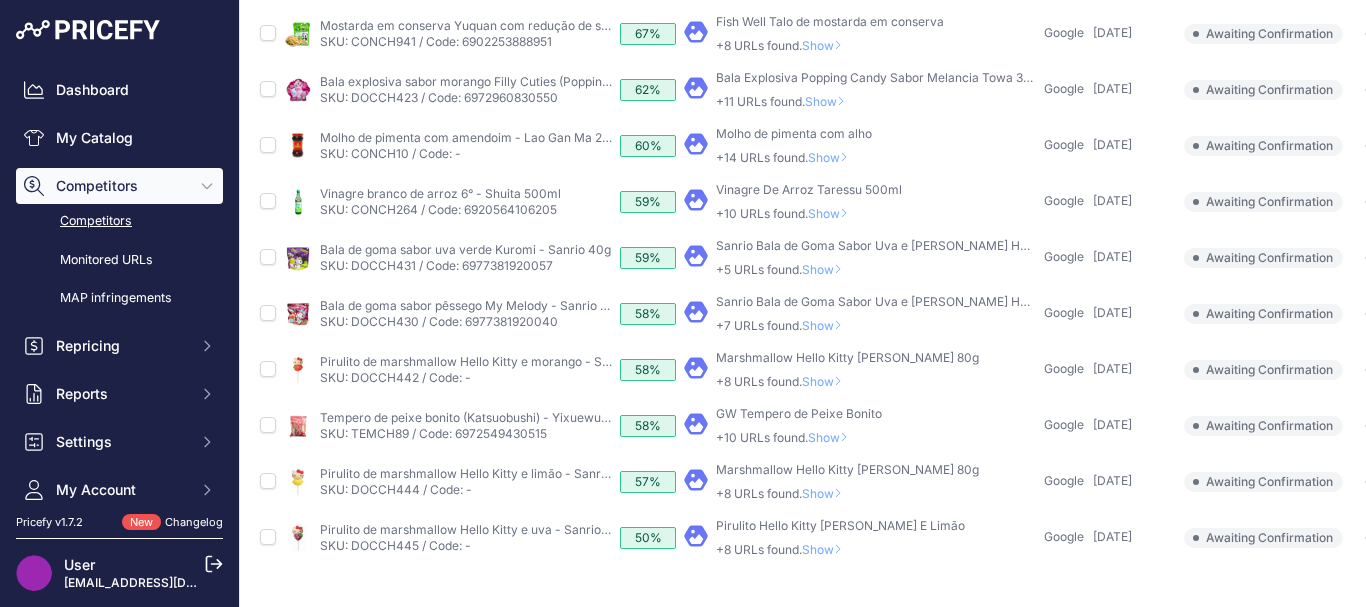 scroll, scrollTop: 821, scrollLeft: 0, axis: vertical 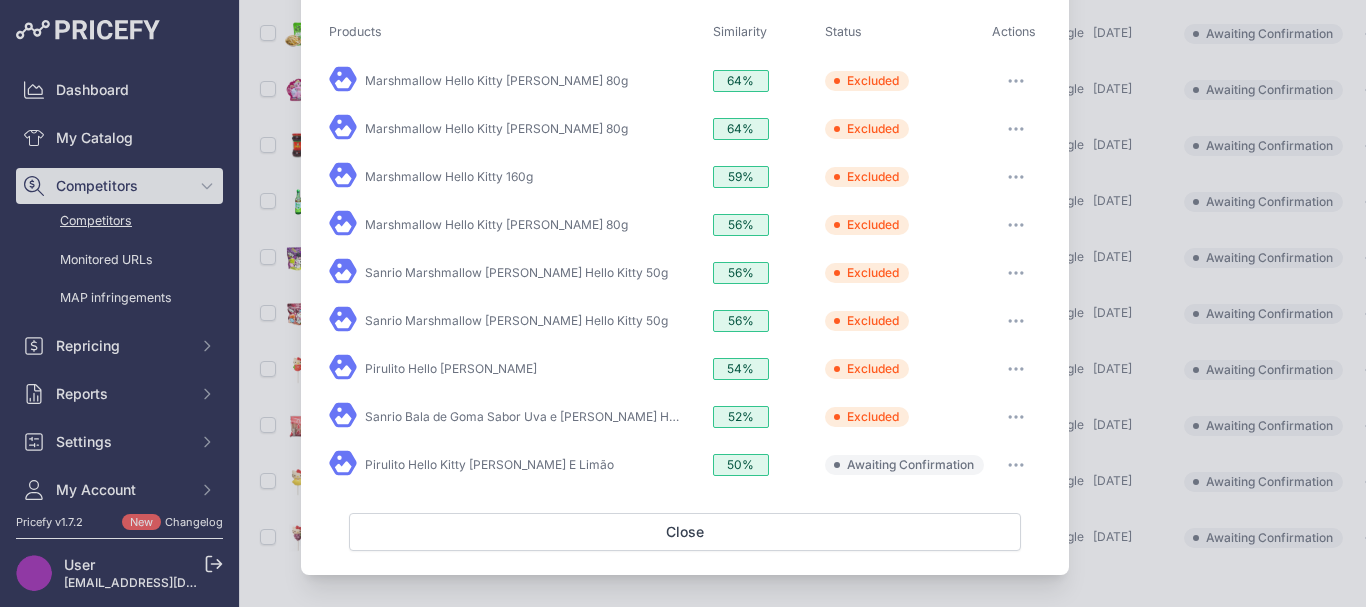 click at bounding box center (1016, 465) 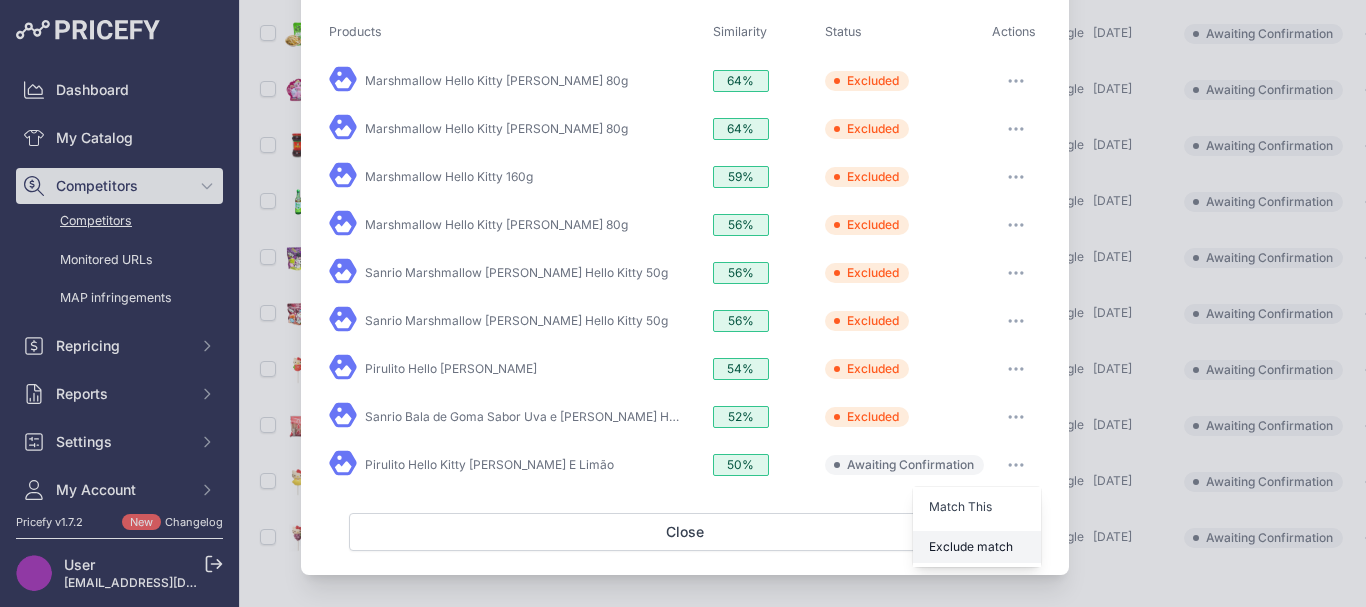click on "Exclude match" at bounding box center [977, 547] 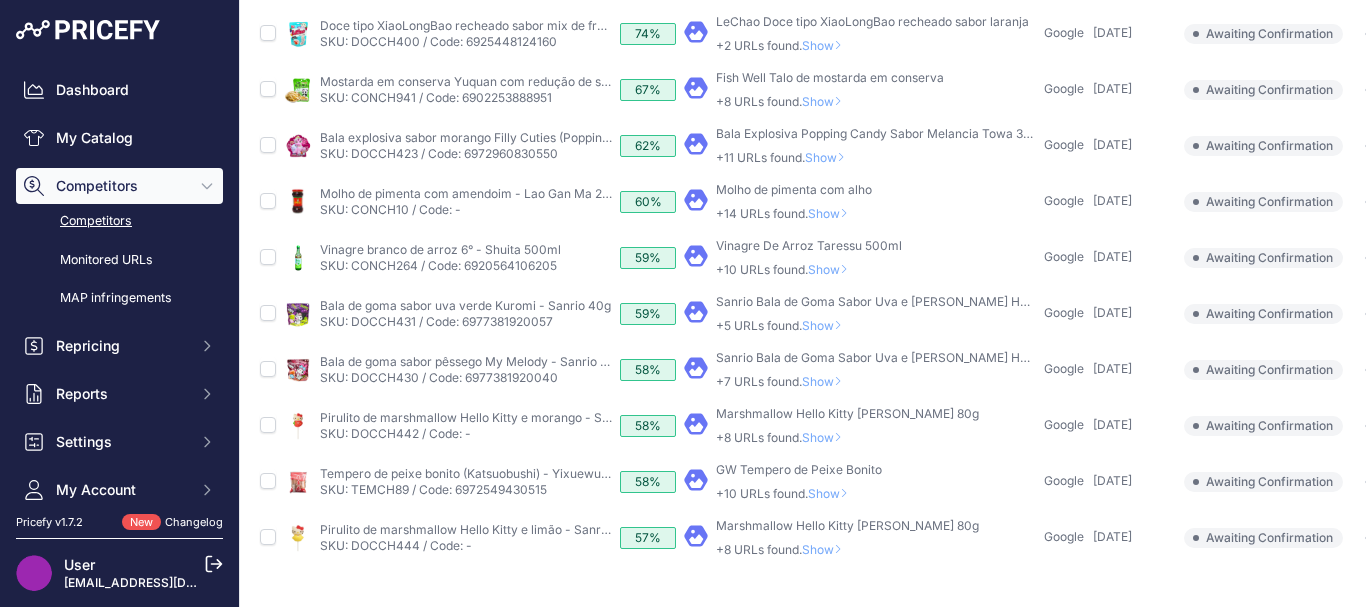 scroll, scrollTop: 765, scrollLeft: 0, axis: vertical 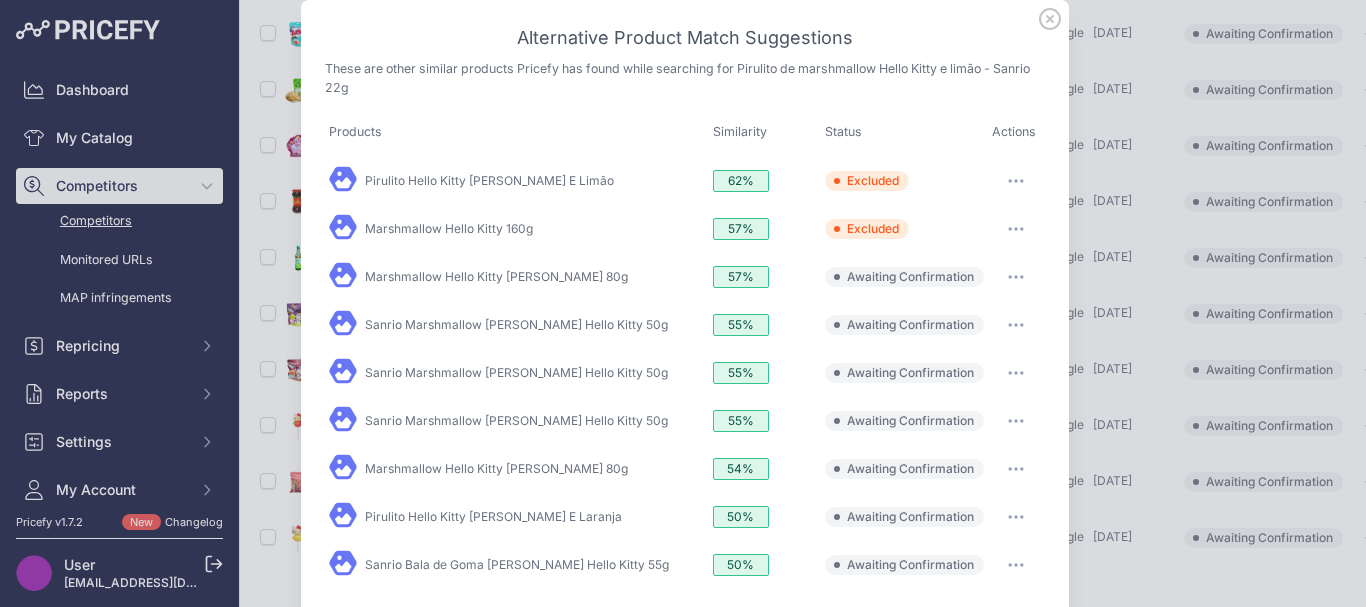 click 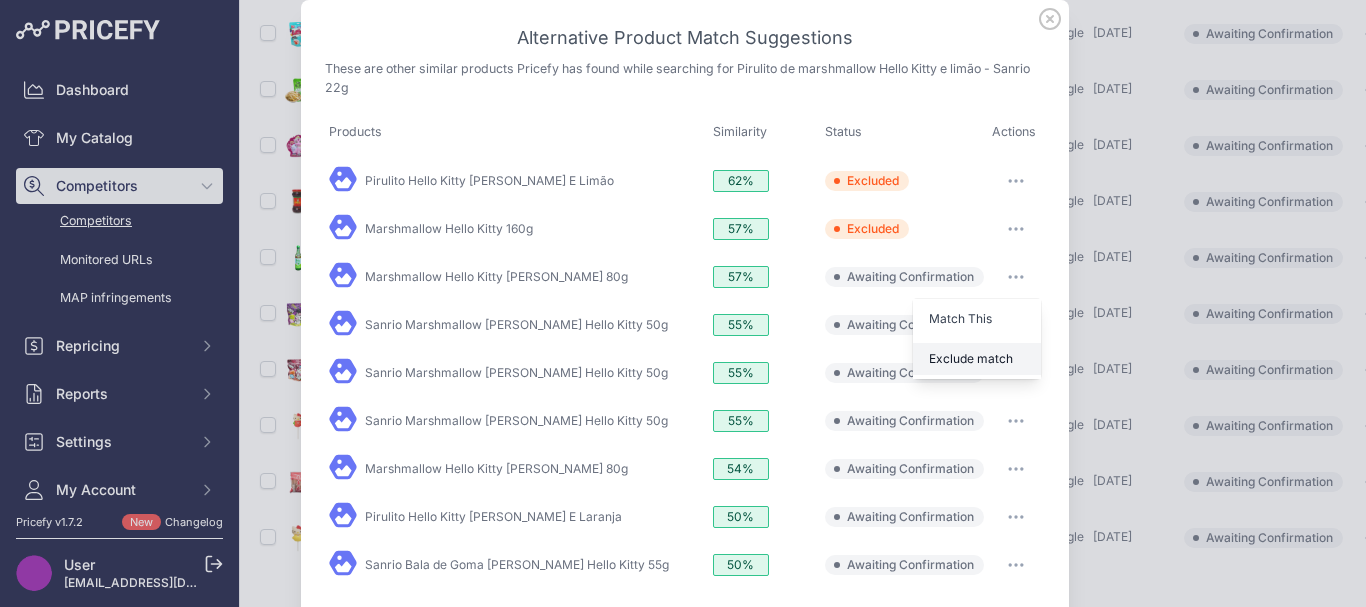click on "Exclude match" at bounding box center (971, 358) 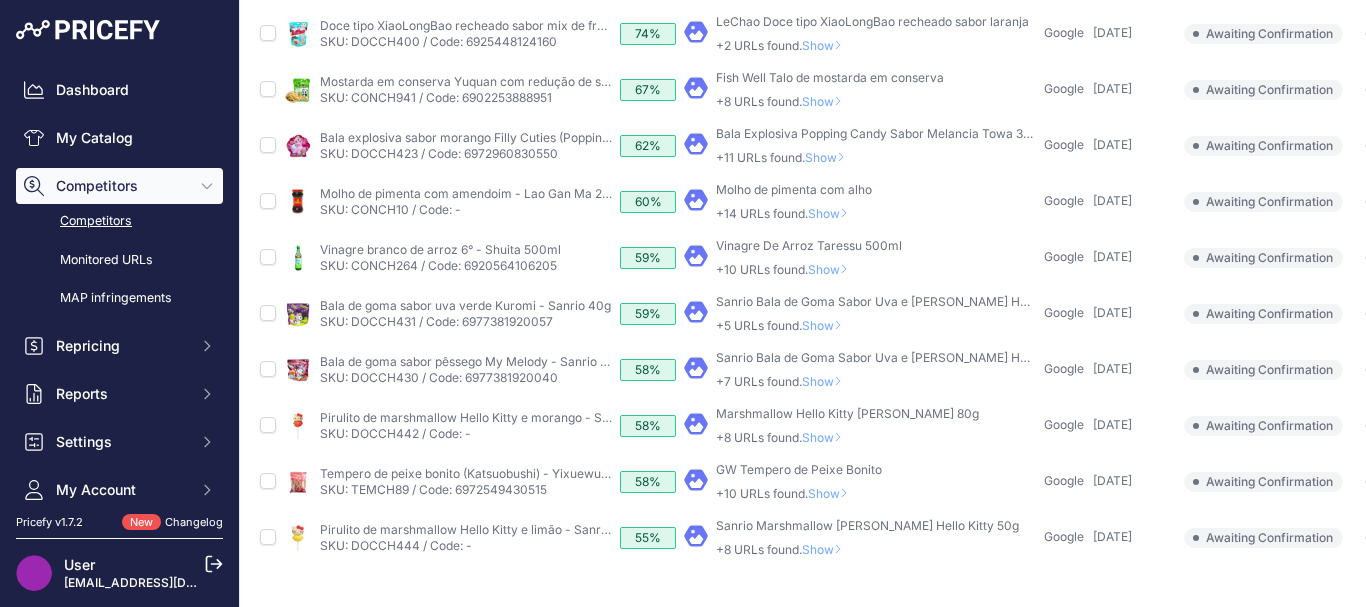 scroll, scrollTop: 765, scrollLeft: 0, axis: vertical 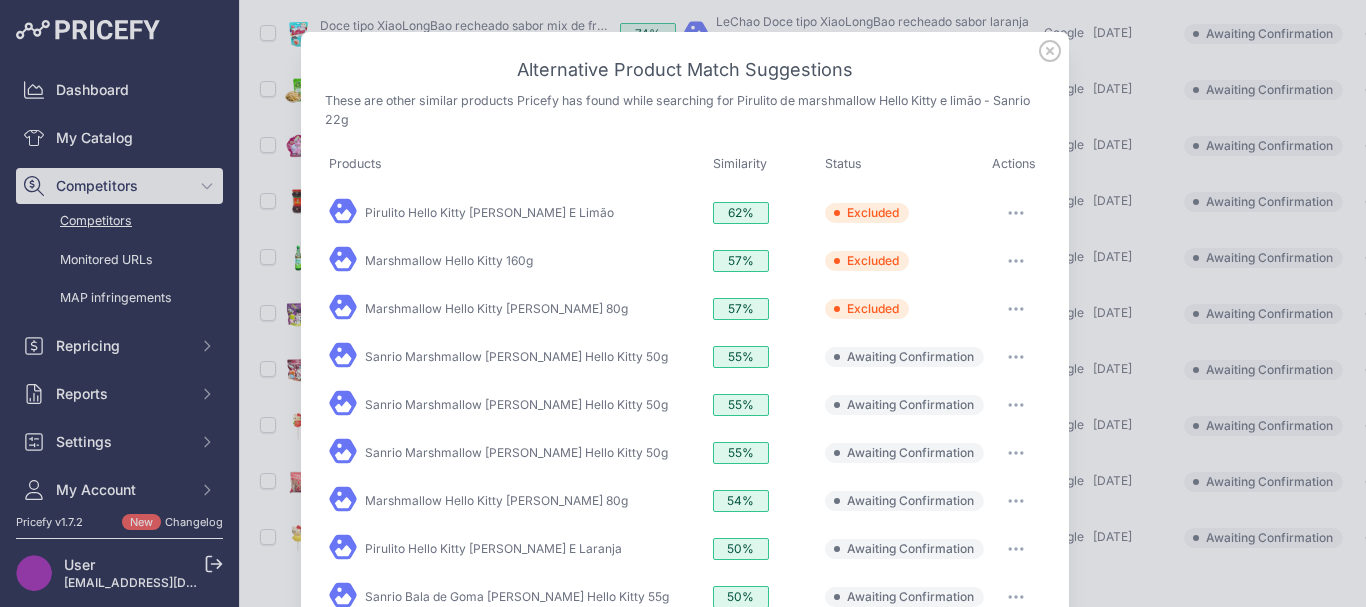 click at bounding box center [1016, 357] 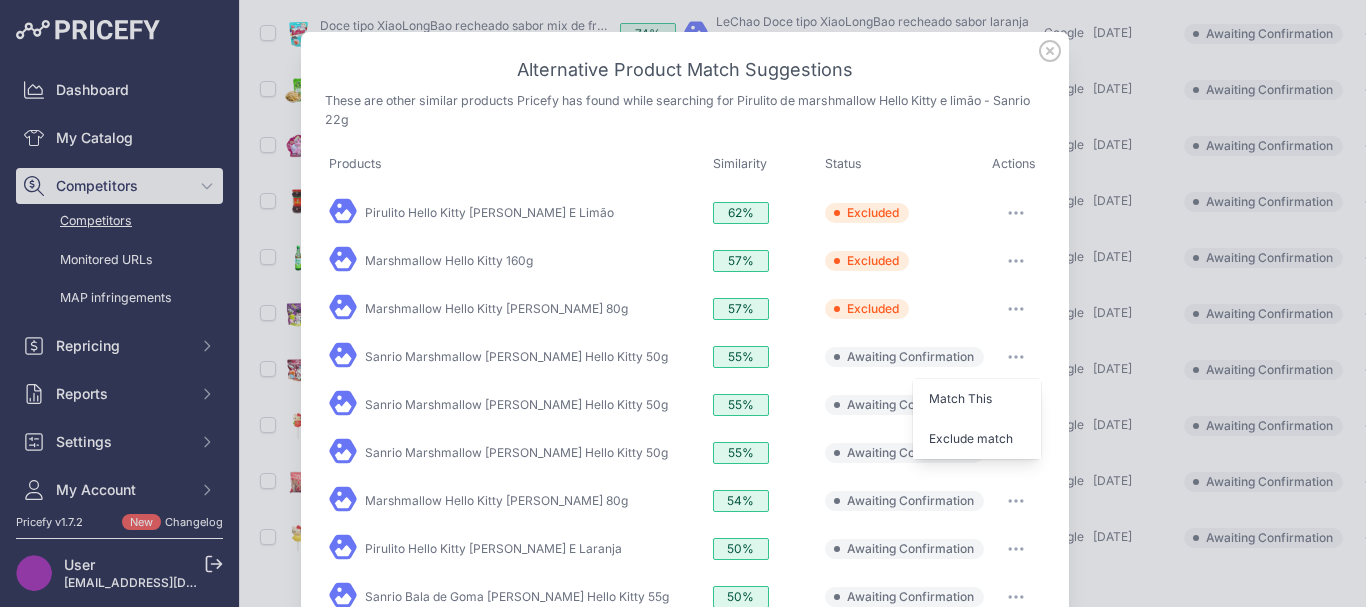click on "Exclude match" at bounding box center (971, 438) 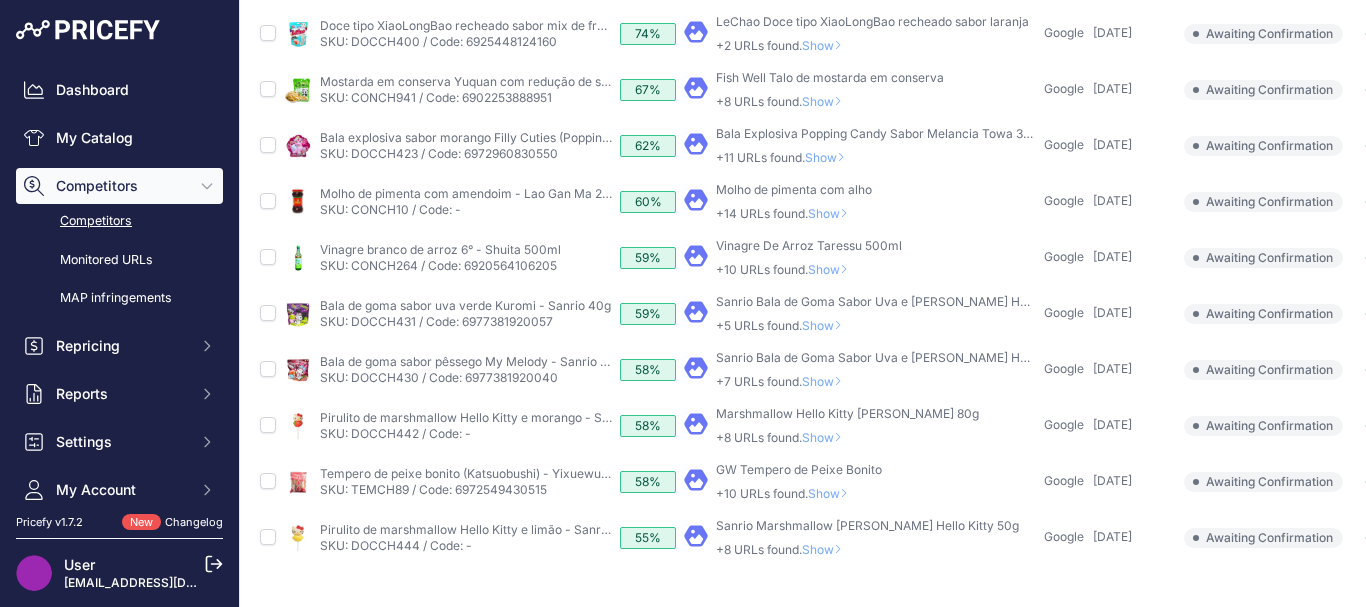 scroll, scrollTop: 765, scrollLeft: 0, axis: vertical 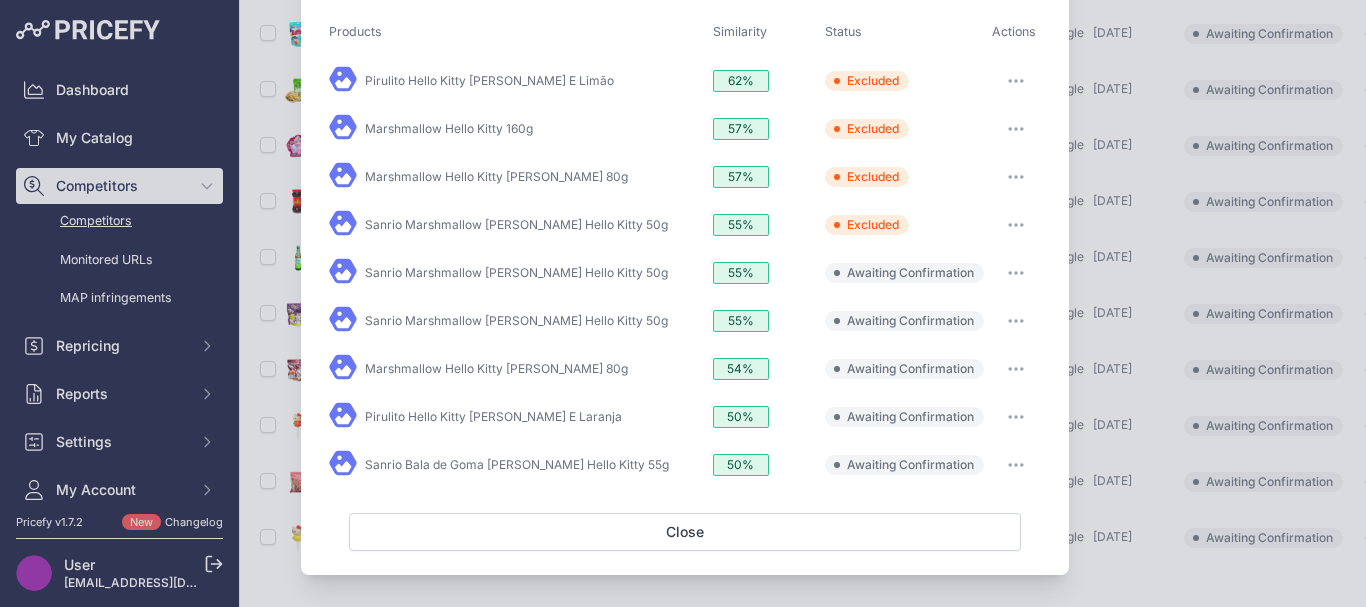 click at bounding box center [1016, 273] 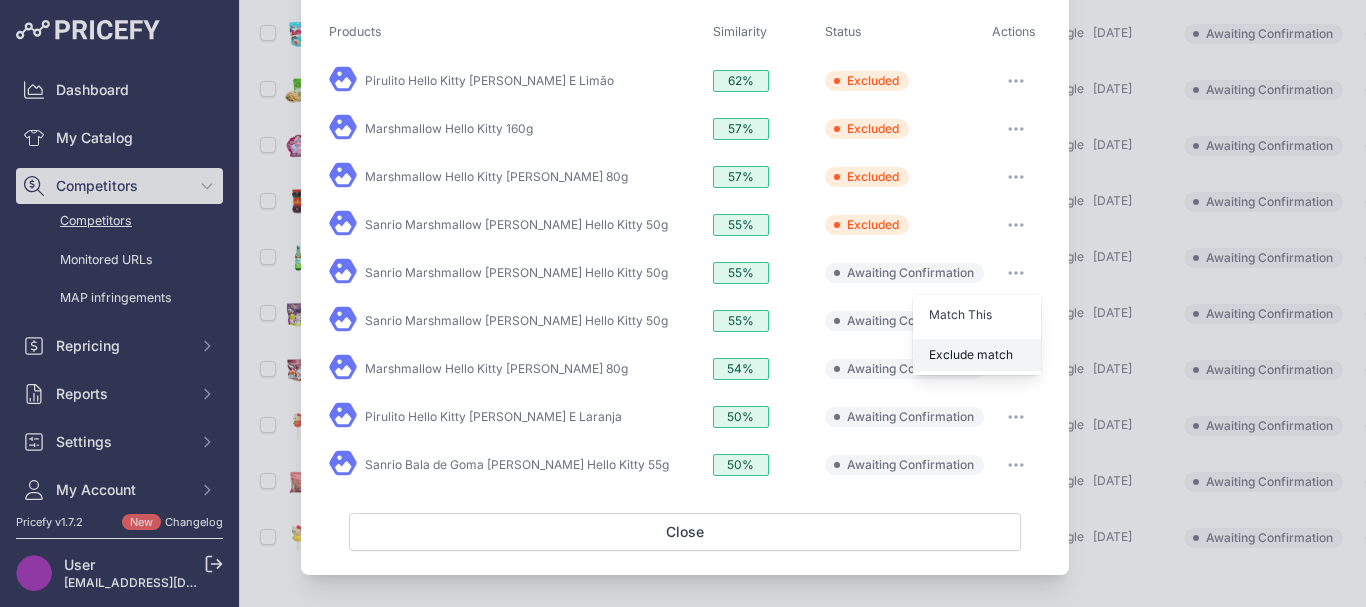click on "Exclude match" at bounding box center [971, 354] 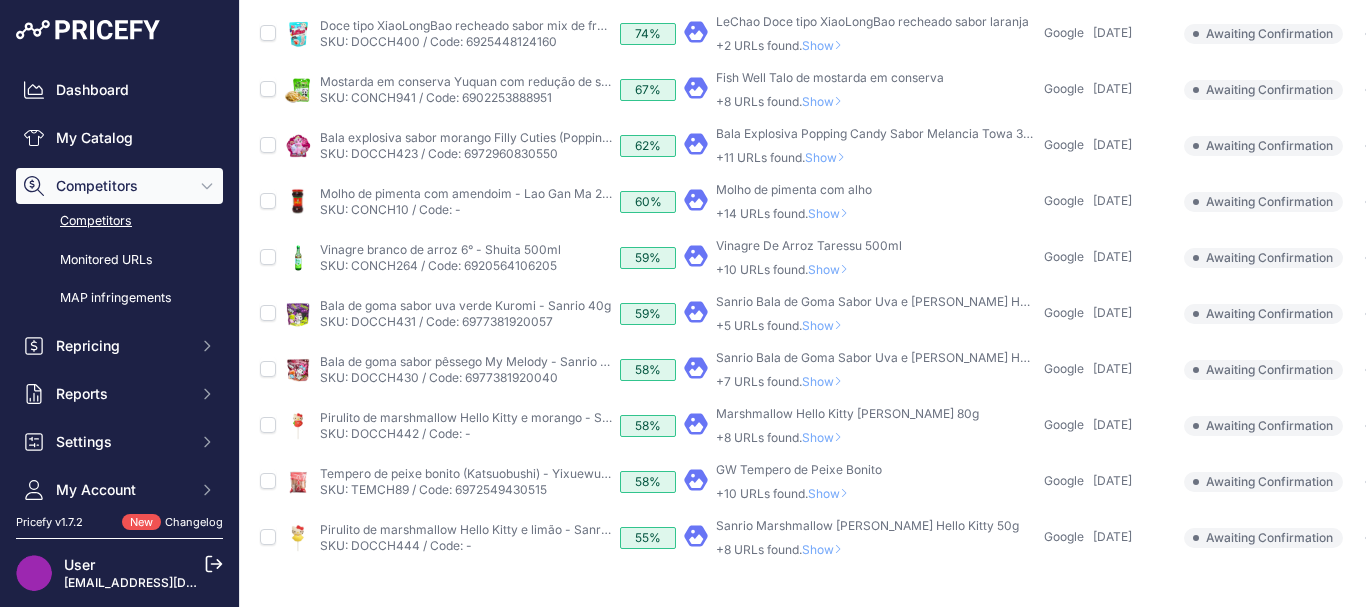 scroll, scrollTop: 764, scrollLeft: 0, axis: vertical 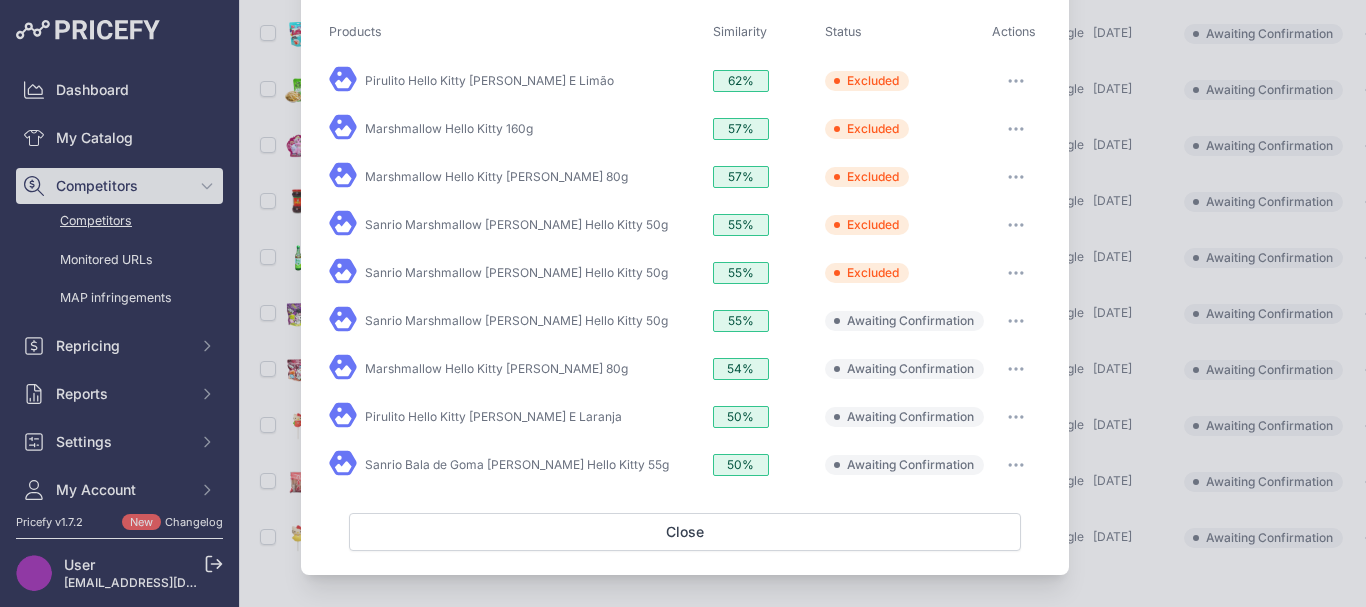 click at bounding box center [1016, 321] 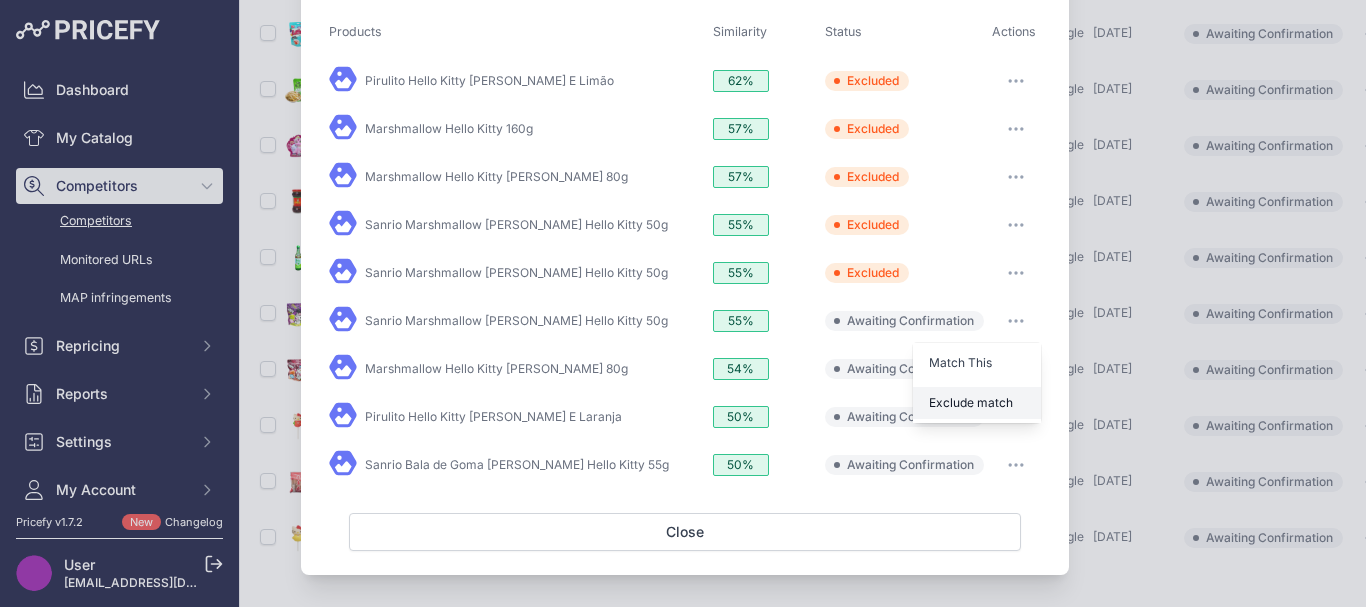 click on "Exclude match" at bounding box center (971, 402) 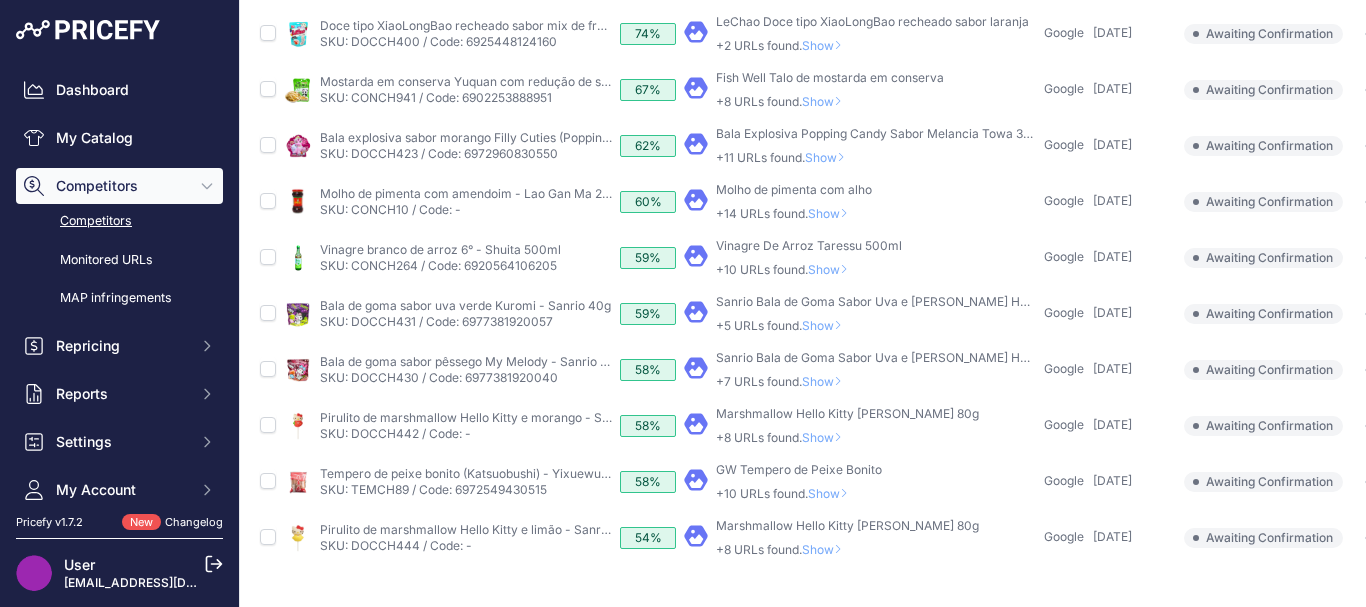 scroll, scrollTop: 765, scrollLeft: 0, axis: vertical 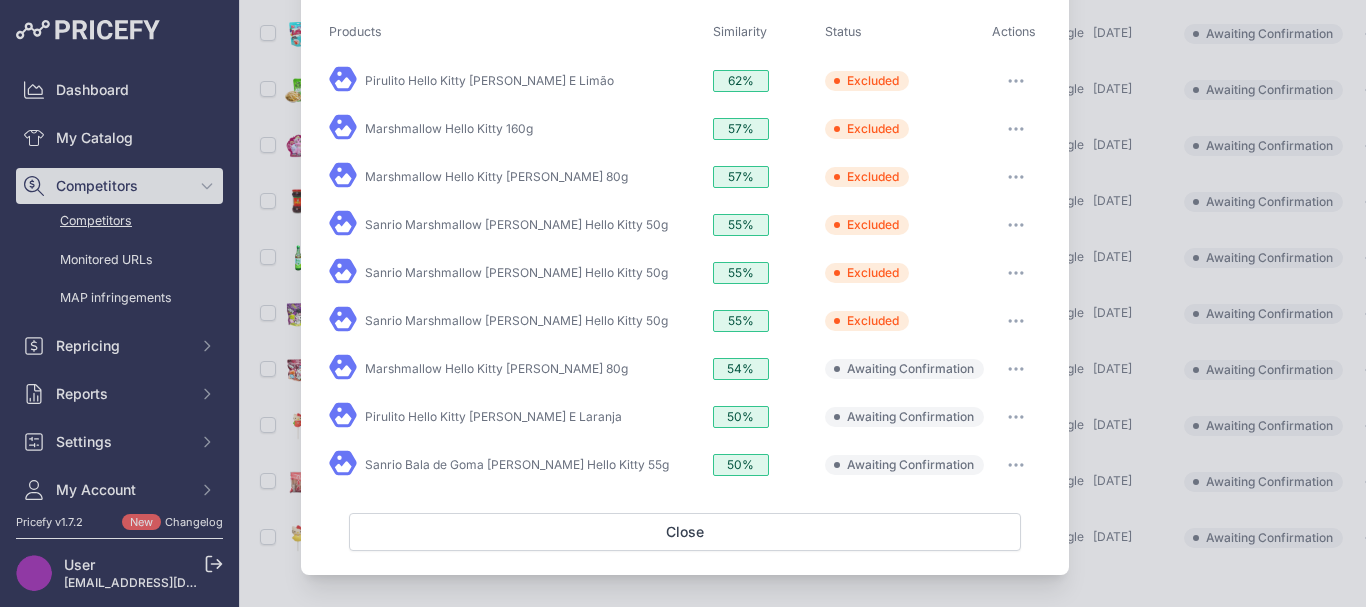 click 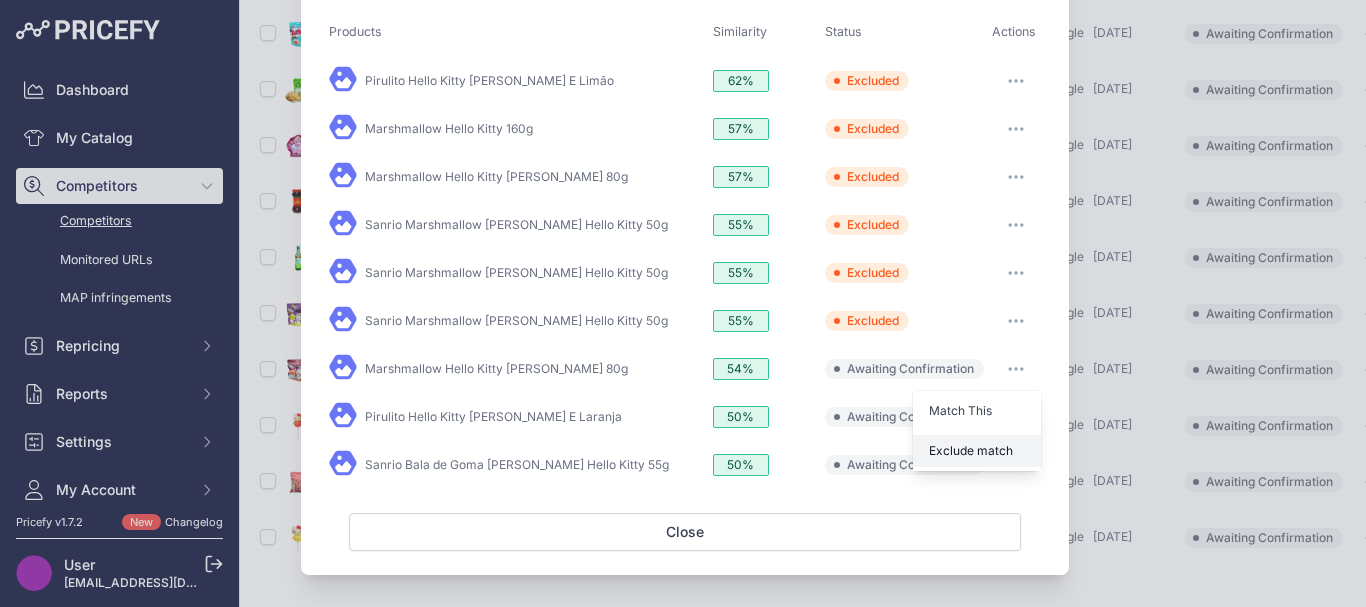 click on "Exclude match" at bounding box center [977, 451] 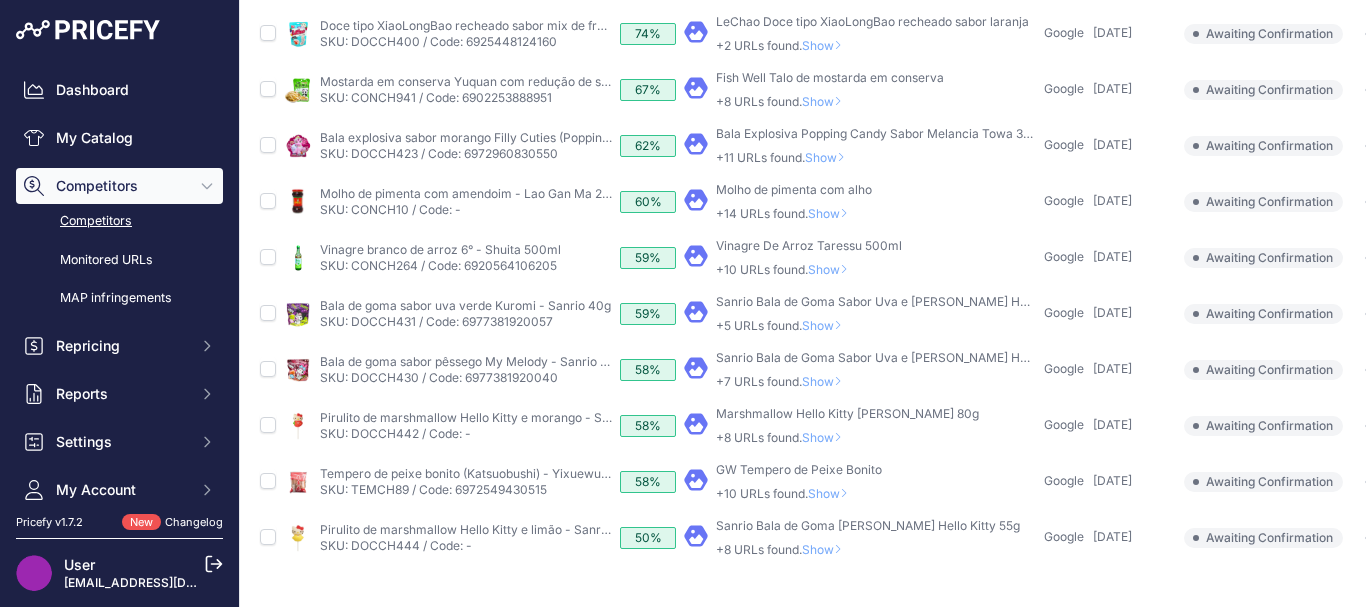 scroll, scrollTop: 764, scrollLeft: 0, axis: vertical 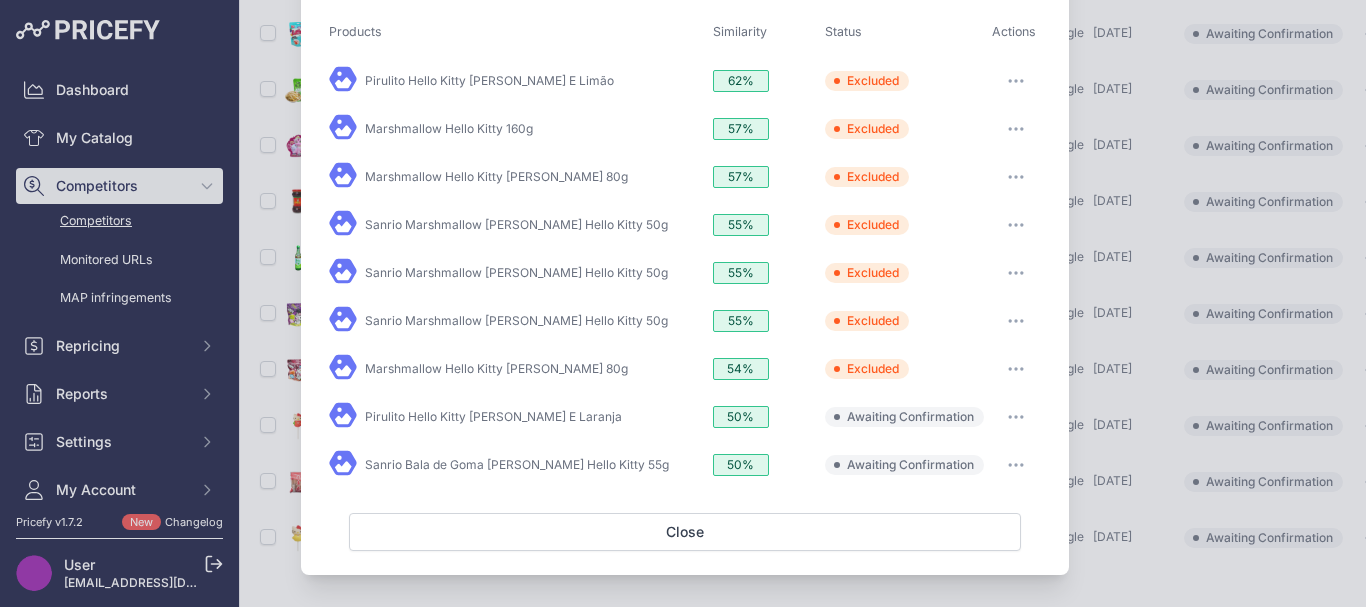 click 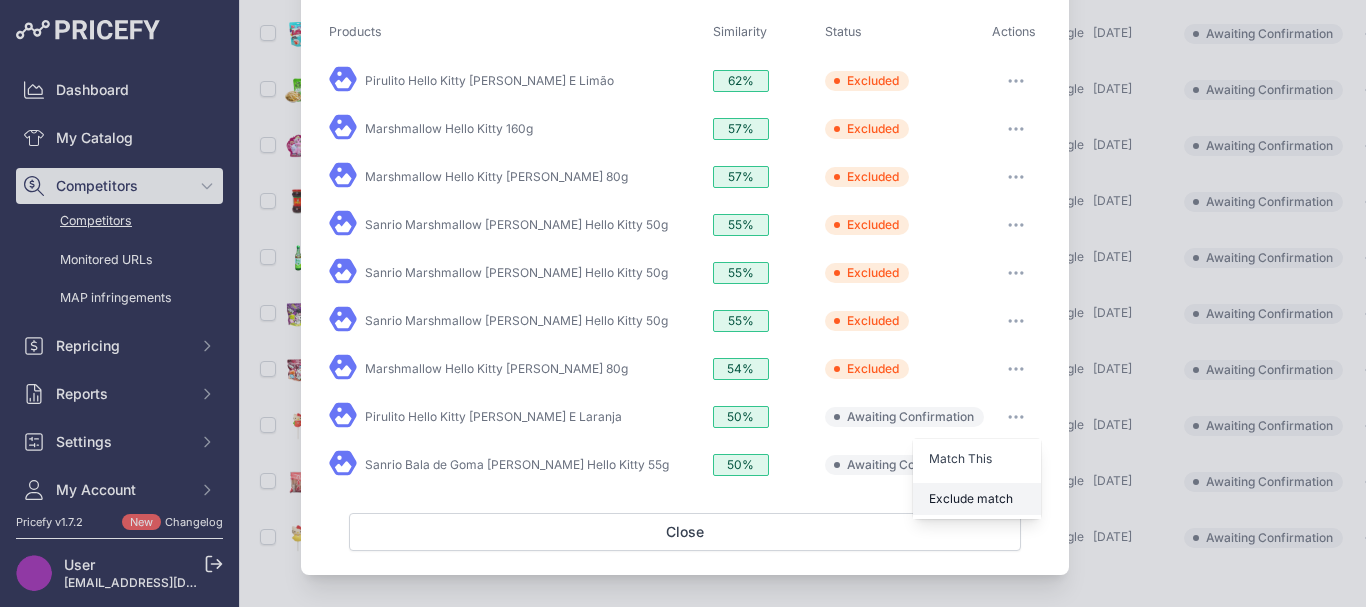 click on "Exclude match" at bounding box center (971, 498) 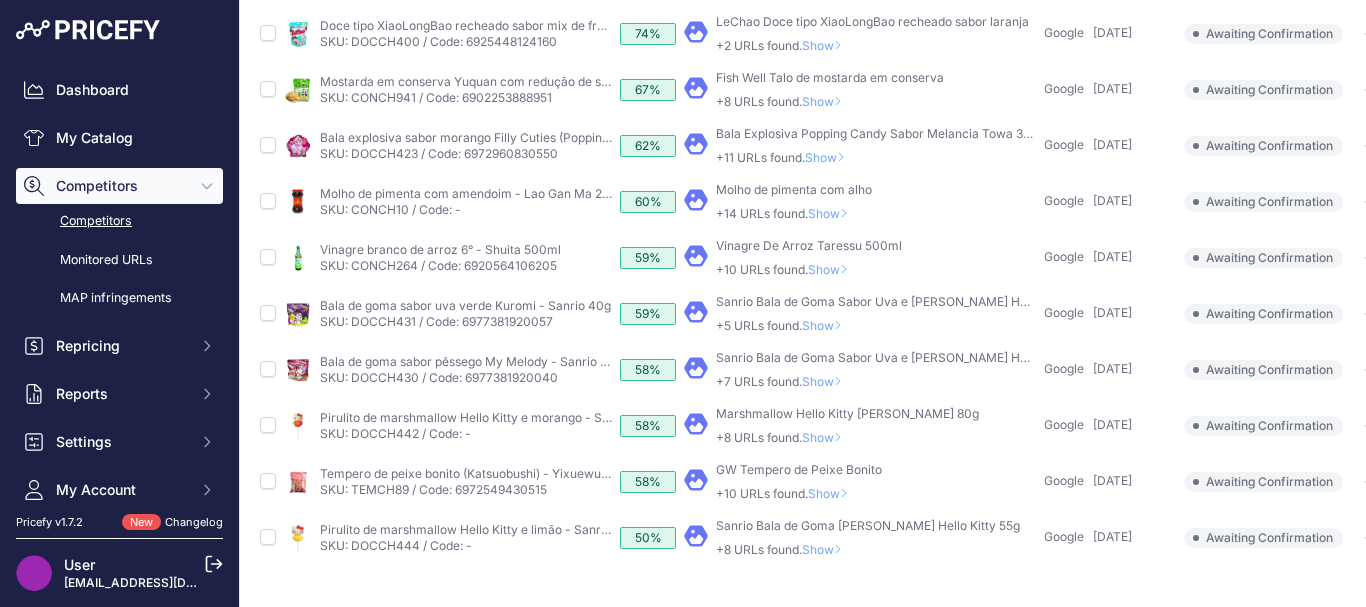 scroll, scrollTop: 765, scrollLeft: 0, axis: vertical 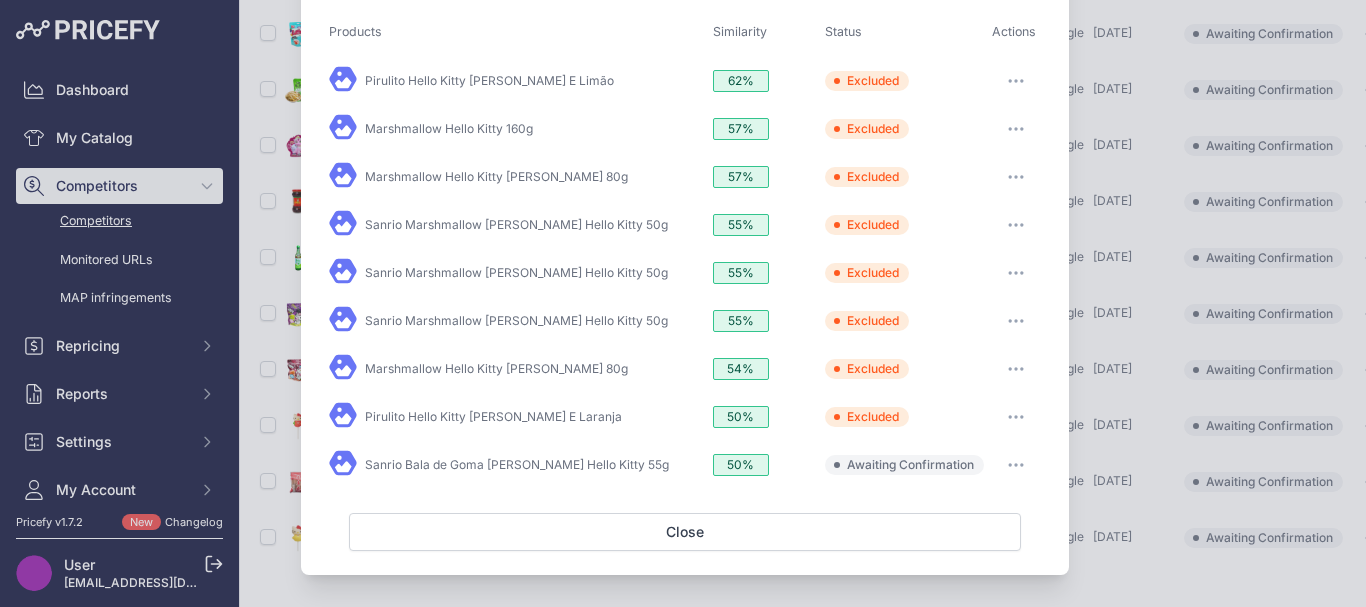 click at bounding box center [1016, 465] 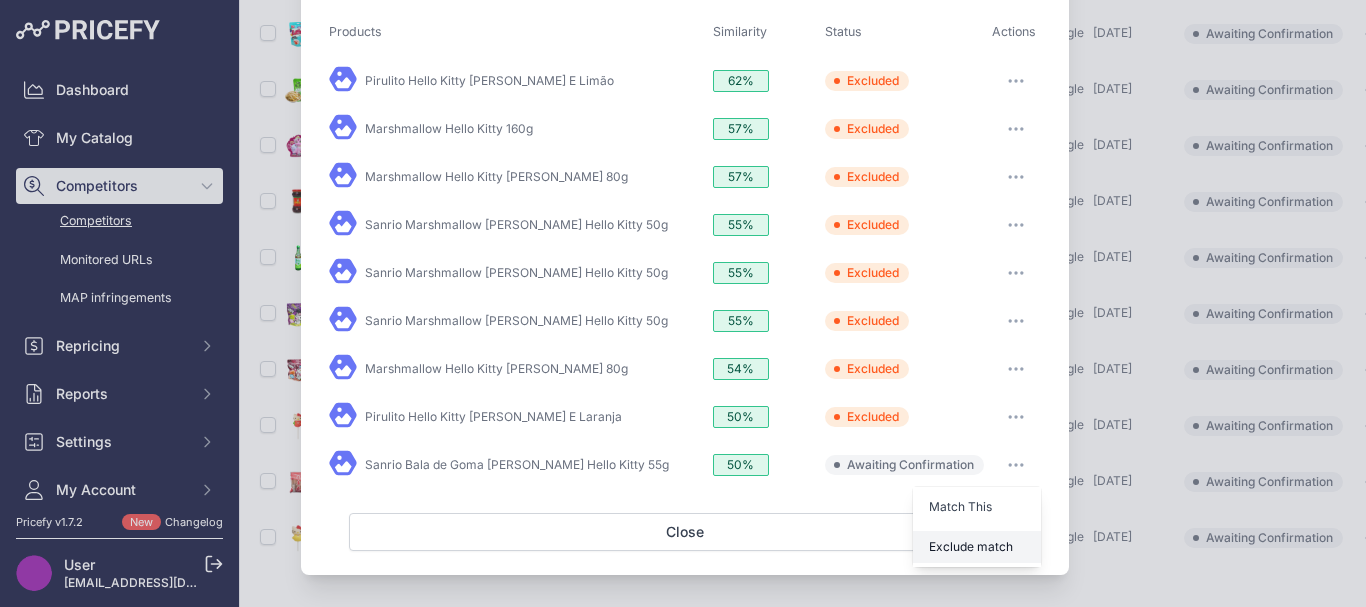 click on "Exclude match" at bounding box center [971, 546] 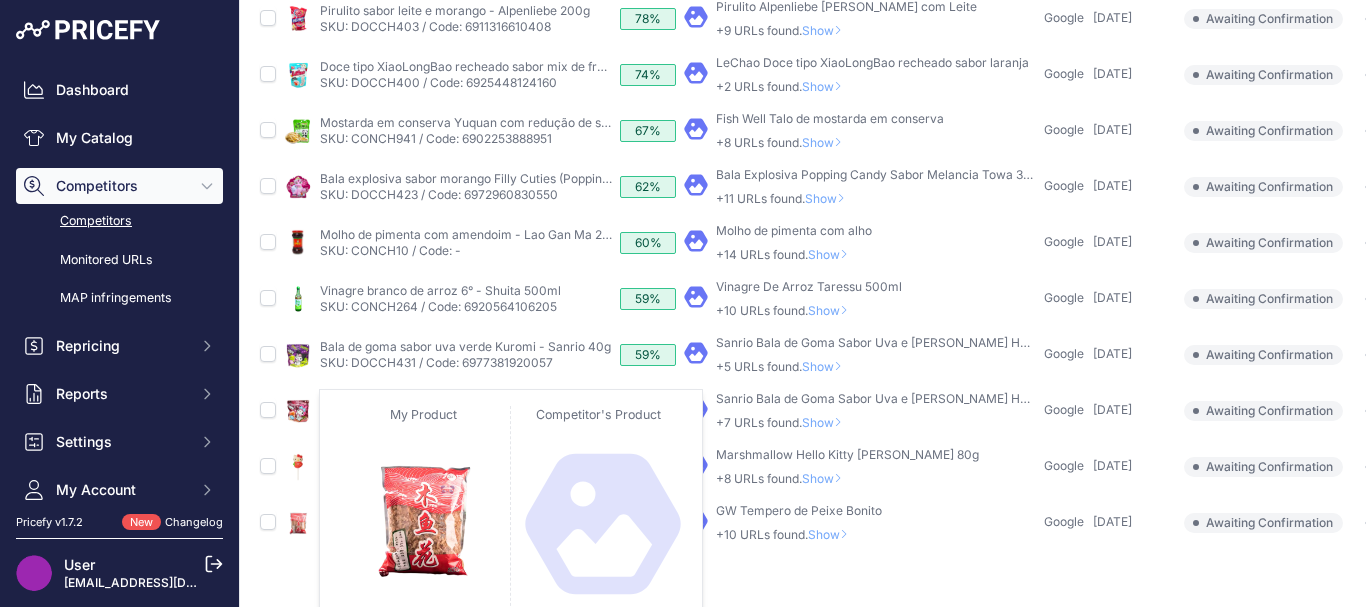 scroll, scrollTop: 709, scrollLeft: 0, axis: vertical 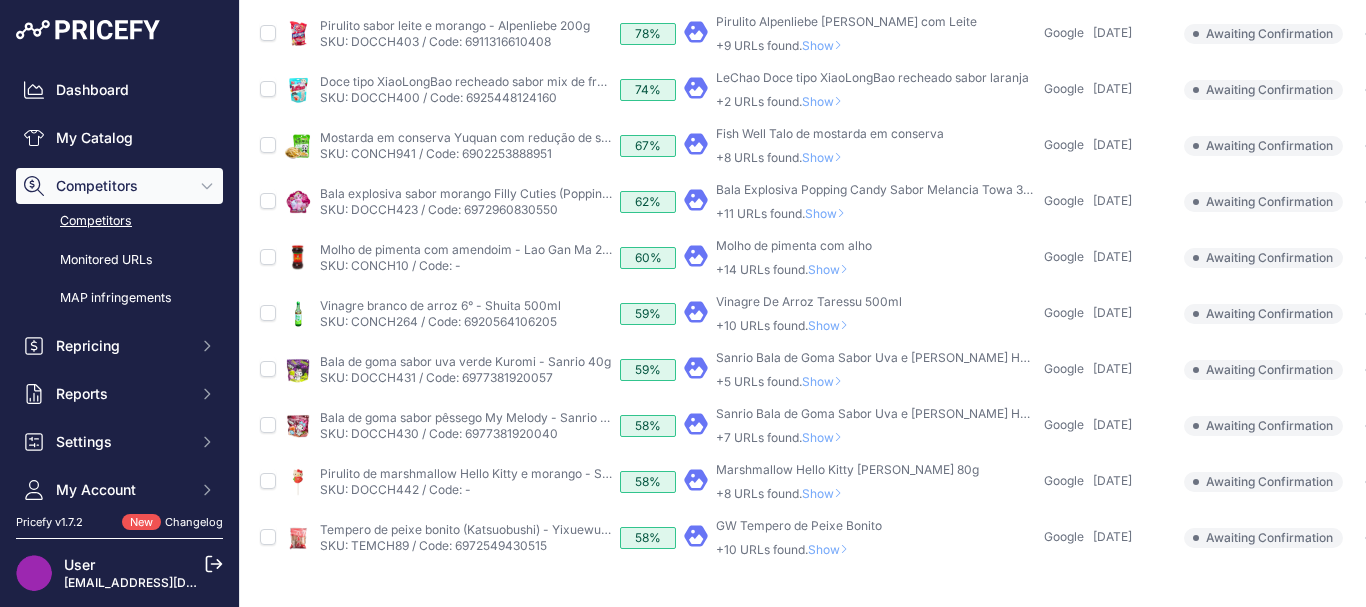 click on "Show" at bounding box center [832, 549] 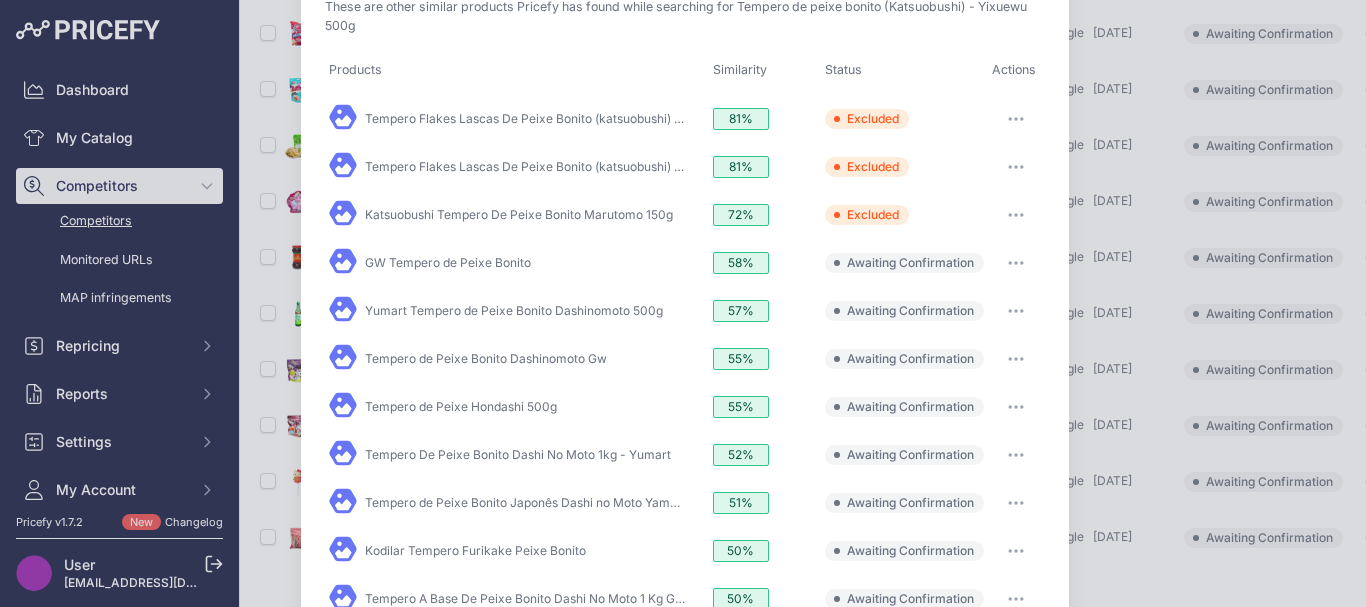 scroll, scrollTop: 200, scrollLeft: 0, axis: vertical 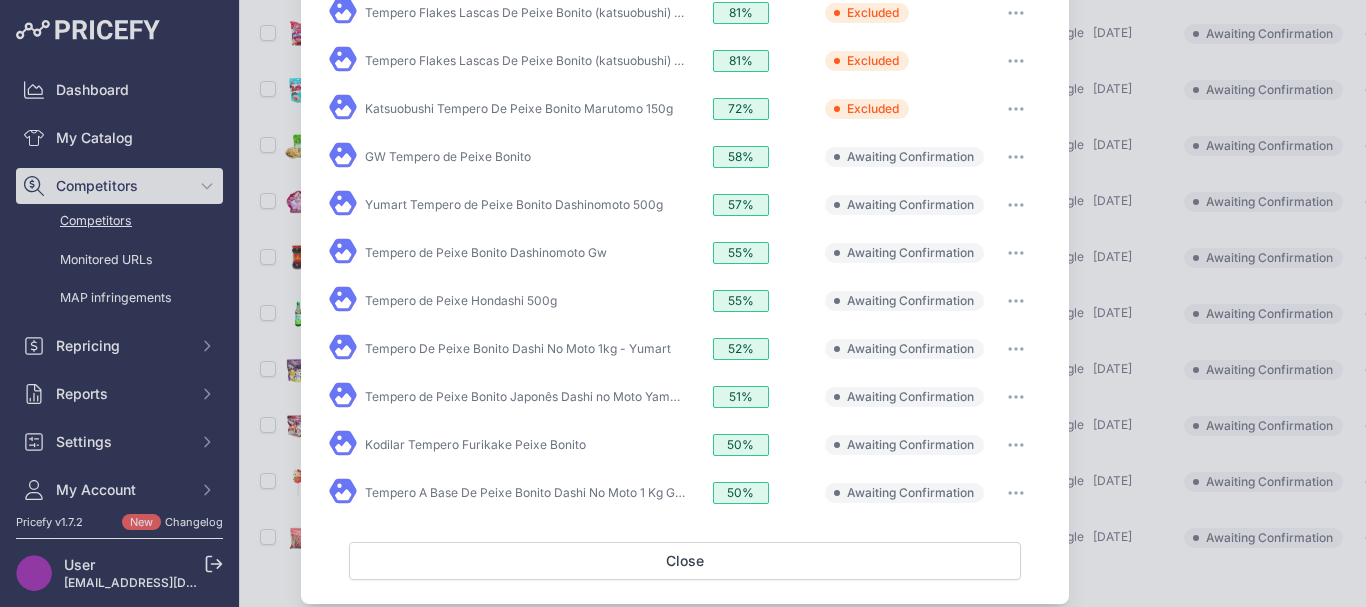click at bounding box center [1016, 157] 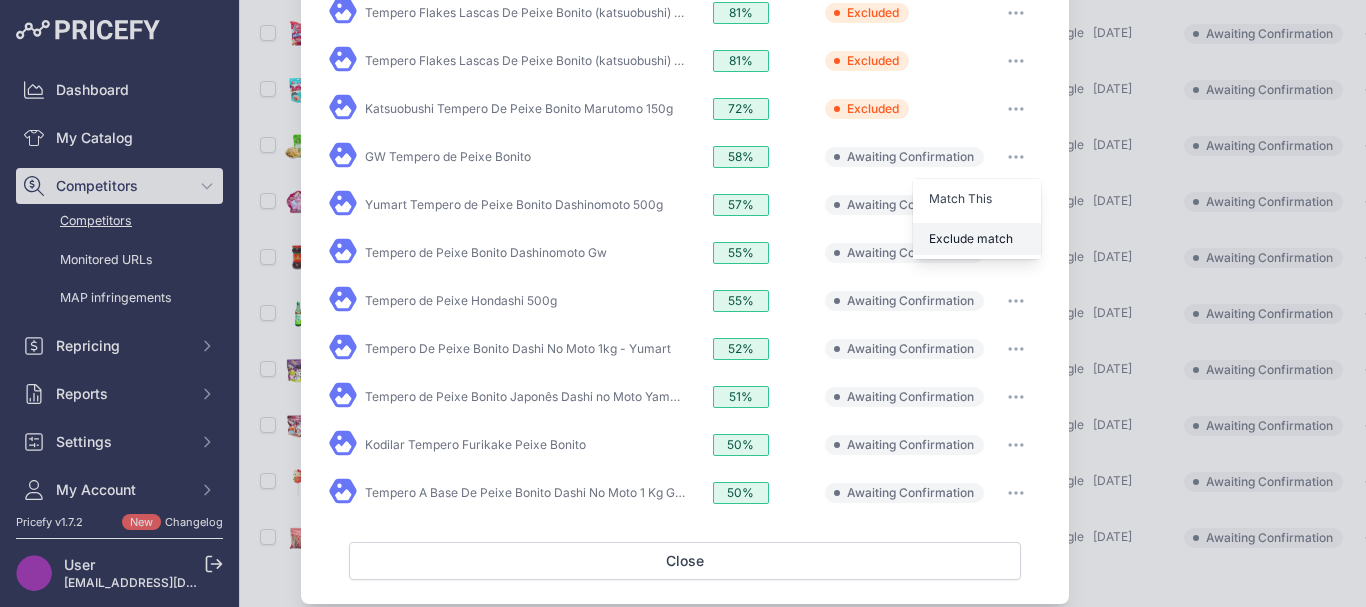 click on "Exclude match" at bounding box center (971, 238) 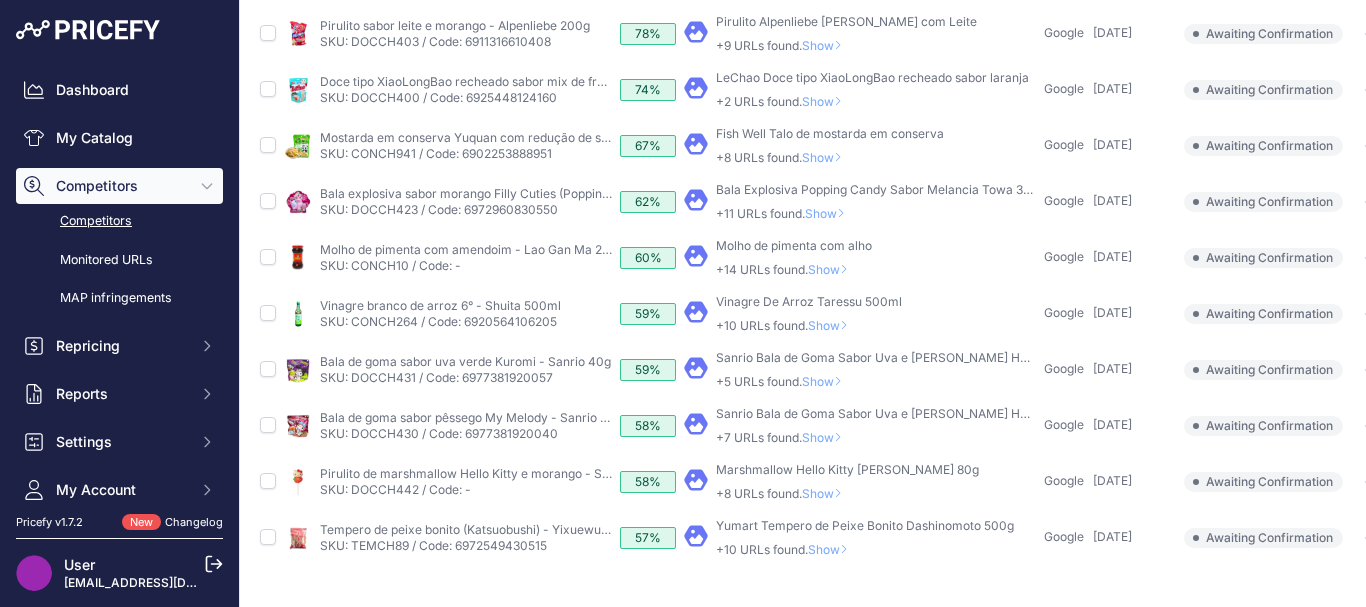scroll, scrollTop: 708, scrollLeft: 0, axis: vertical 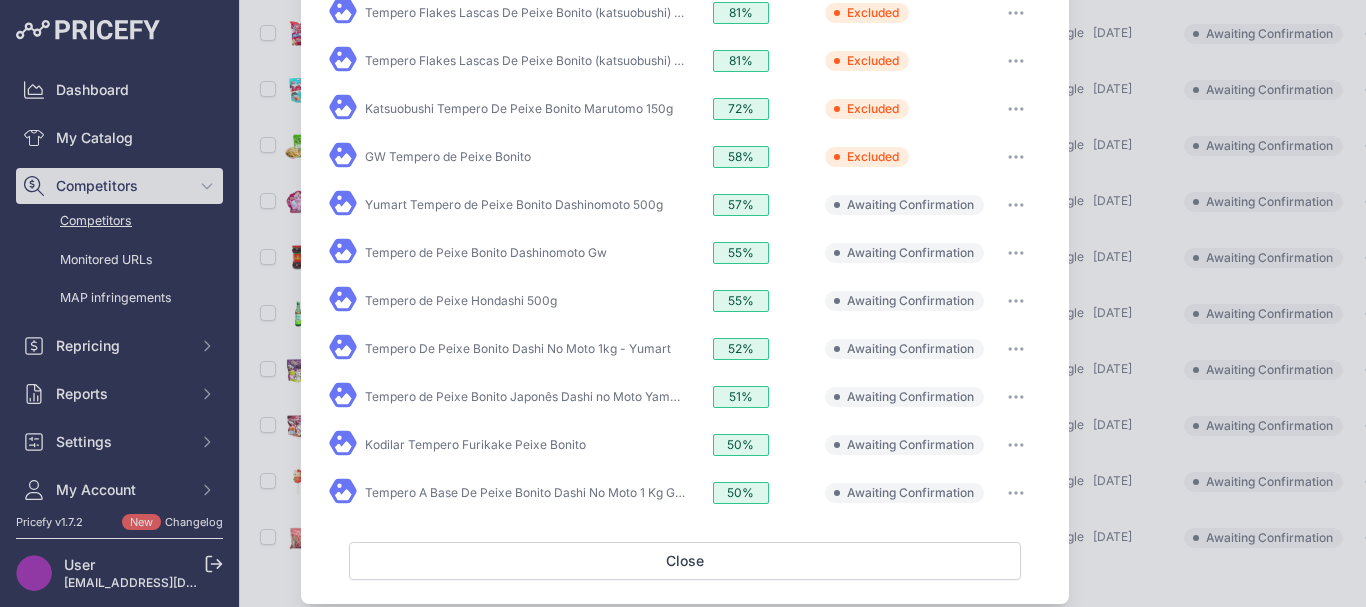 click on "Edit Match" at bounding box center [1016, 205] 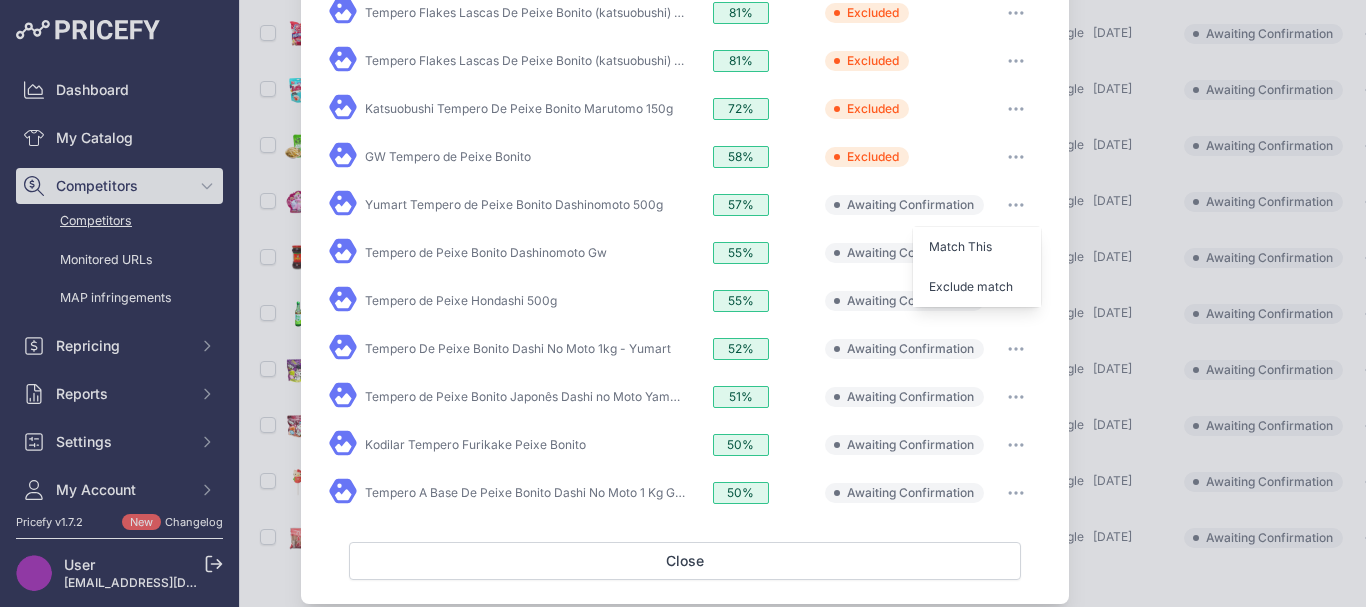 click on "Exclude match" at bounding box center (977, 287) 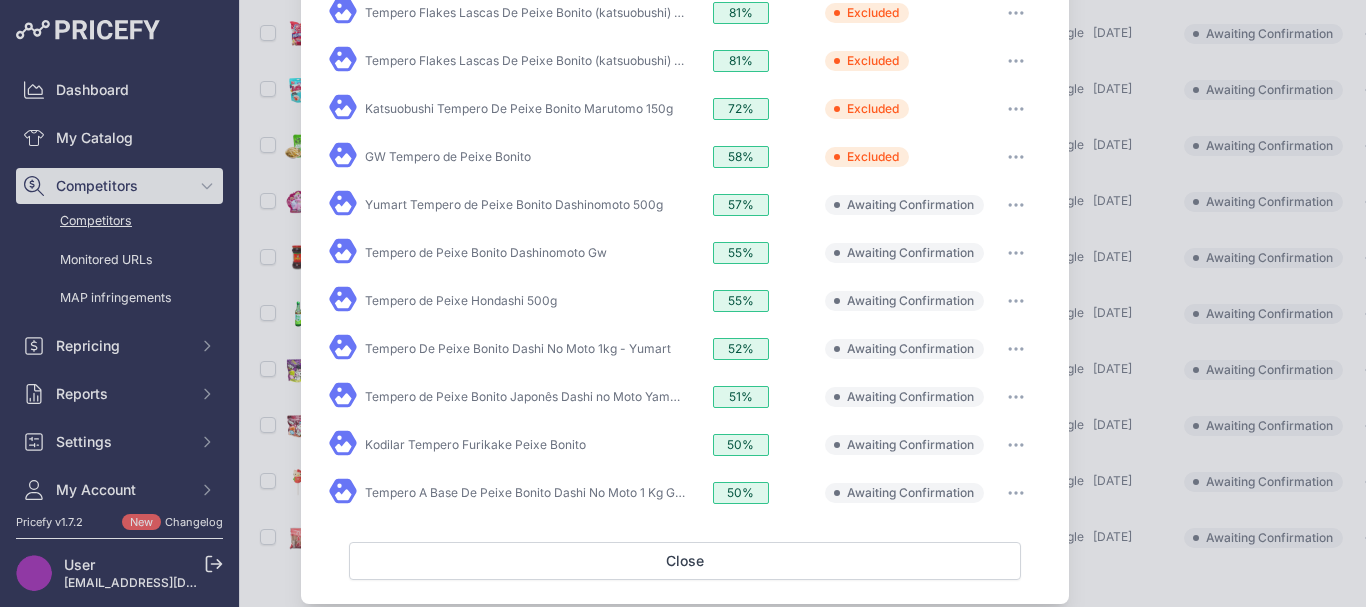 click at bounding box center [1016, 205] 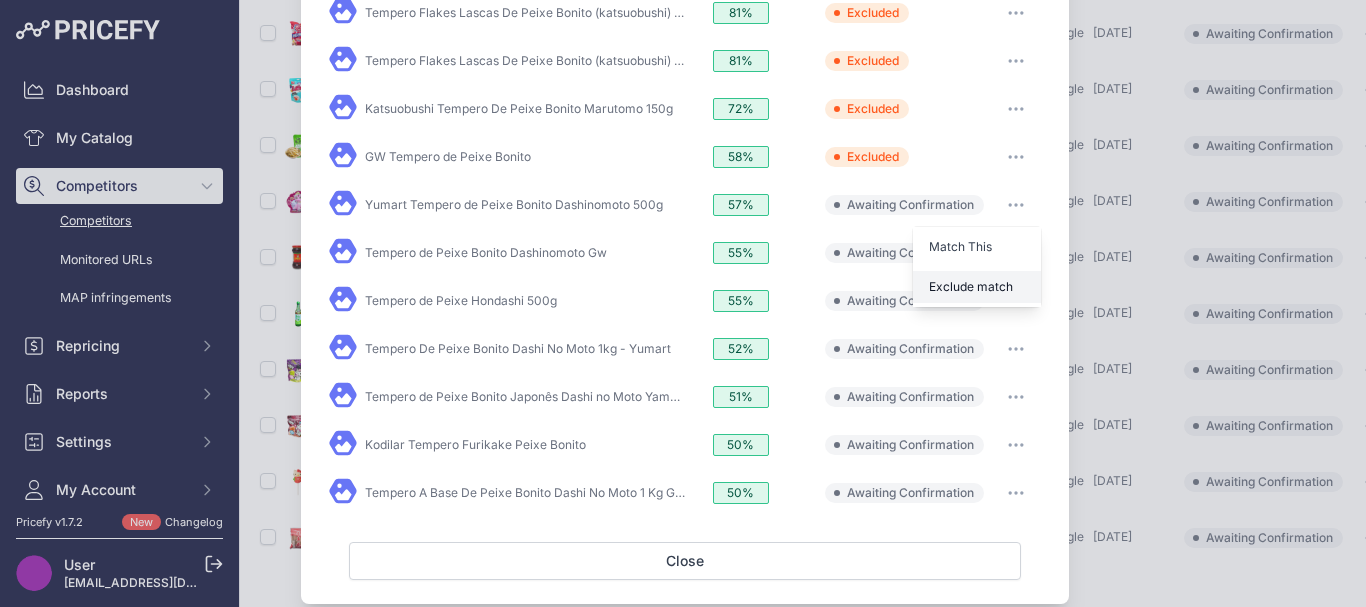 click on "Exclude match" at bounding box center [971, 286] 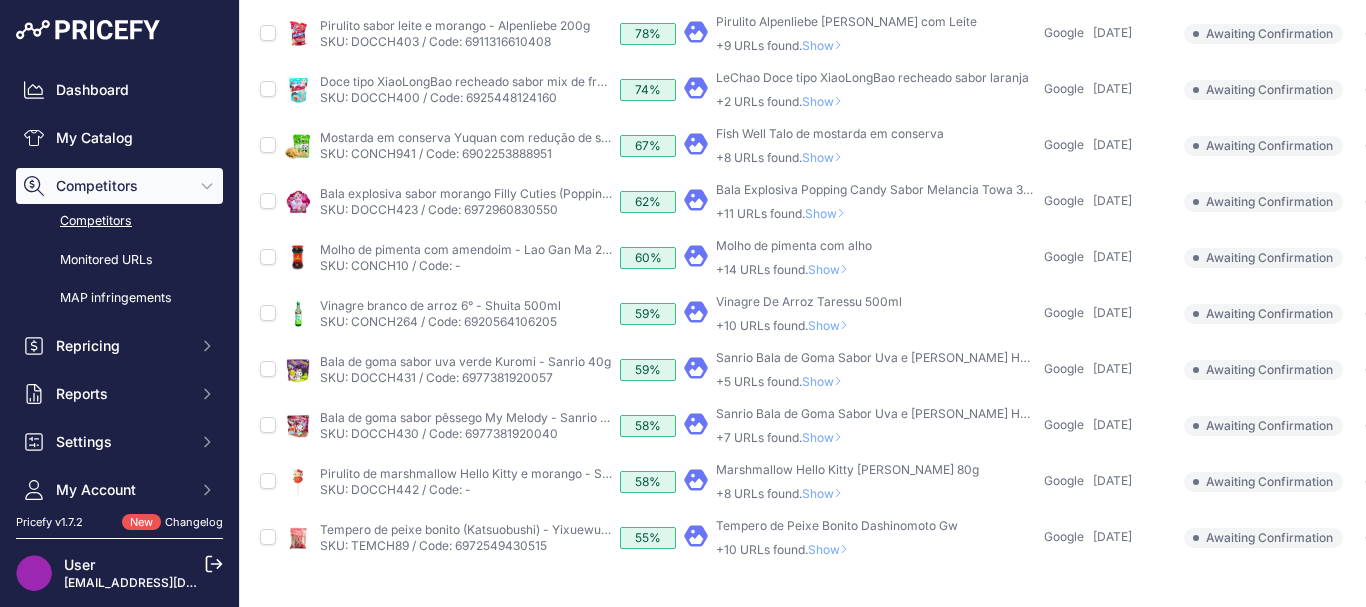 scroll, scrollTop: 709, scrollLeft: 0, axis: vertical 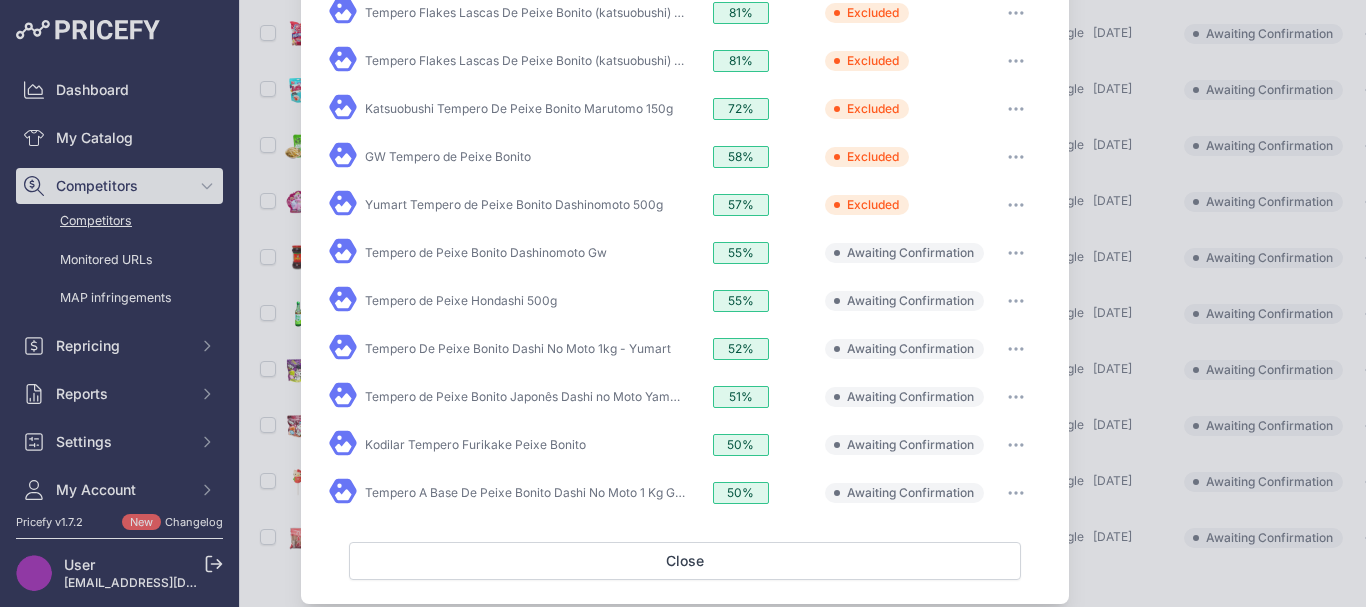 click at bounding box center (1016, 253) 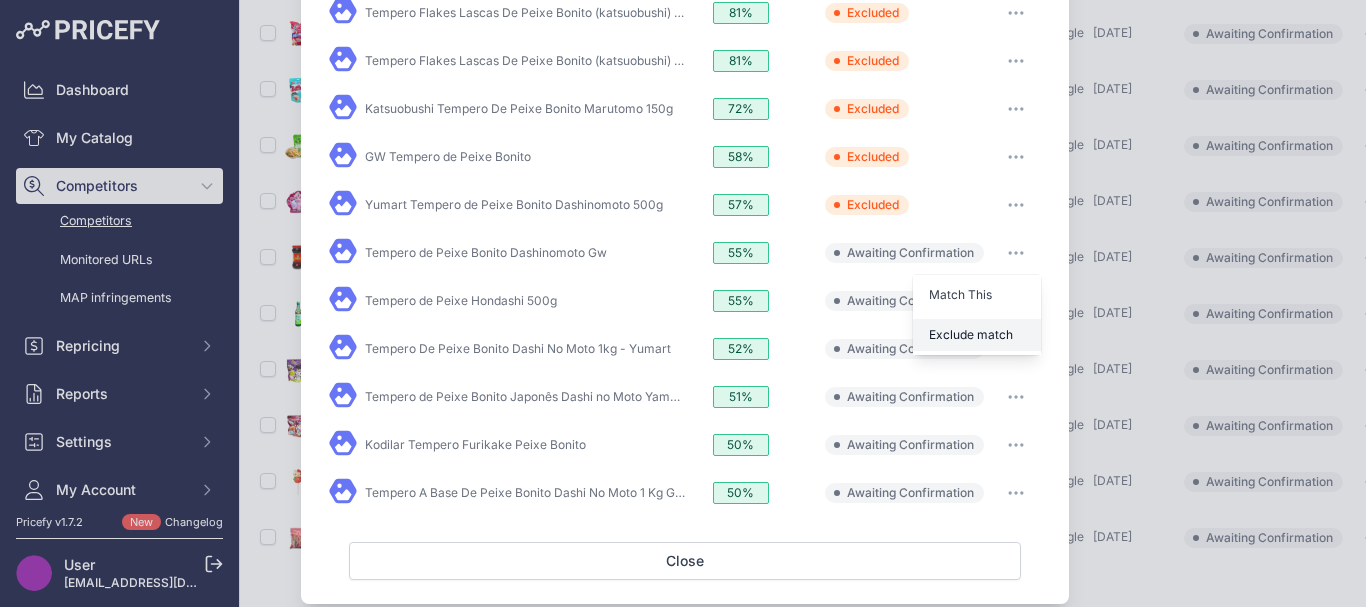 click on "Exclude match" at bounding box center [971, 334] 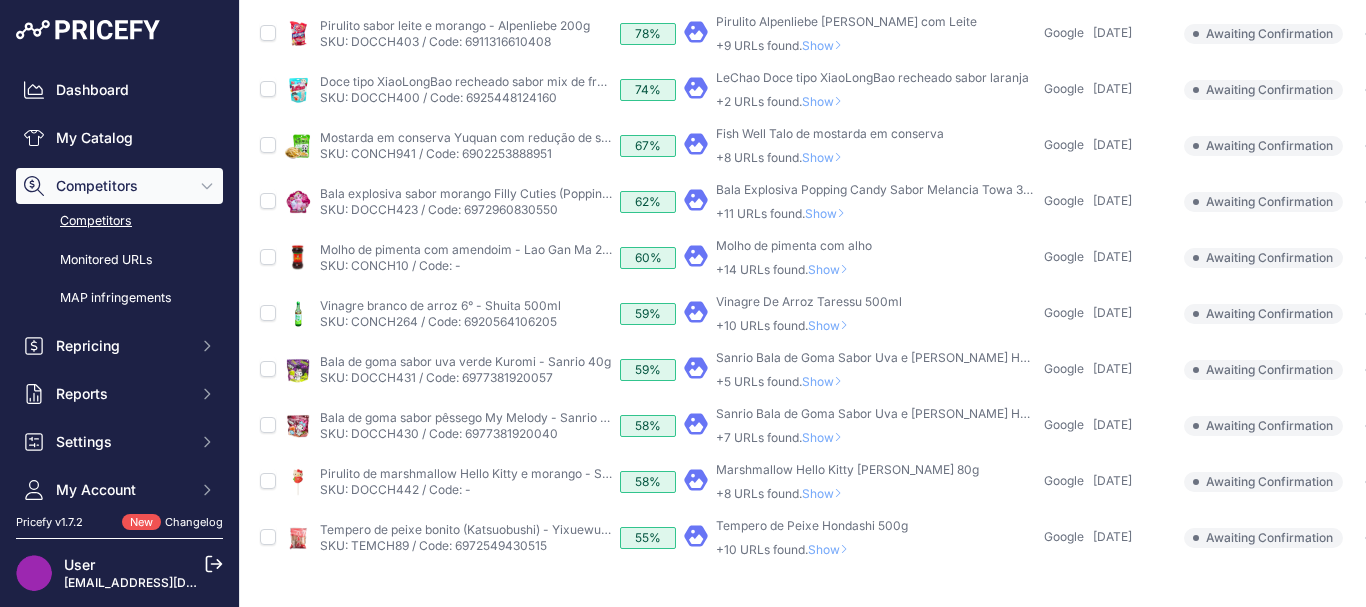 scroll, scrollTop: 708, scrollLeft: 0, axis: vertical 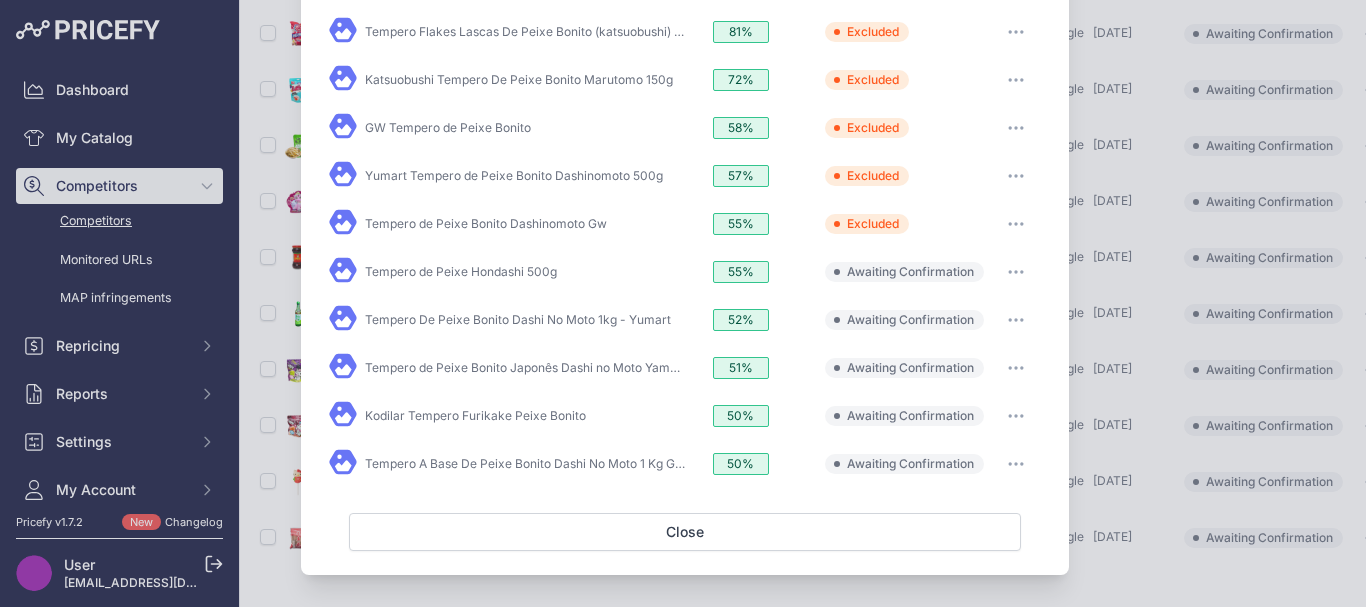 click at bounding box center [1016, 272] 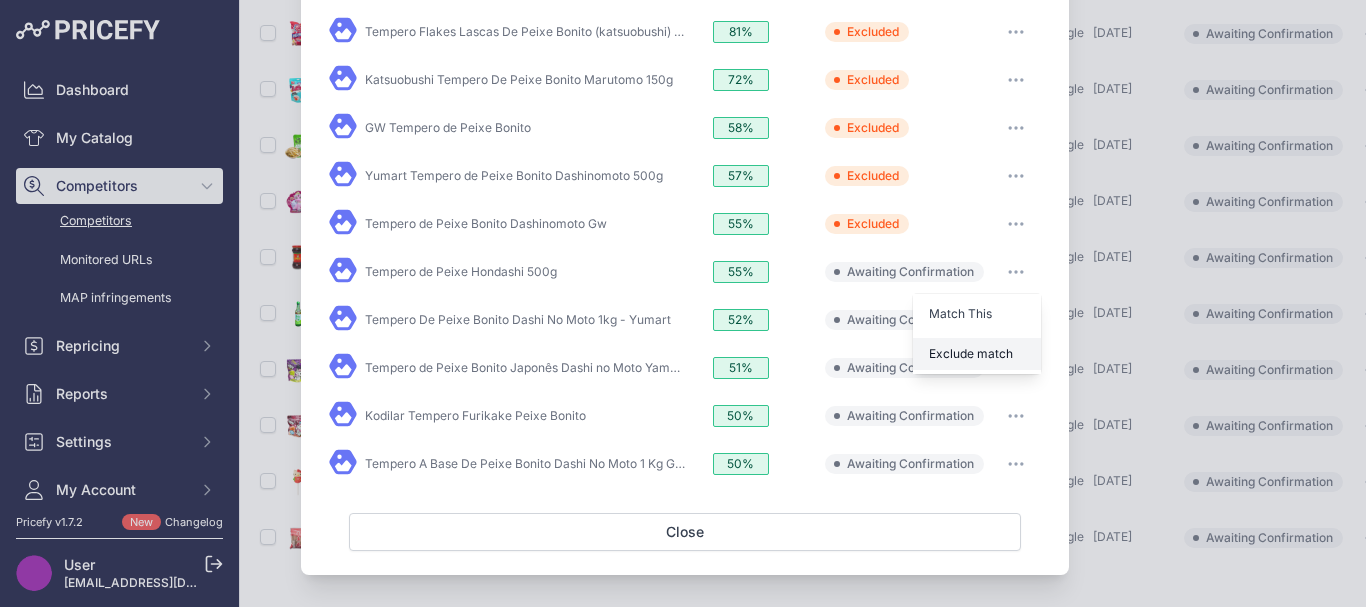 click on "Exclude match" at bounding box center [971, 353] 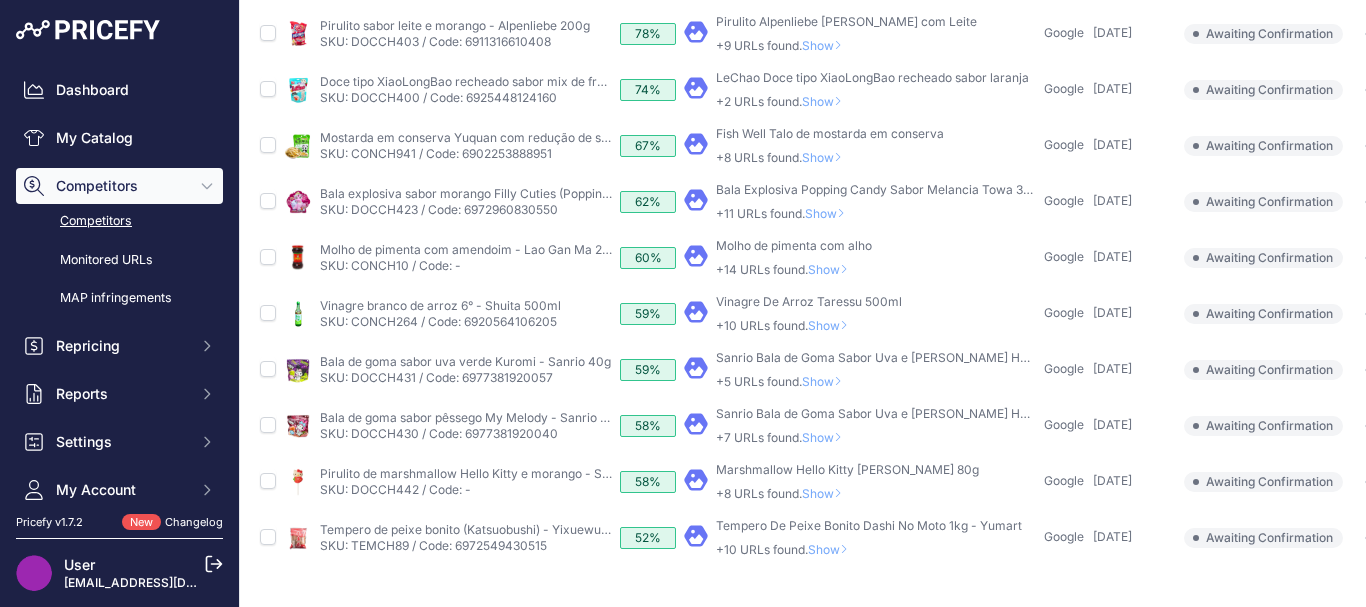 scroll, scrollTop: 709, scrollLeft: 0, axis: vertical 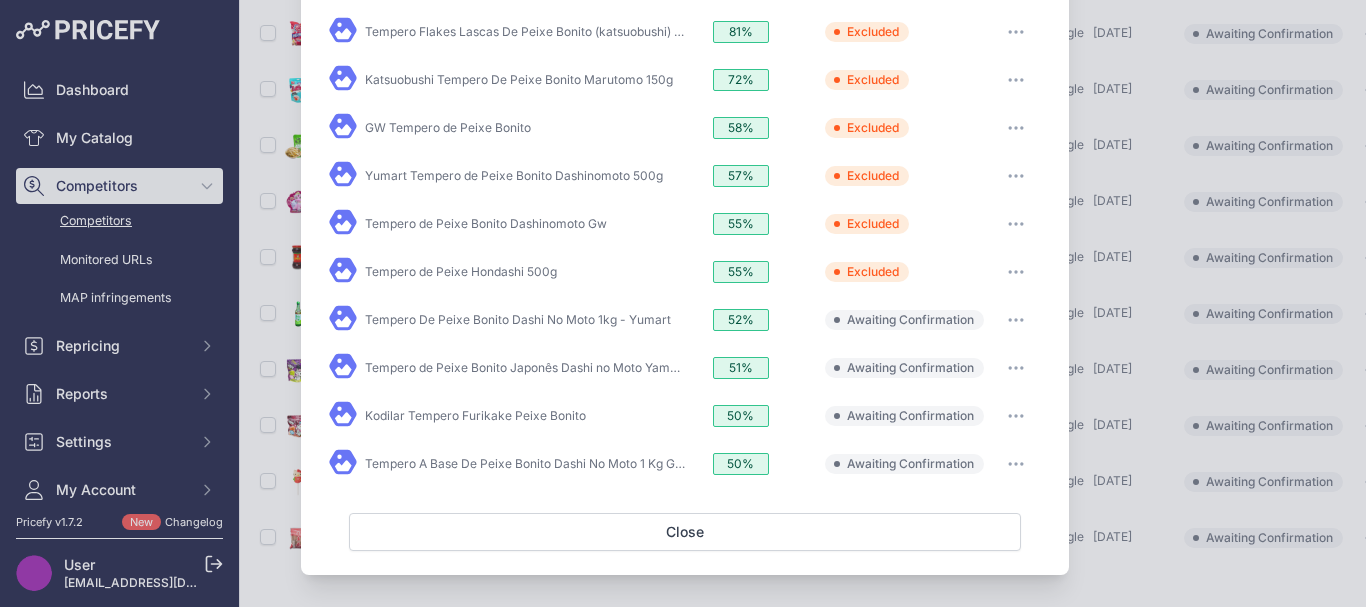 click 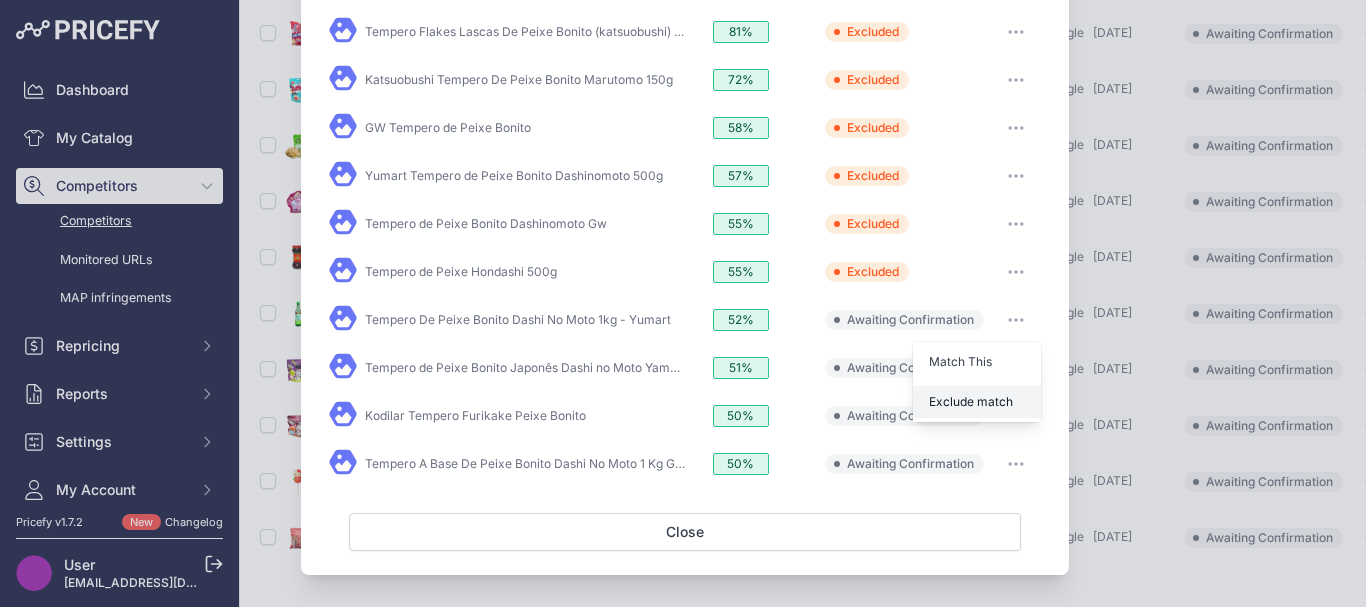 click on "Exclude match" at bounding box center (971, 401) 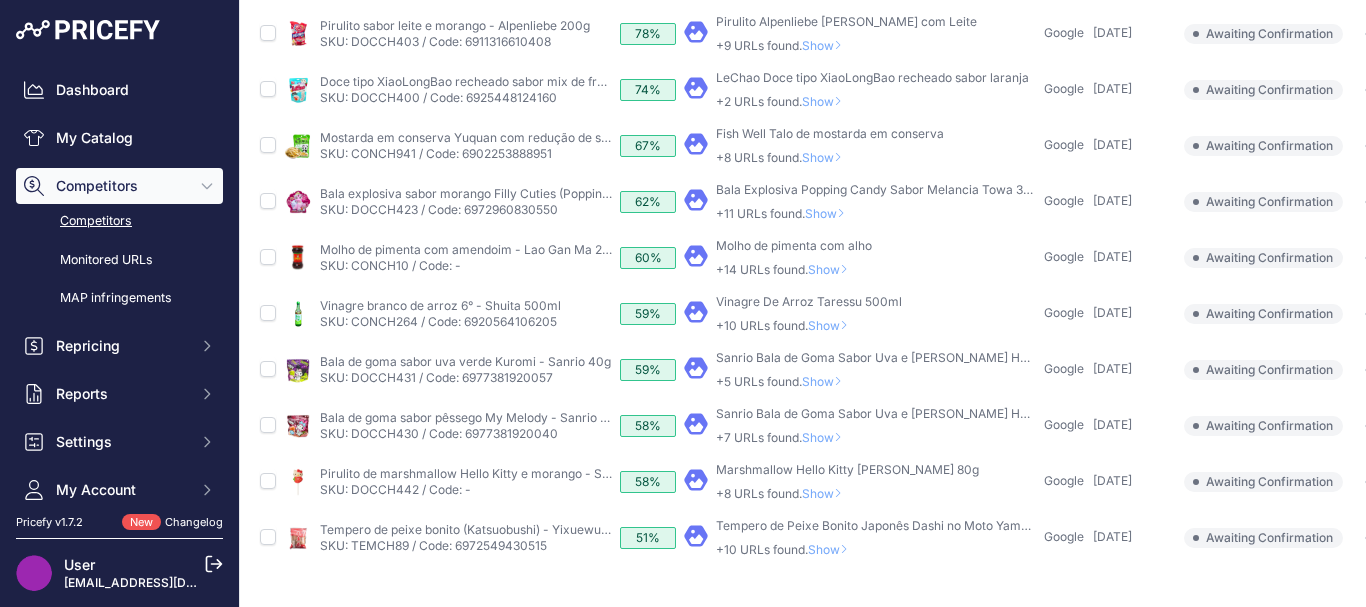 scroll, scrollTop: 709, scrollLeft: 0, axis: vertical 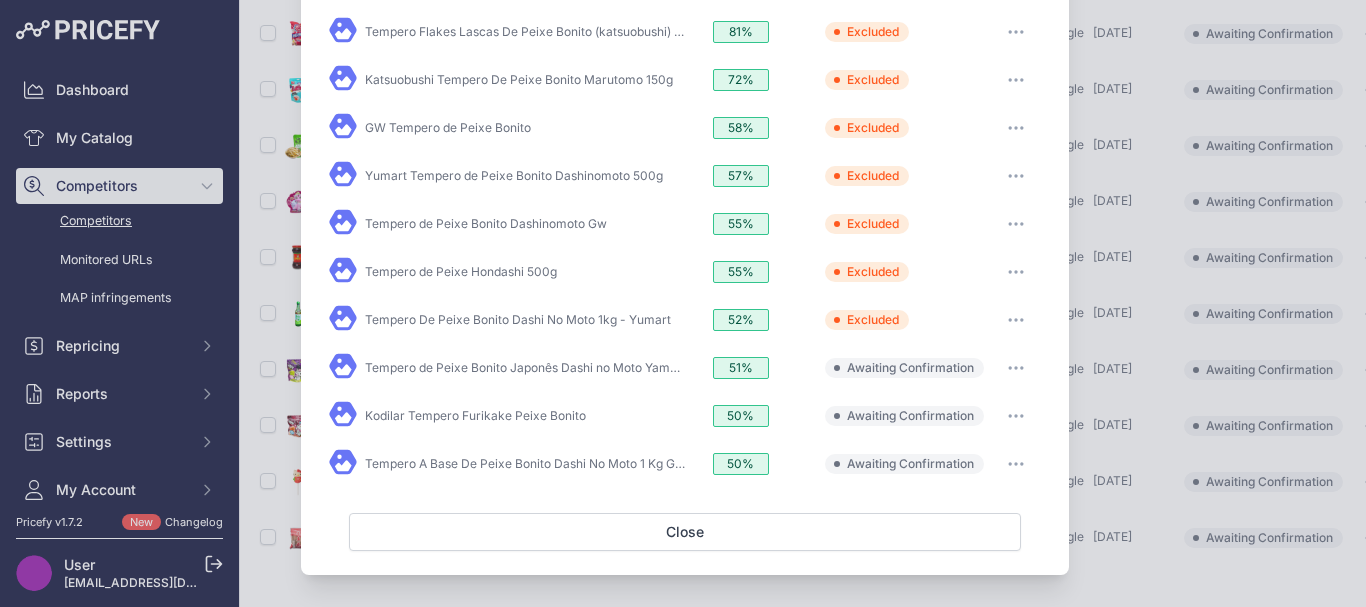 click 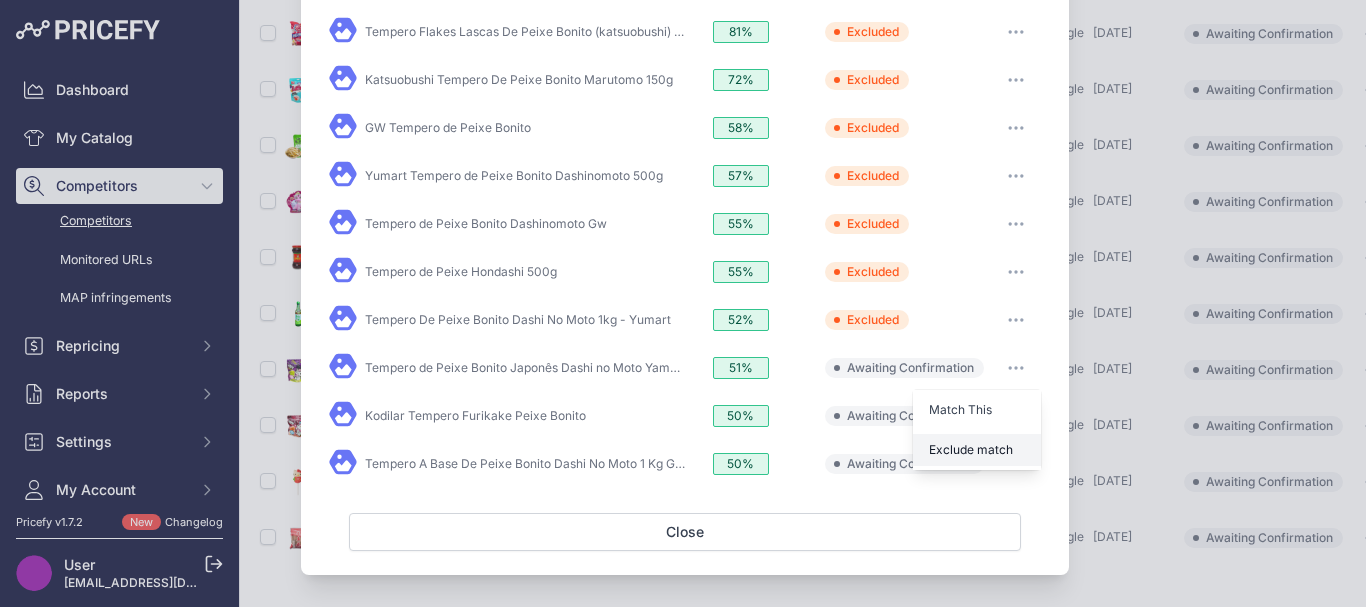 click on "Exclude match" at bounding box center [971, 449] 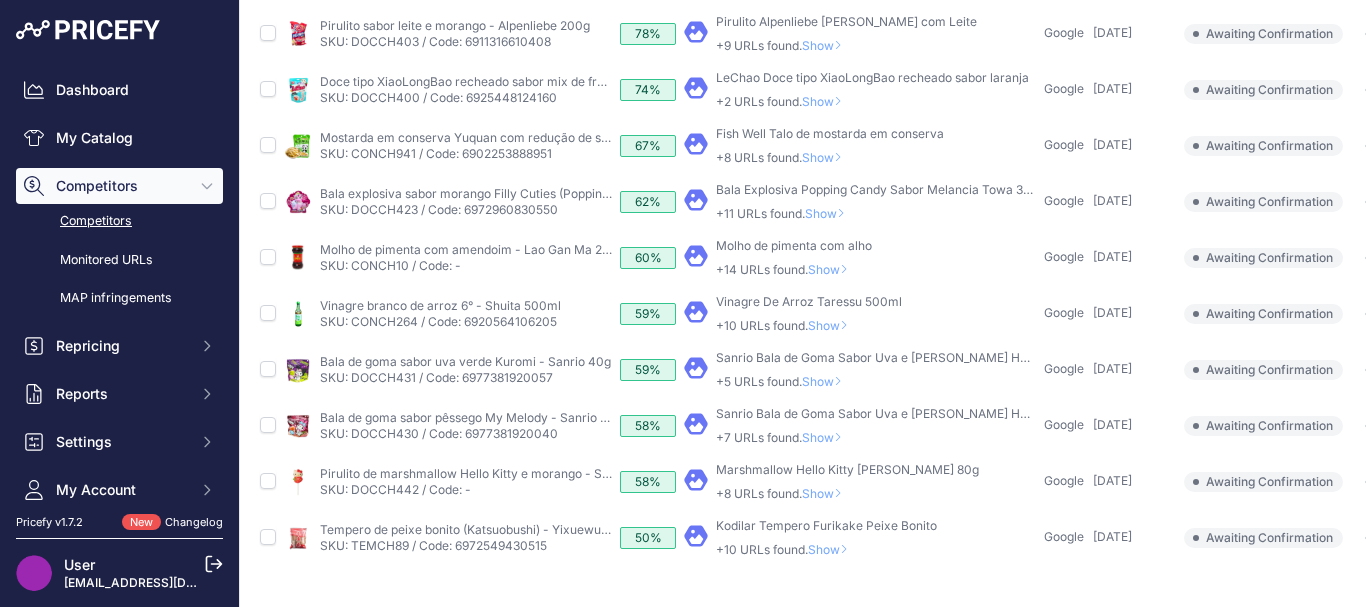 scroll, scrollTop: 709, scrollLeft: 0, axis: vertical 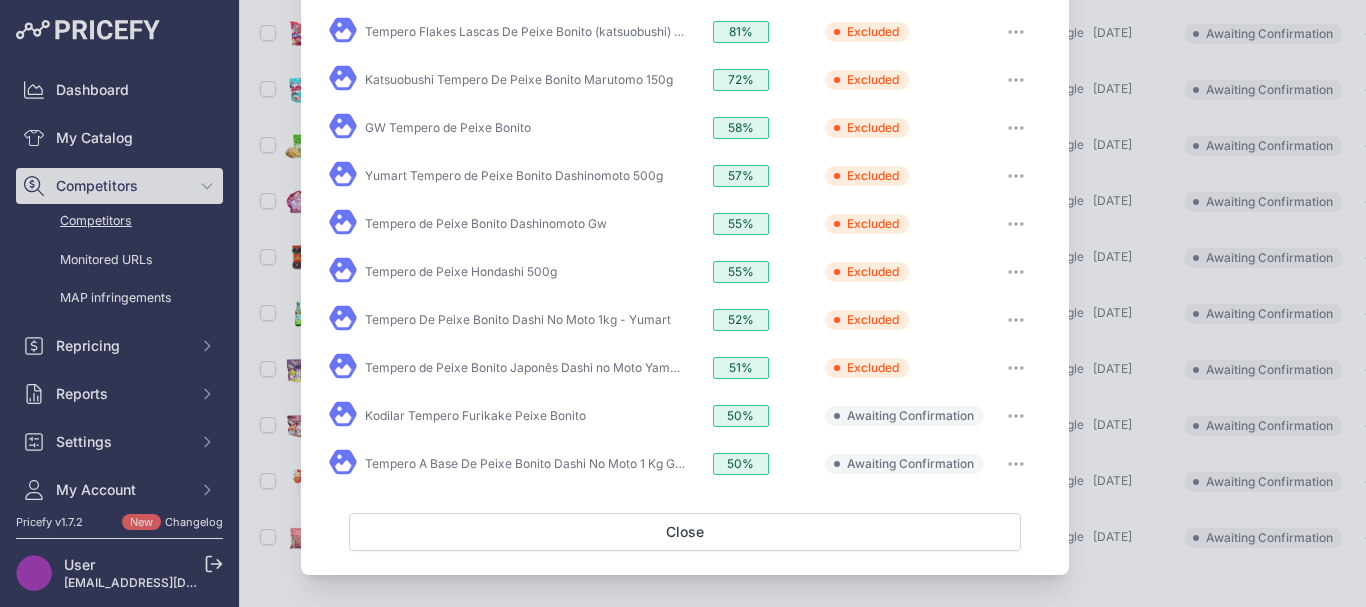 click at bounding box center [1016, 416] 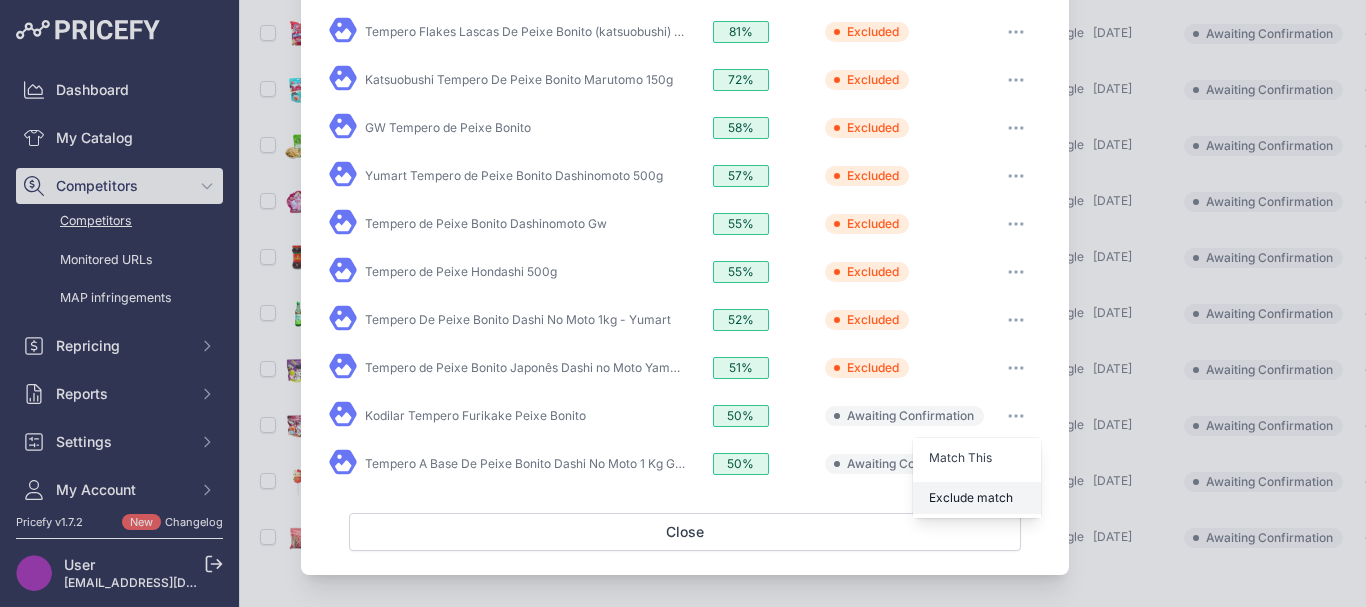 click on "Exclude match" at bounding box center (971, 497) 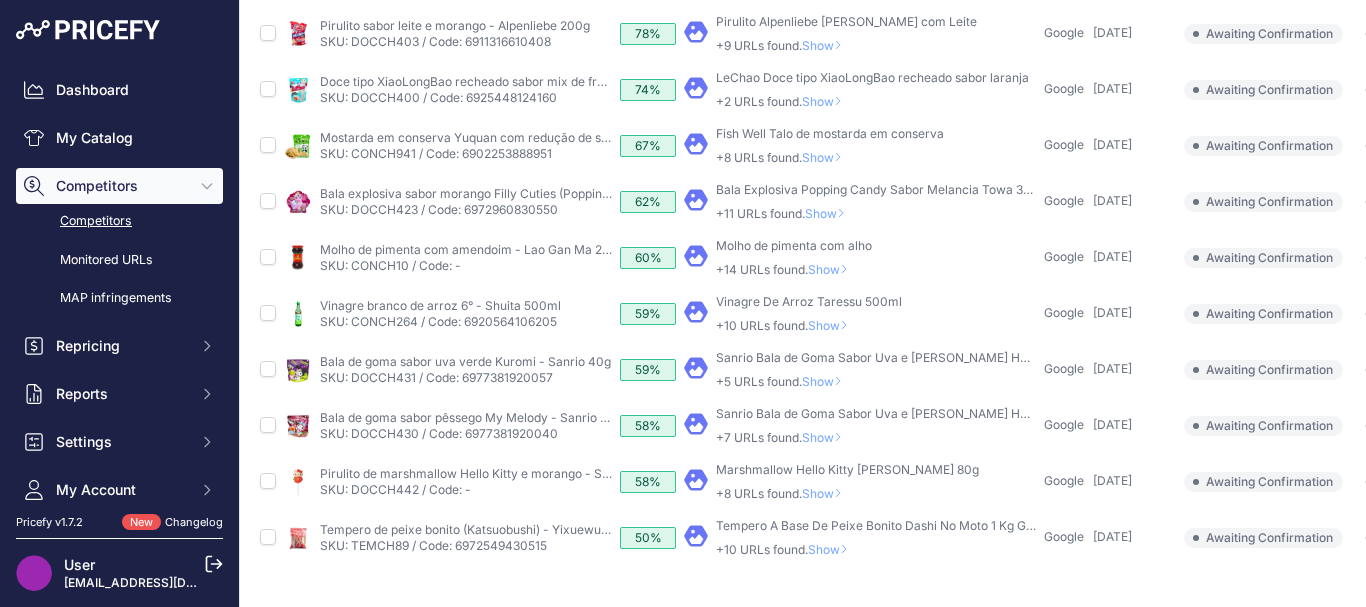 scroll, scrollTop: 709, scrollLeft: 0, axis: vertical 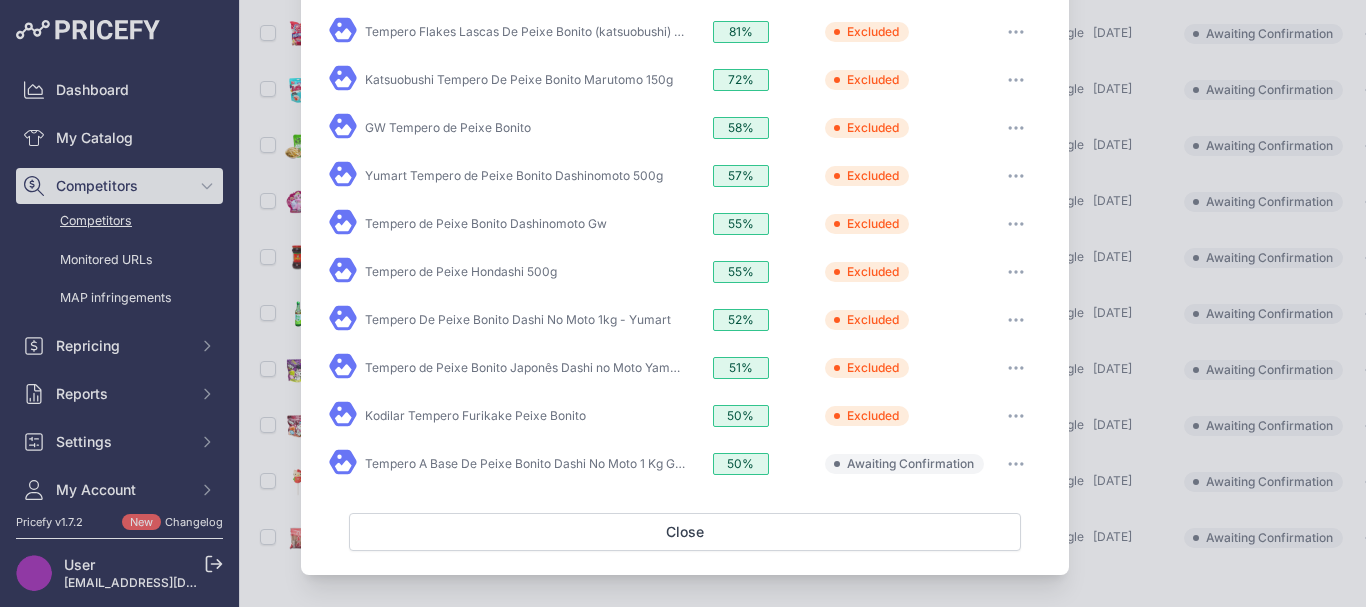 click at bounding box center (1016, 464) 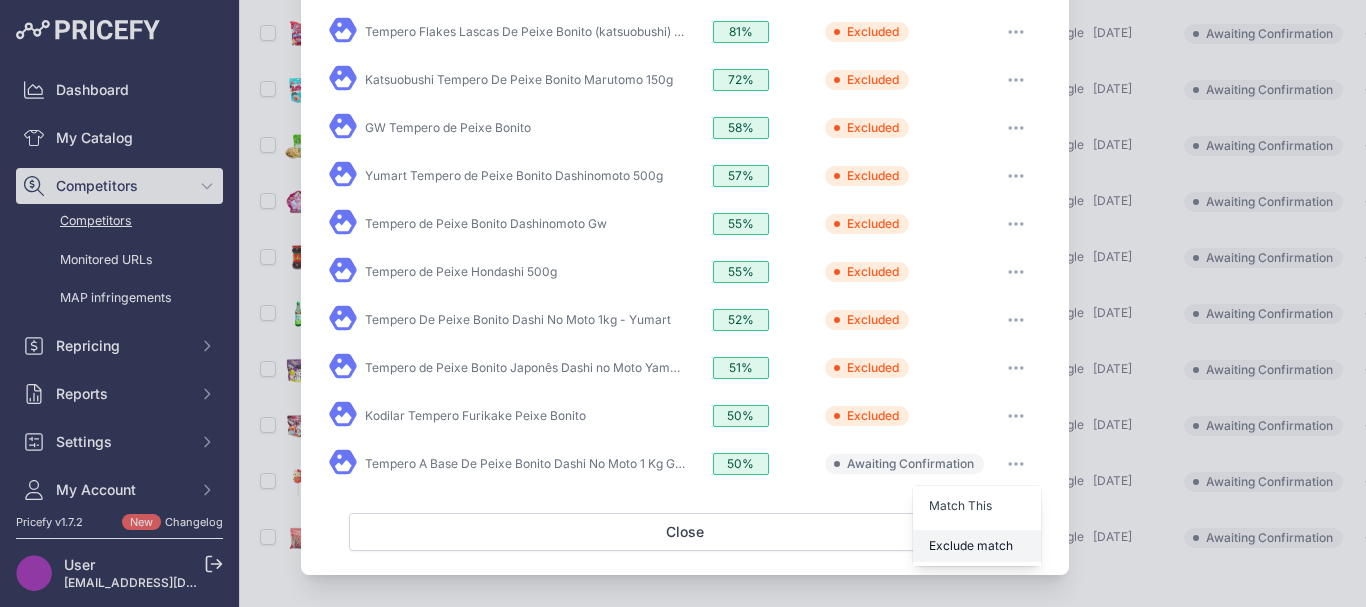 click on "Exclude match" at bounding box center (971, 545) 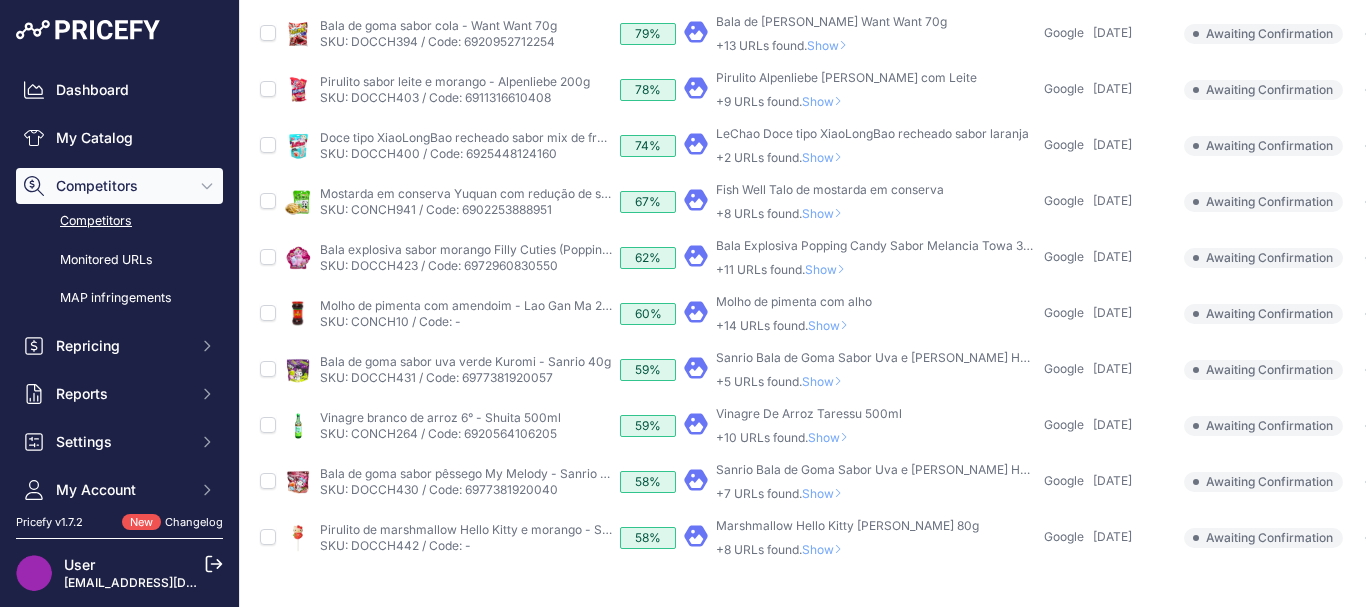 scroll, scrollTop: 653, scrollLeft: 0, axis: vertical 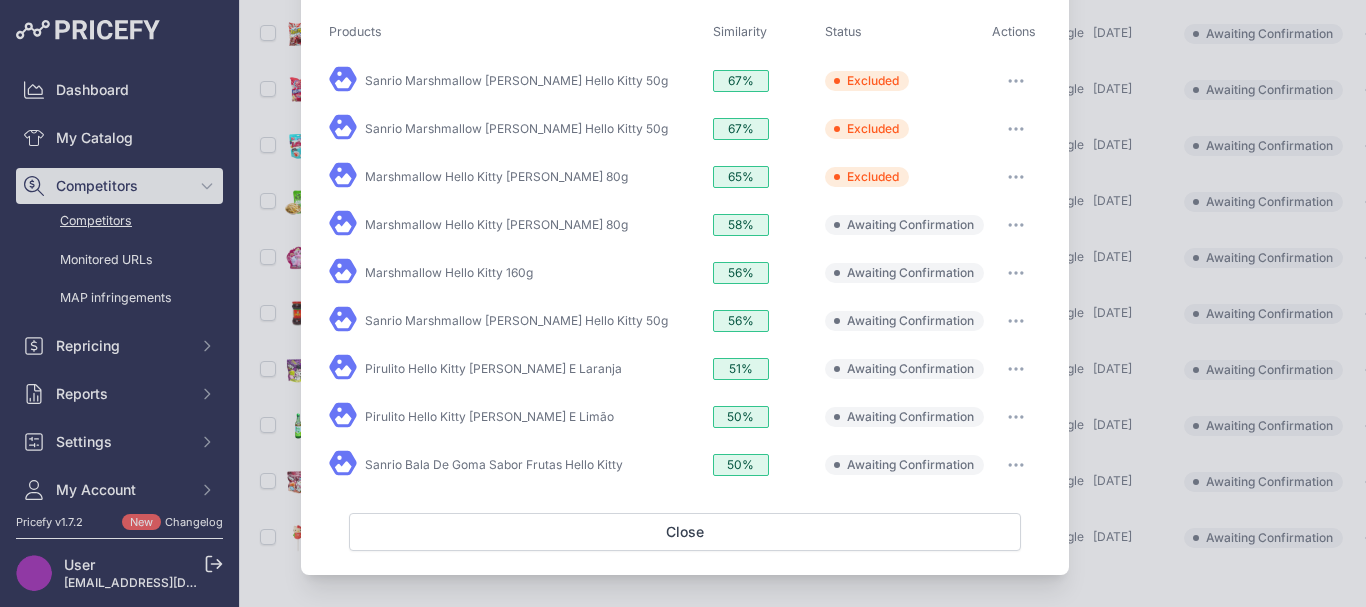 click at bounding box center (1016, 225) 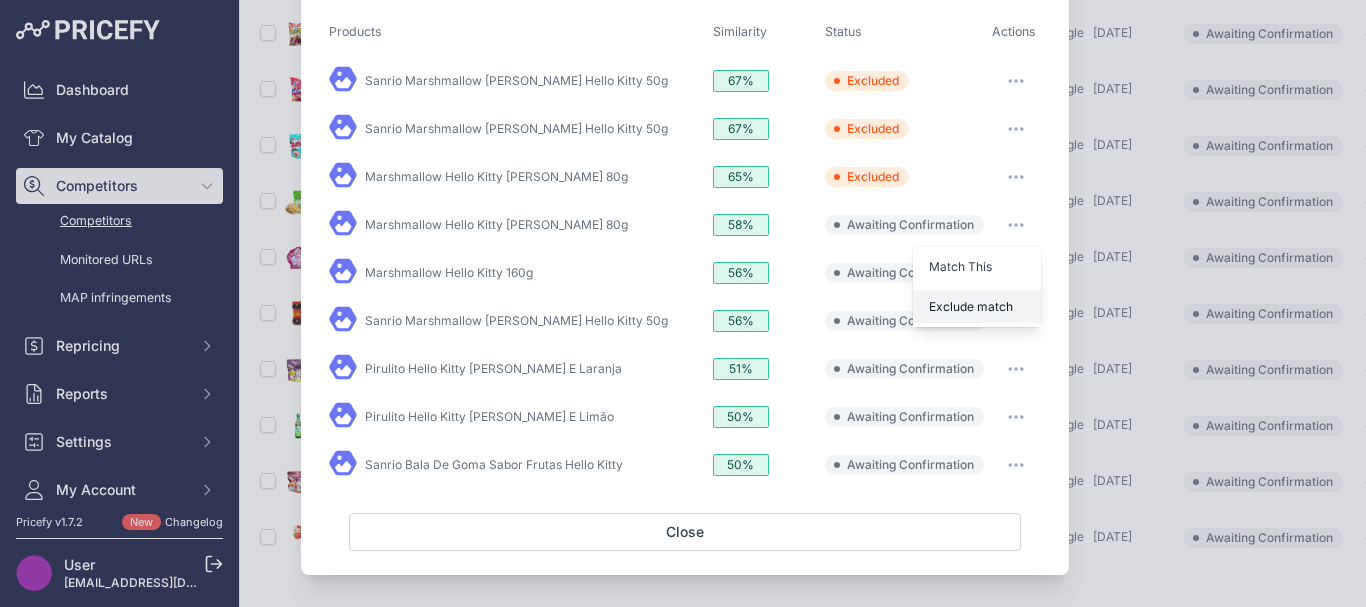 click on "Exclude match" at bounding box center [971, 306] 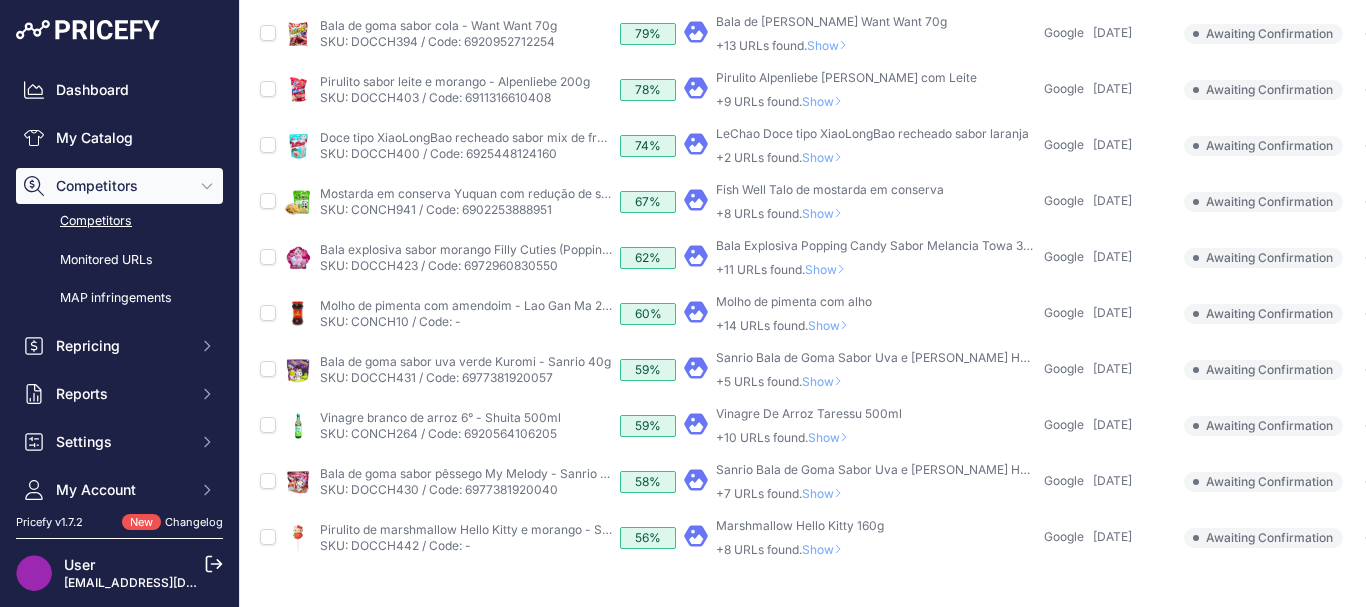 scroll, scrollTop: 653, scrollLeft: 0, axis: vertical 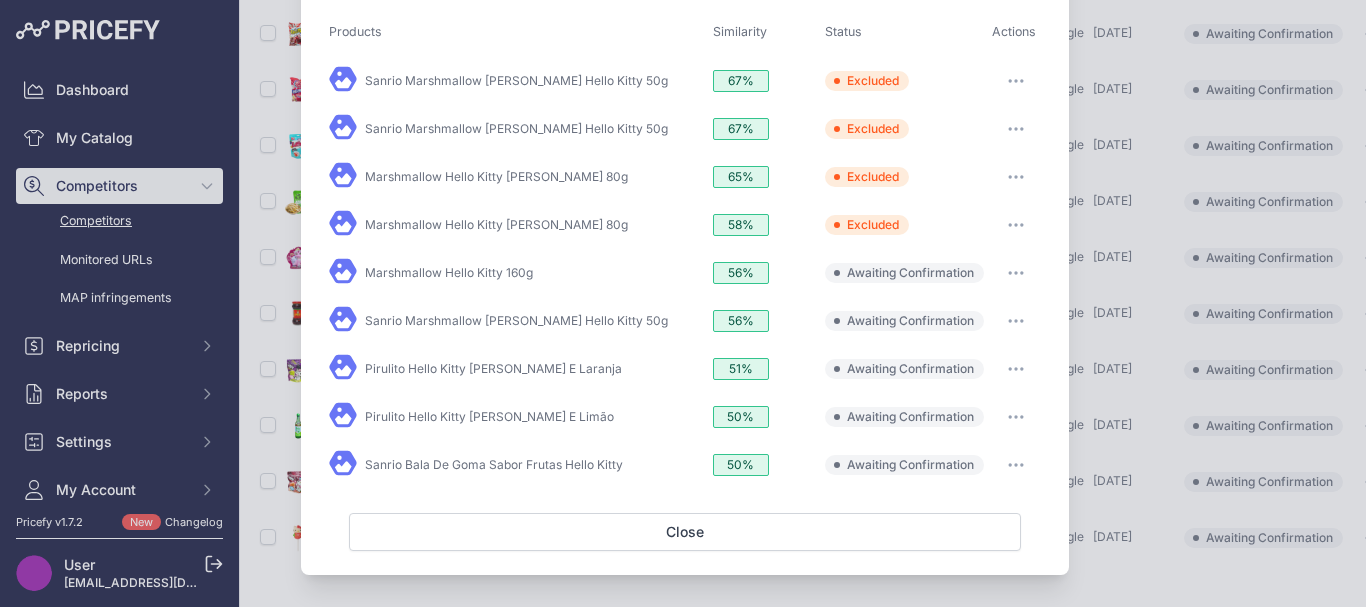 click 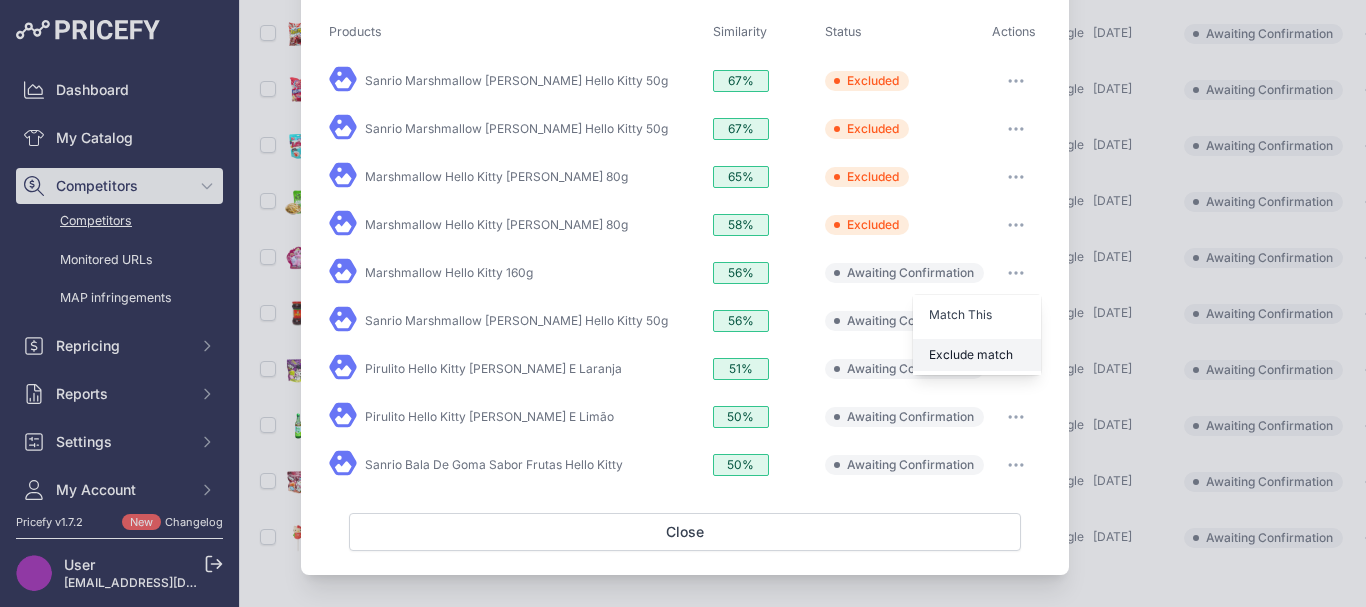 click on "Exclude match" at bounding box center (977, 355) 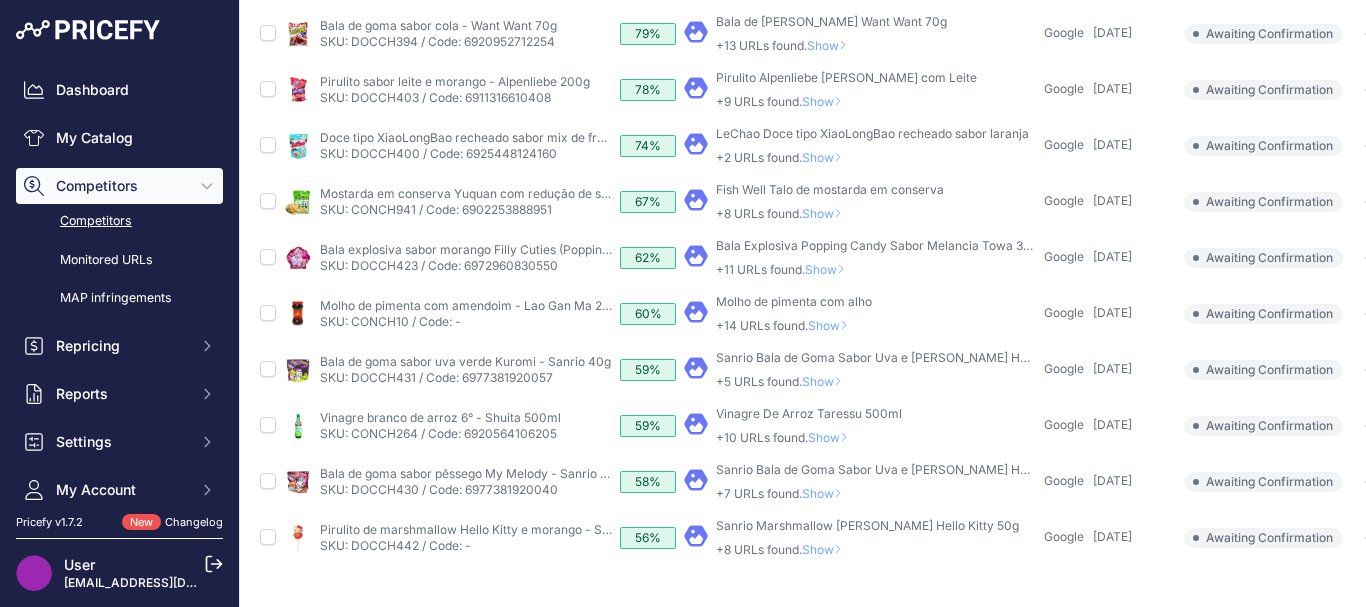 scroll, scrollTop: 653, scrollLeft: 0, axis: vertical 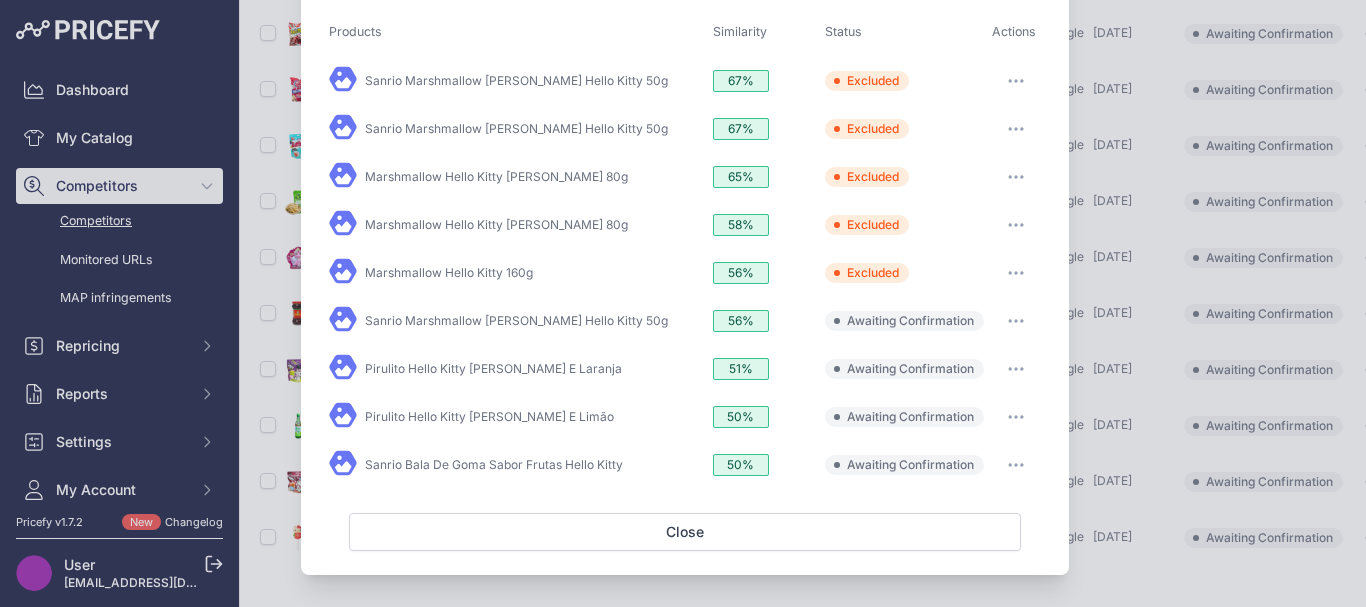 click at bounding box center [1016, 321] 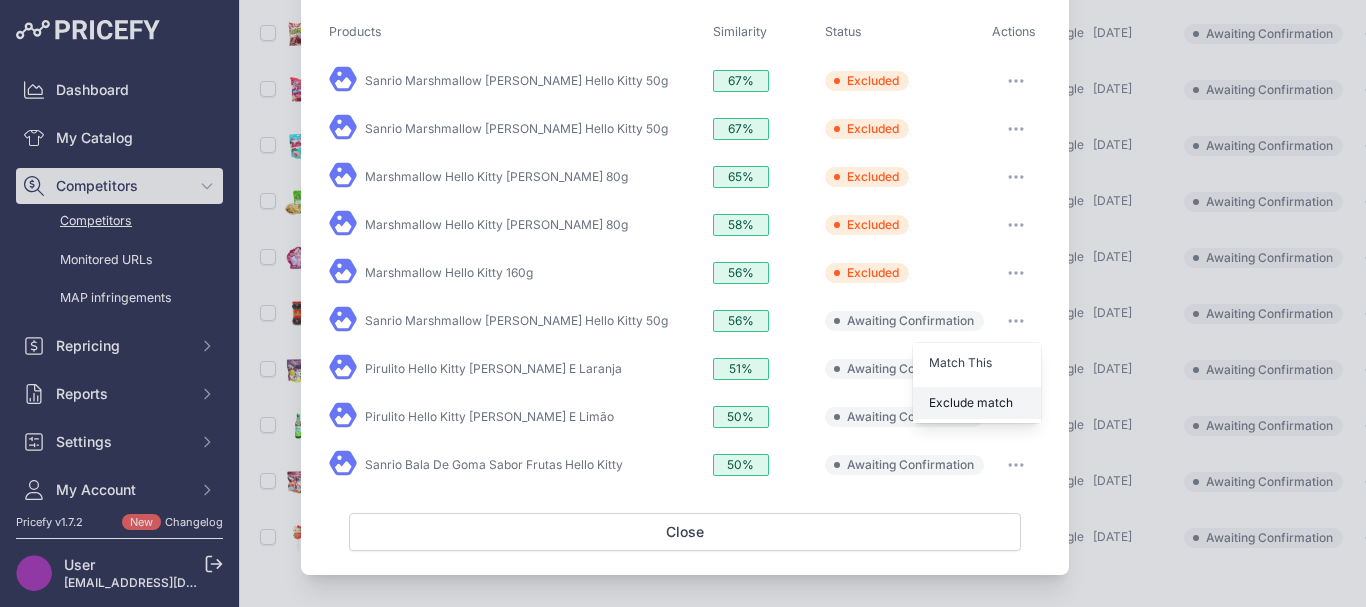 click on "Exclude match" at bounding box center [971, 402] 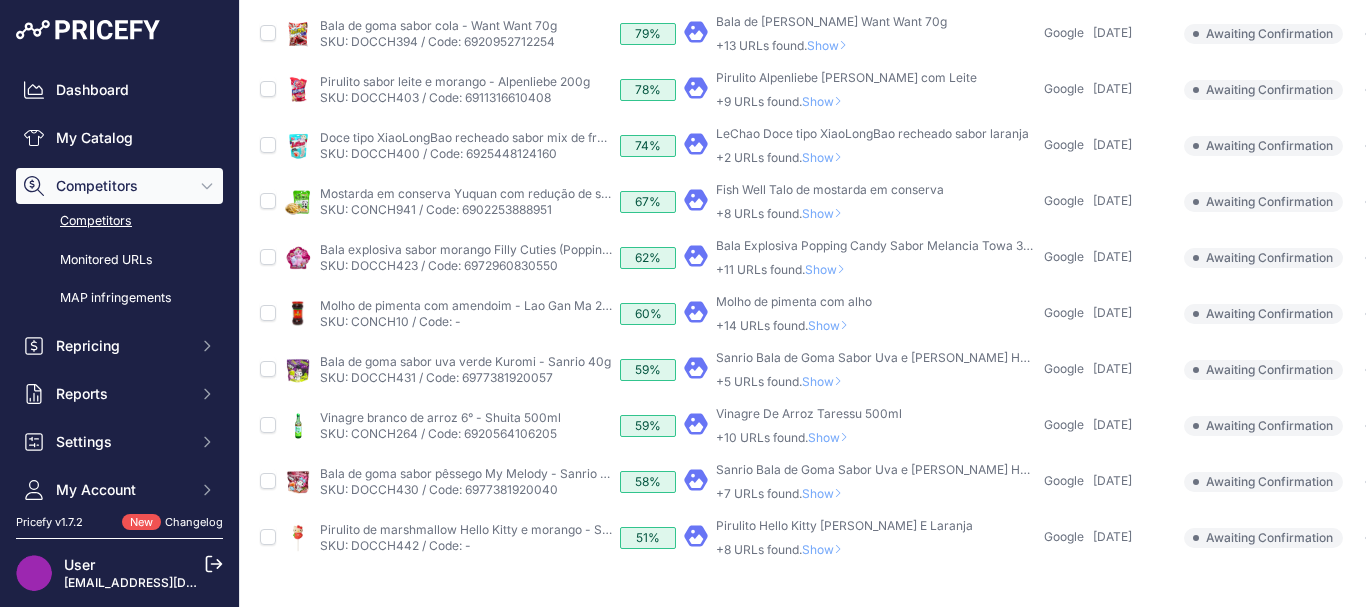 scroll, scrollTop: 653, scrollLeft: 0, axis: vertical 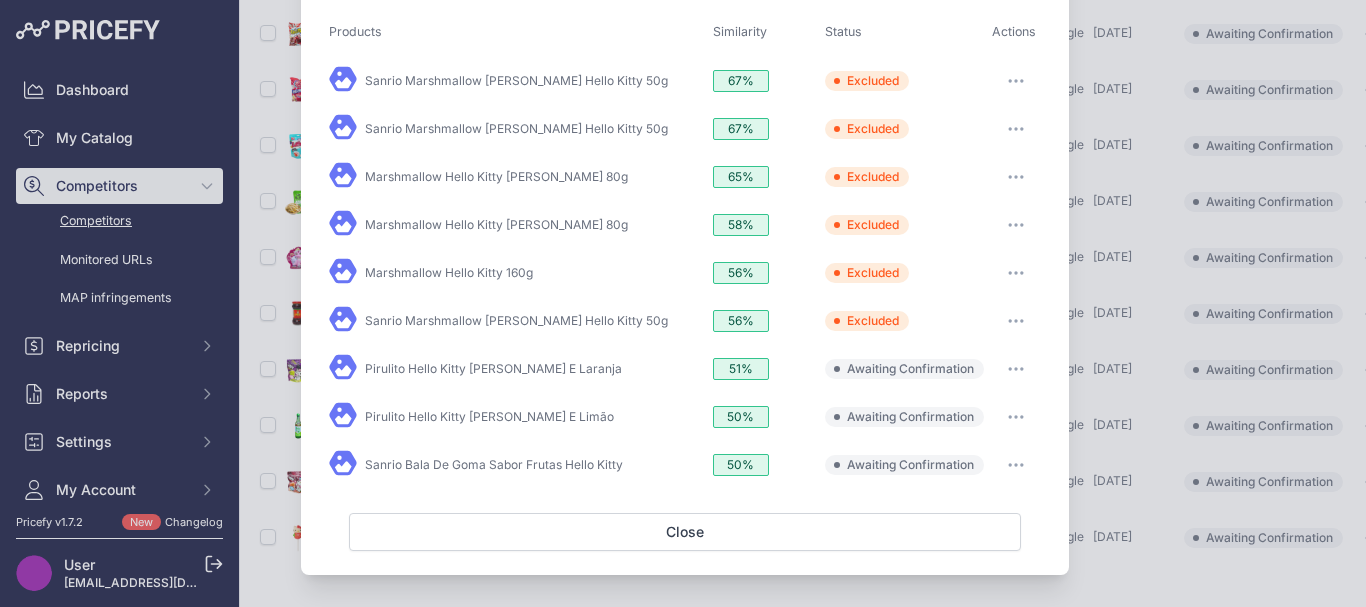 click 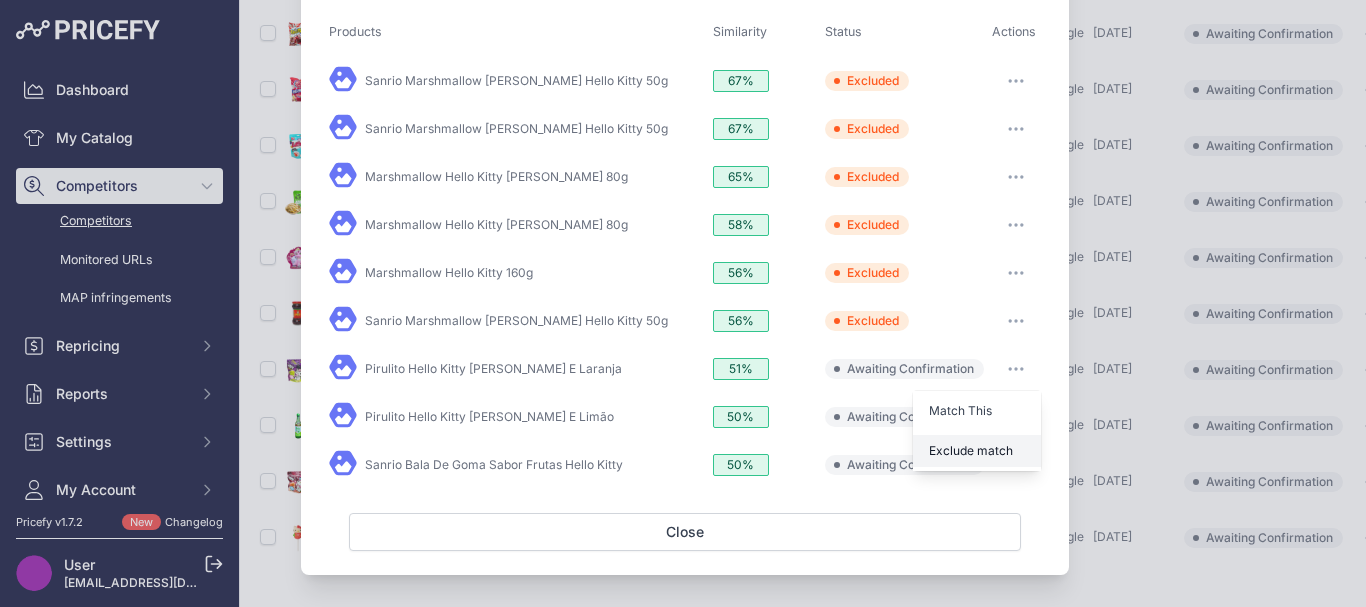 click on "Exclude match" at bounding box center [977, 451] 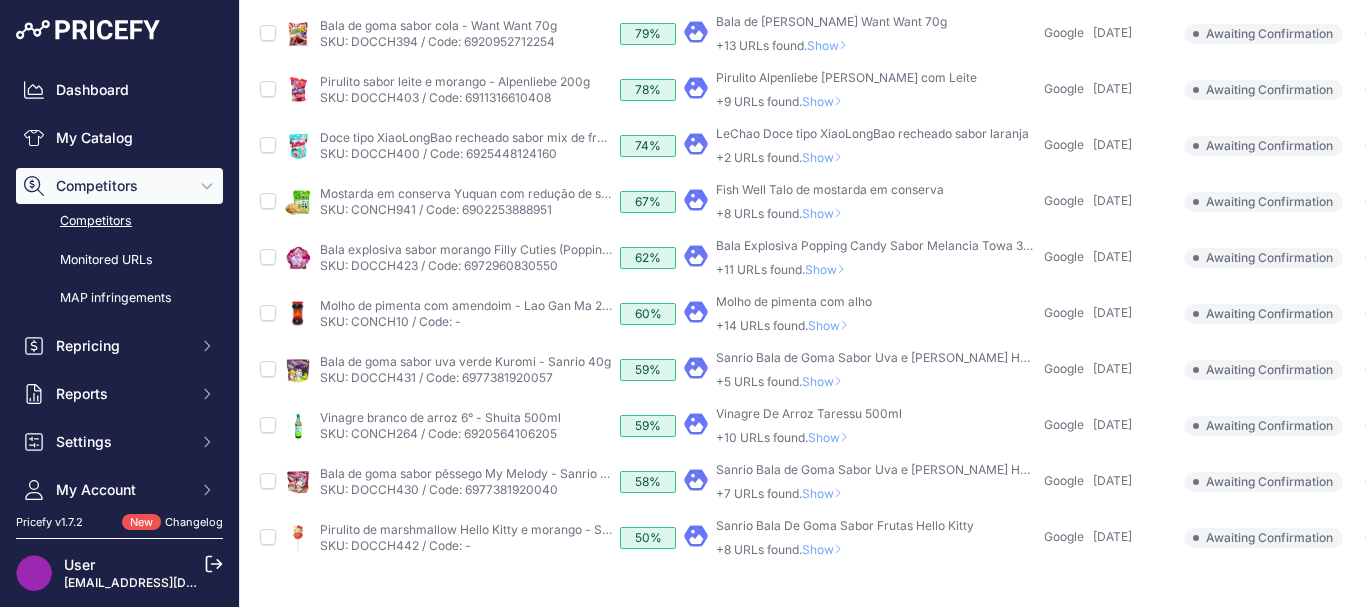 scroll, scrollTop: 653, scrollLeft: 0, axis: vertical 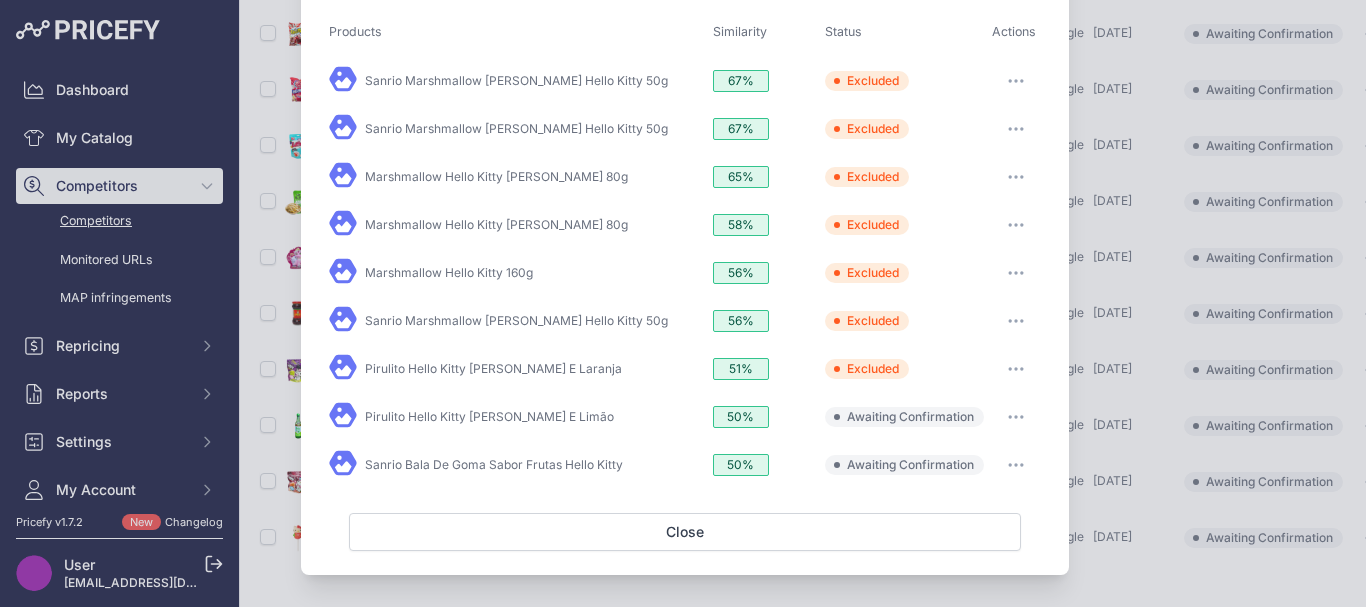 click at bounding box center (1016, 417) 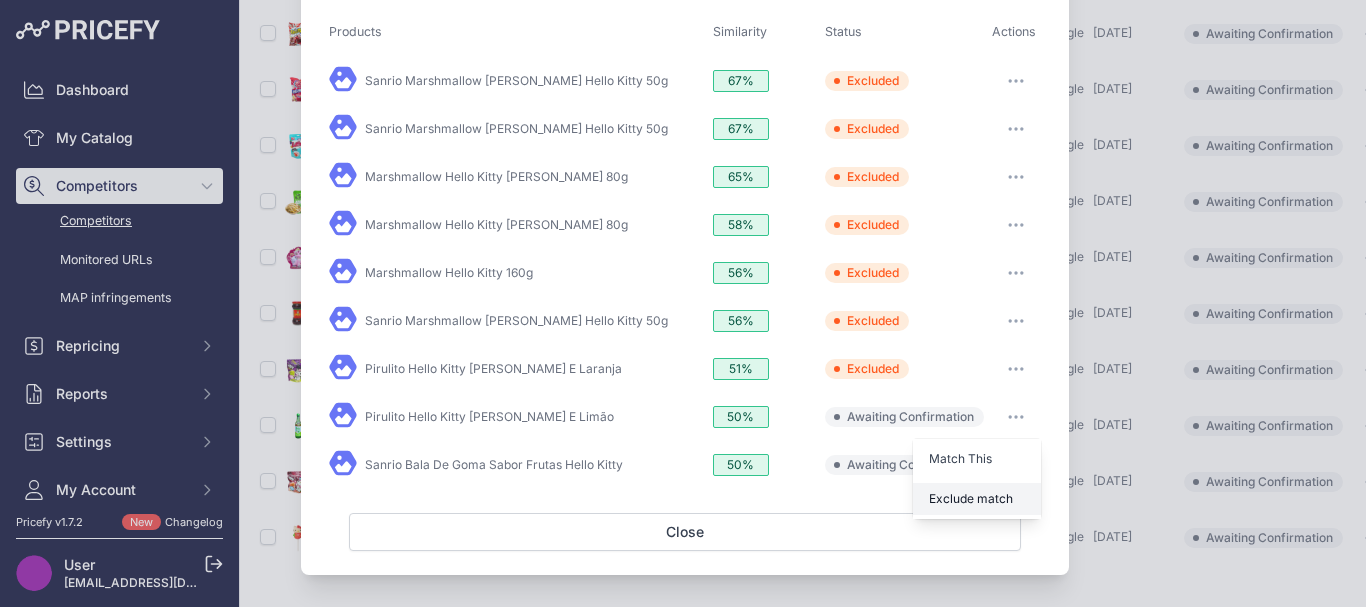 click on "Exclude match" at bounding box center [971, 498] 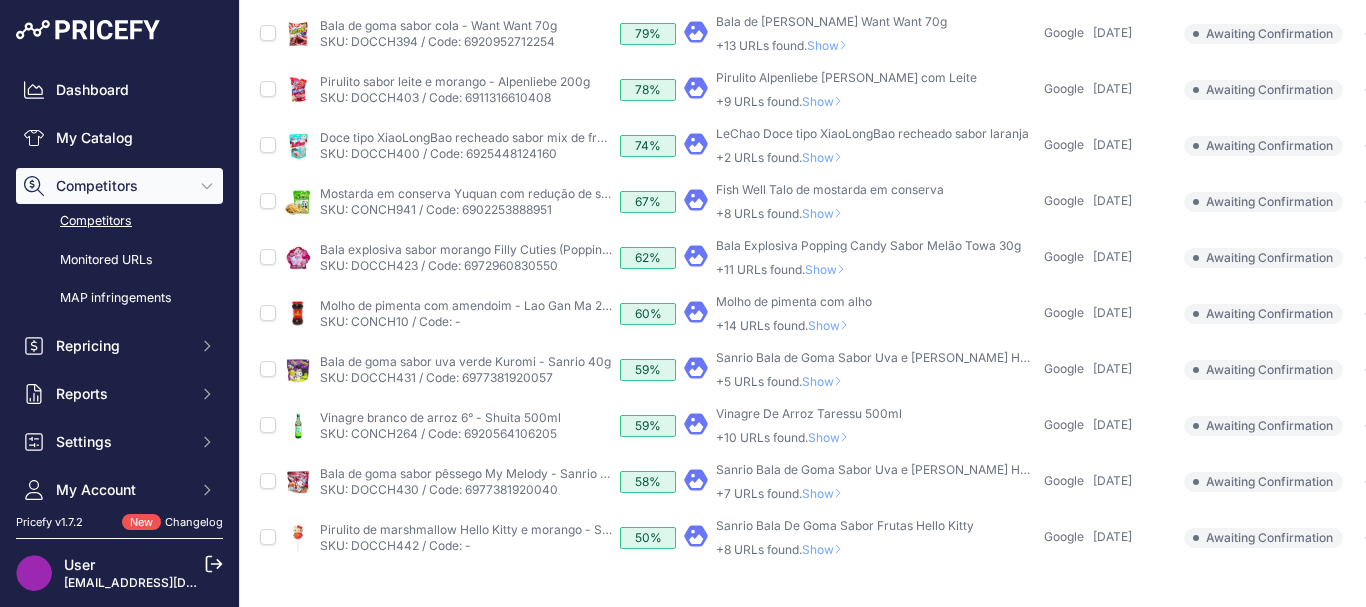 scroll, scrollTop: 653, scrollLeft: 0, axis: vertical 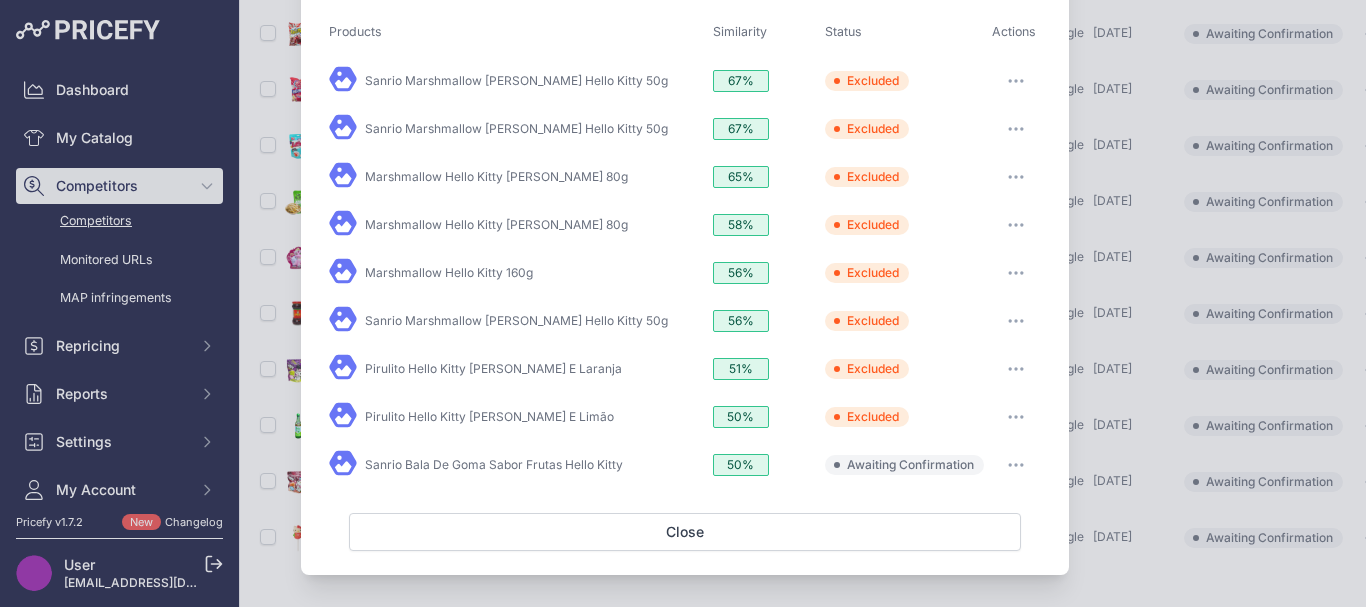 click at bounding box center (1016, 465) 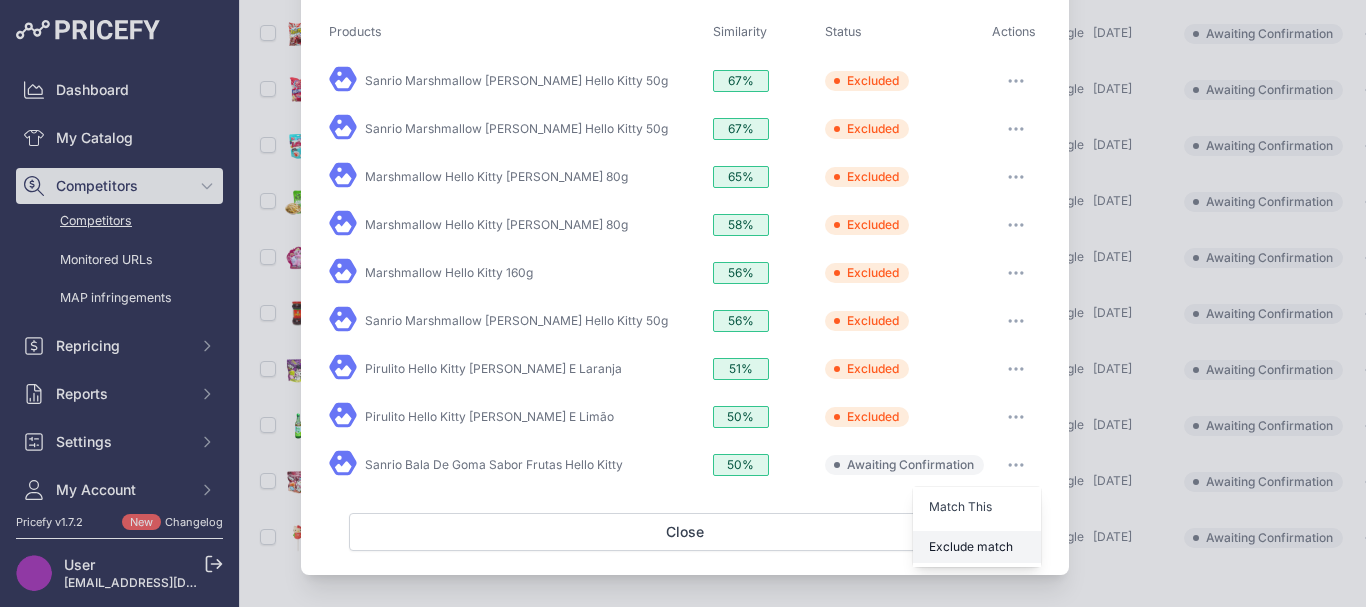 click on "Exclude match" at bounding box center (977, 547) 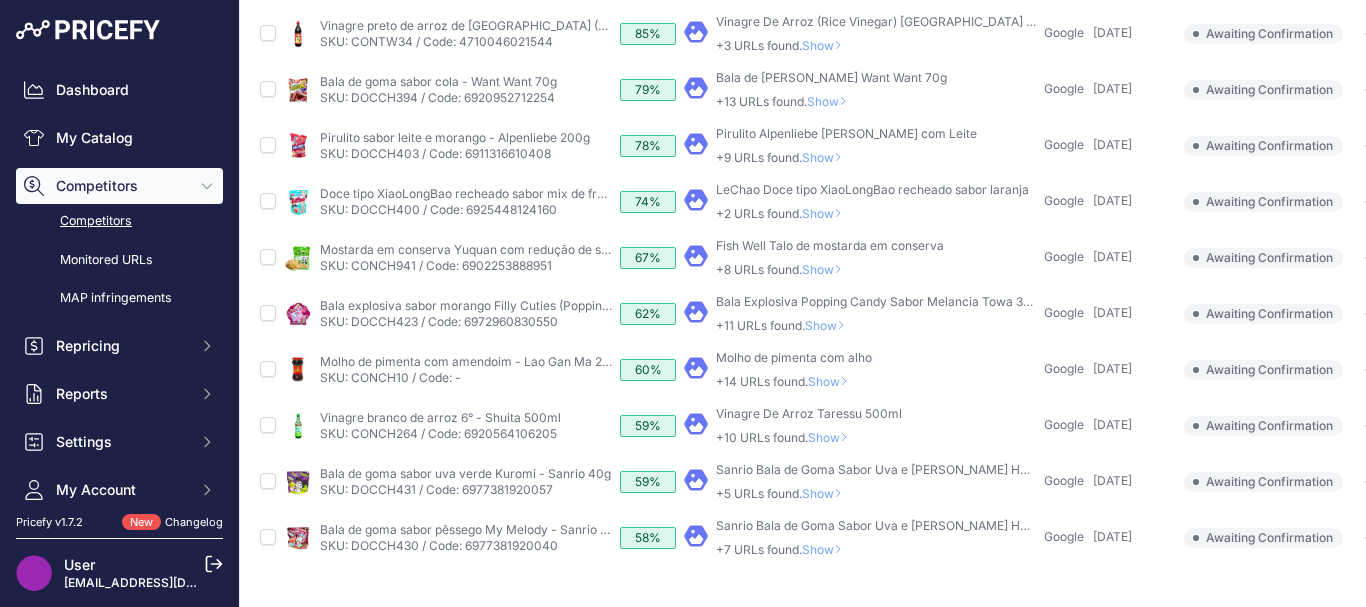 scroll, scrollTop: 597, scrollLeft: 0, axis: vertical 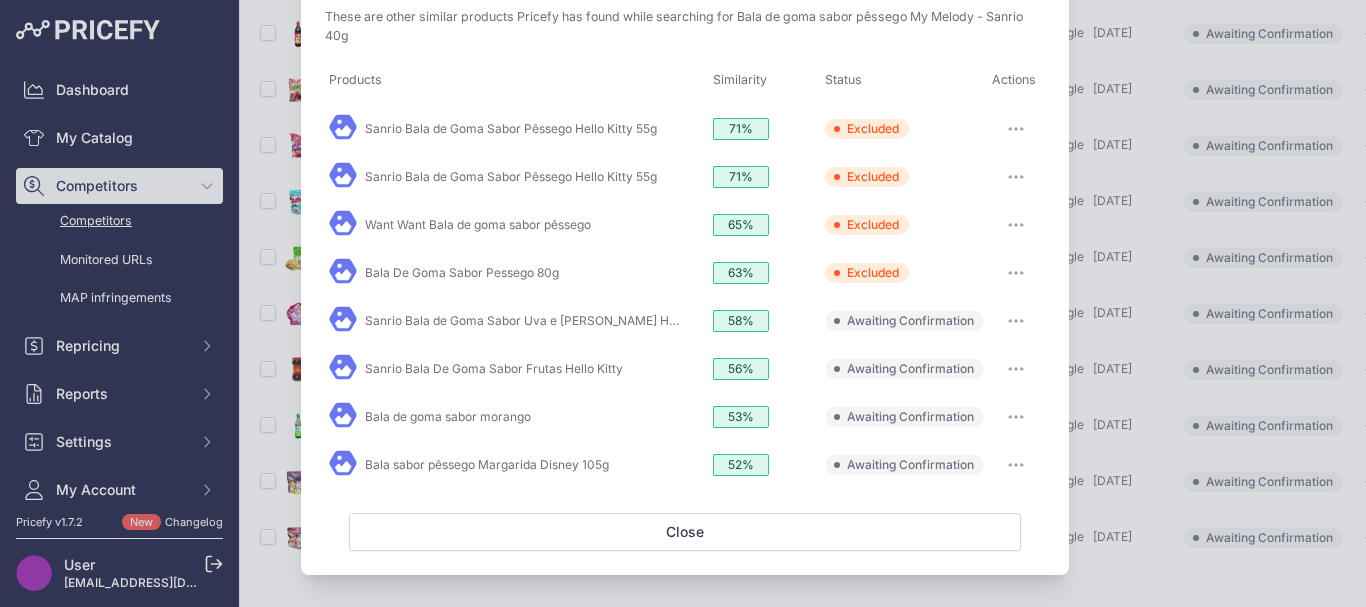 click 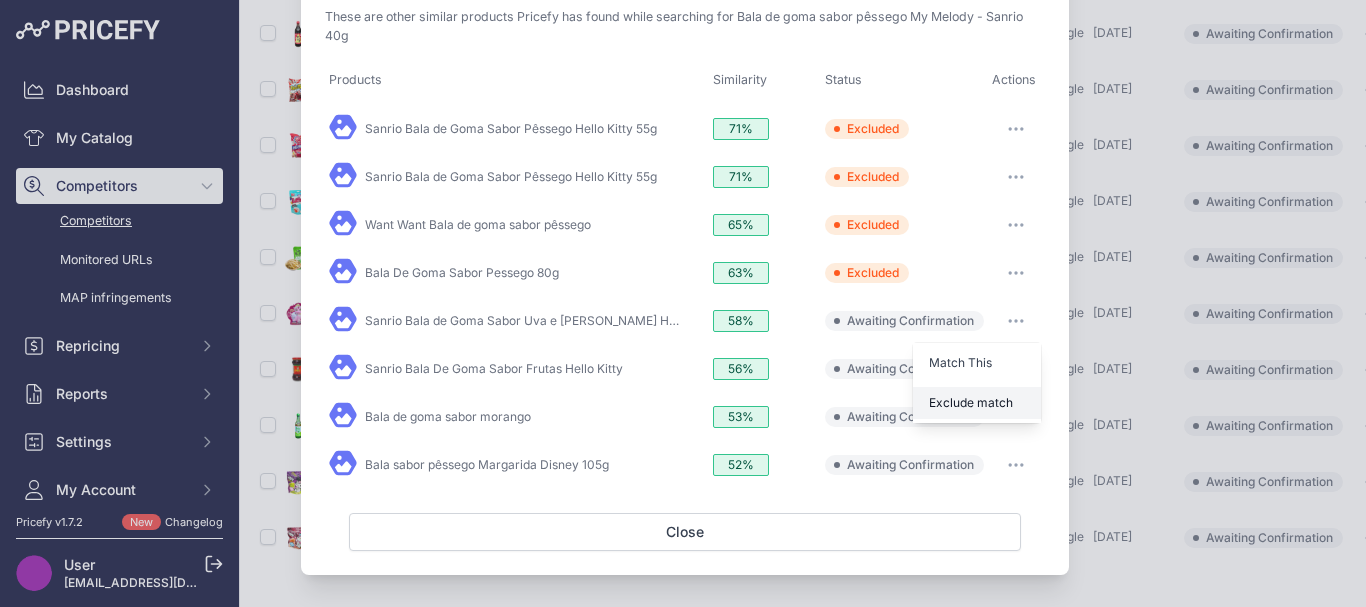 click on "Exclude match" at bounding box center [971, 402] 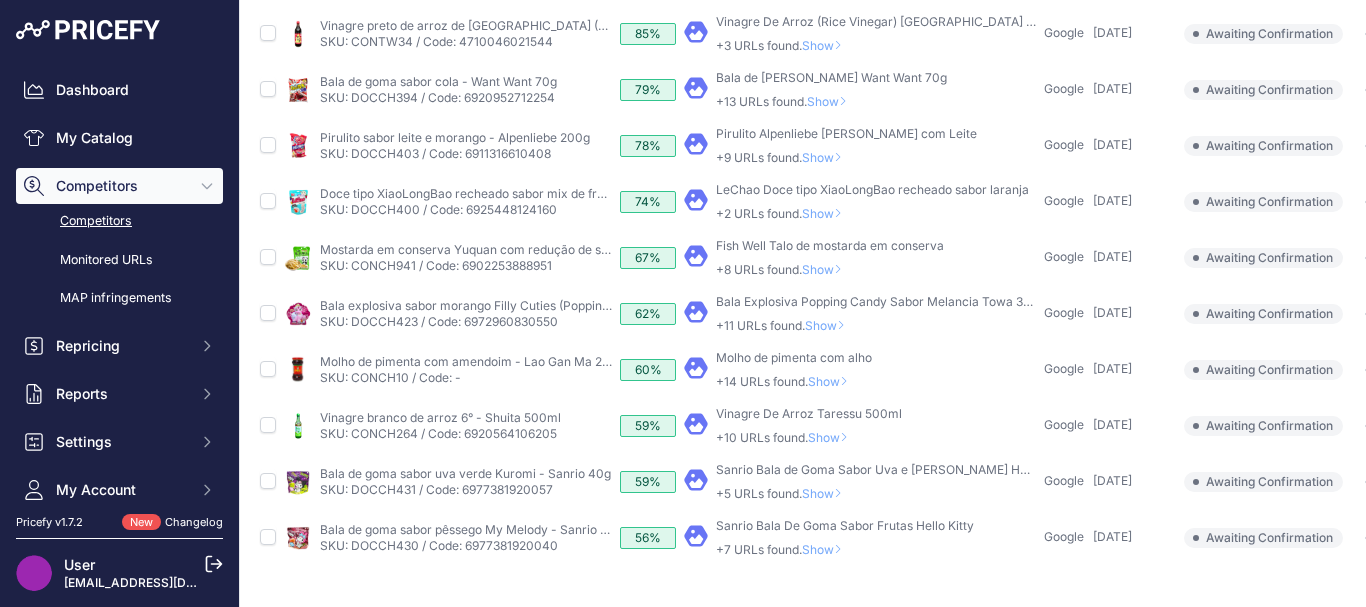 scroll, scrollTop: 597, scrollLeft: 0, axis: vertical 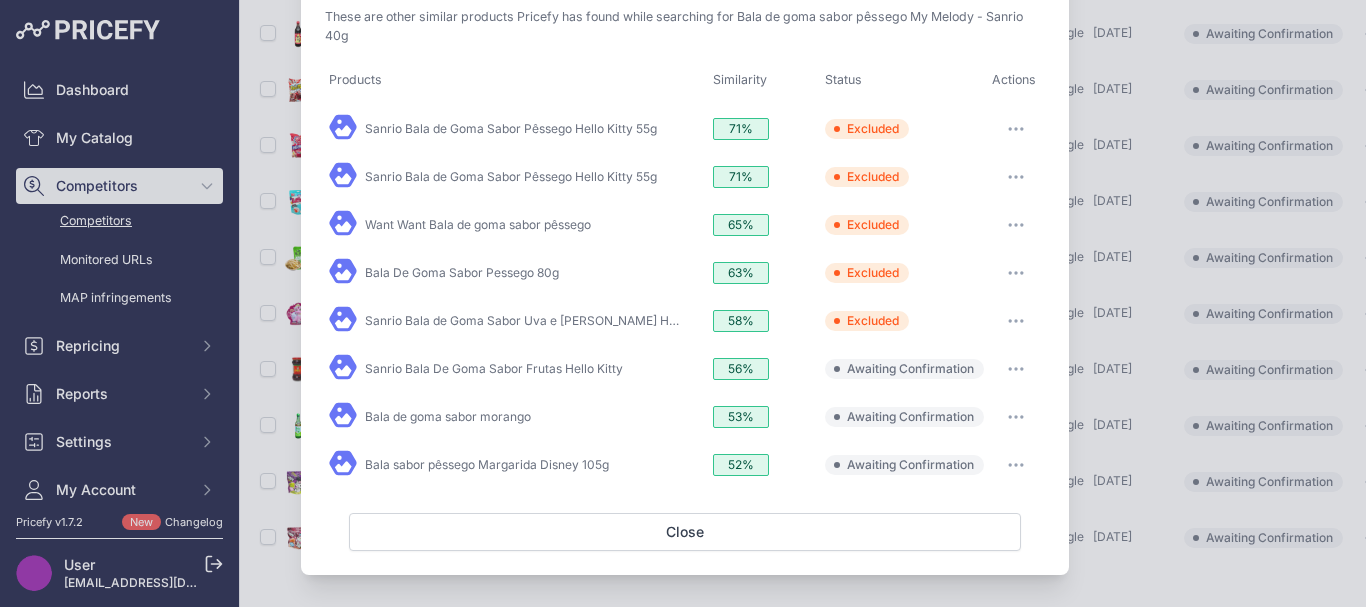 click at bounding box center (1016, 369) 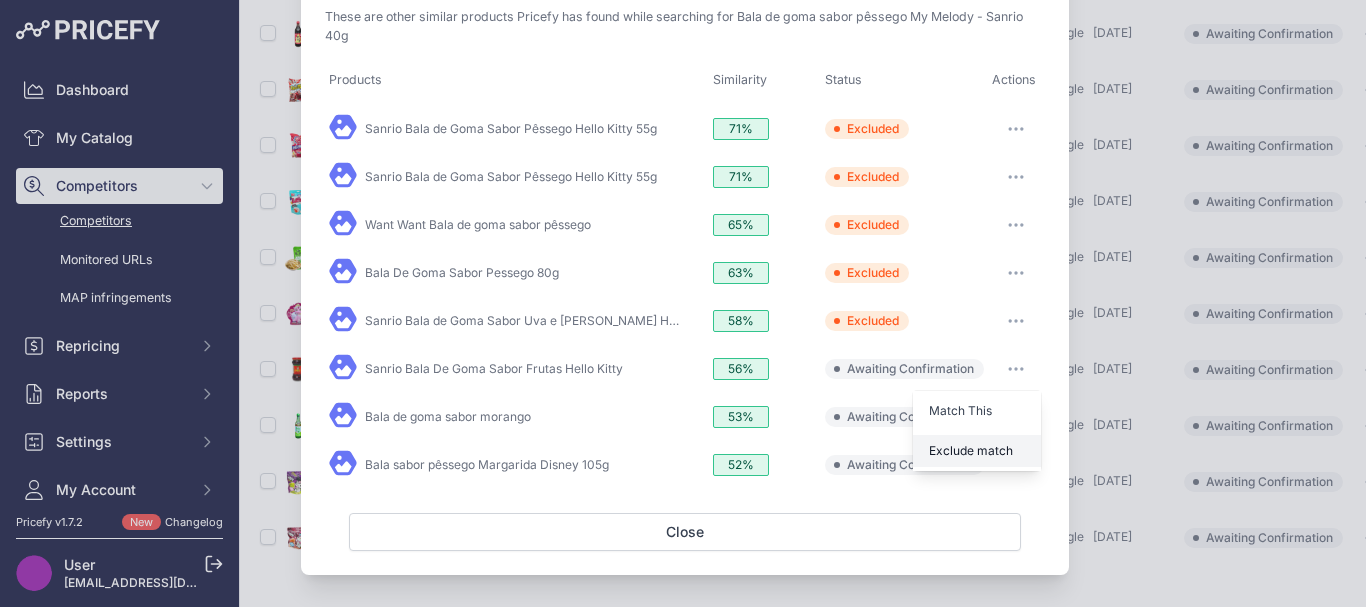 click on "Exclude match" at bounding box center [971, 450] 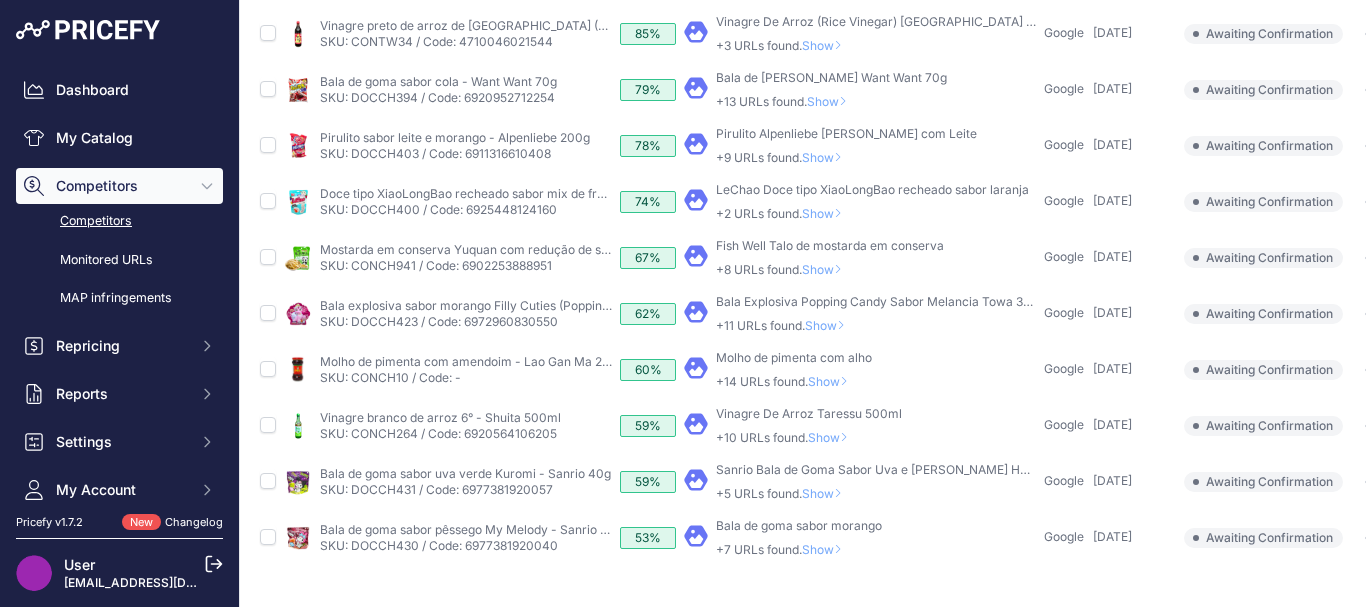 scroll, scrollTop: 597, scrollLeft: 0, axis: vertical 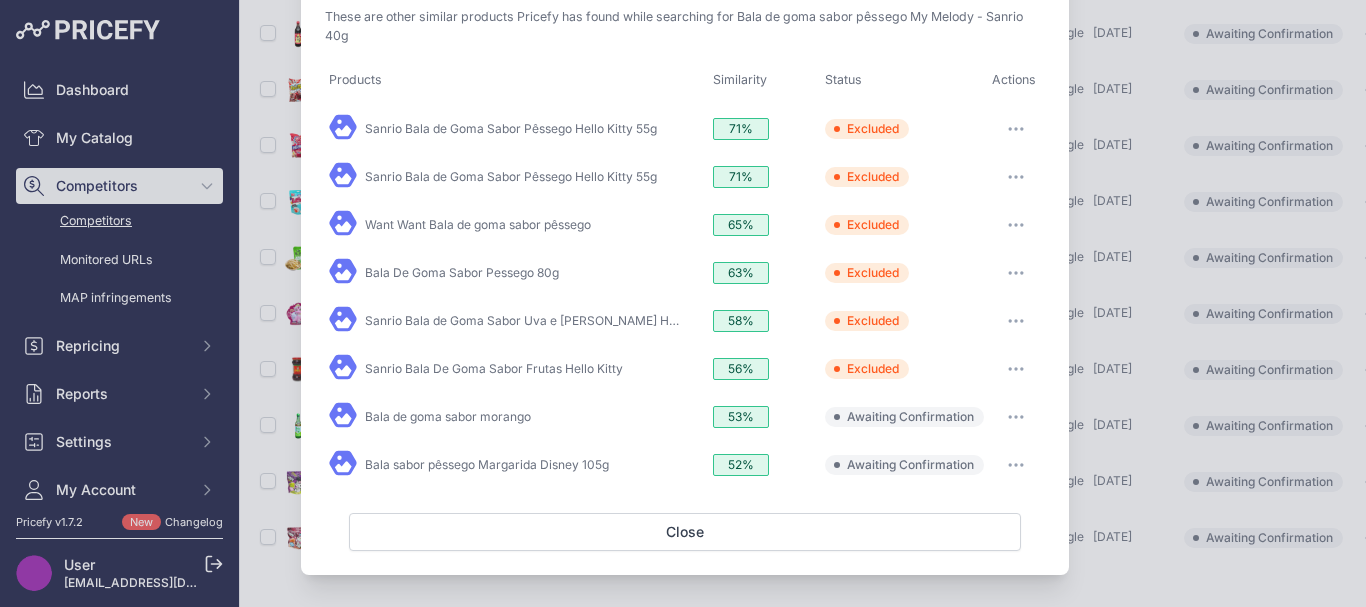 click 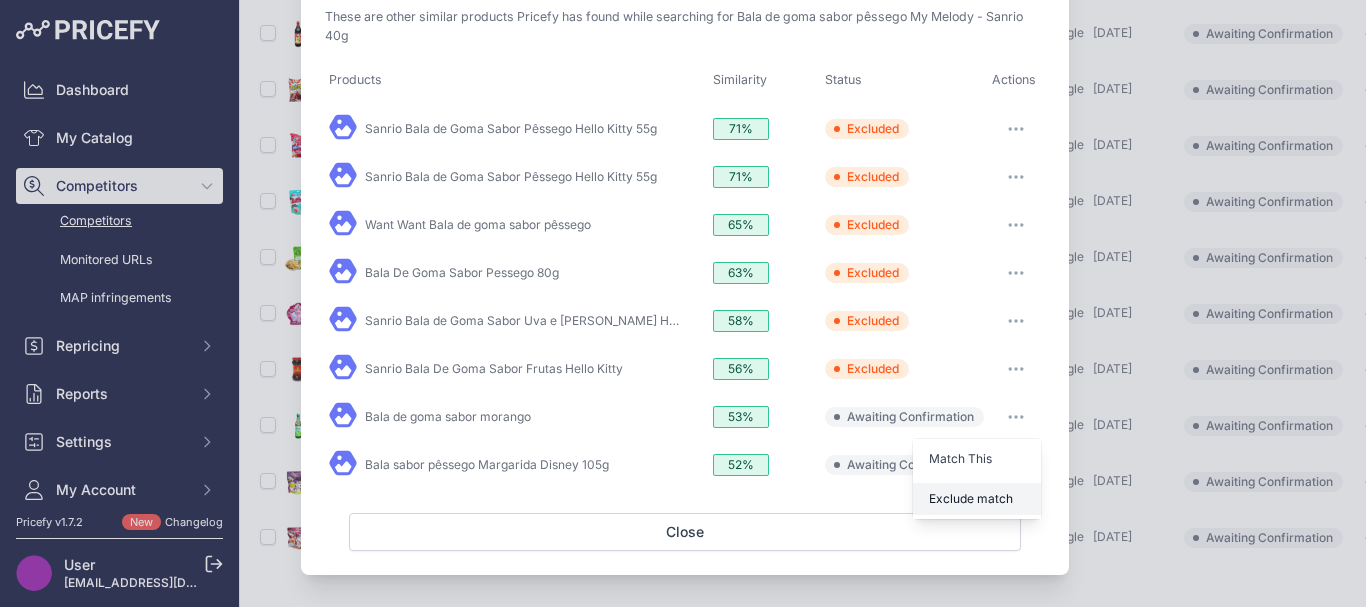 click on "Exclude match" at bounding box center [977, 499] 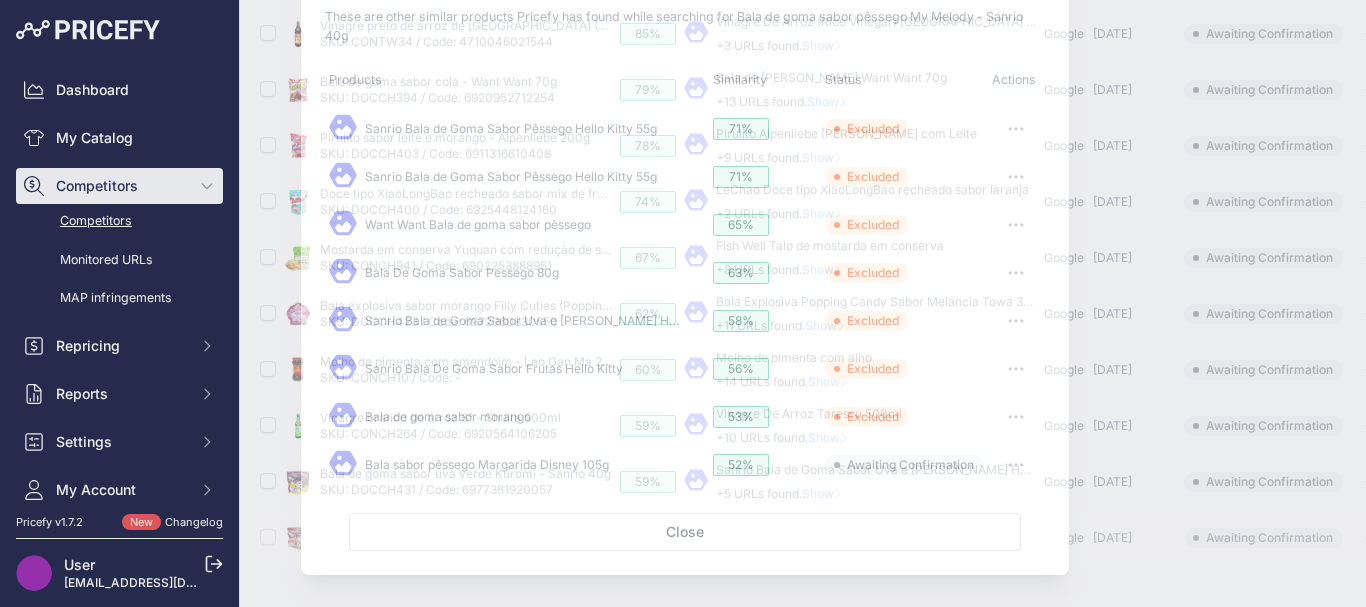 type 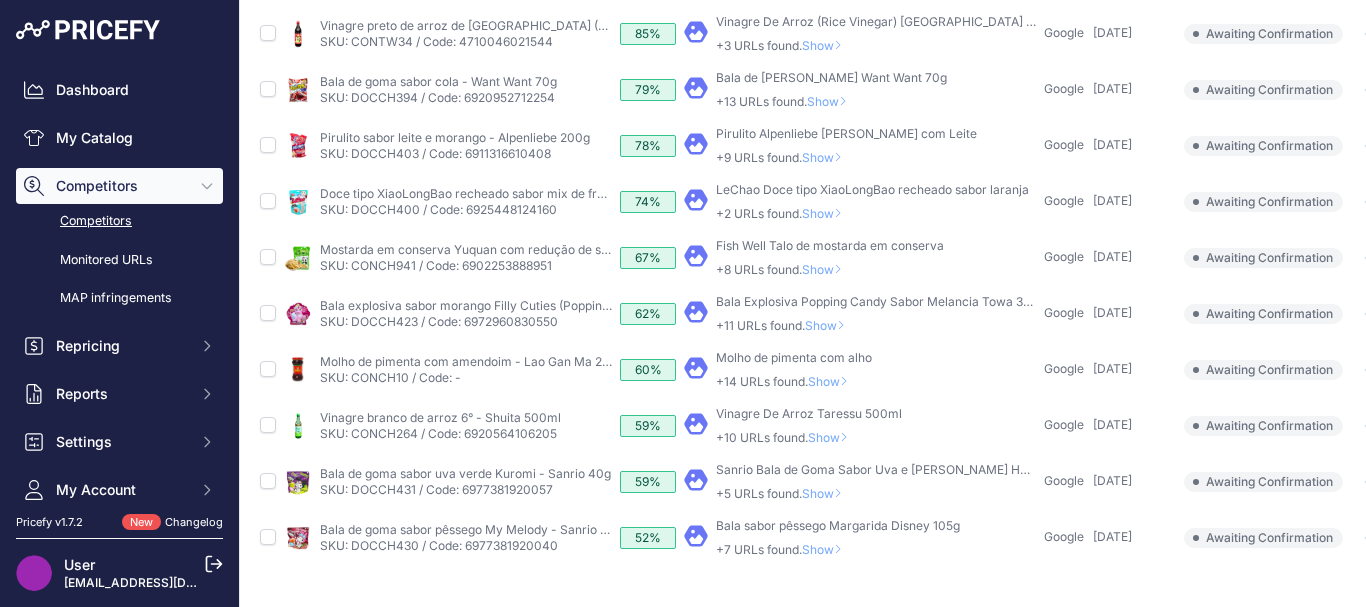 scroll, scrollTop: 597, scrollLeft: 0, axis: vertical 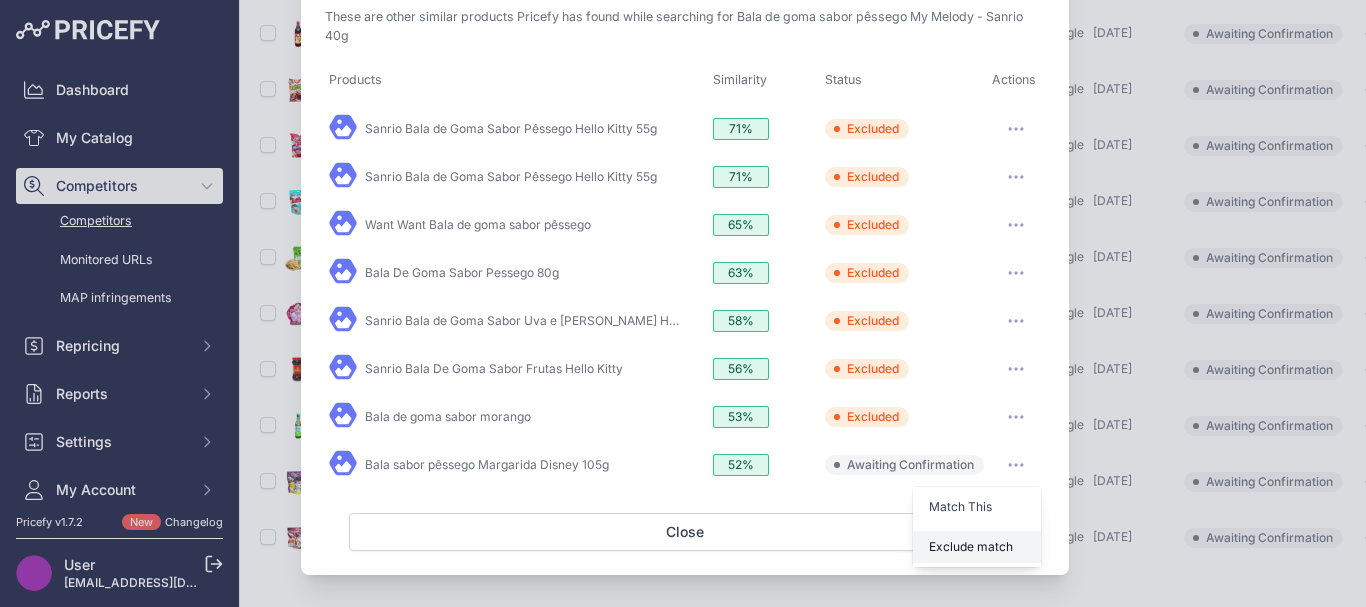 click on "Exclude match" at bounding box center [971, 546] 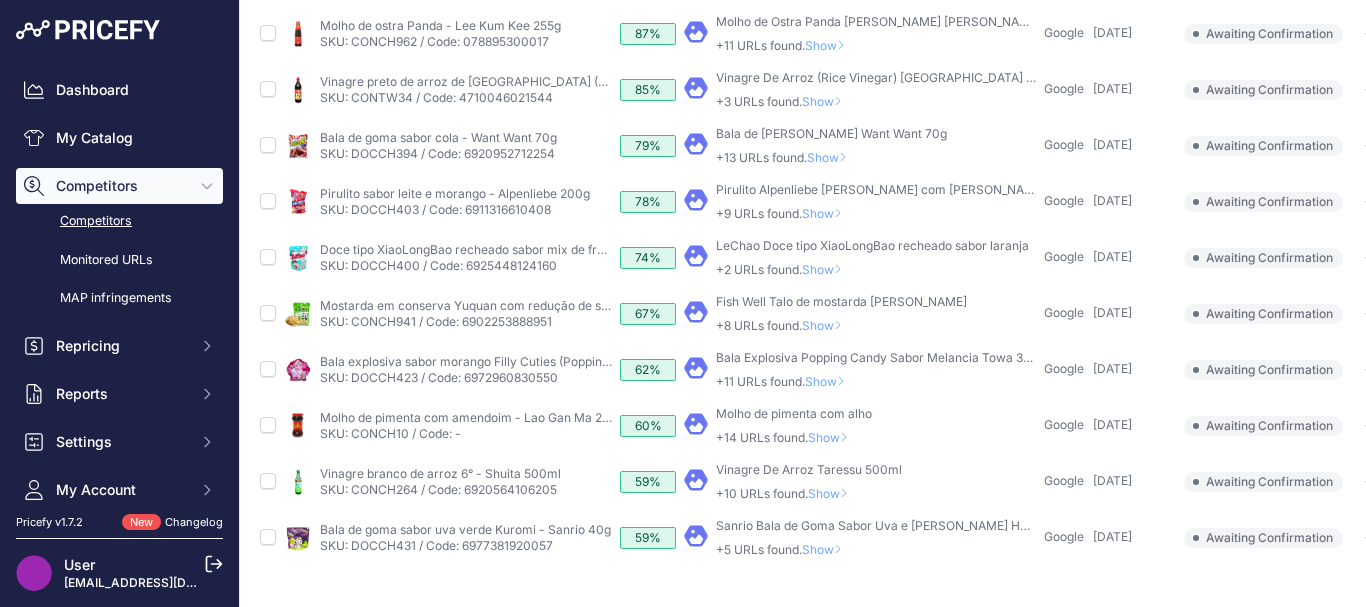 scroll, scrollTop: 541, scrollLeft: 0, axis: vertical 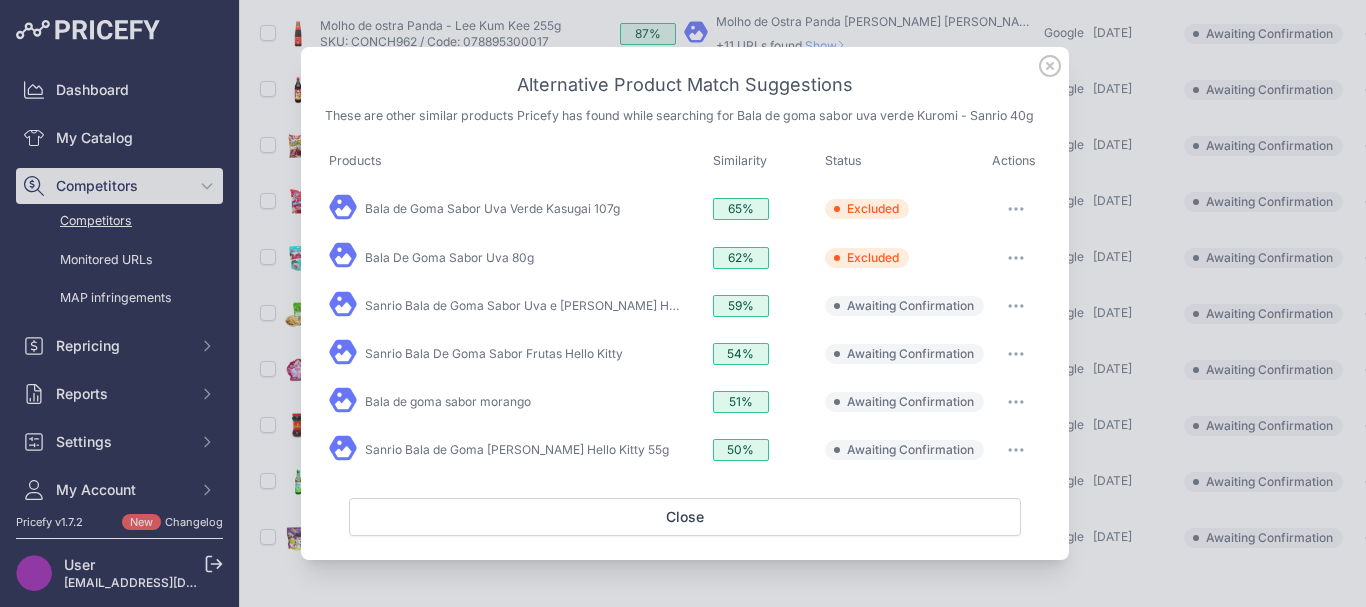 click at bounding box center (1016, 306) 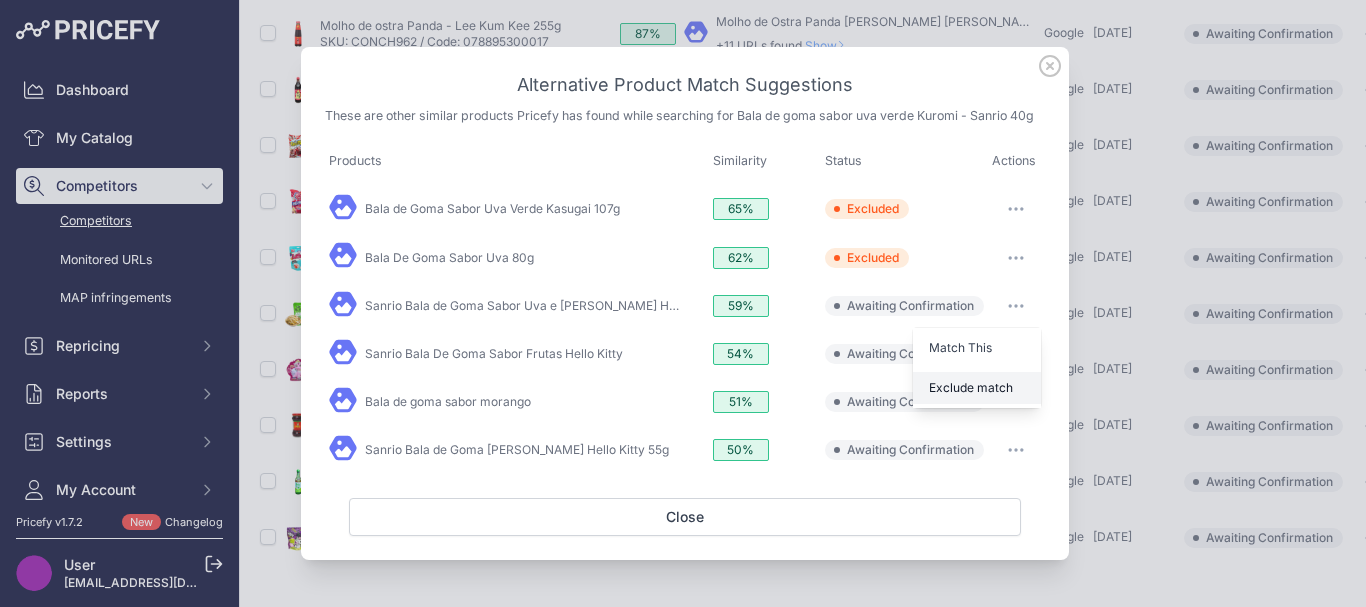 click on "Exclude match" at bounding box center (977, 388) 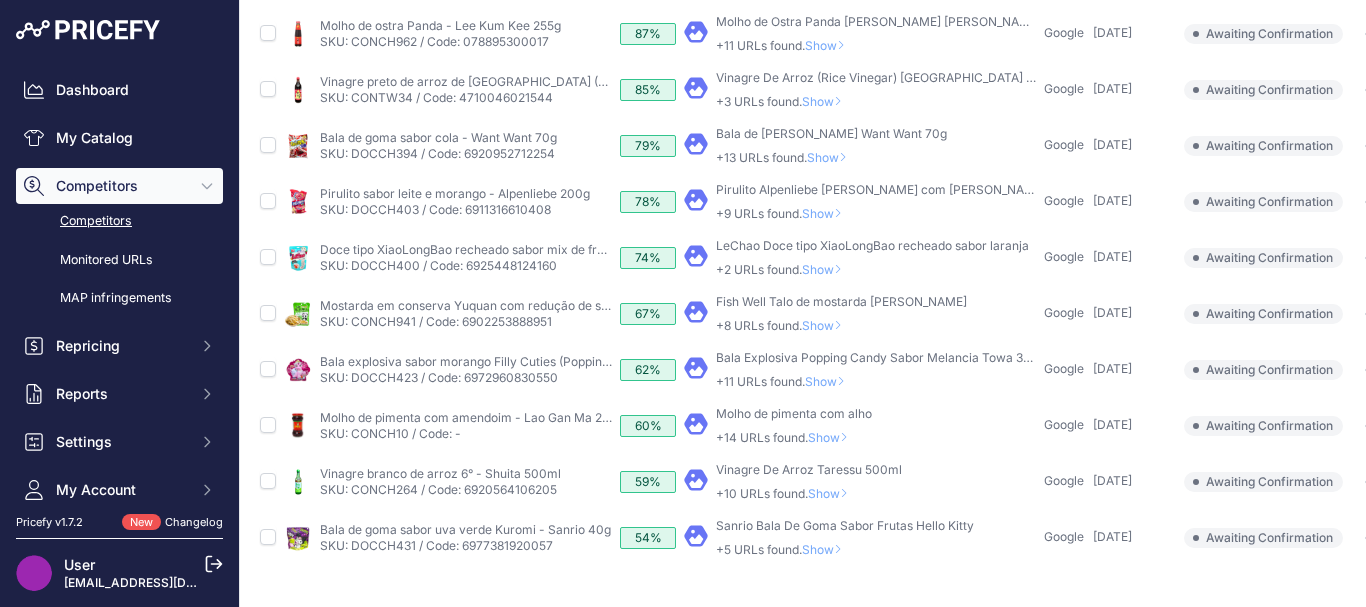 scroll, scrollTop: 541, scrollLeft: 0, axis: vertical 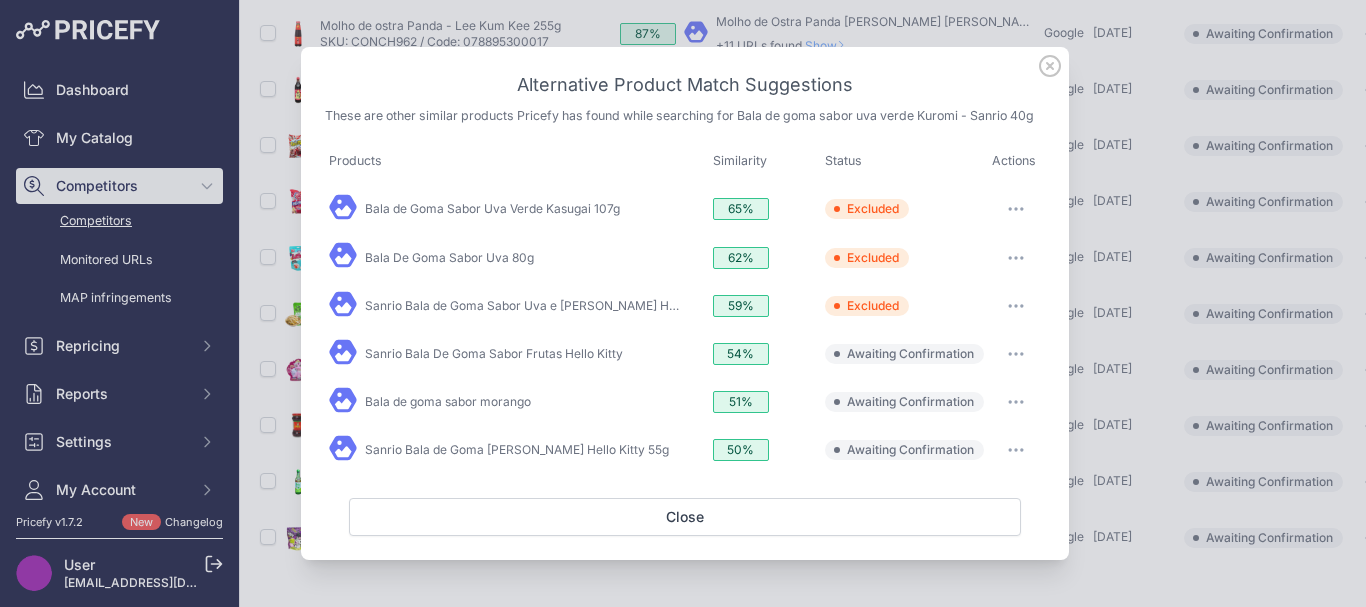 click at bounding box center [1016, 354] 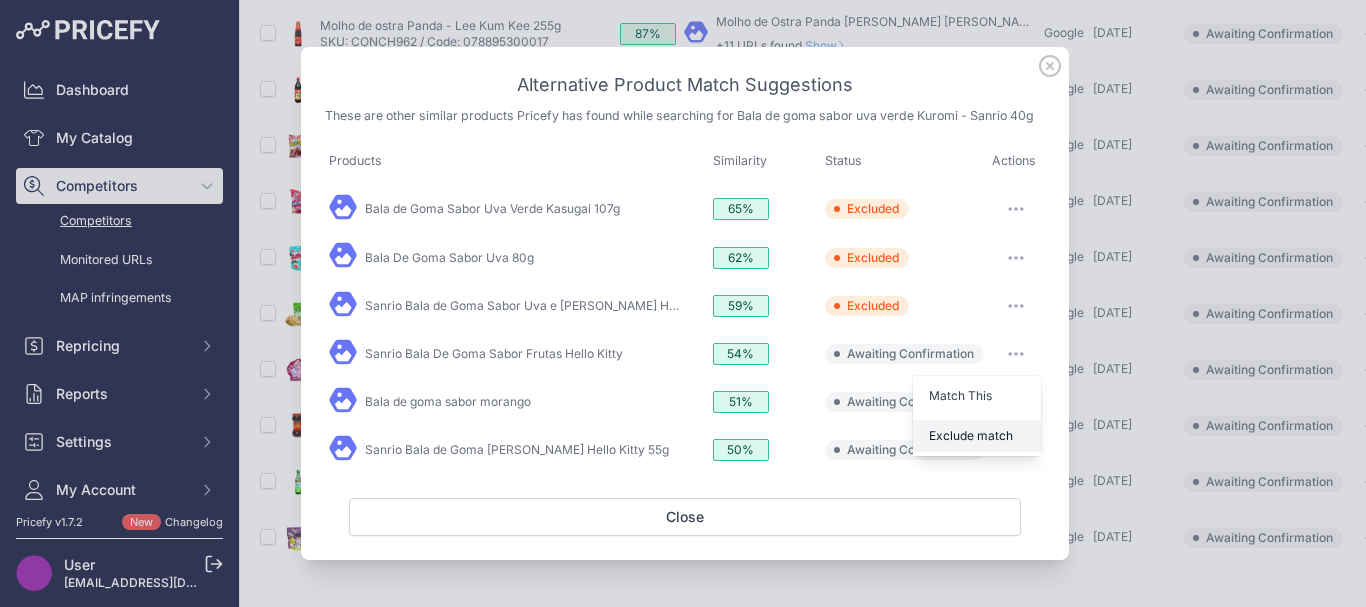 click on "Exclude match" at bounding box center (977, 436) 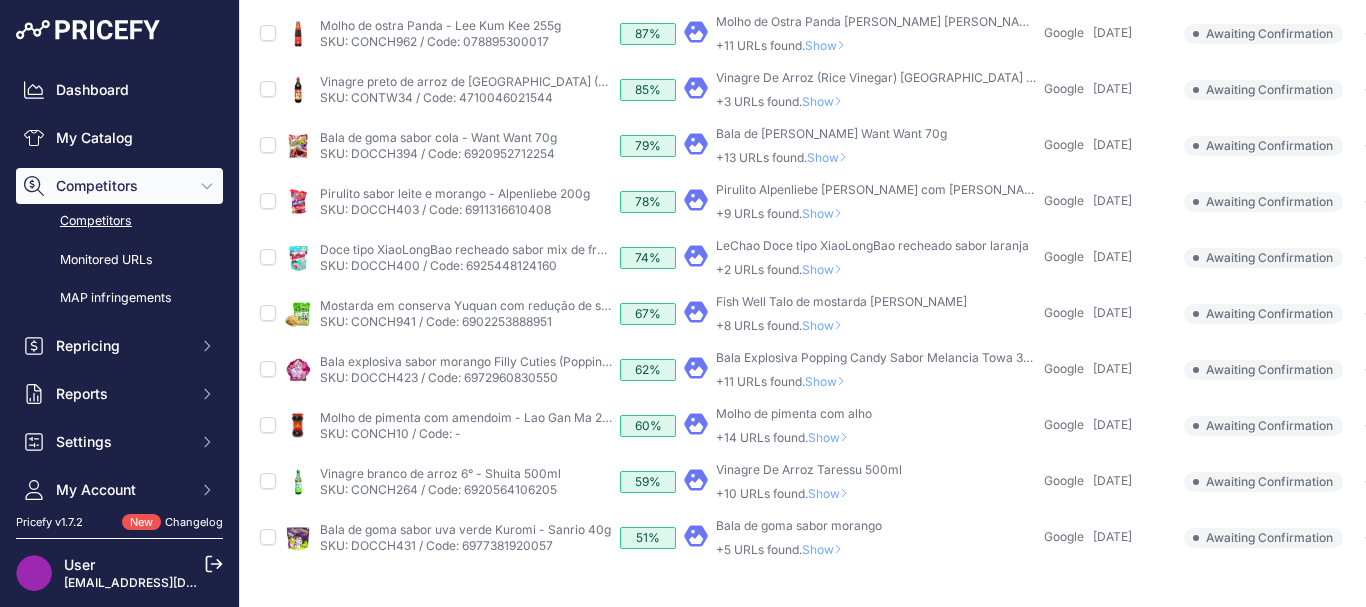scroll, scrollTop: 540, scrollLeft: 0, axis: vertical 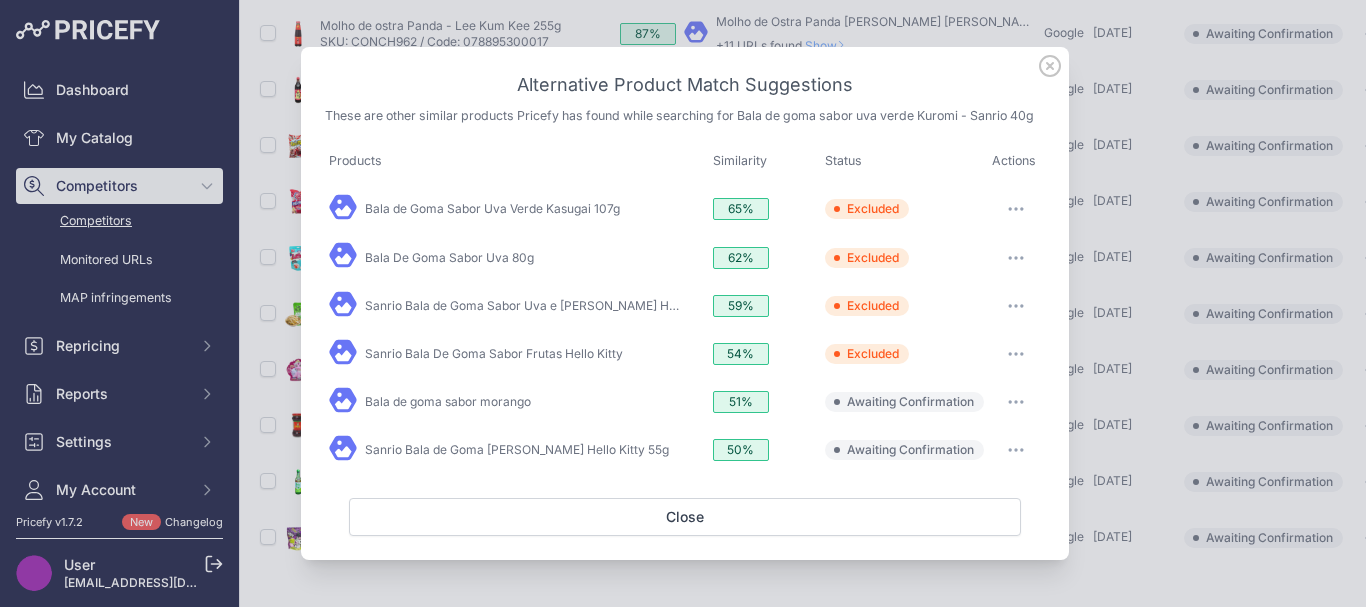 click at bounding box center [1016, 402] 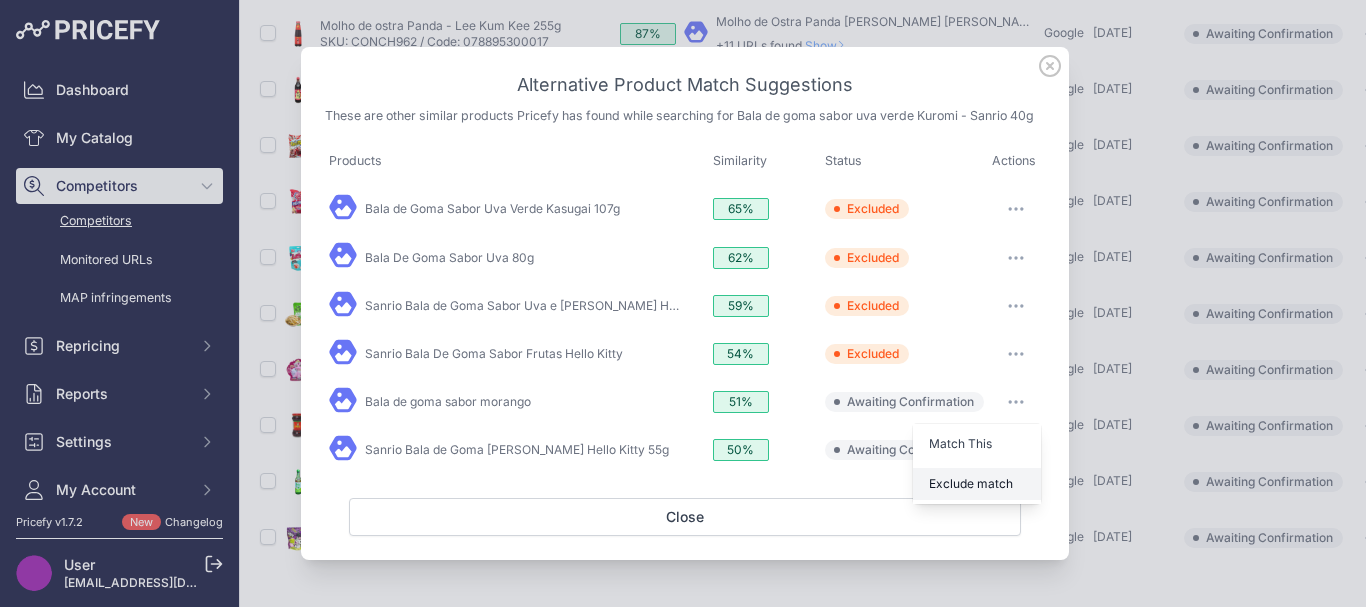 click on "Exclude match" at bounding box center (971, 483) 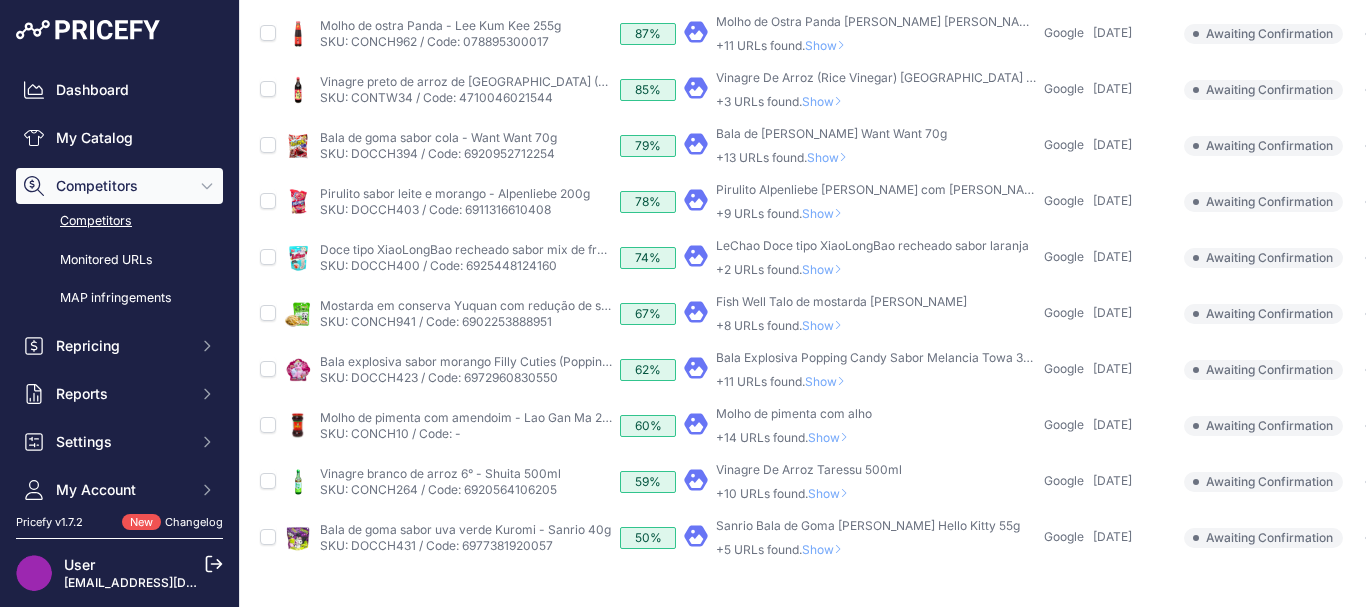 scroll, scrollTop: 539, scrollLeft: 0, axis: vertical 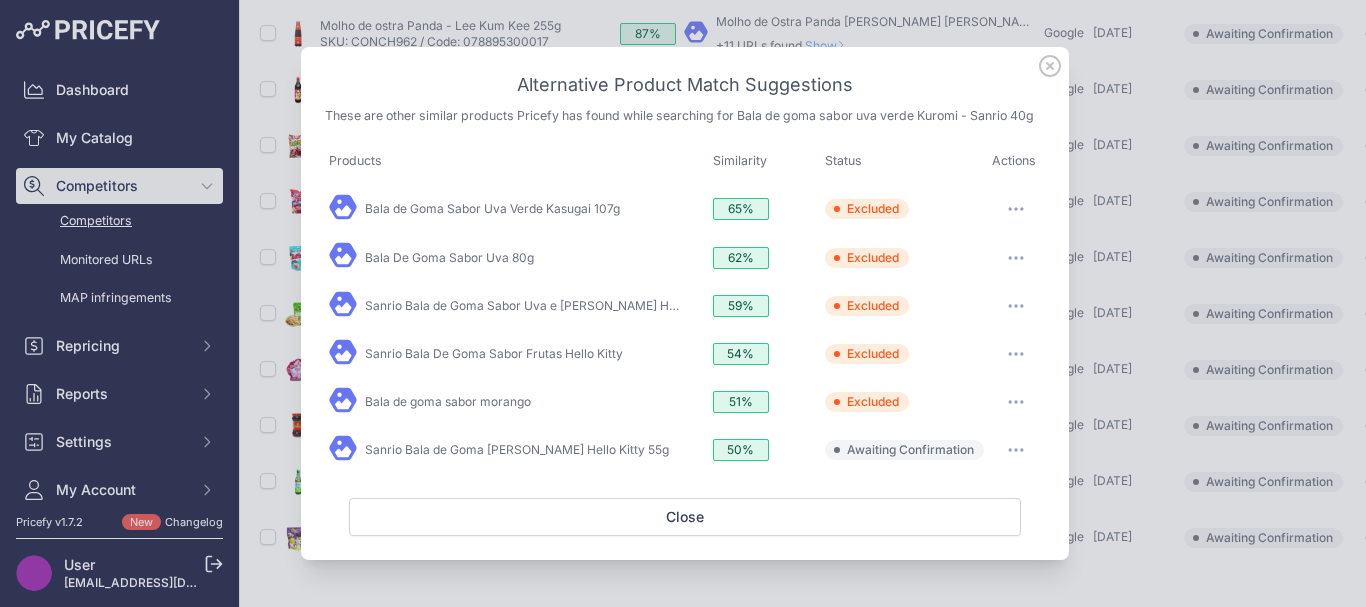 click 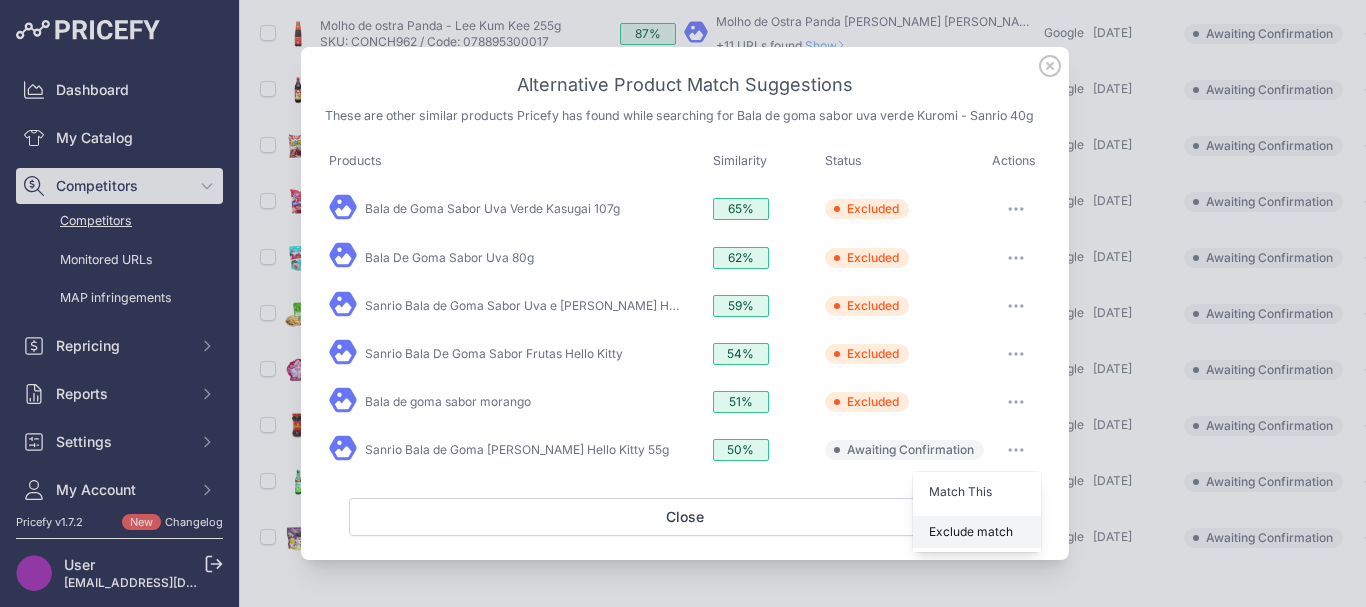 click on "Exclude match" at bounding box center (971, 531) 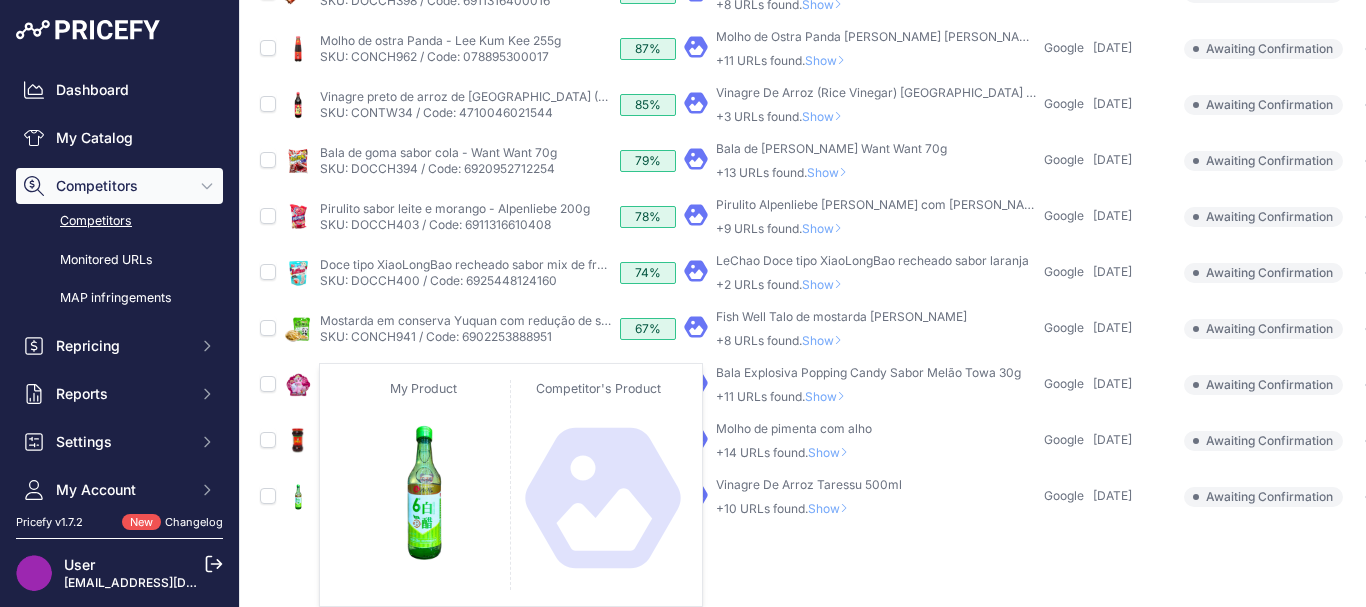 scroll, scrollTop: 485, scrollLeft: 0, axis: vertical 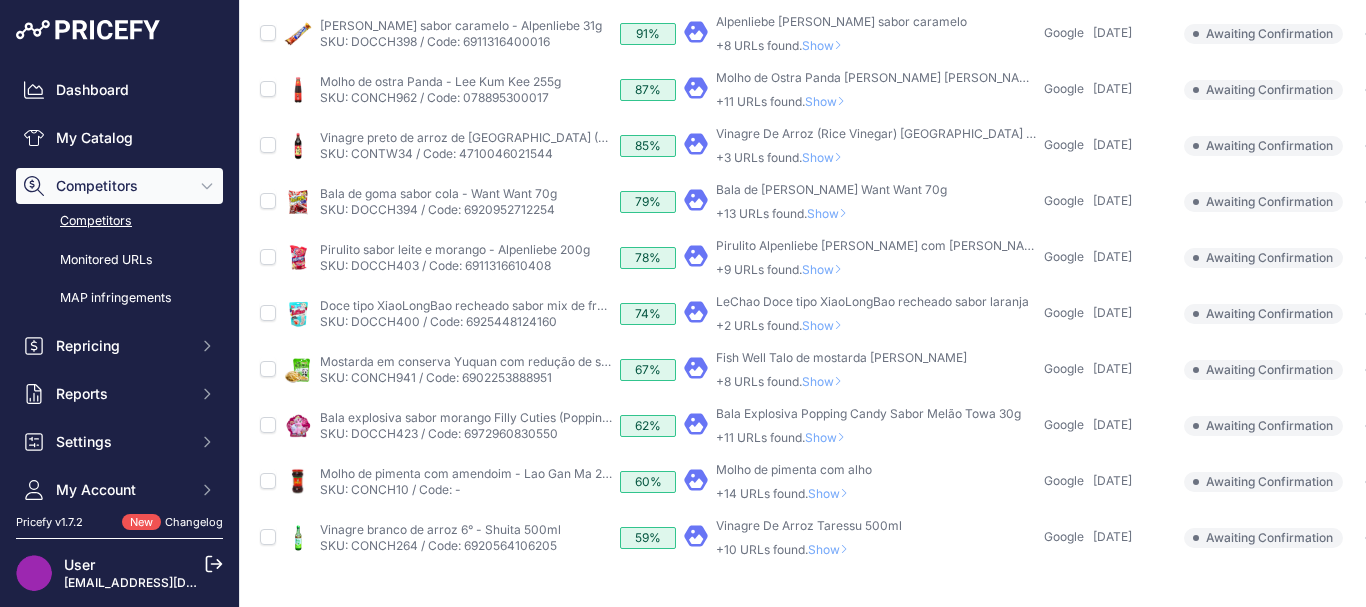 click on "Show" at bounding box center [832, 549] 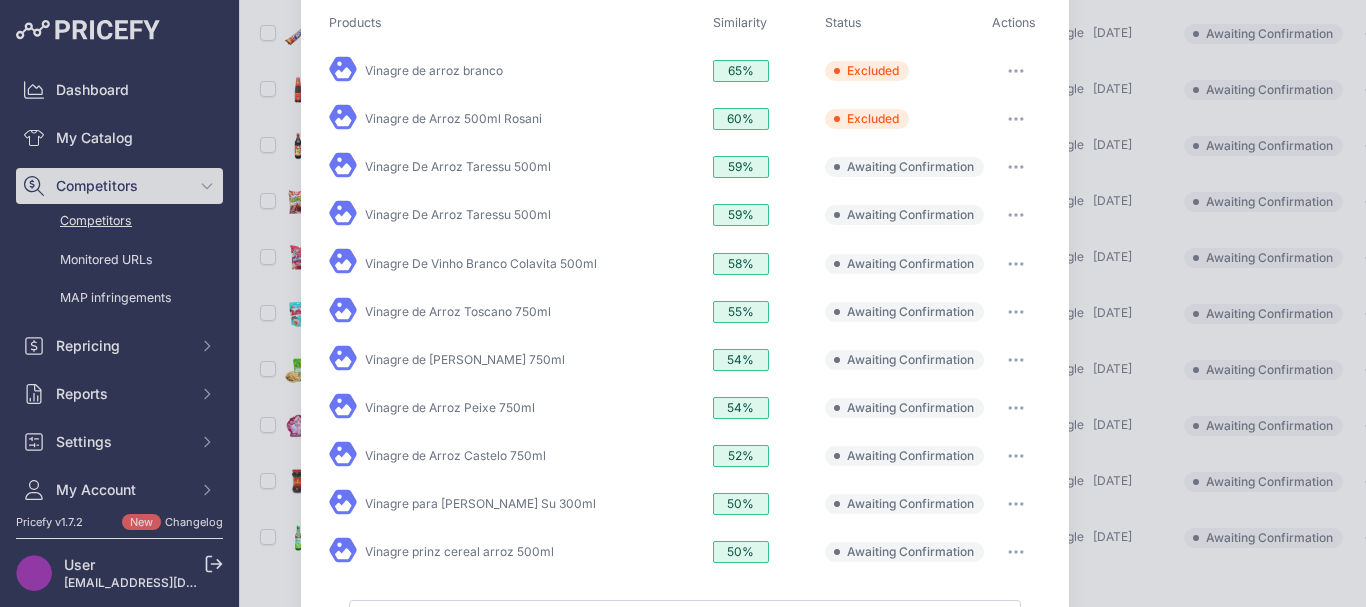 scroll, scrollTop: 10, scrollLeft: 0, axis: vertical 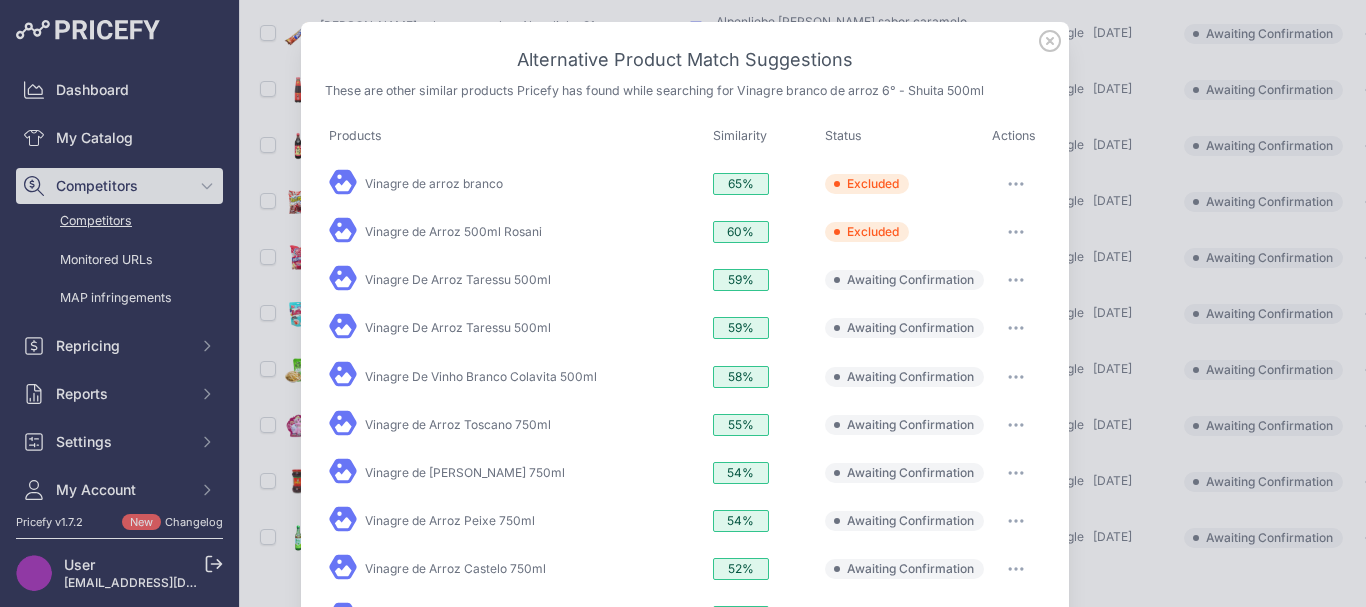 click at bounding box center (1016, 280) 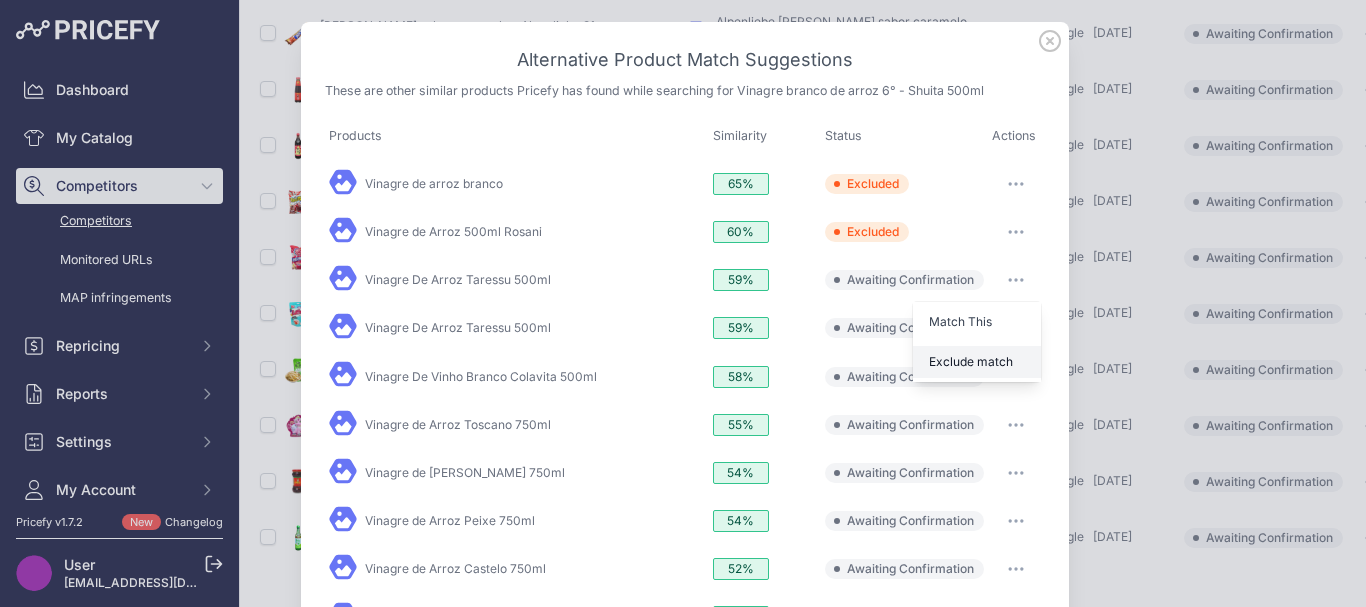 click on "Exclude match" at bounding box center [971, 361] 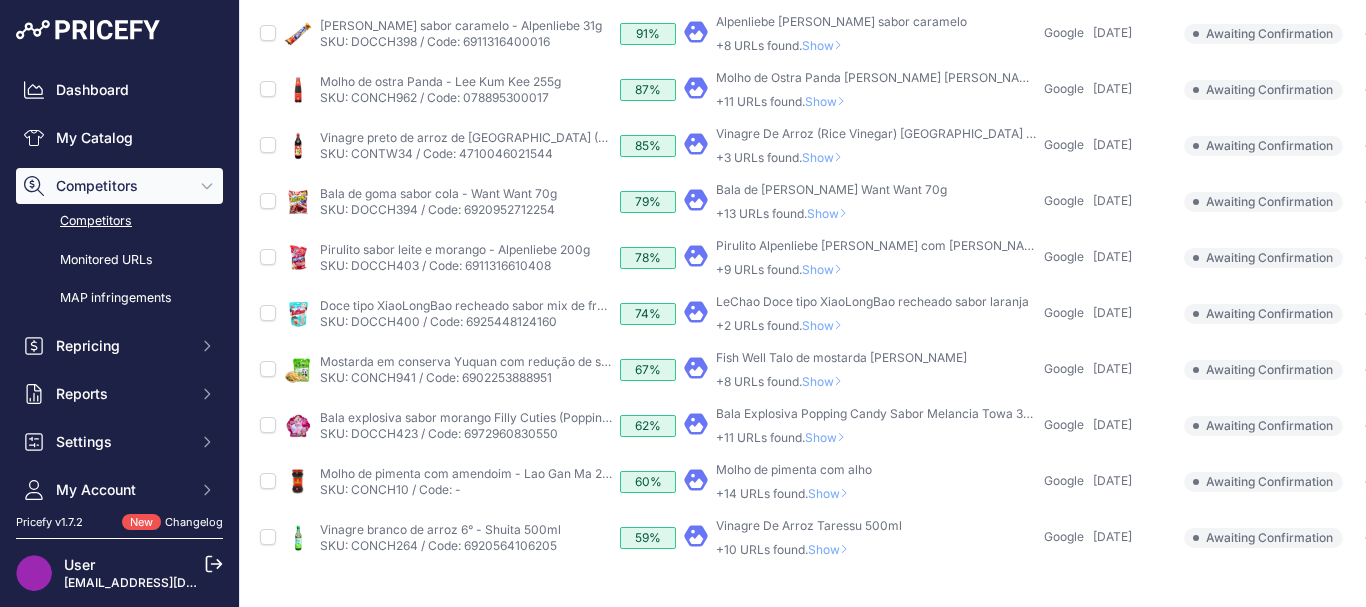 scroll, scrollTop: 484, scrollLeft: 0, axis: vertical 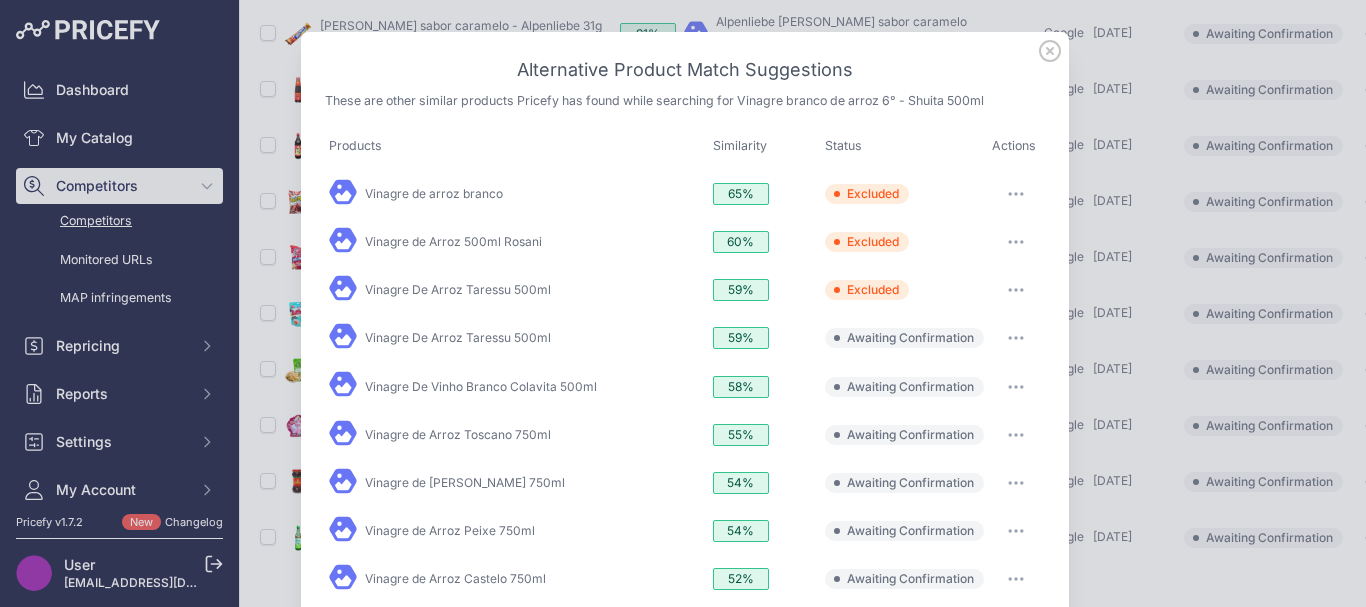 click 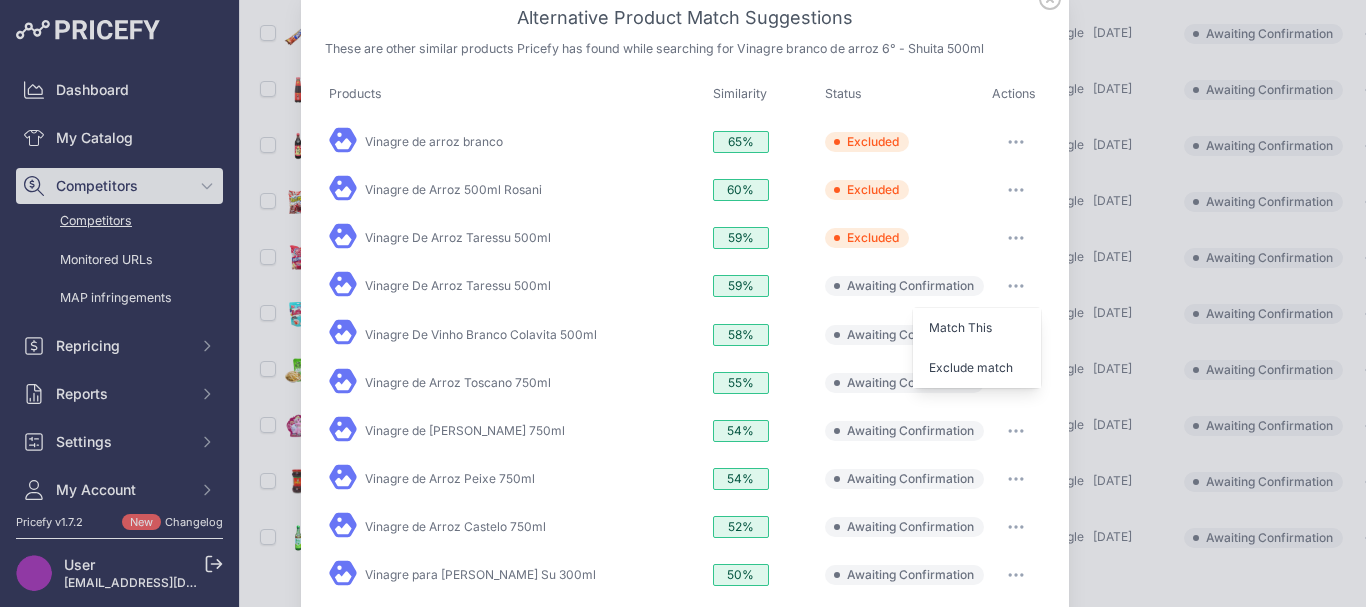 scroll, scrollTop: 100, scrollLeft: 0, axis: vertical 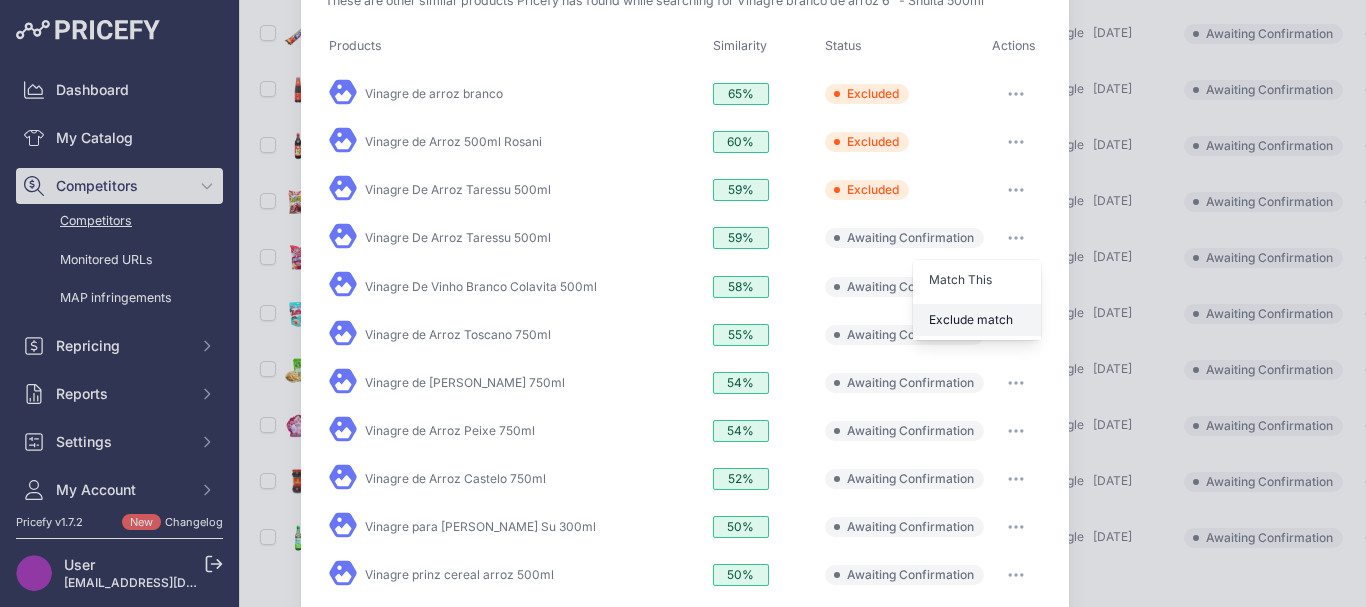 click on "Exclude match" at bounding box center (971, 319) 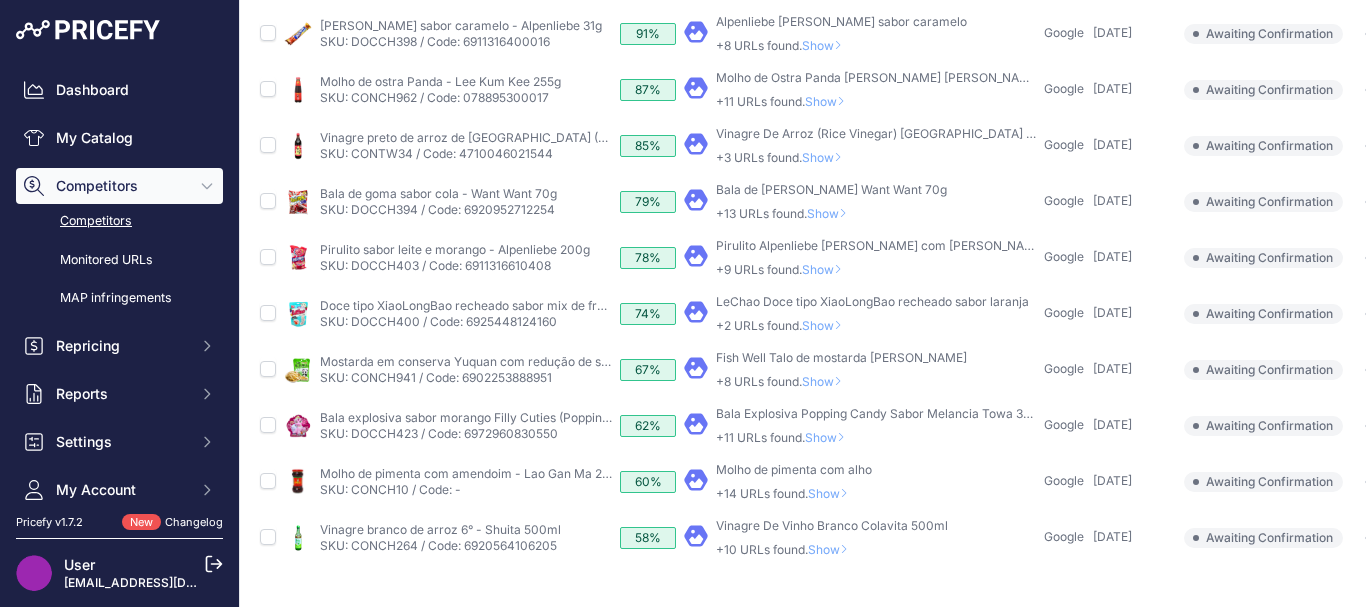 scroll, scrollTop: 485, scrollLeft: 0, axis: vertical 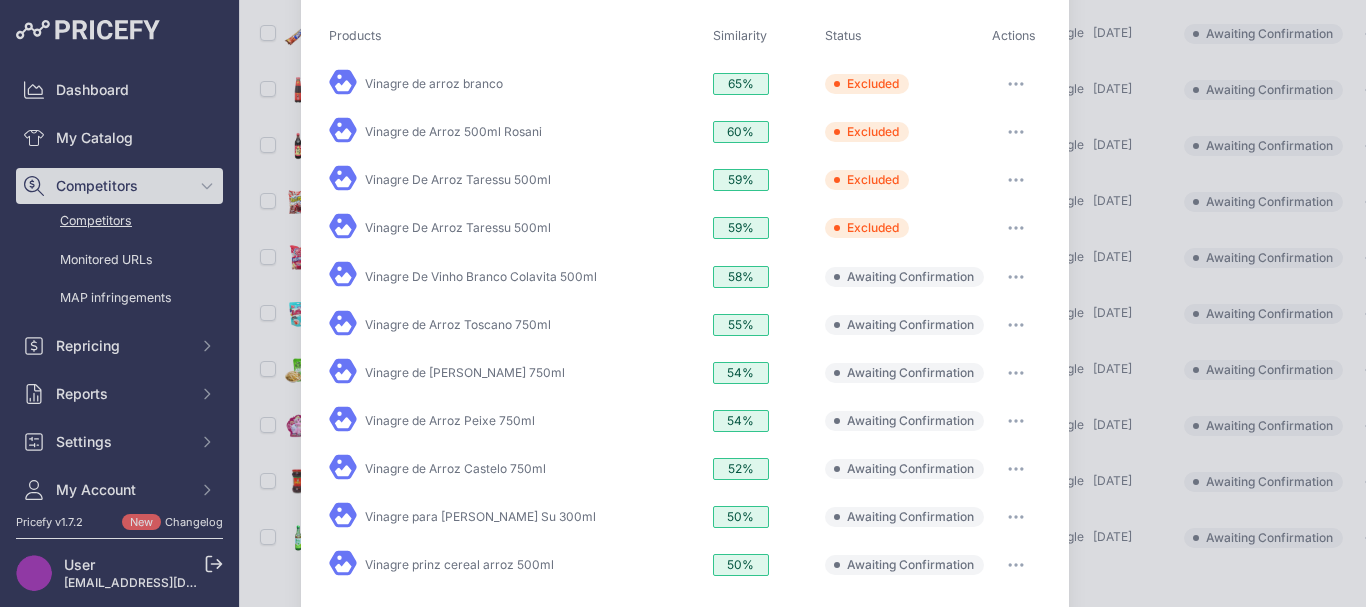 click at bounding box center [1016, 277] 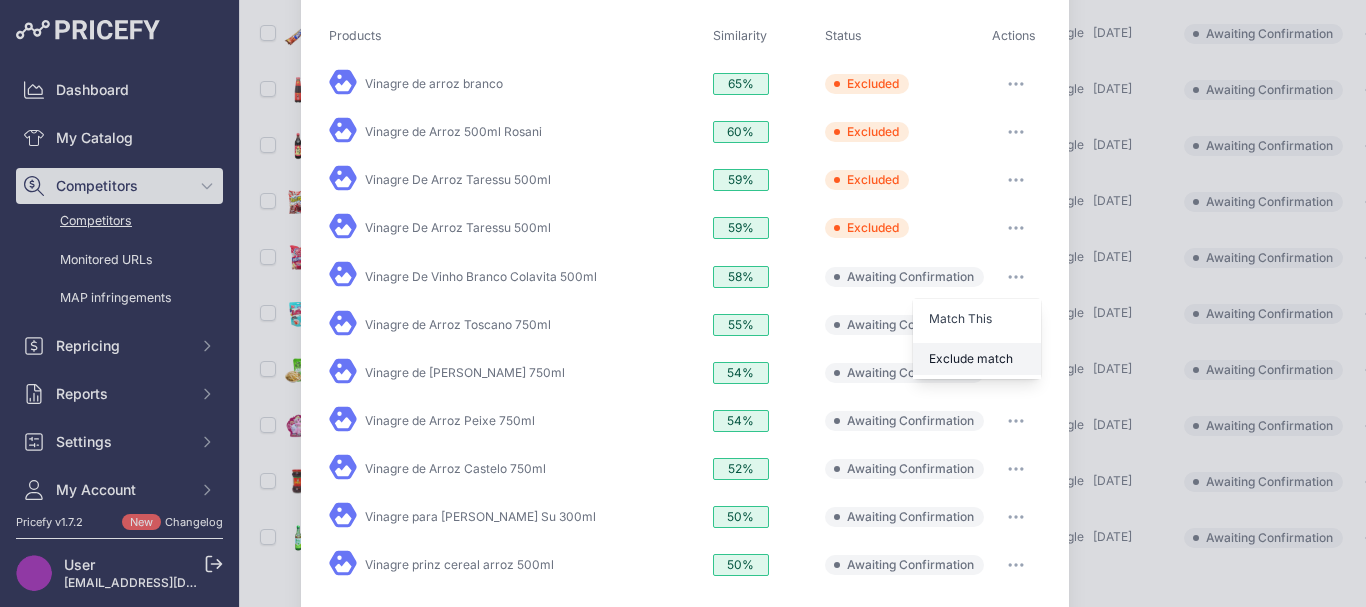 click on "Exclude match" at bounding box center (977, 359) 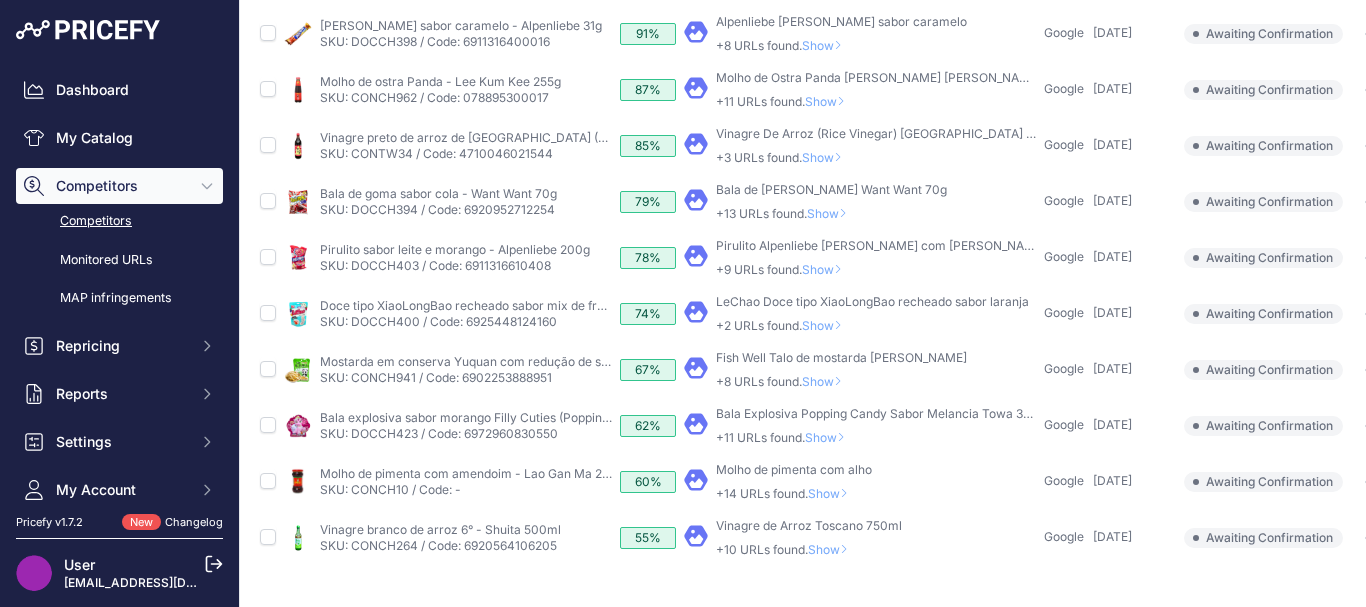 scroll, scrollTop: 485, scrollLeft: 0, axis: vertical 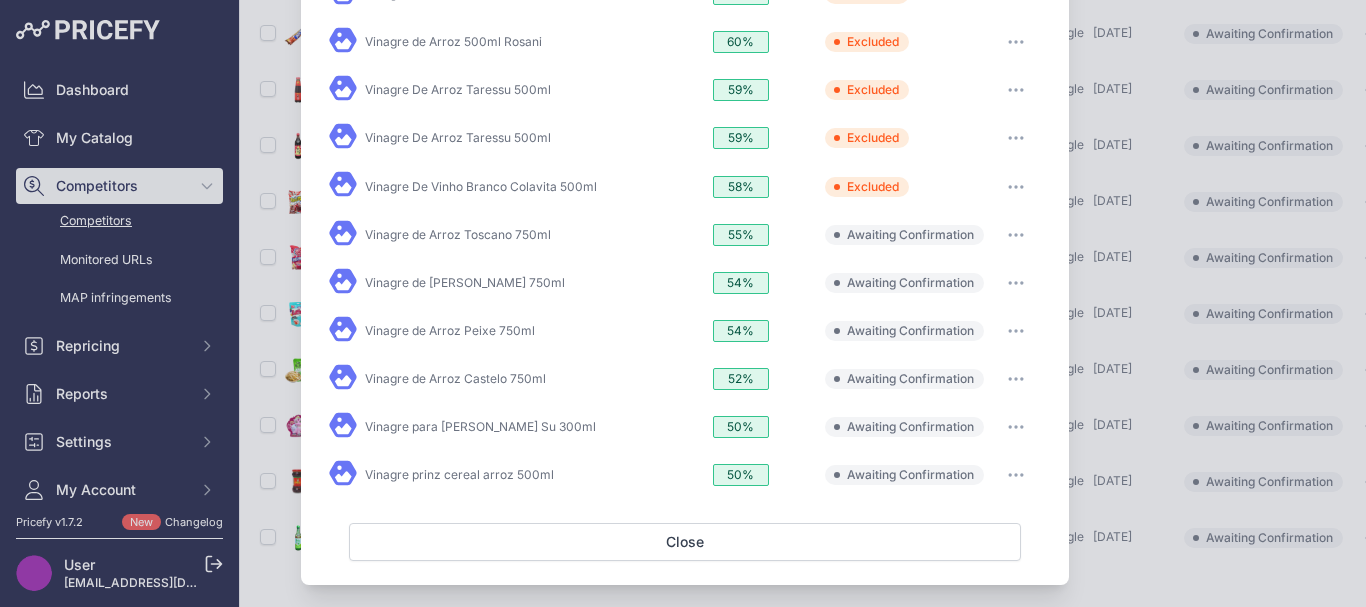 click at bounding box center (1016, 235) 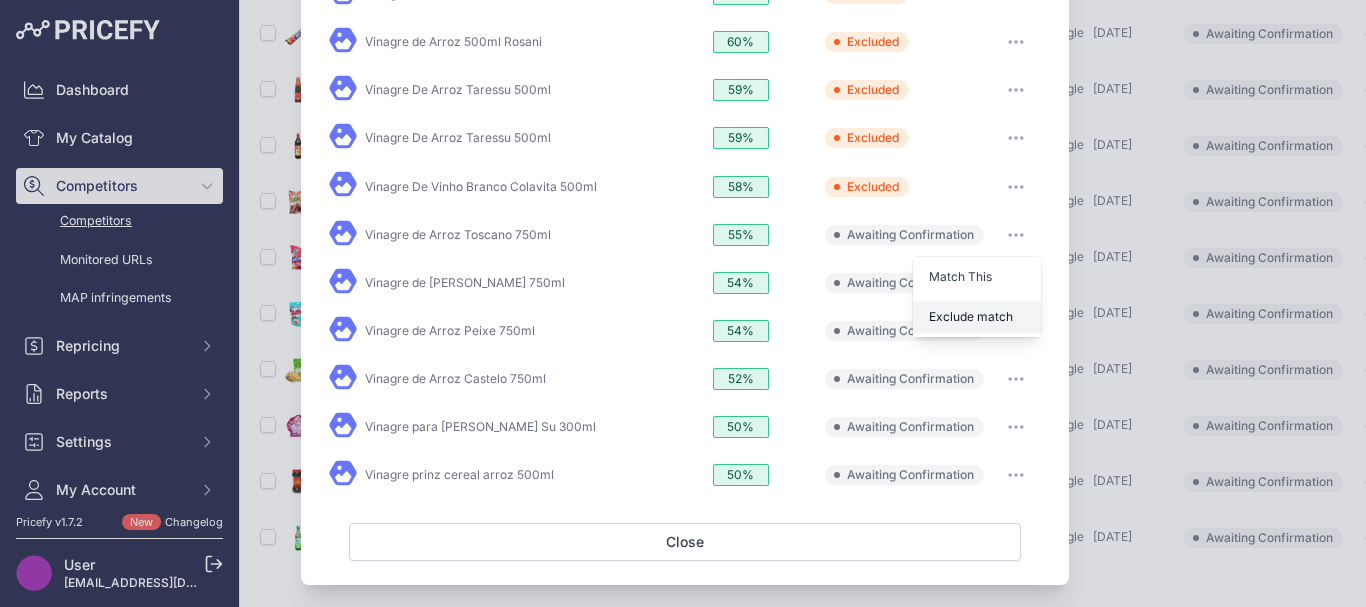 click on "Exclude match" at bounding box center [971, 316] 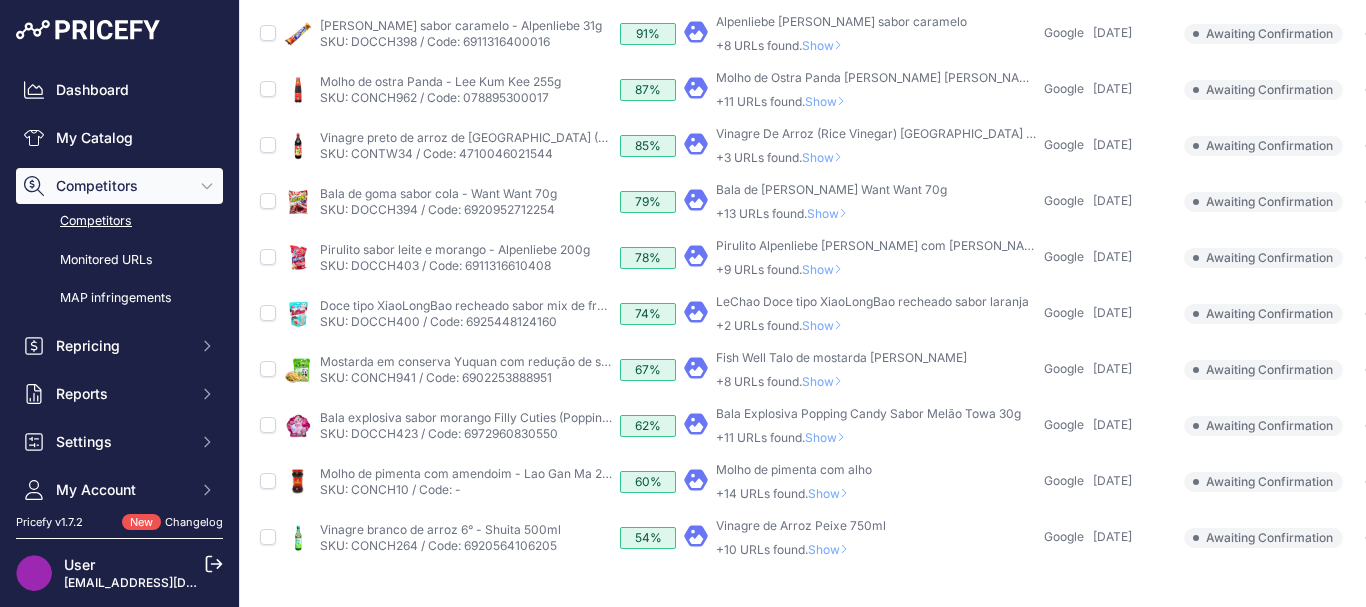 scroll, scrollTop: 485, scrollLeft: 0, axis: vertical 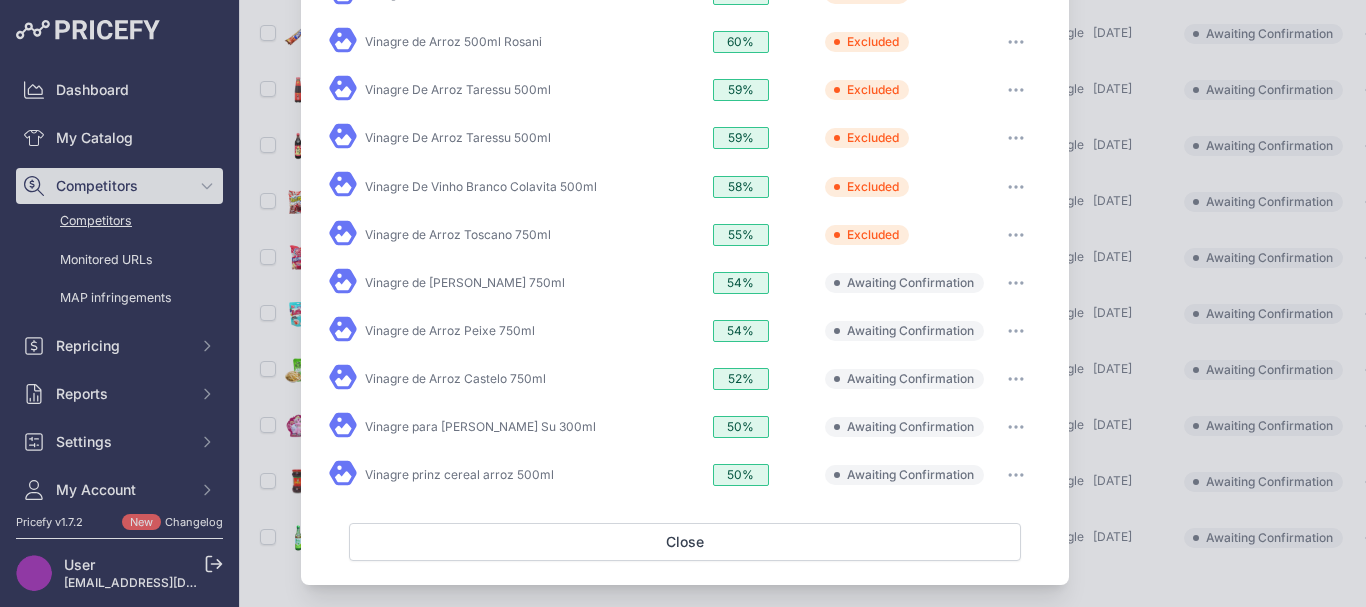 click at bounding box center (1016, 283) 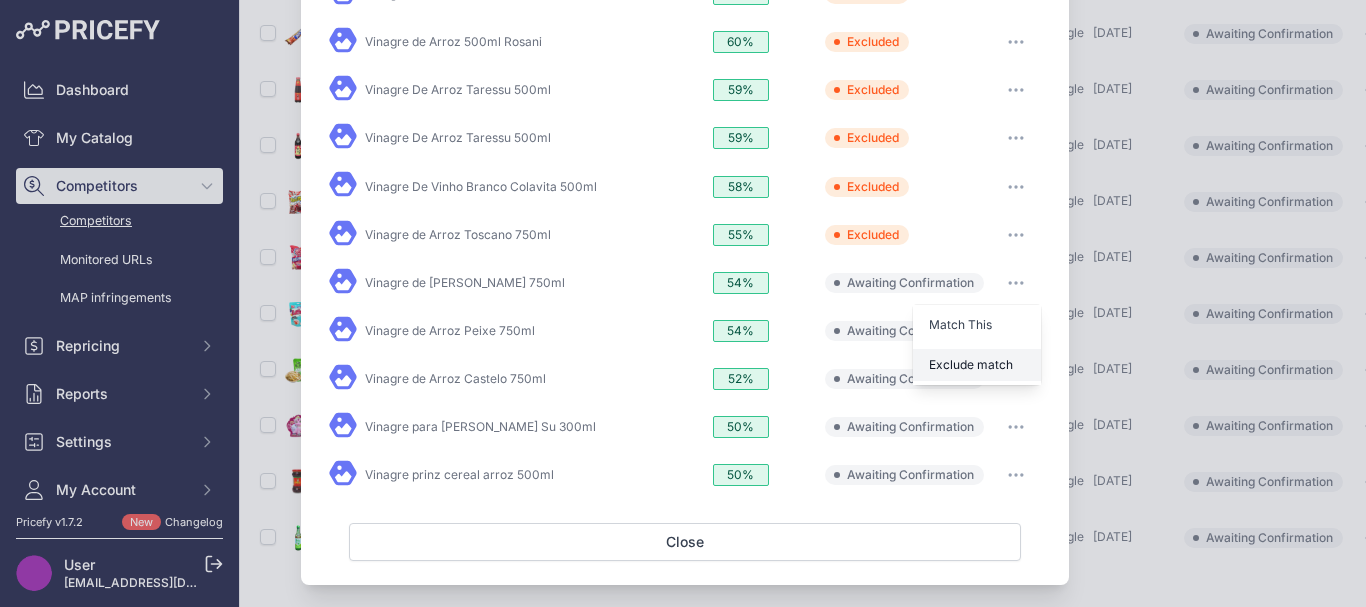 click on "Exclude match" at bounding box center (977, 365) 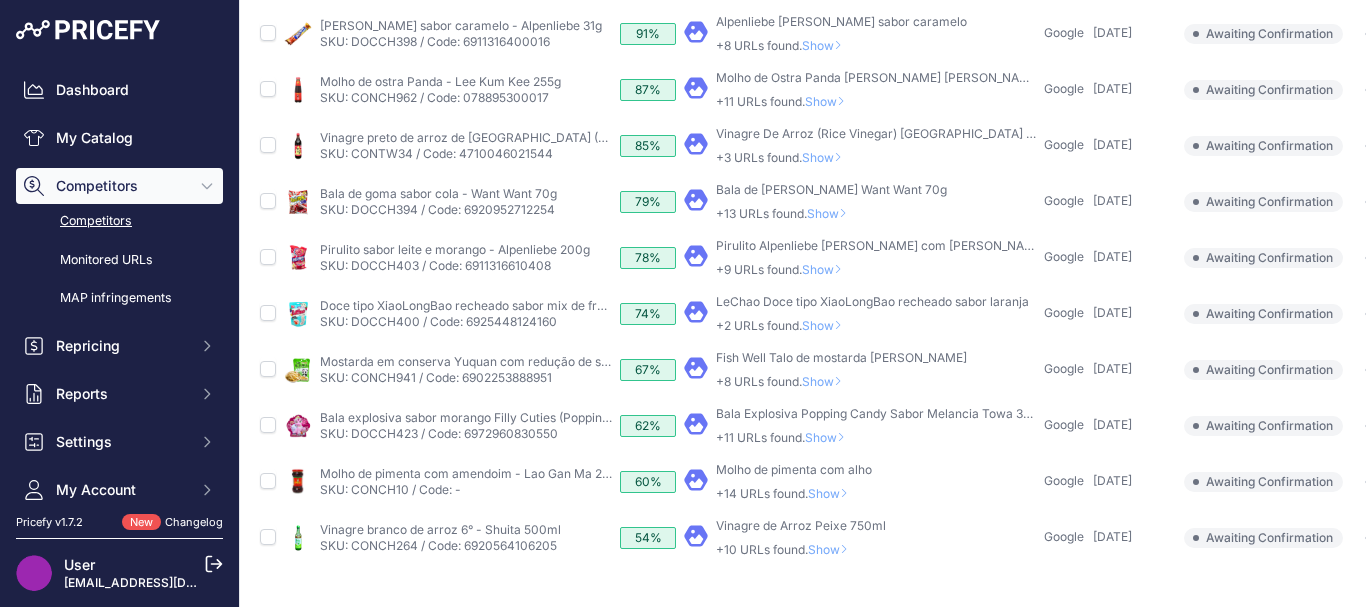 scroll, scrollTop: 484, scrollLeft: 0, axis: vertical 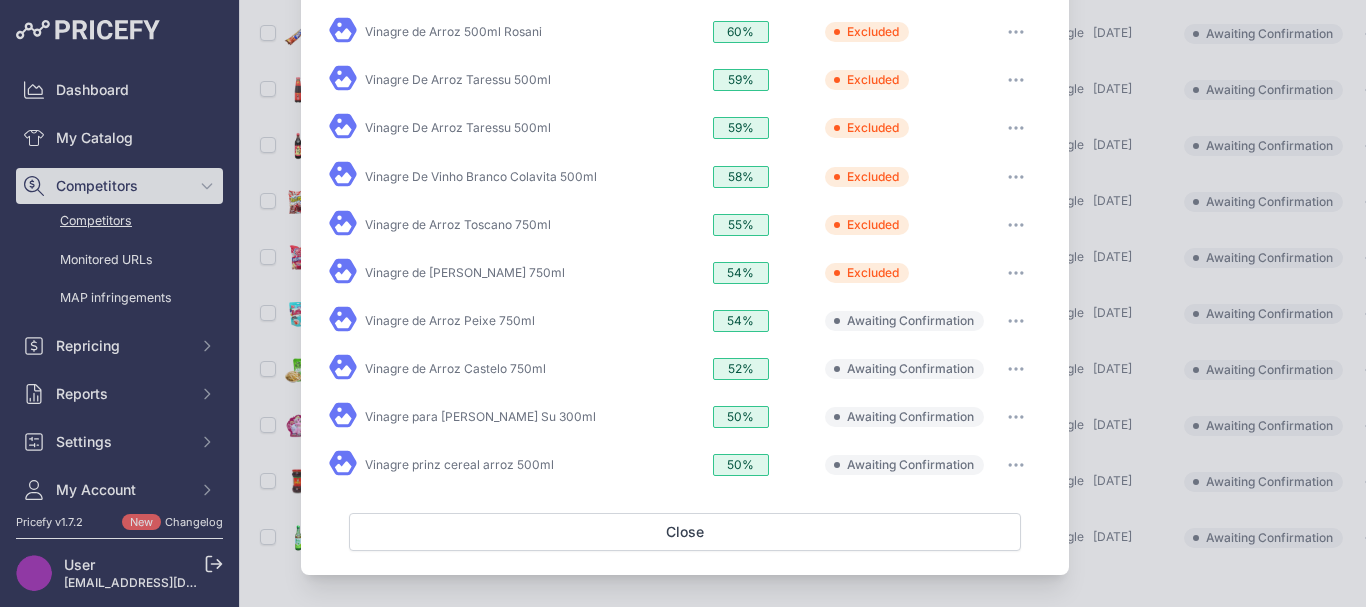 click at bounding box center [1016, 321] 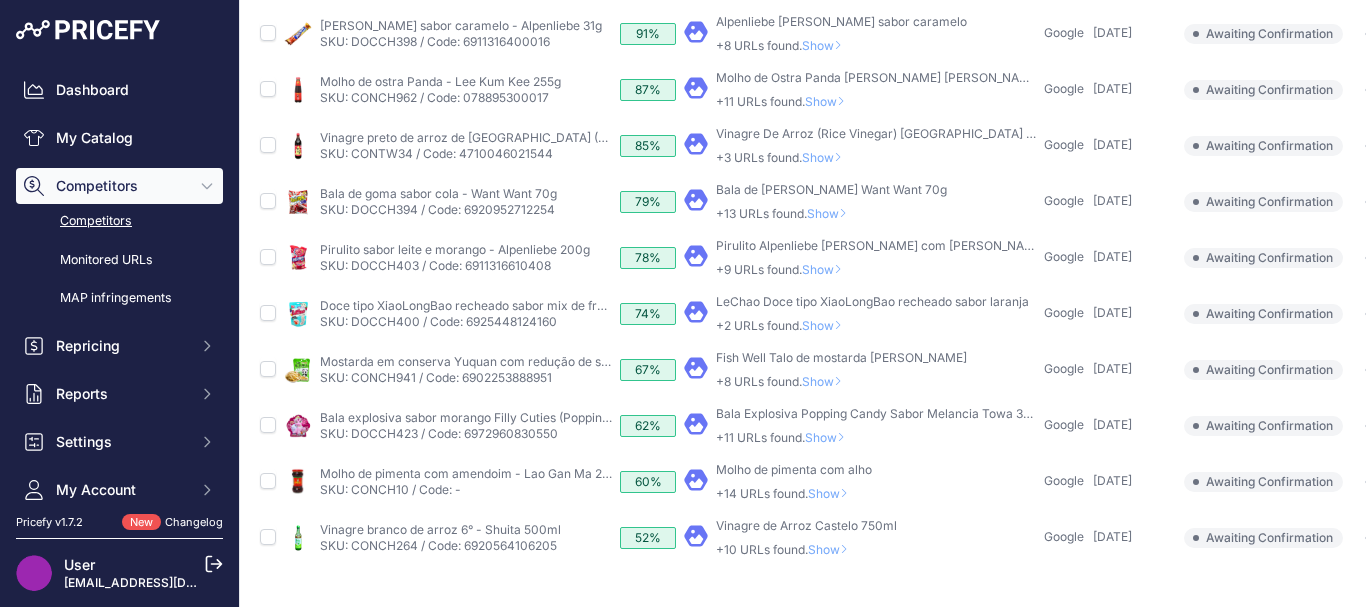 scroll, scrollTop: 485, scrollLeft: 0, axis: vertical 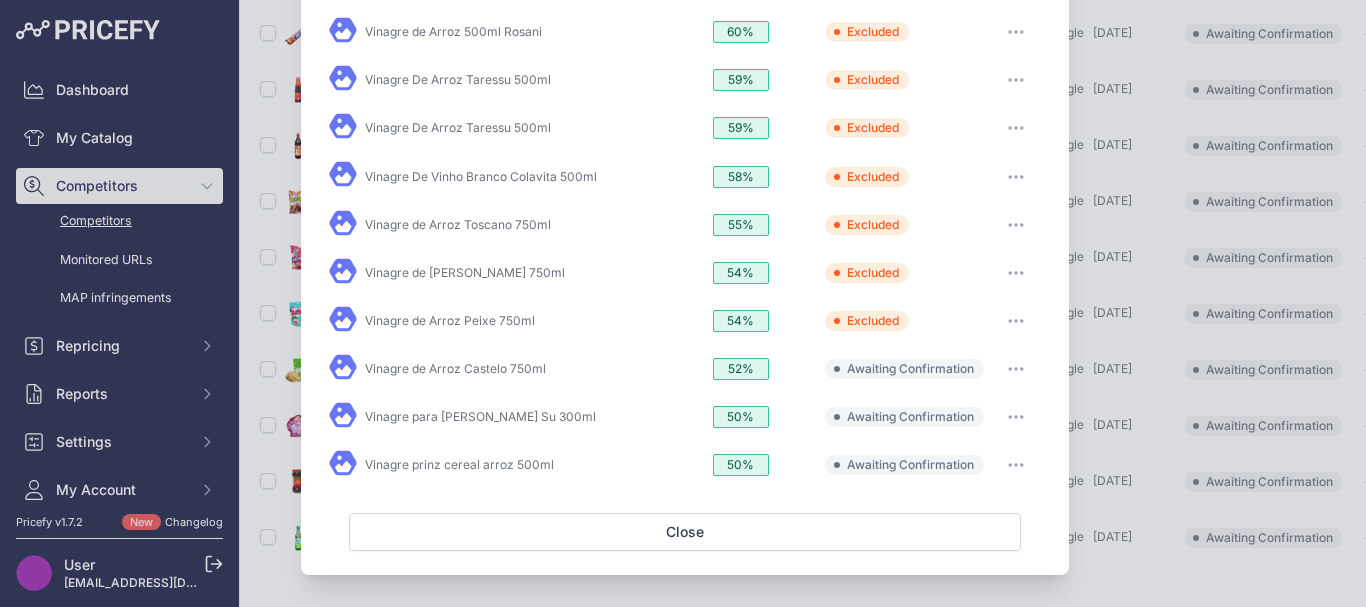 click 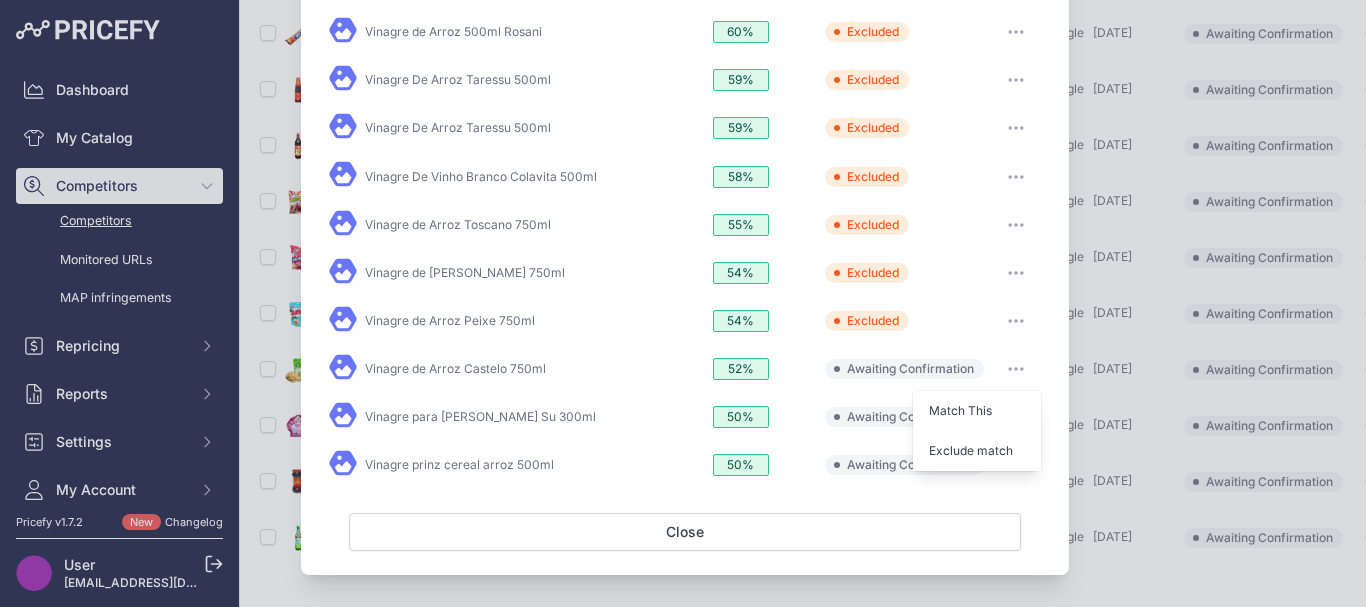 click at bounding box center (1016, 369) 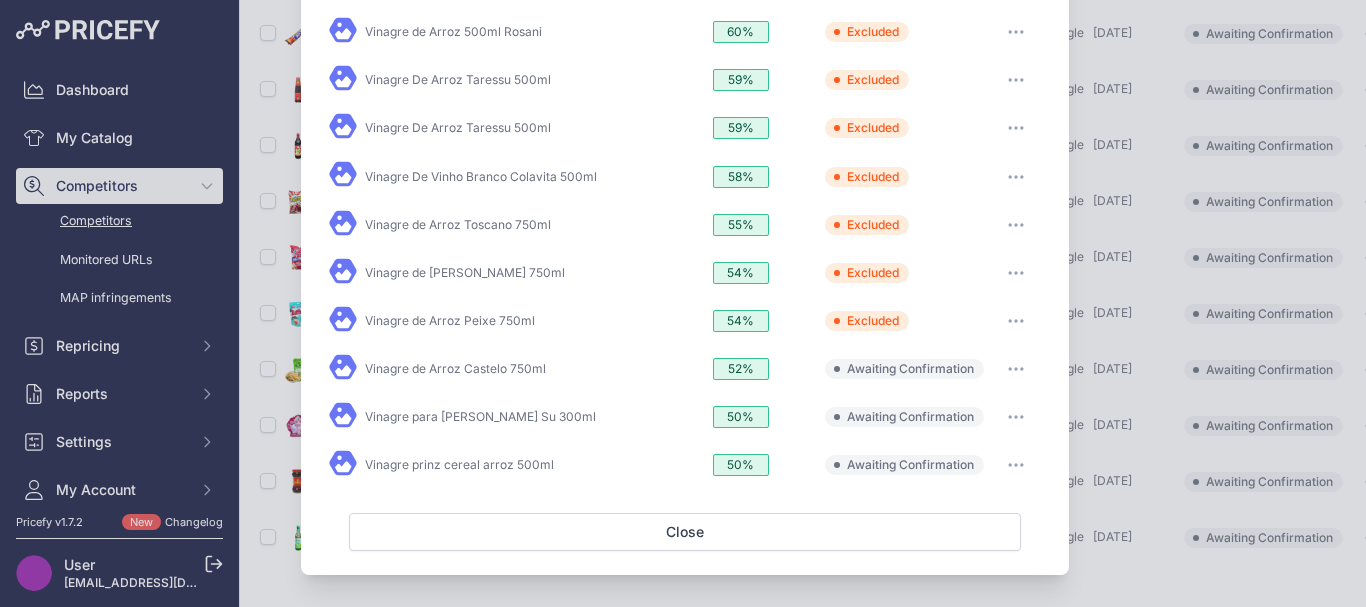 click at bounding box center [1016, 369] 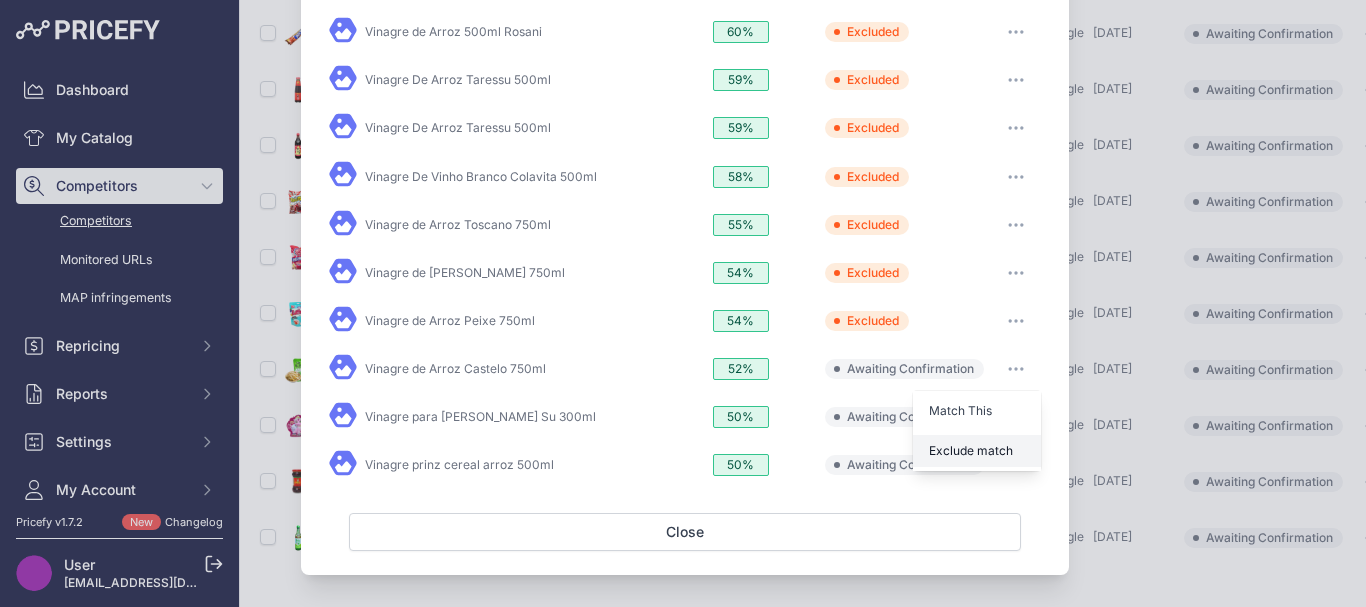 click on "Exclude match" at bounding box center (971, 450) 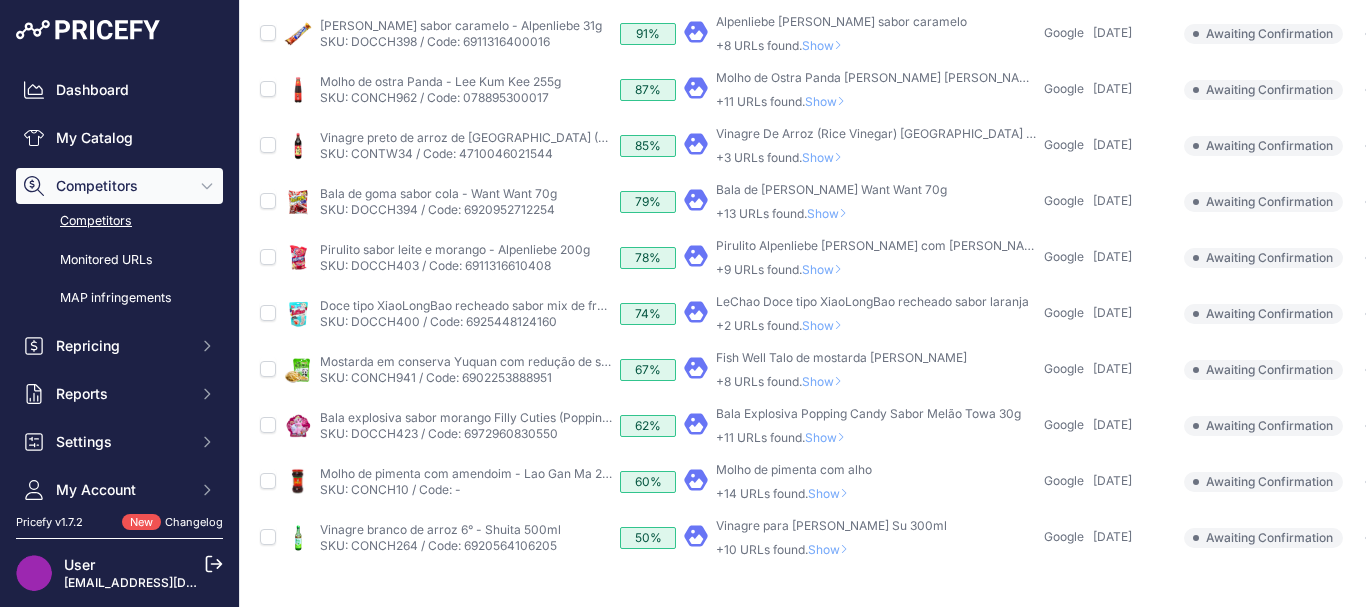 scroll, scrollTop: 484, scrollLeft: 0, axis: vertical 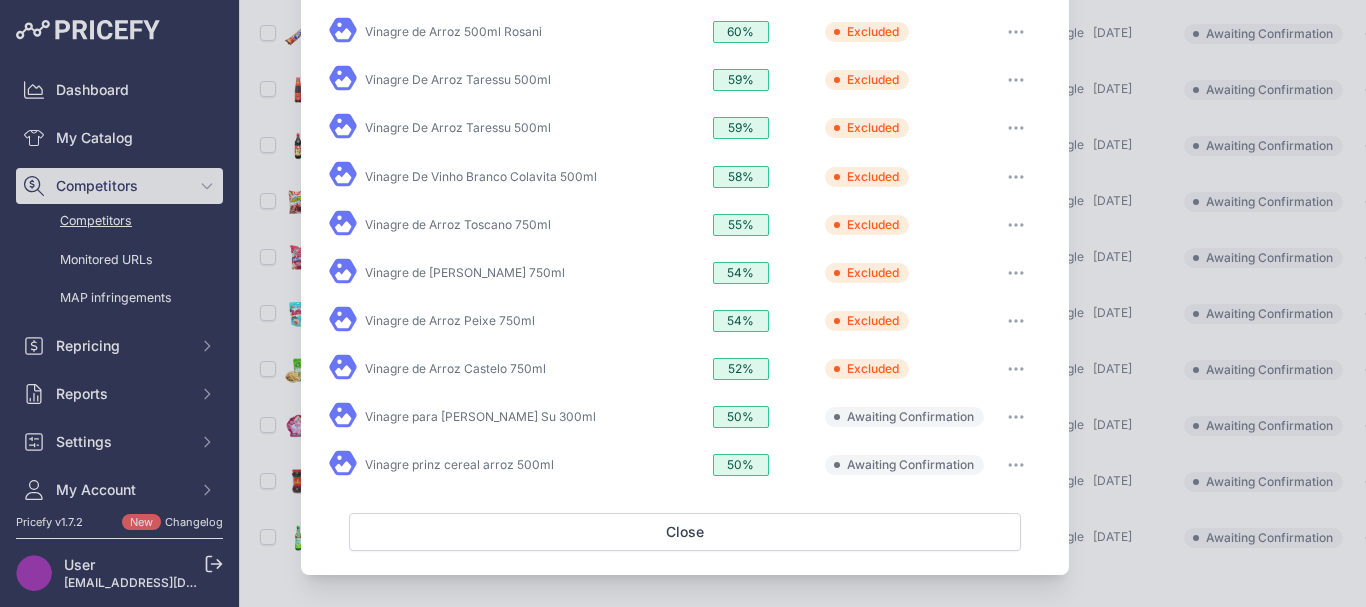 click 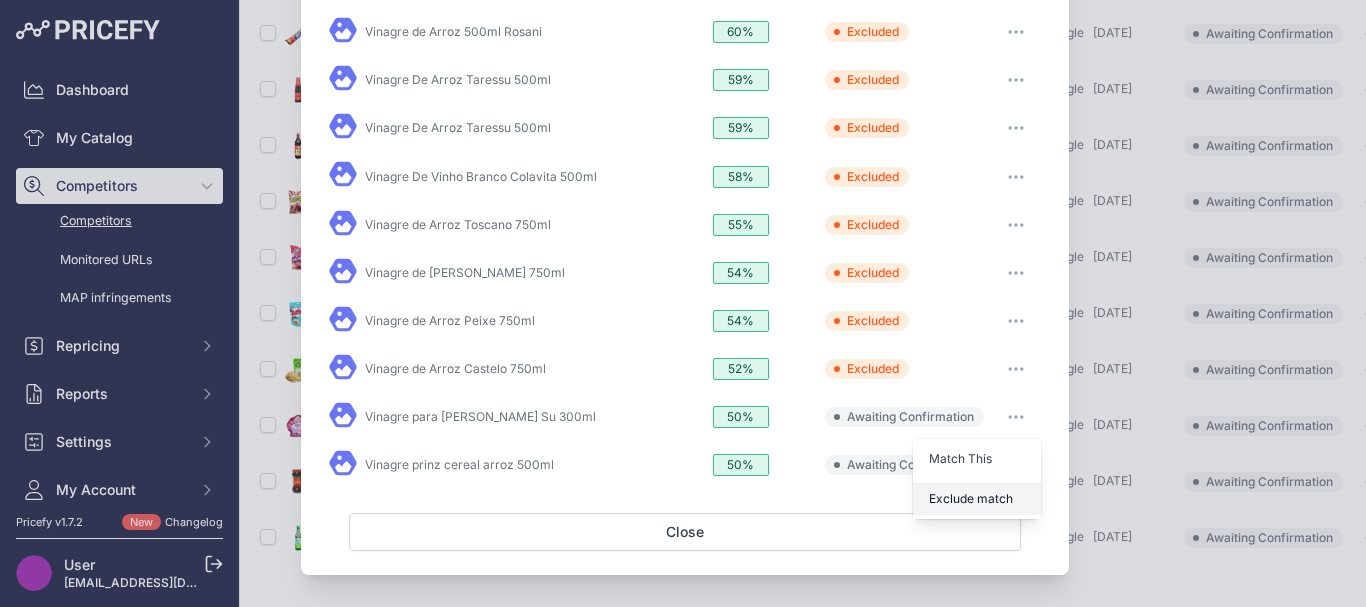 click on "Exclude match" at bounding box center (971, 498) 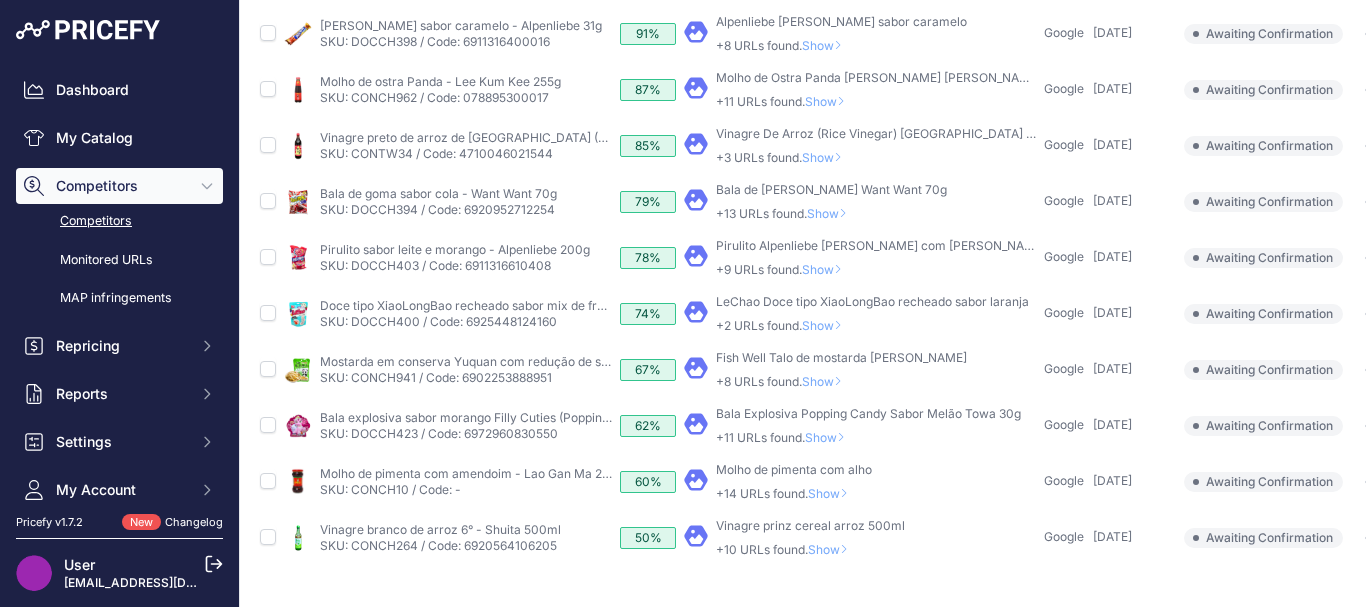 scroll, scrollTop: 483, scrollLeft: 0, axis: vertical 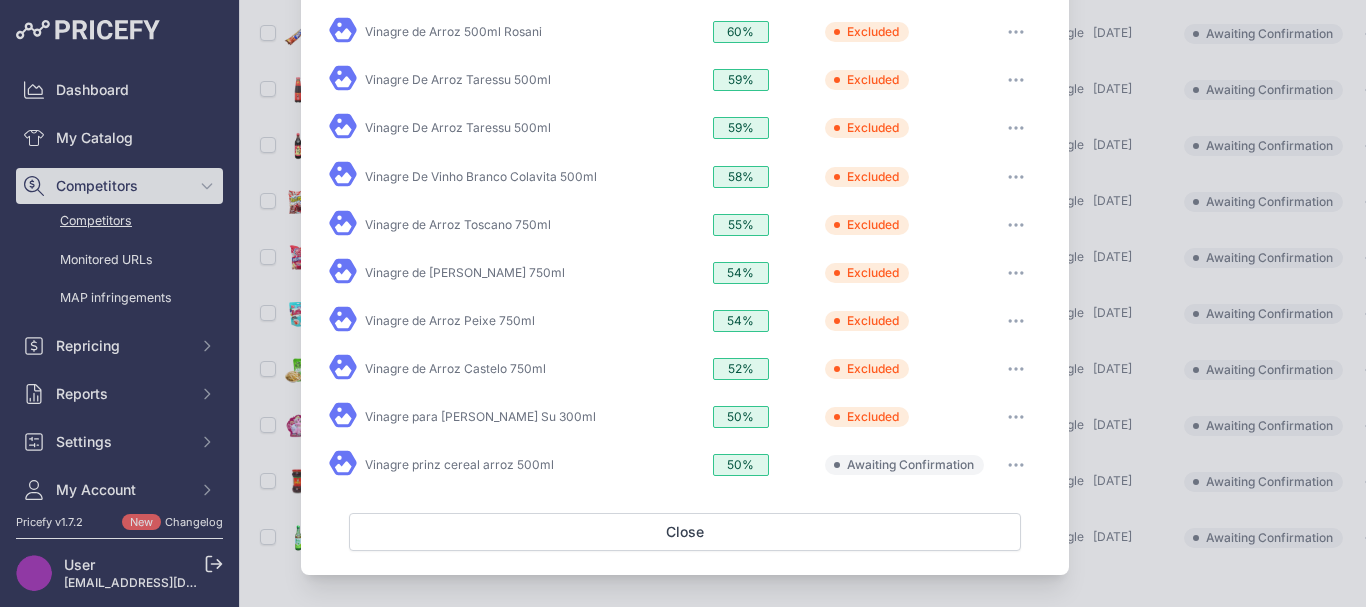 click 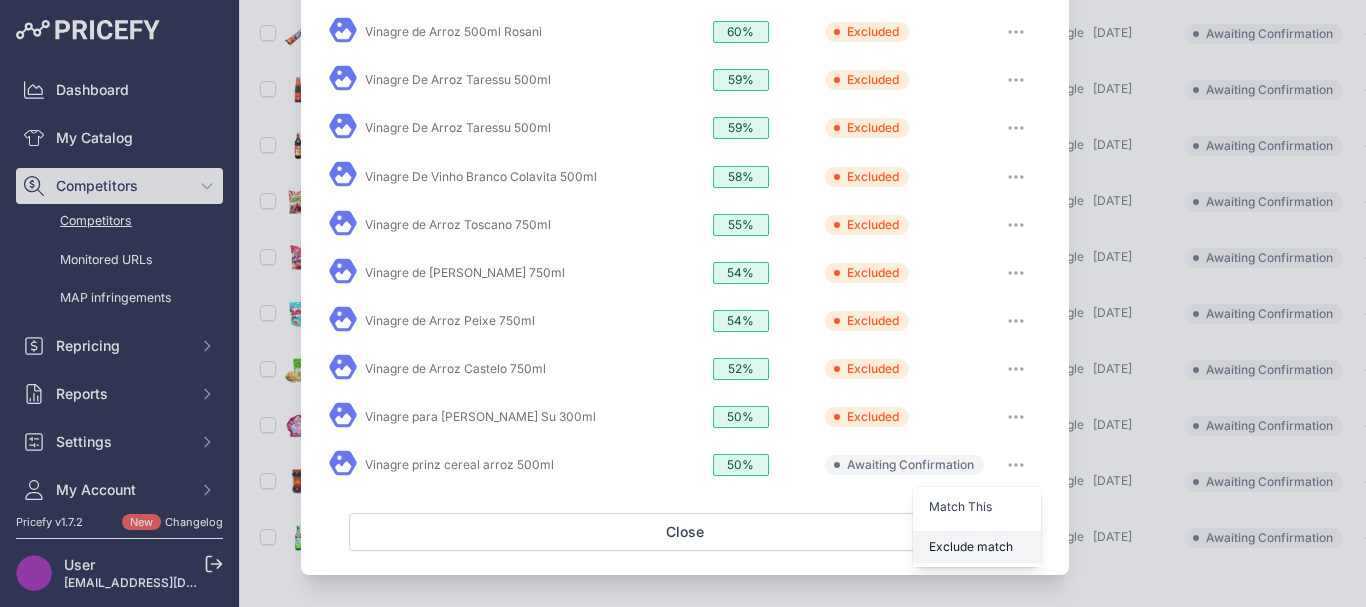 click on "Exclude match" at bounding box center (971, 546) 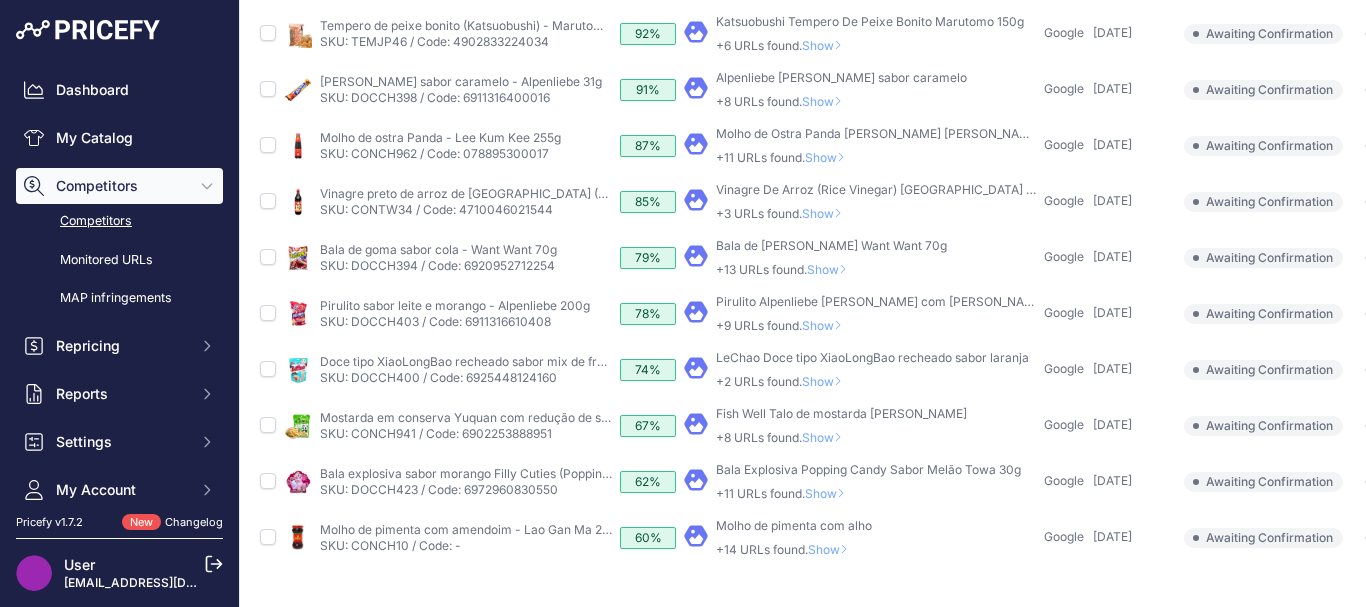 scroll, scrollTop: 429, scrollLeft: 0, axis: vertical 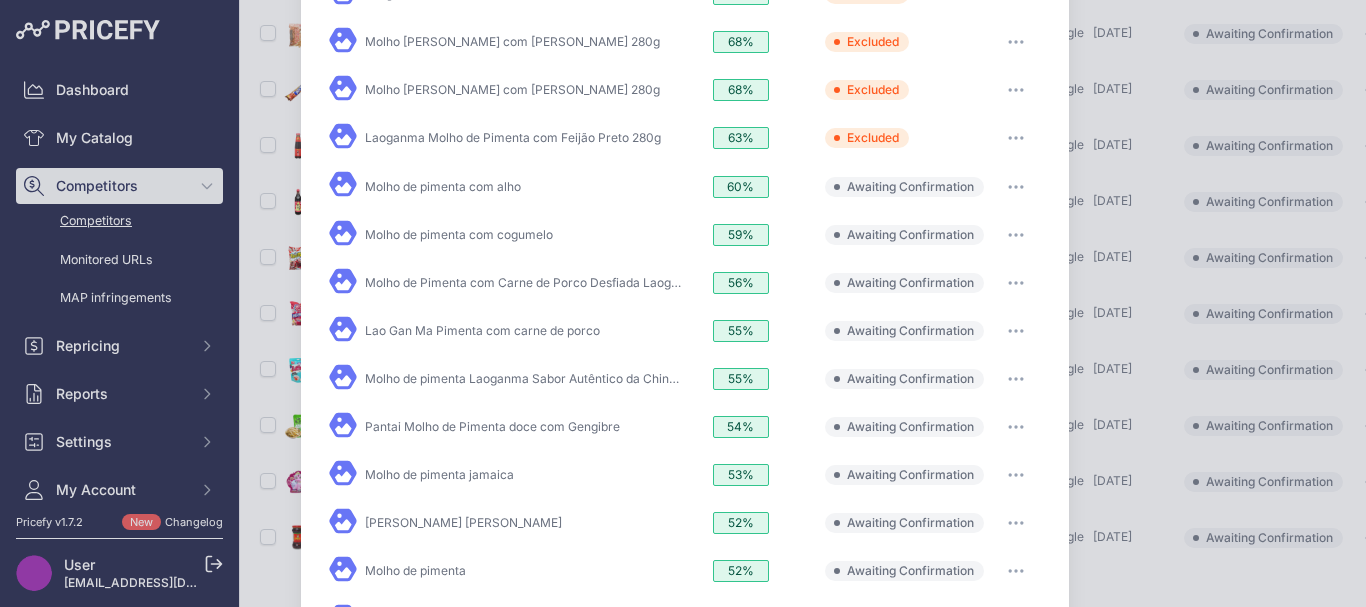 click 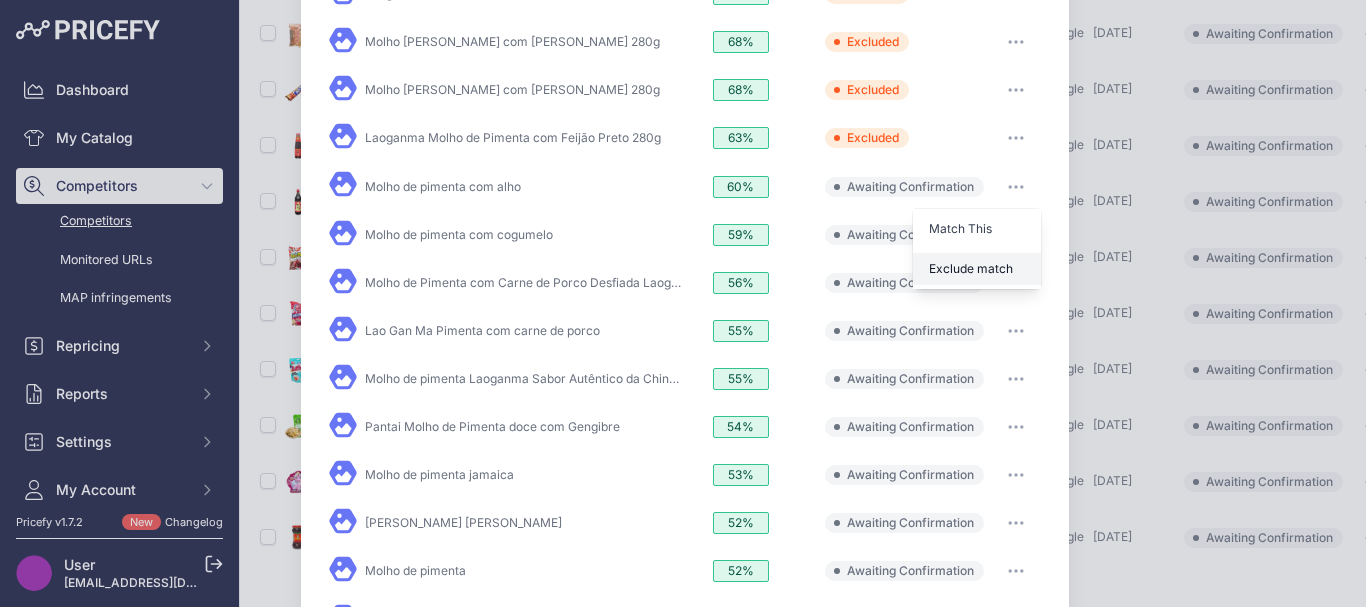 click on "Exclude match" at bounding box center [977, 269] 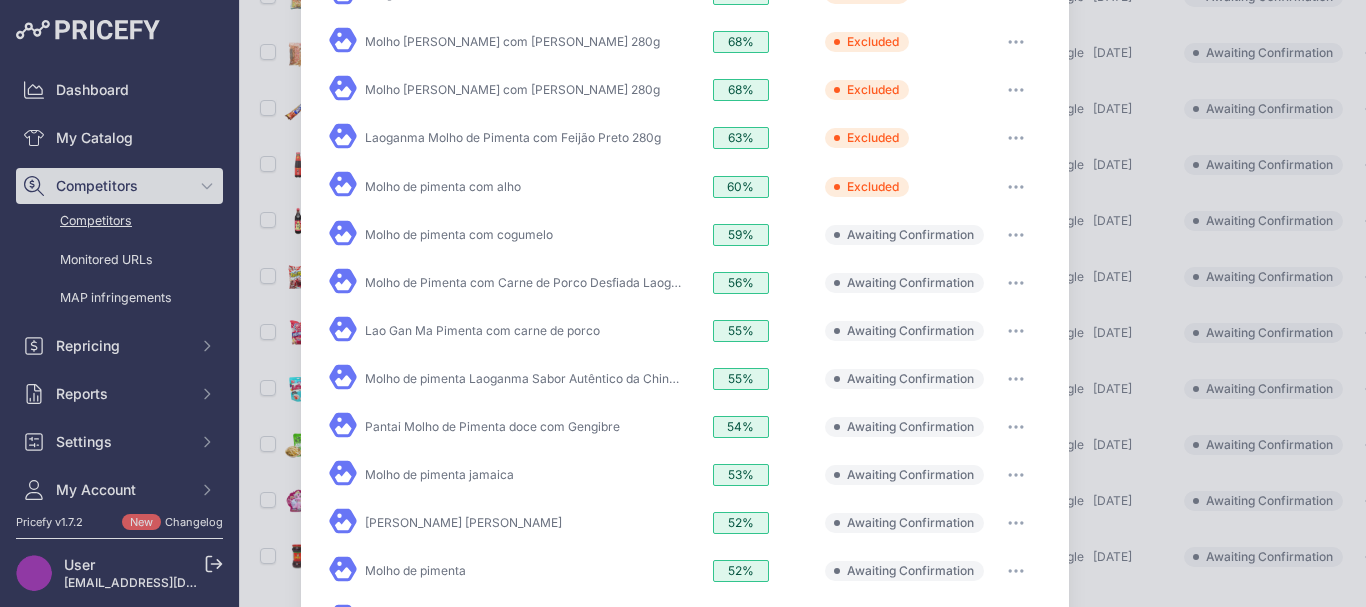 scroll, scrollTop: 463, scrollLeft: 0, axis: vertical 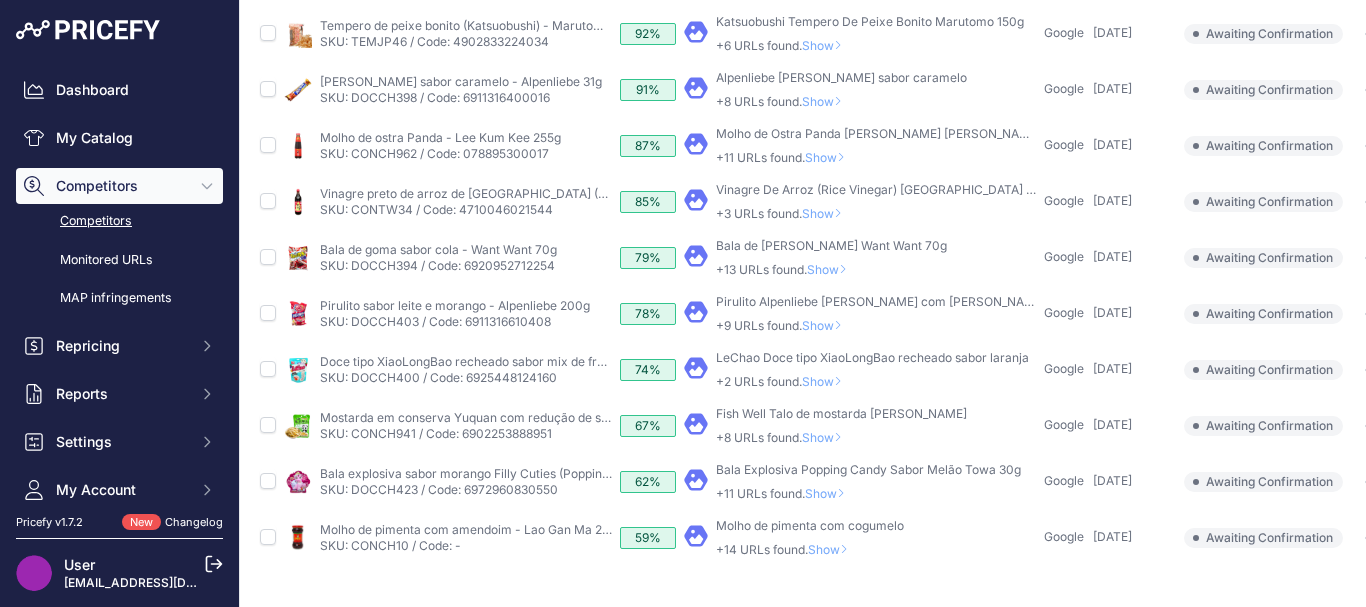 click on "Show" at bounding box center (832, 549) 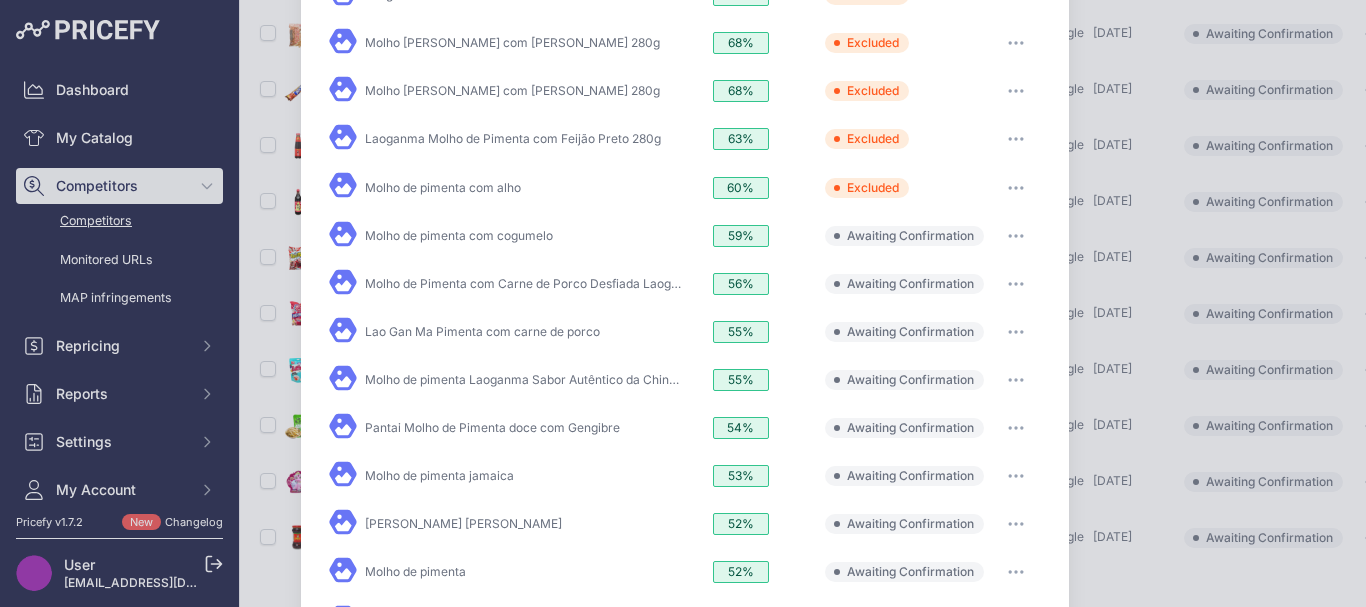 scroll, scrollTop: 200, scrollLeft: 0, axis: vertical 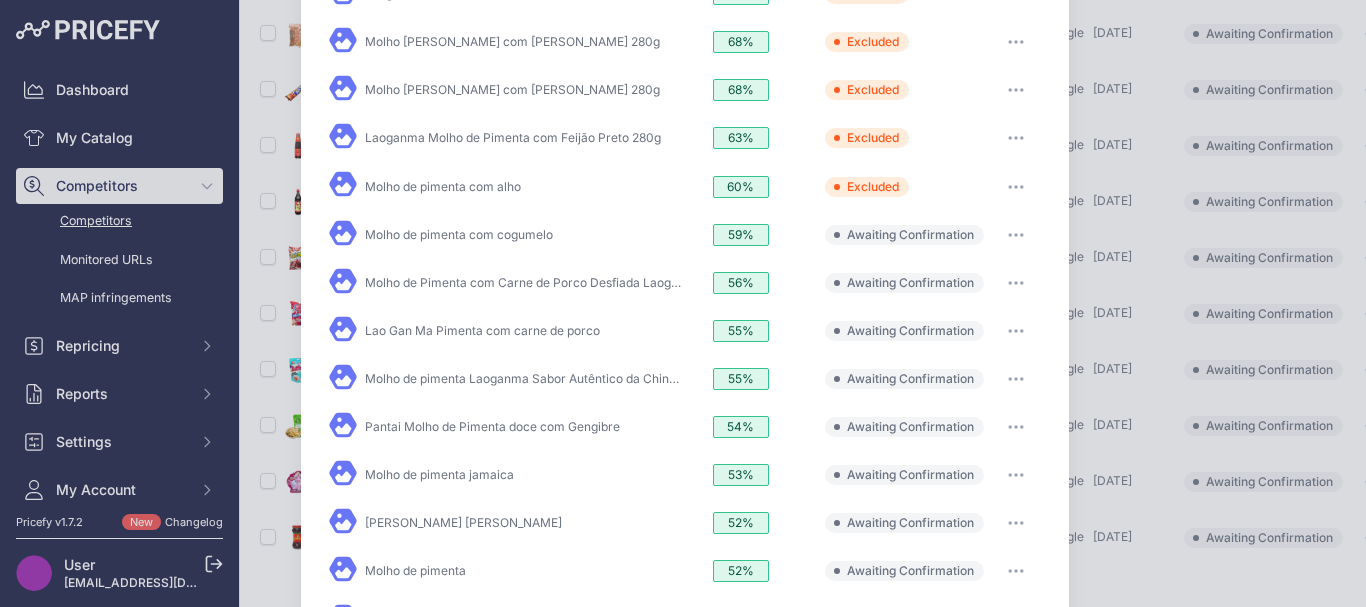 click 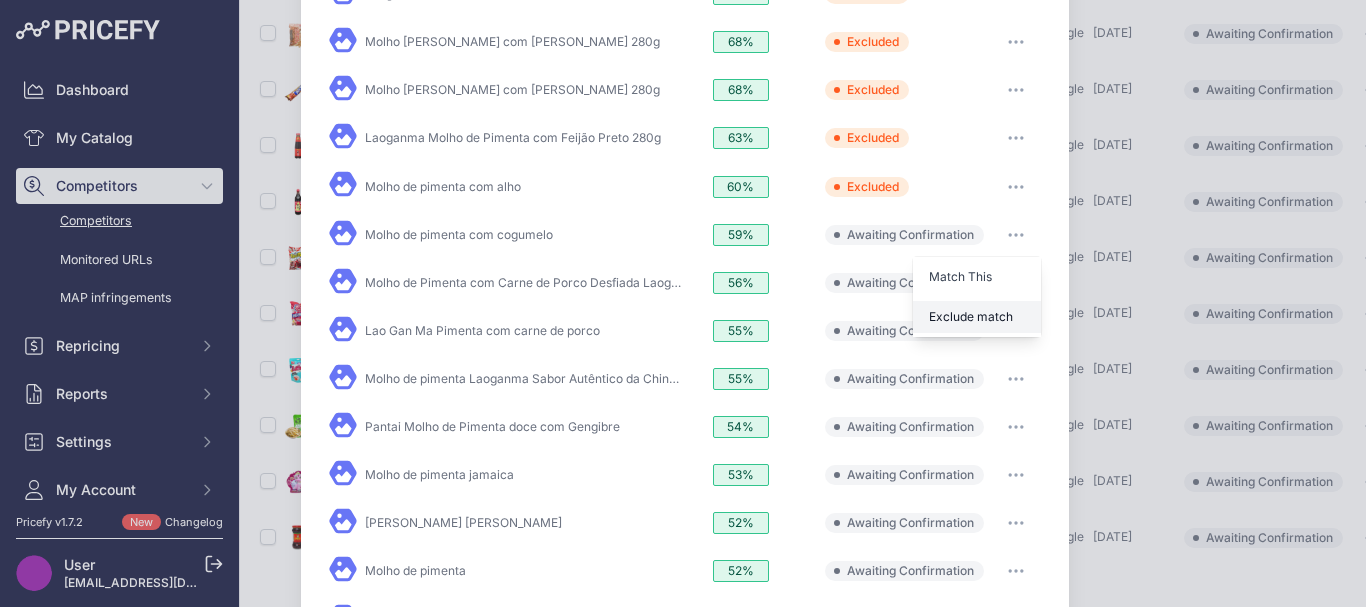 click on "Exclude match" at bounding box center (971, 316) 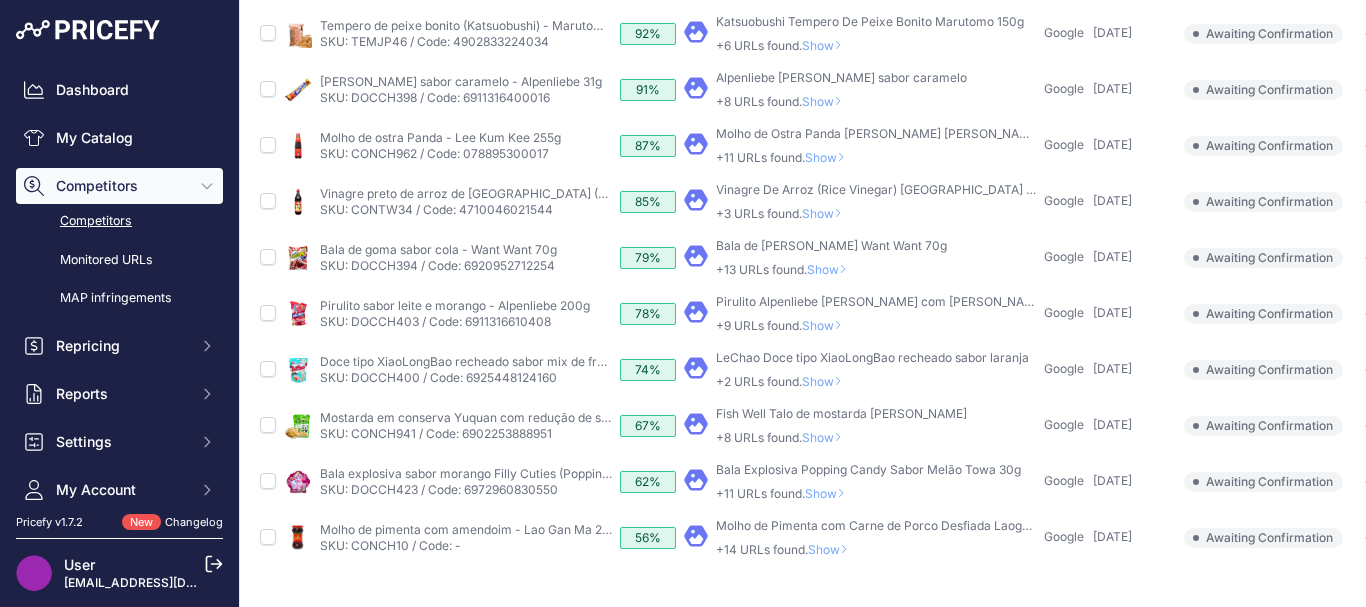 scroll, scrollTop: 429, scrollLeft: 0, axis: vertical 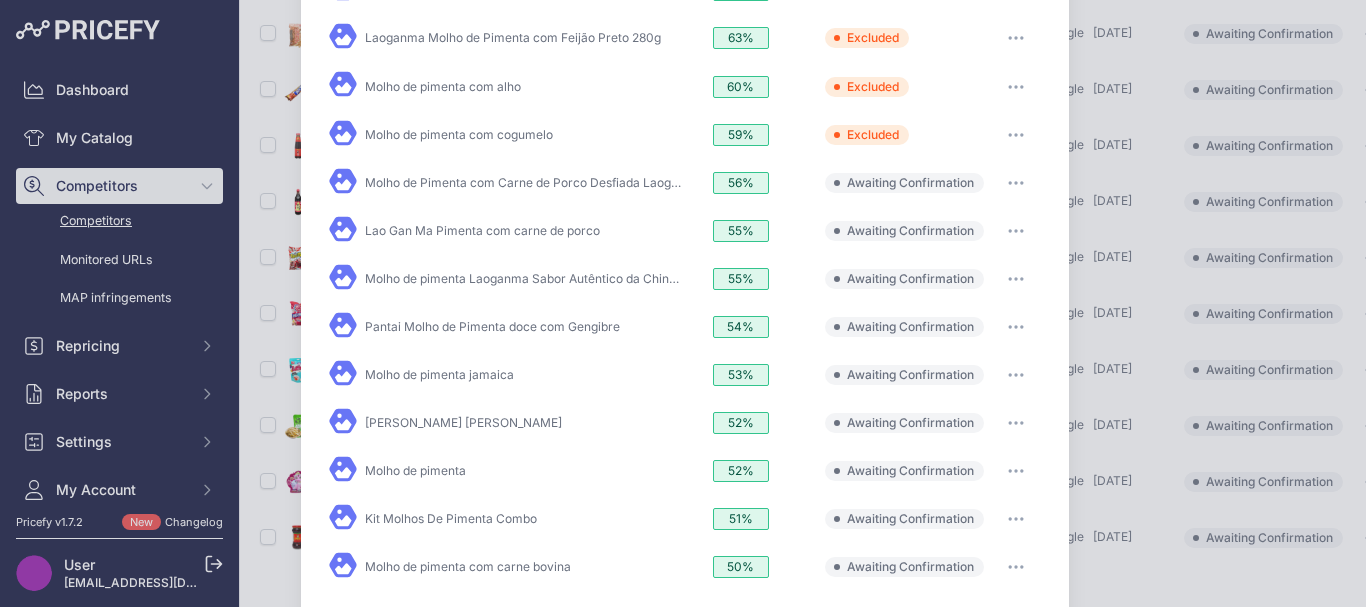 click at bounding box center [1016, 183] 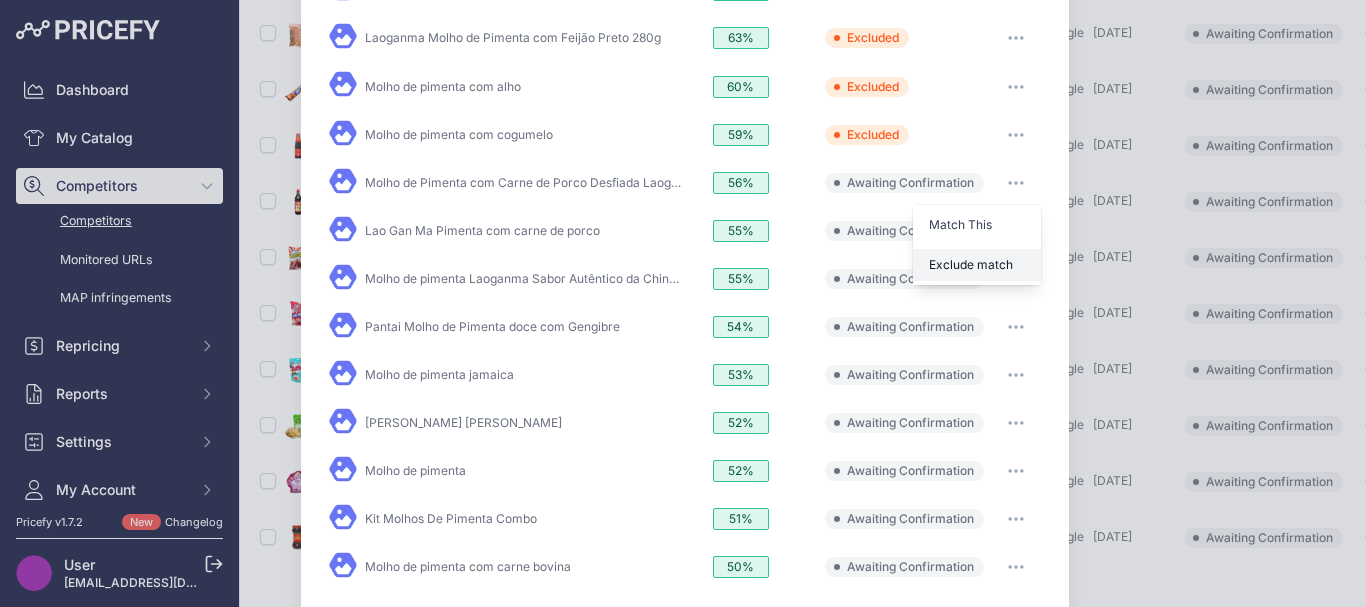click on "Exclude match" at bounding box center (971, 264) 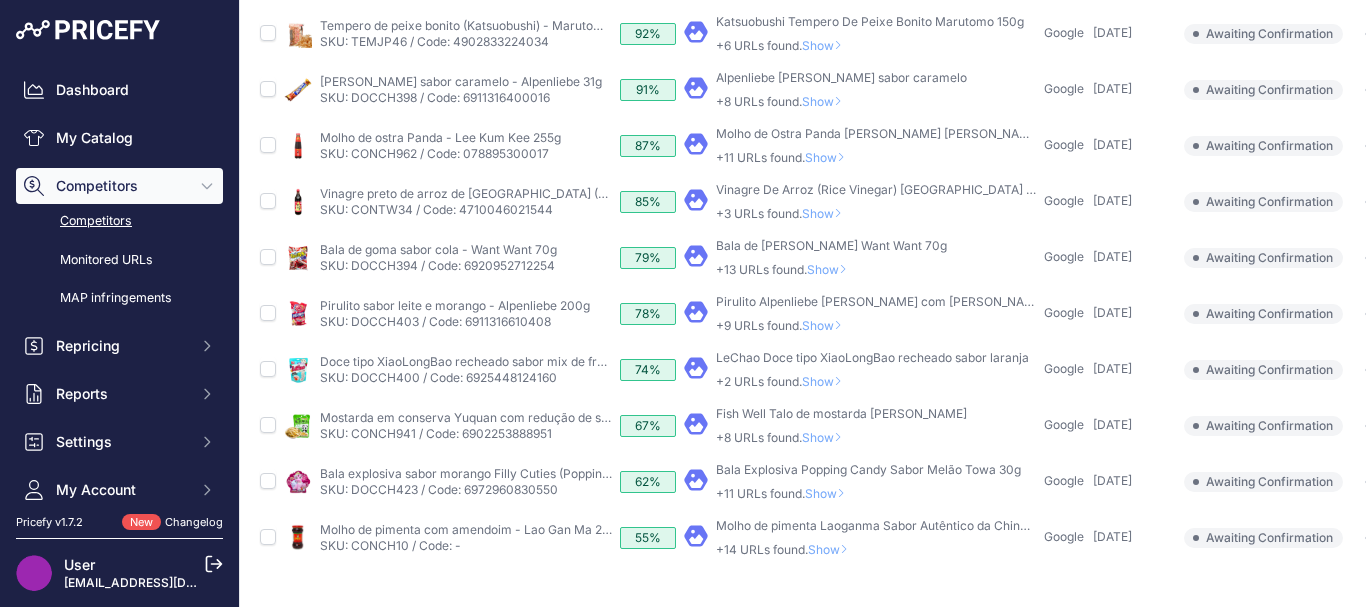 scroll, scrollTop: 429, scrollLeft: 0, axis: vertical 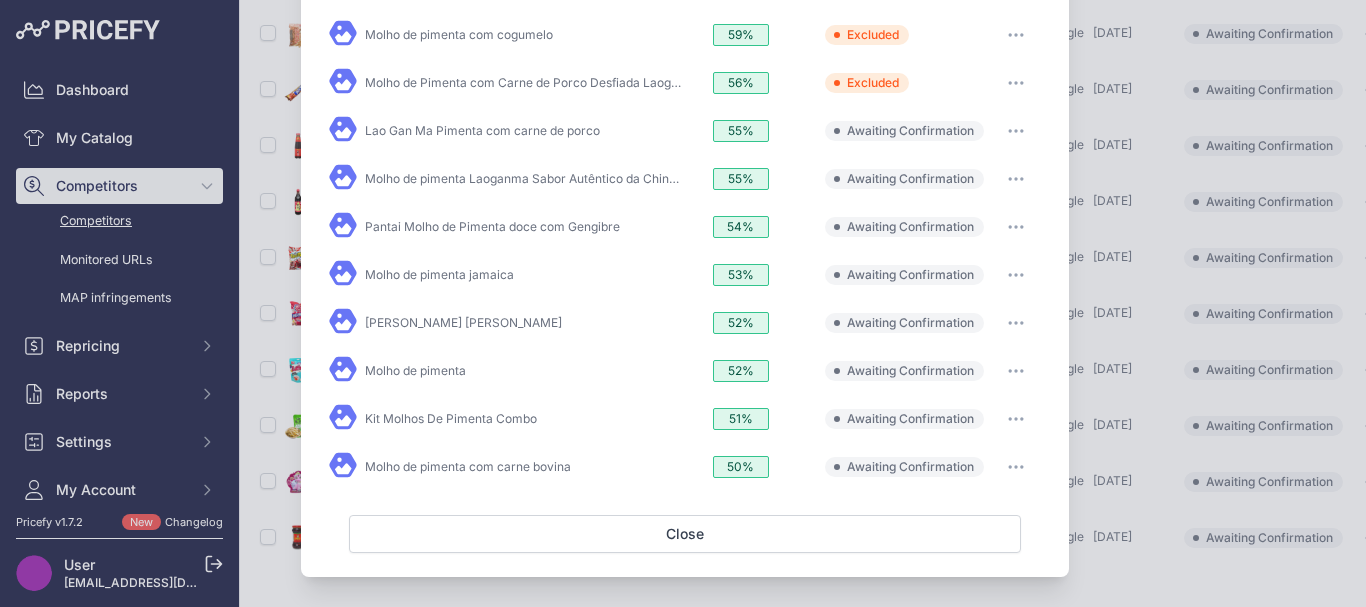 click at bounding box center (1016, 131) 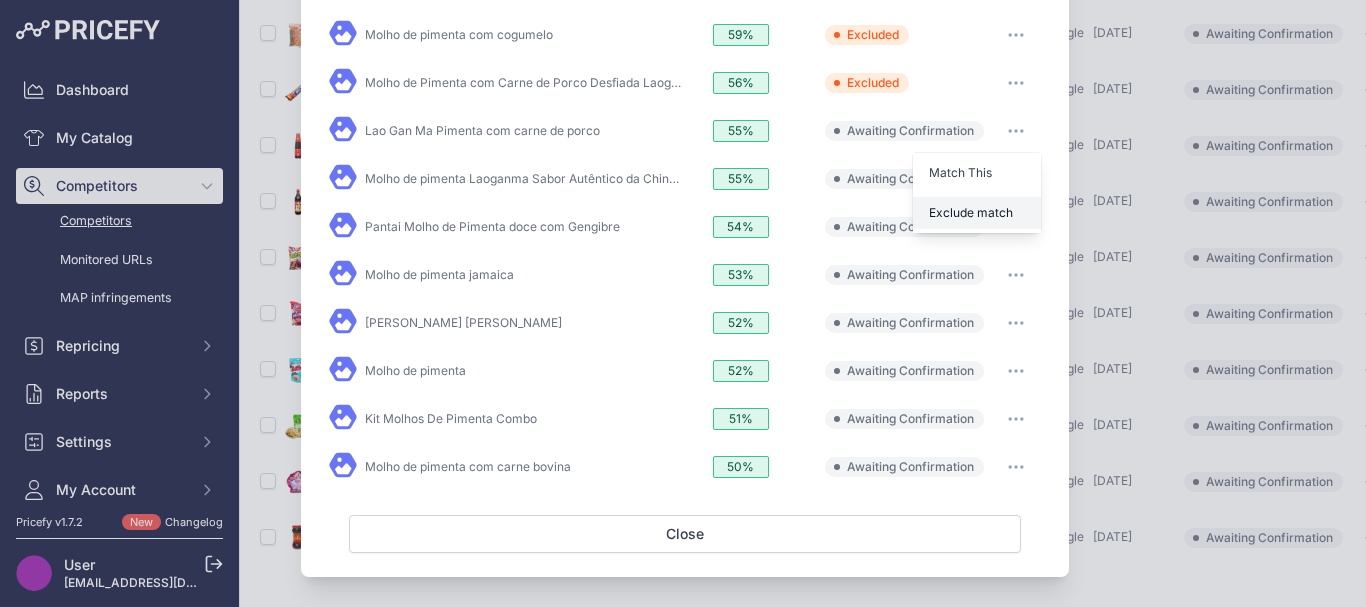 click on "Exclude match" at bounding box center [977, 213] 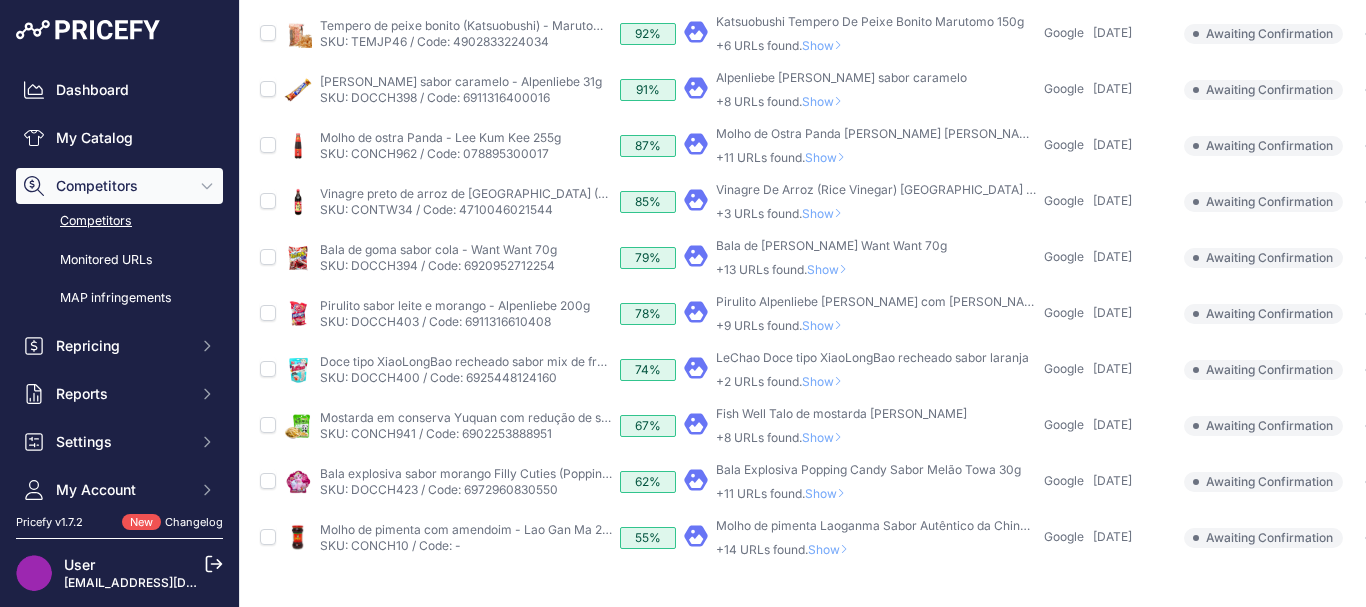 scroll, scrollTop: 429, scrollLeft: 0, axis: vertical 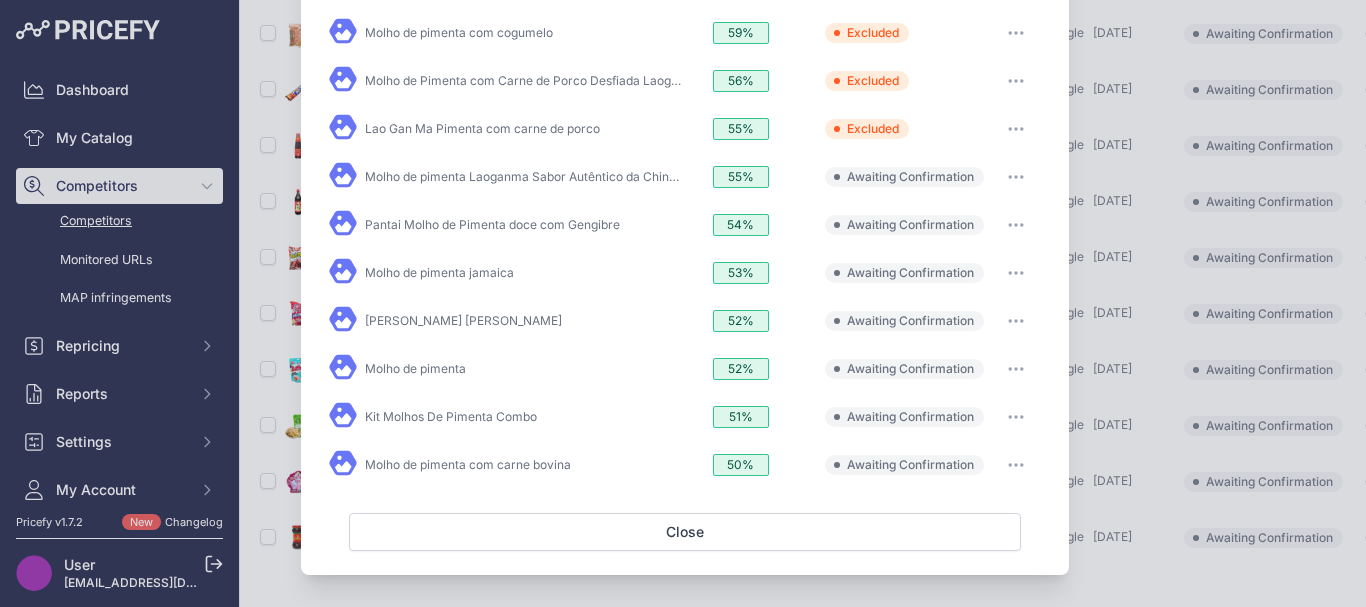 click at bounding box center (1016, 177) 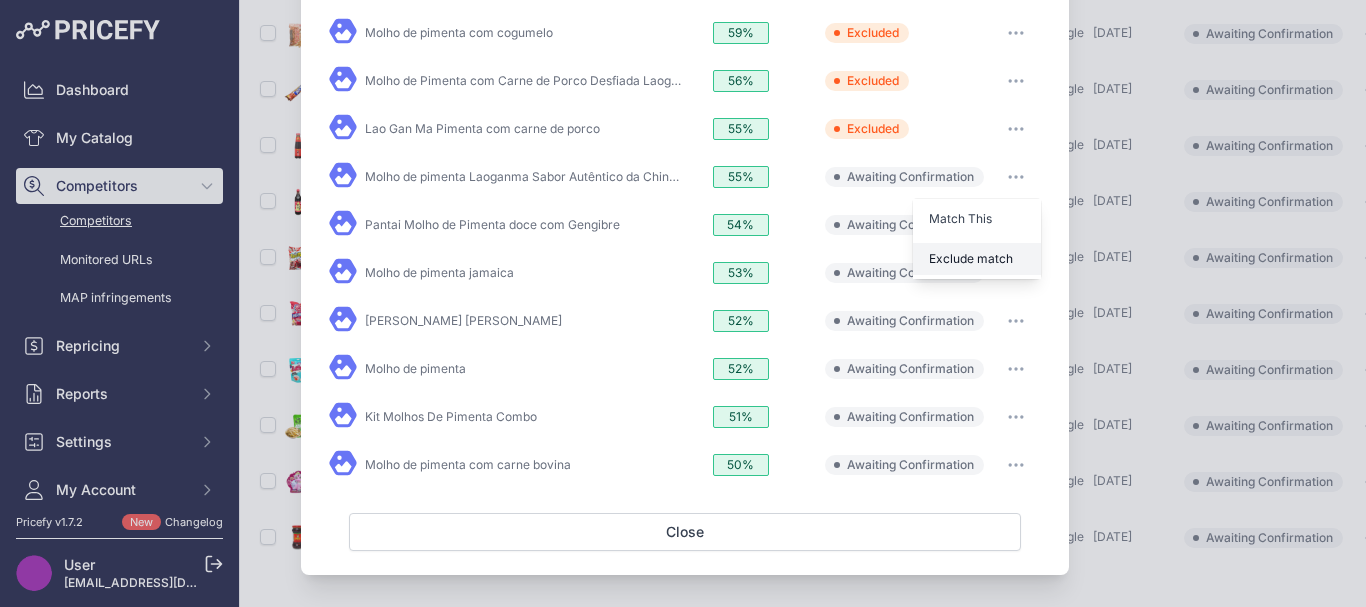 click on "Exclude match" at bounding box center (971, 258) 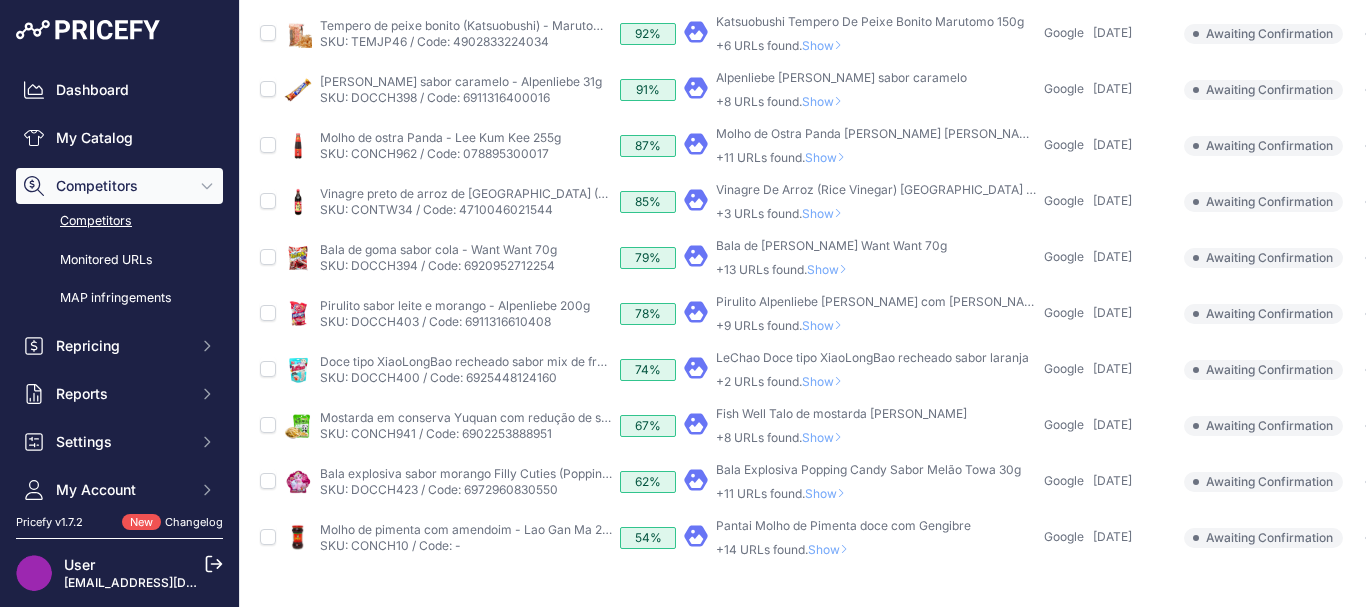 scroll, scrollTop: 428, scrollLeft: 0, axis: vertical 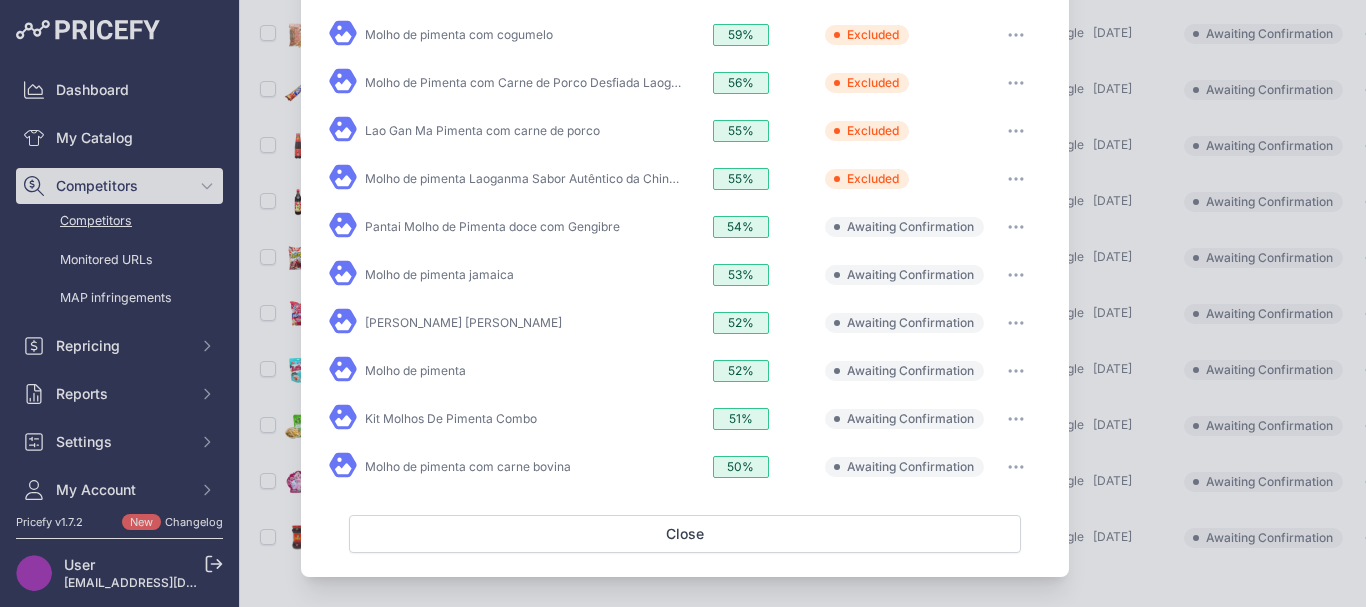 click at bounding box center (1016, 227) 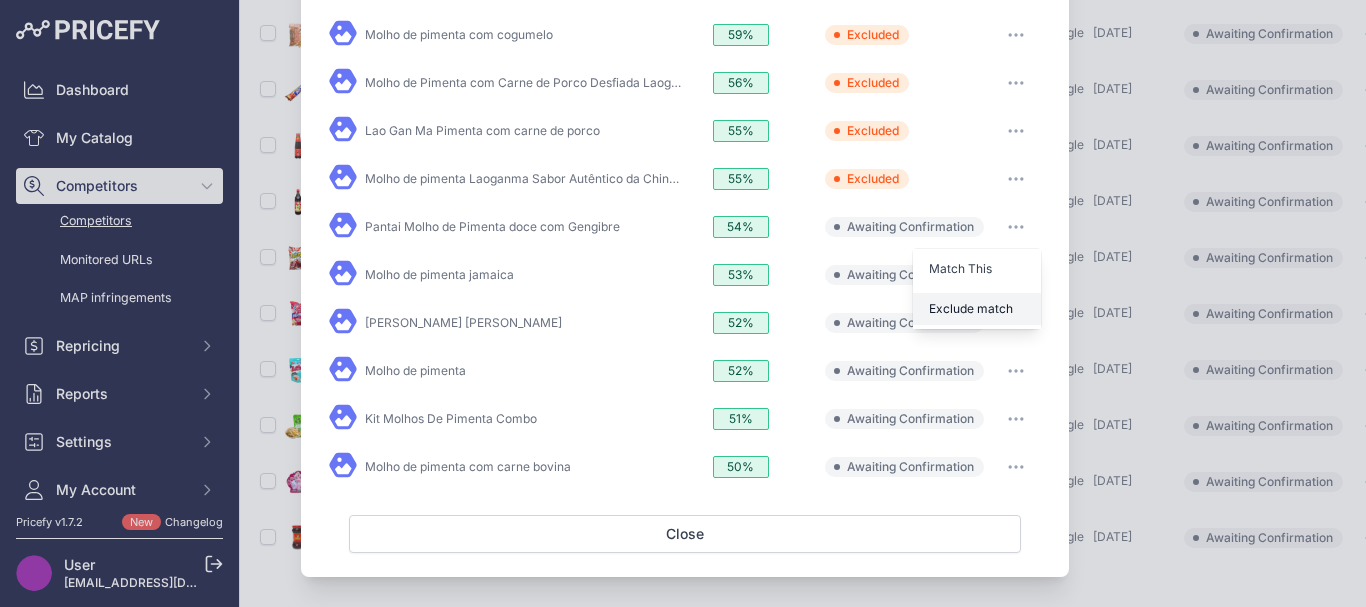 click on "Exclude match" at bounding box center (977, 309) 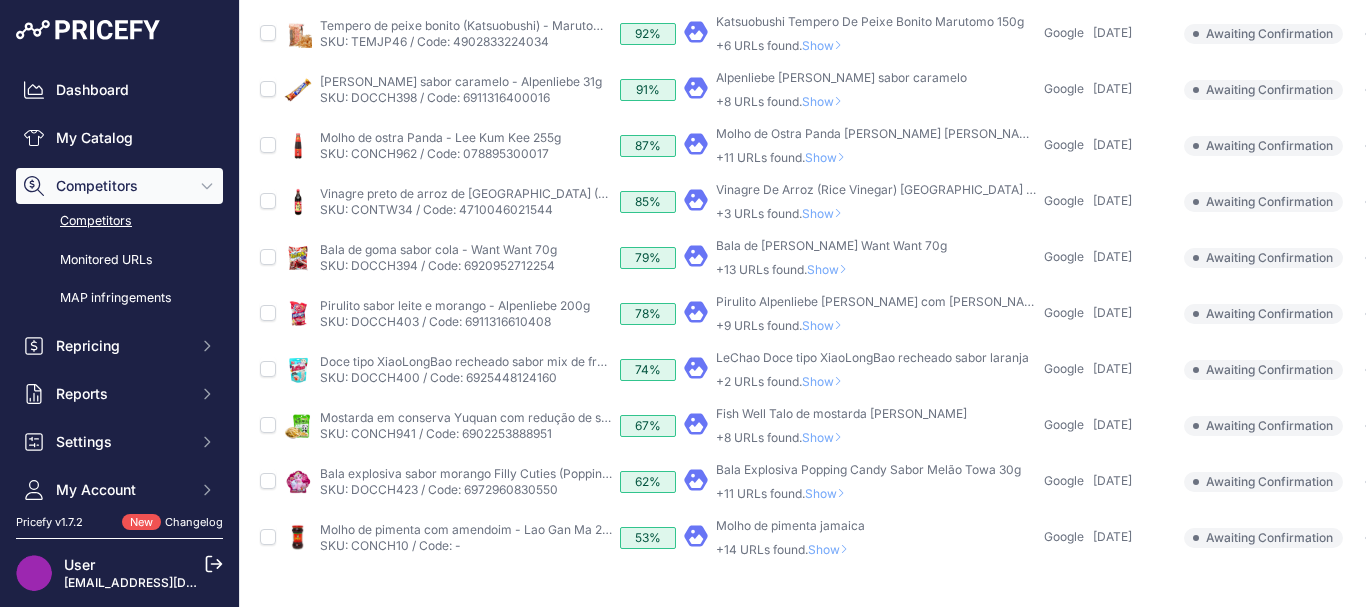 scroll, scrollTop: 429, scrollLeft: 0, axis: vertical 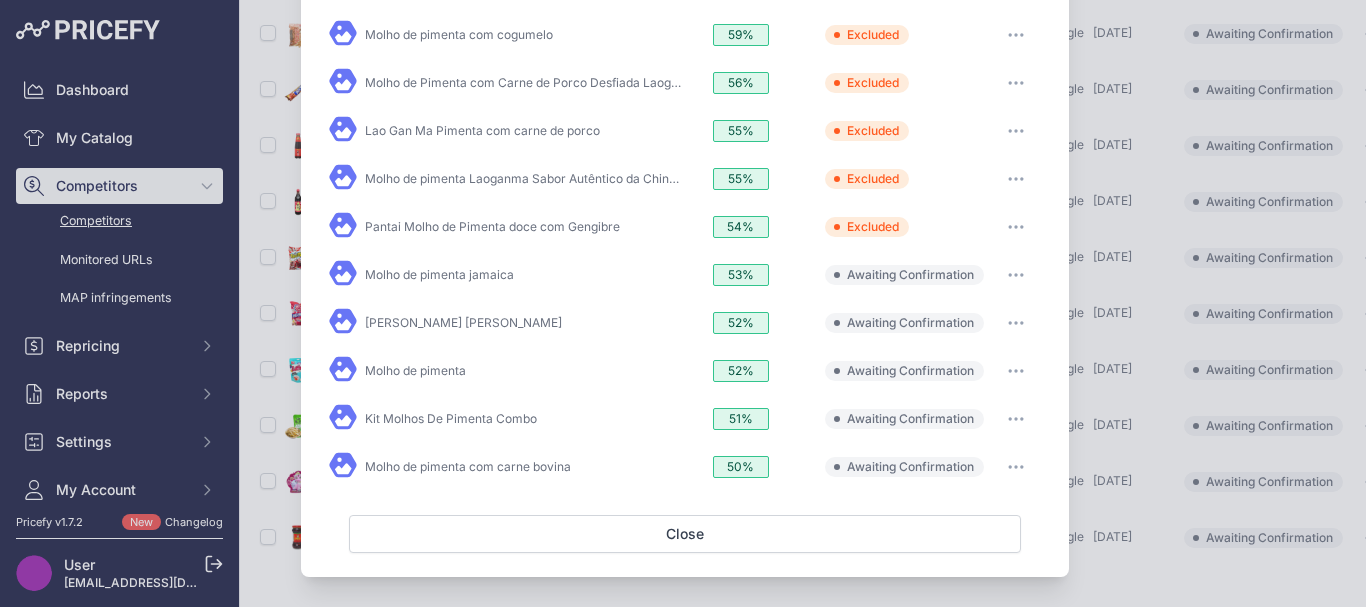 click at bounding box center (1016, 275) 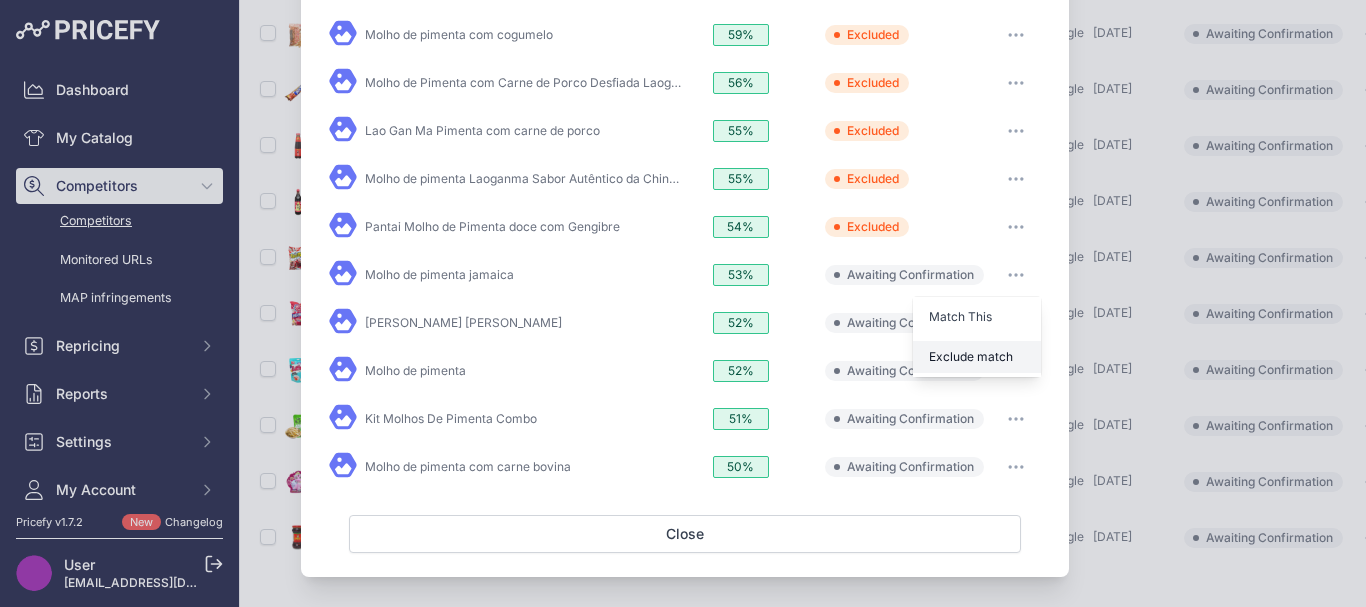 click on "Exclude match" at bounding box center (971, 356) 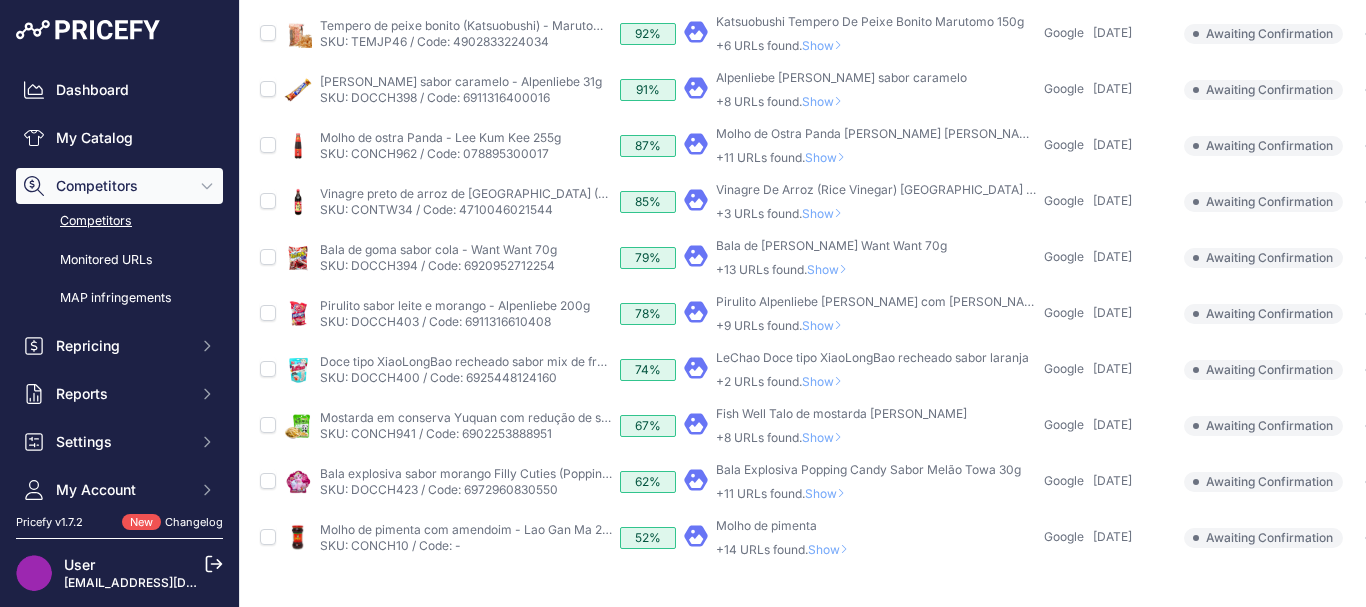 scroll, scrollTop: 428, scrollLeft: 0, axis: vertical 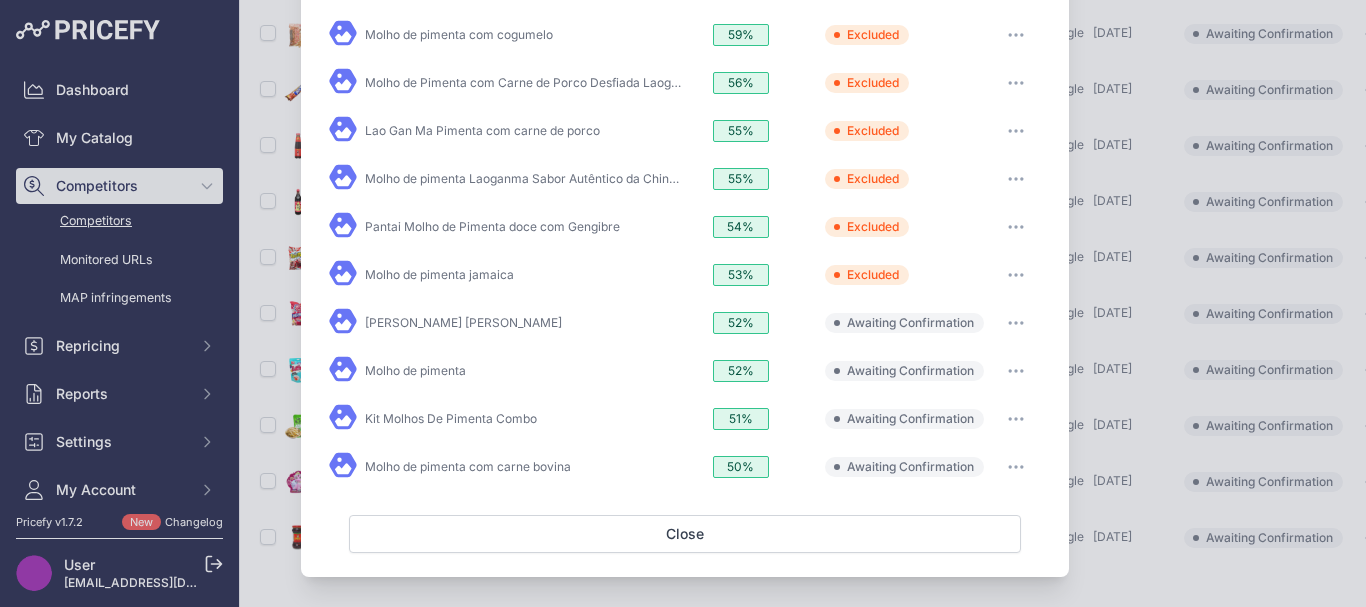 click at bounding box center [1016, 323] 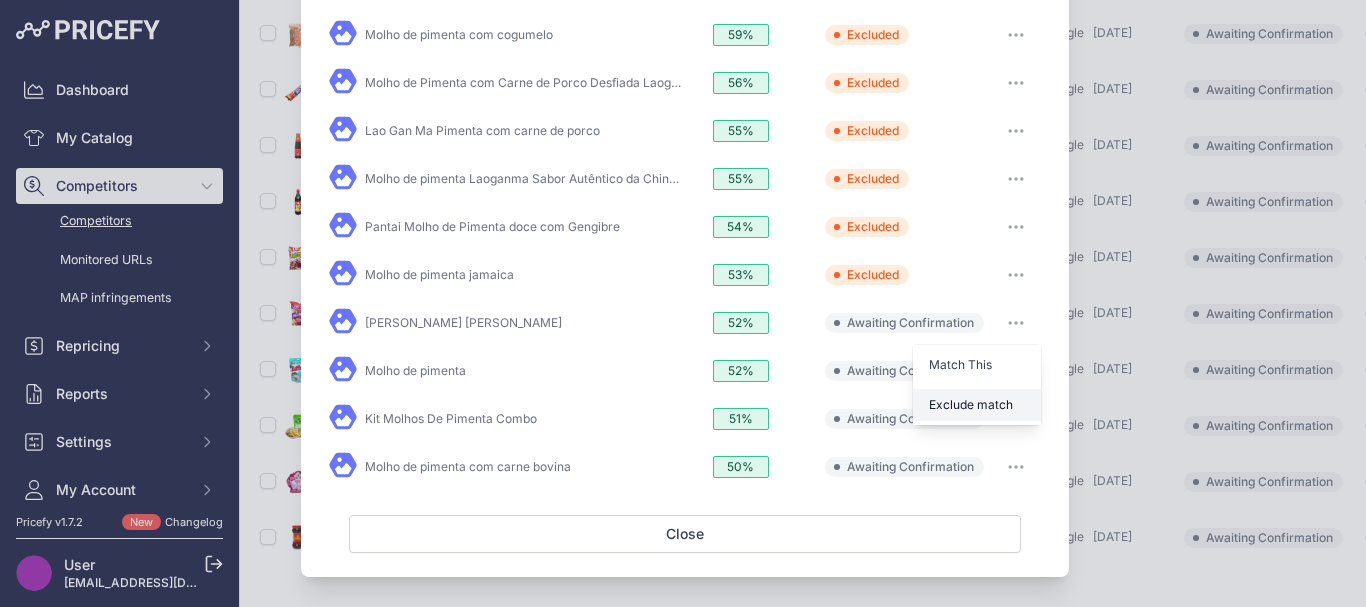 click on "Exclude match" at bounding box center (971, 404) 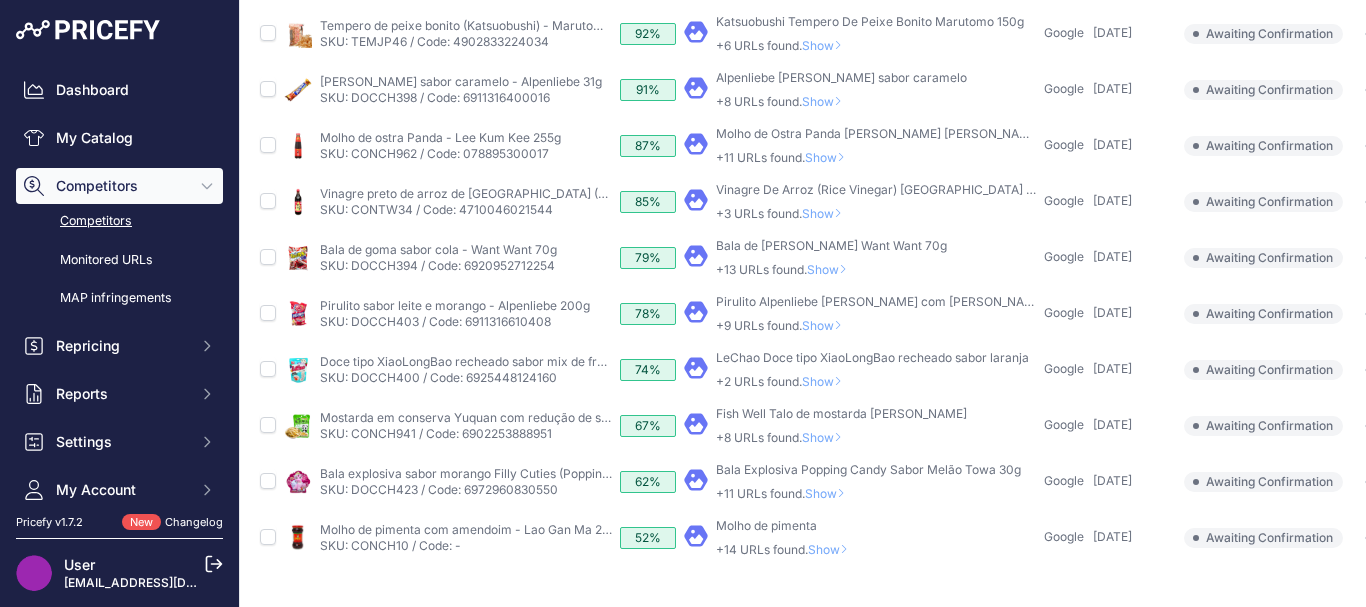 scroll, scrollTop: 427, scrollLeft: 0, axis: vertical 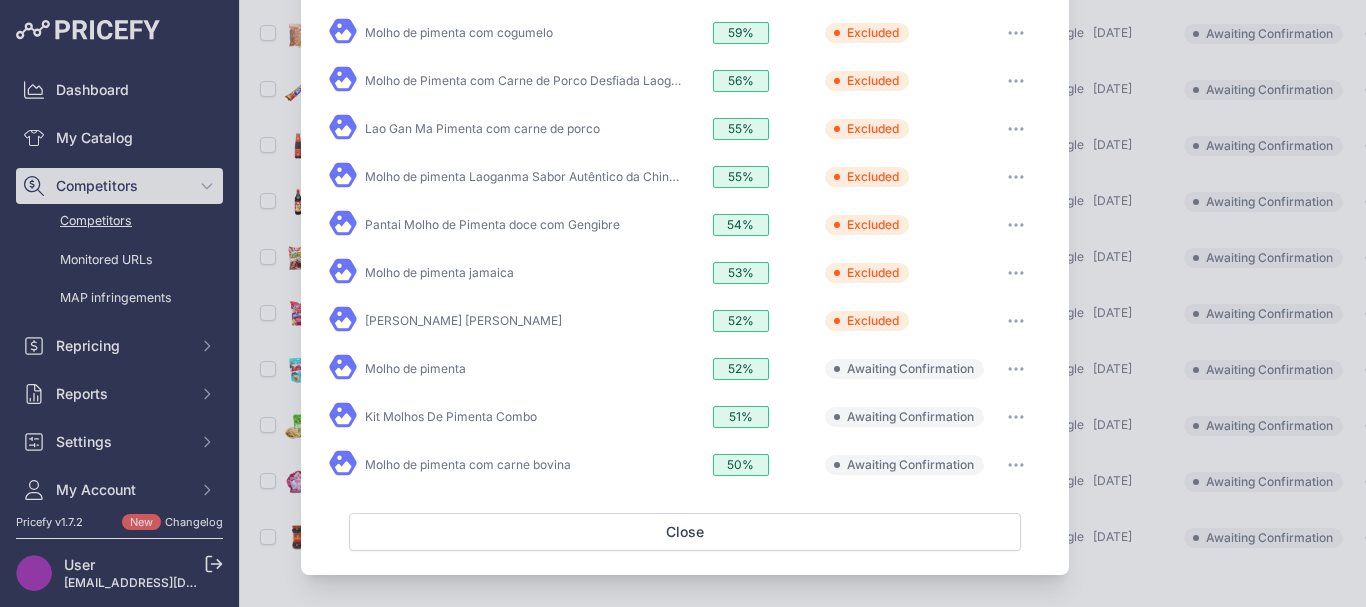 click 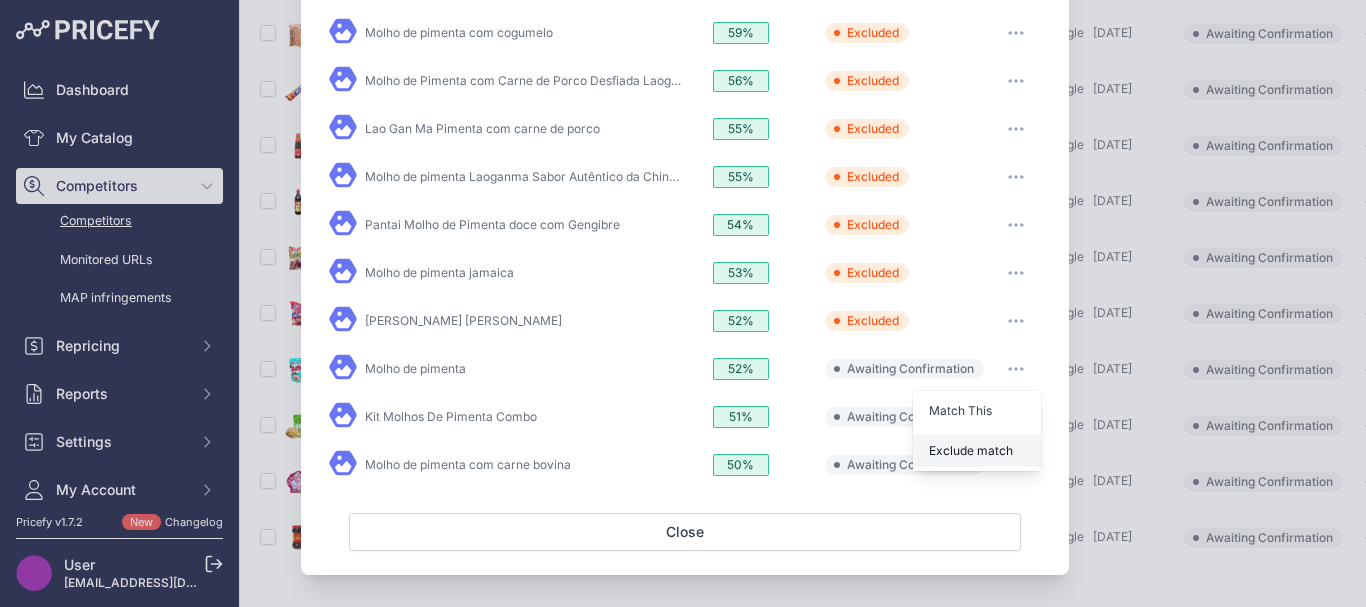 click on "Exclude match" at bounding box center [977, 451] 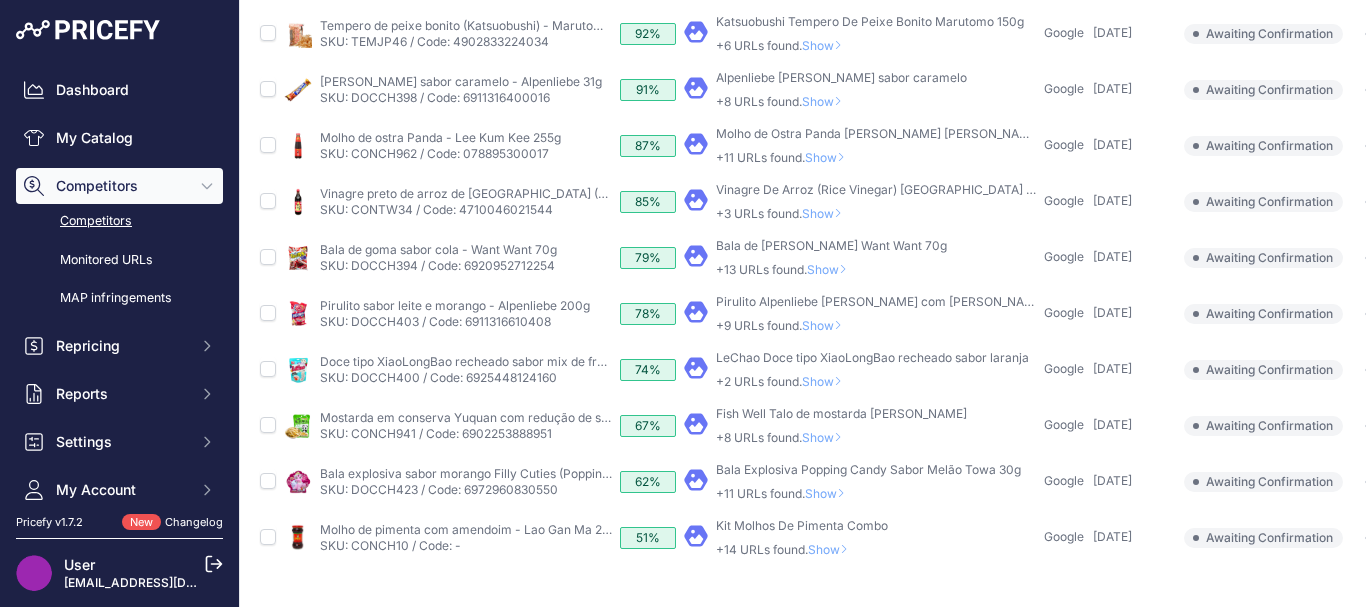 scroll, scrollTop: 426, scrollLeft: 0, axis: vertical 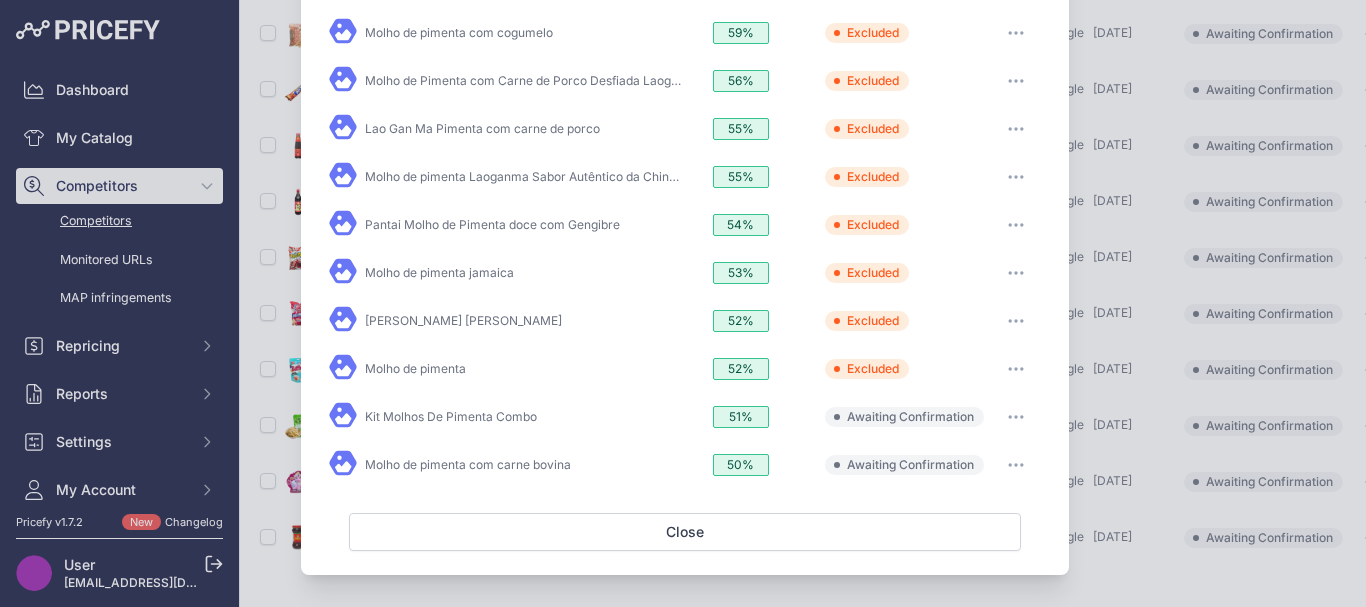 click at bounding box center [1016, 417] 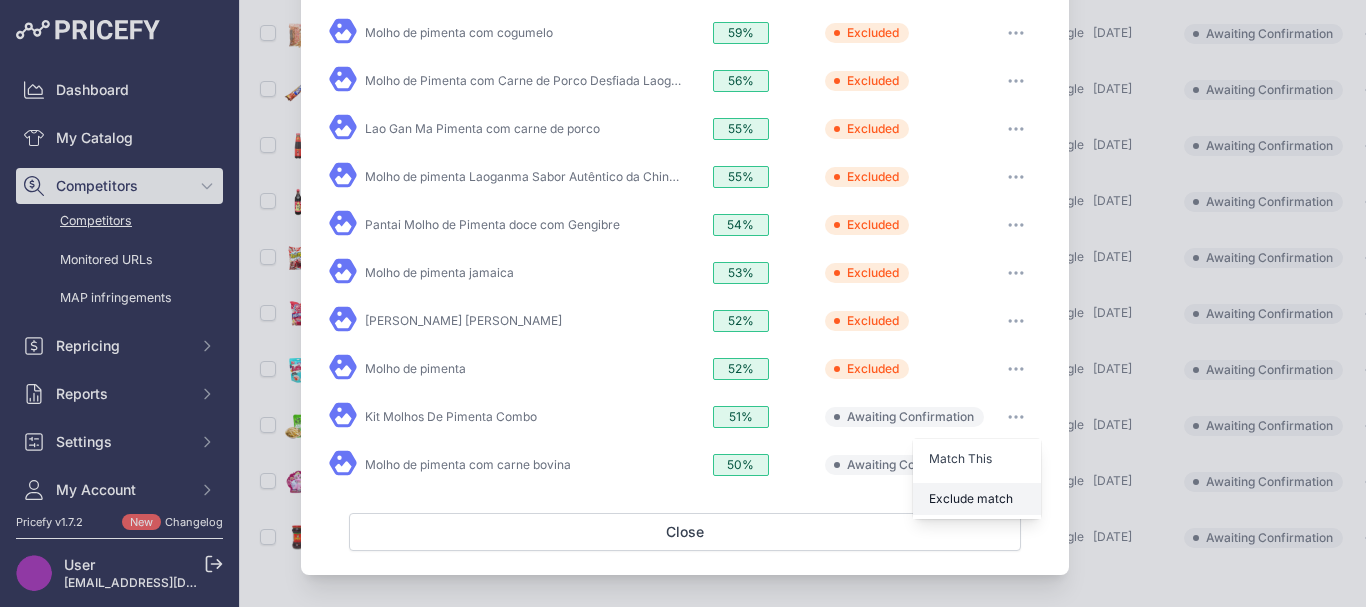 click on "Exclude match" at bounding box center (971, 498) 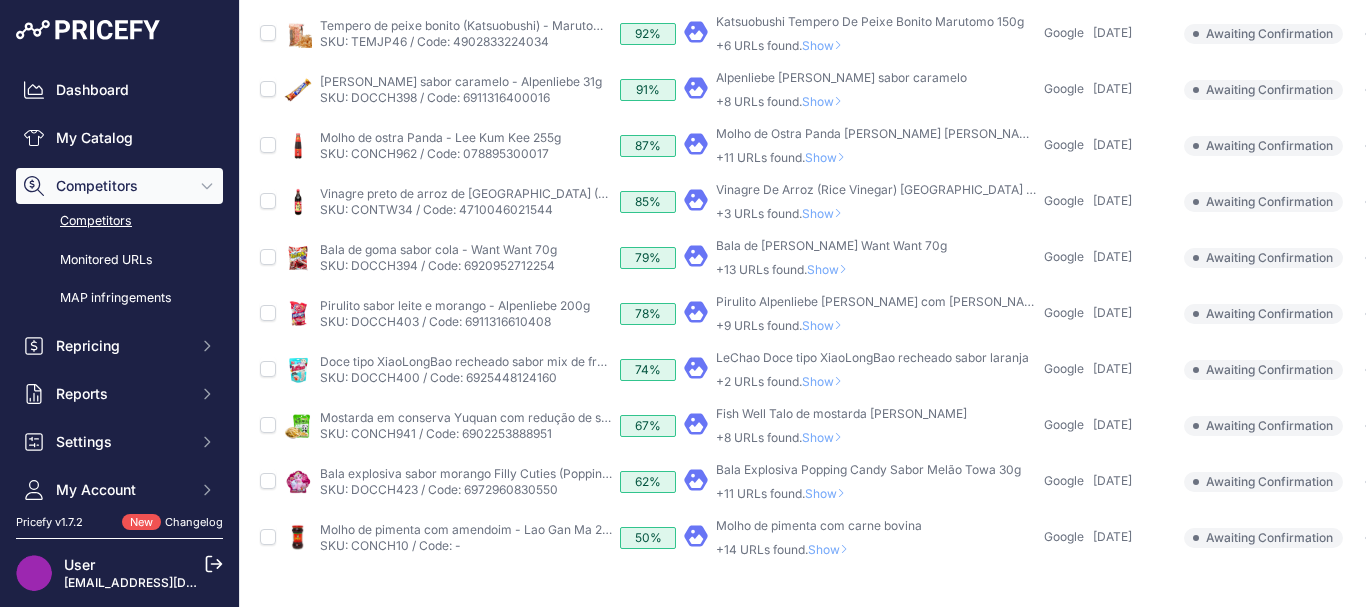 scroll, scrollTop: 429, scrollLeft: 0, axis: vertical 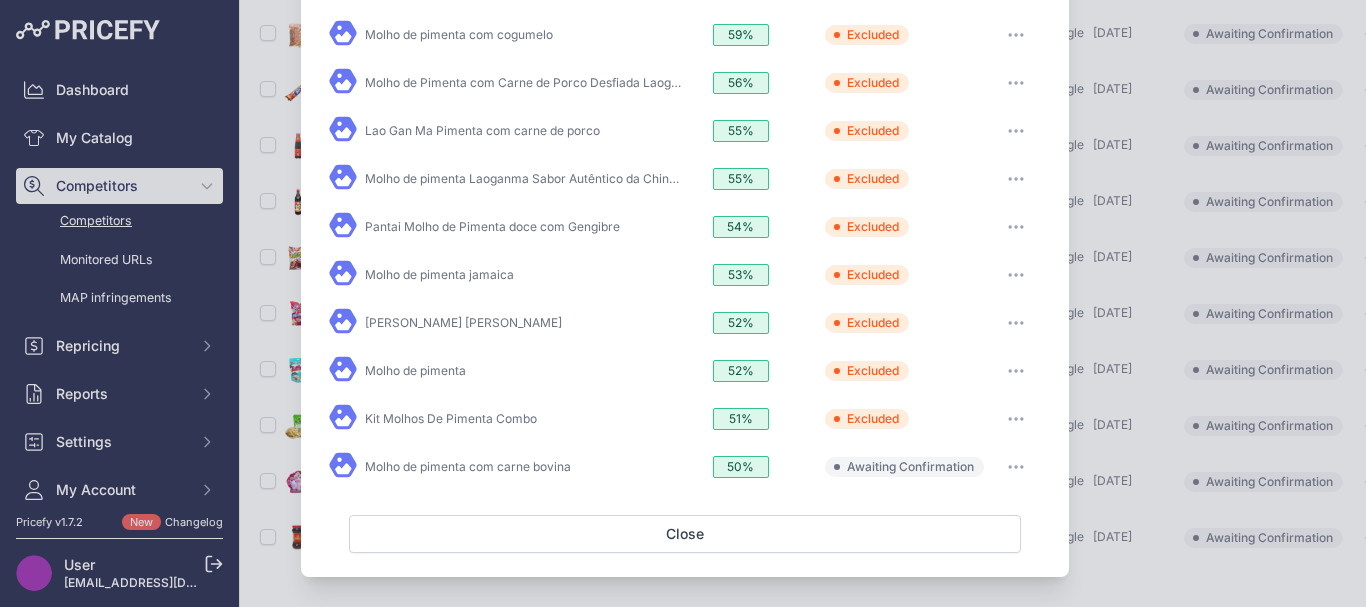 click at bounding box center [1016, 467] 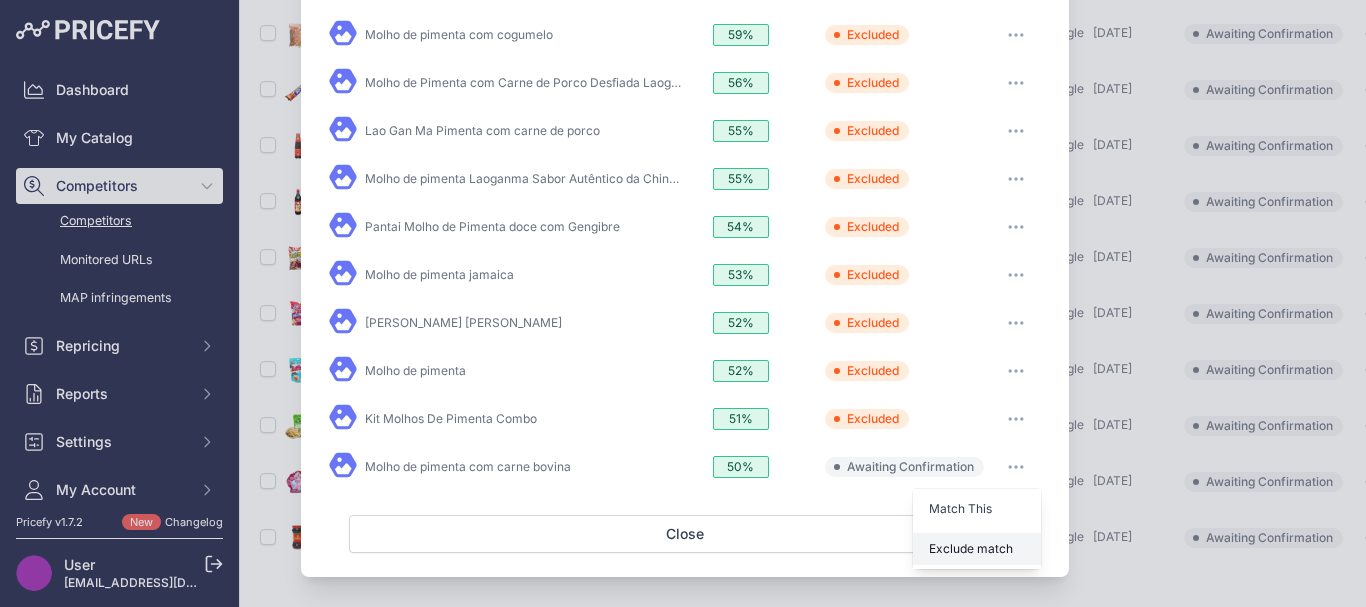 click on "Exclude match" at bounding box center (971, 548) 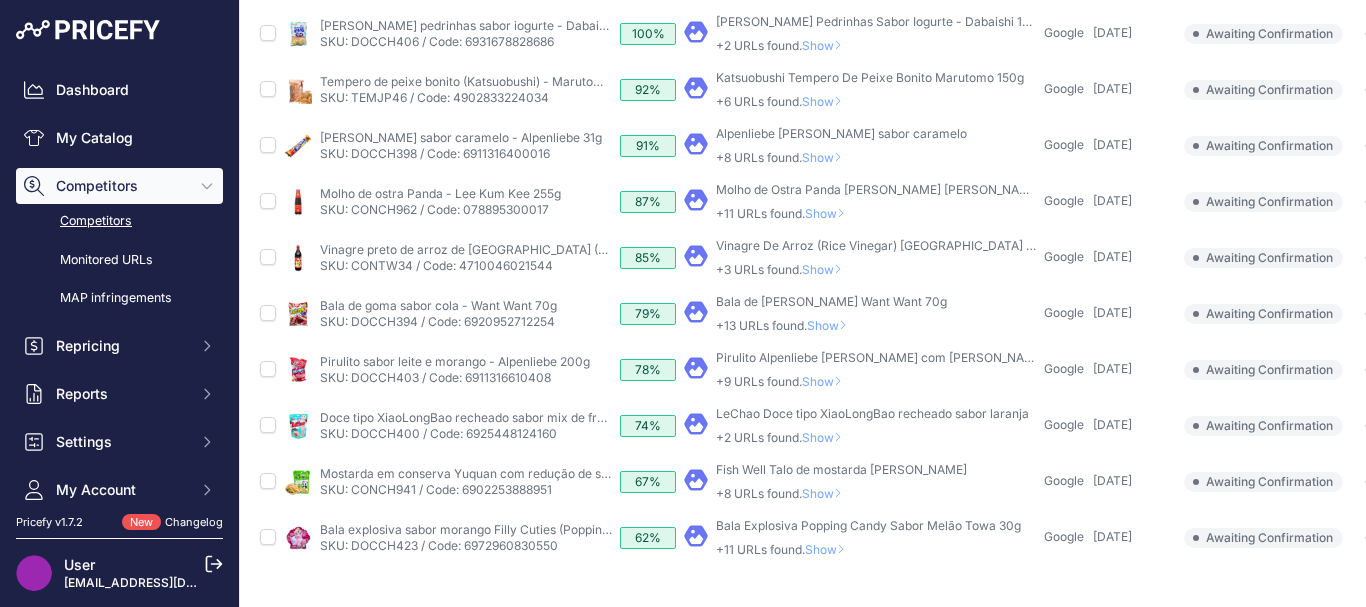 scroll, scrollTop: 373, scrollLeft: 0, axis: vertical 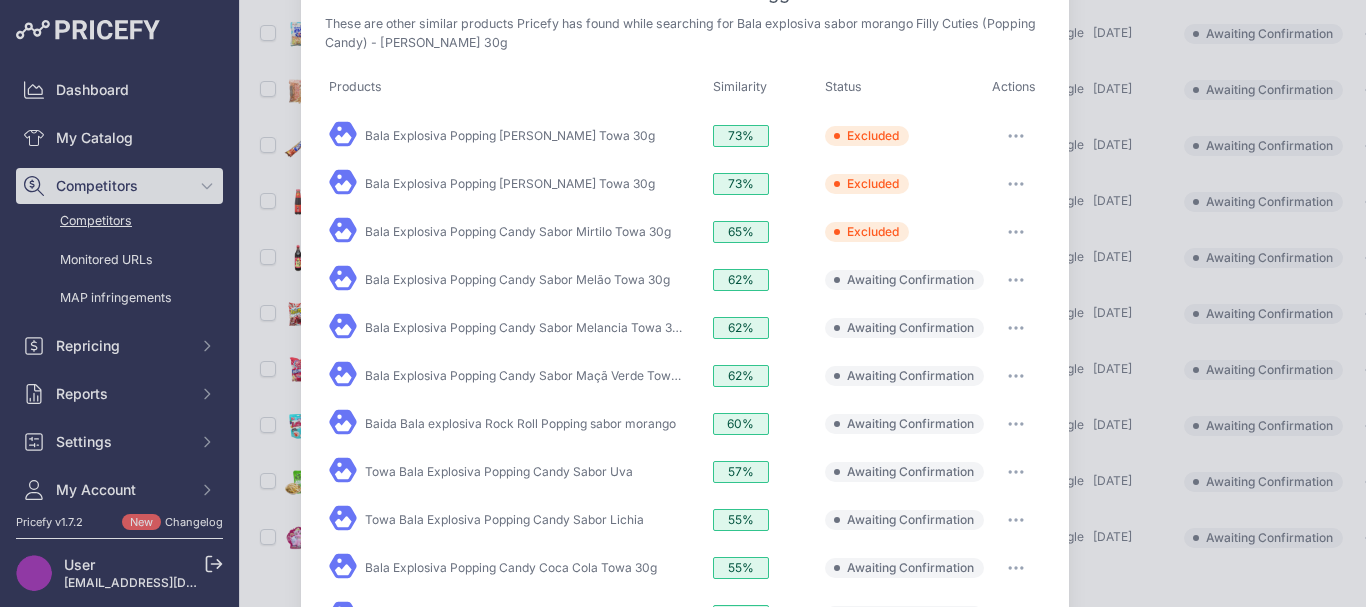 click at bounding box center (1016, 280) 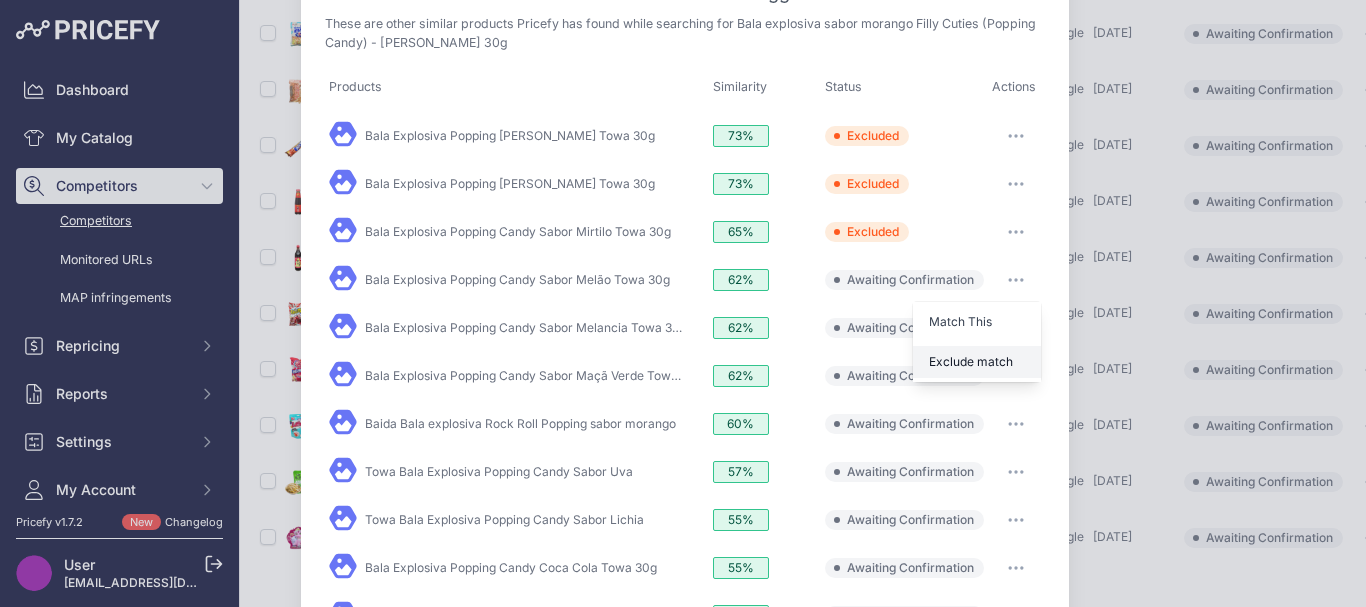 click on "Exclude match" at bounding box center [971, 361] 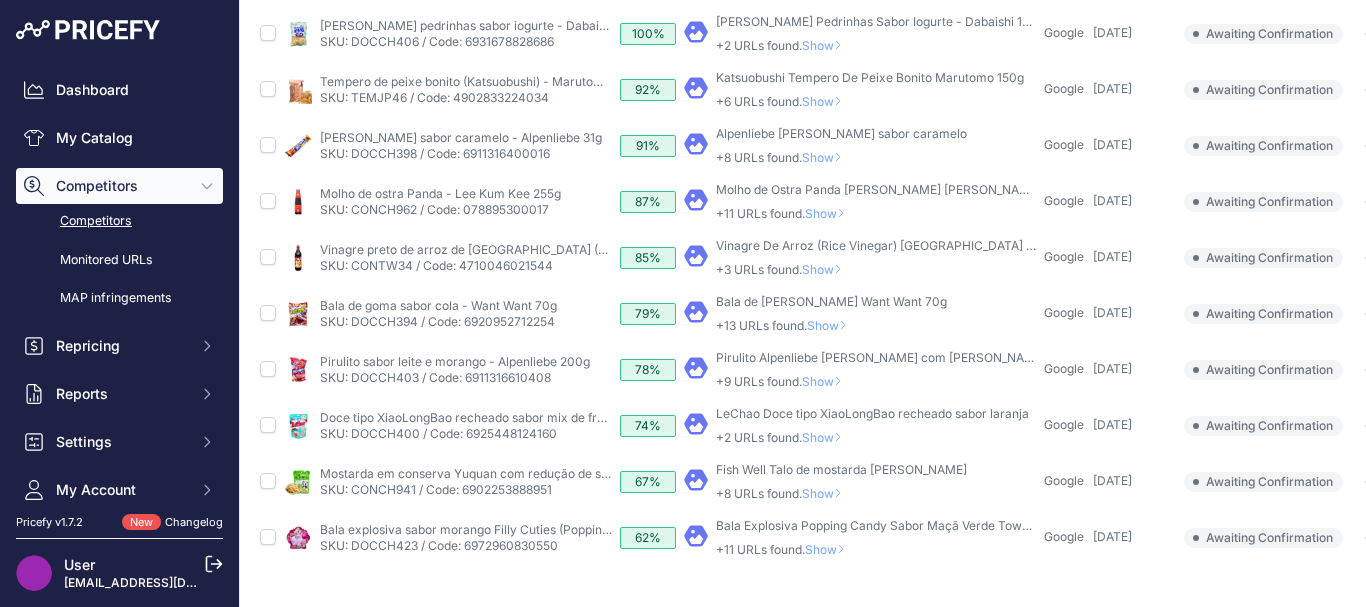 scroll, scrollTop: 372, scrollLeft: 0, axis: vertical 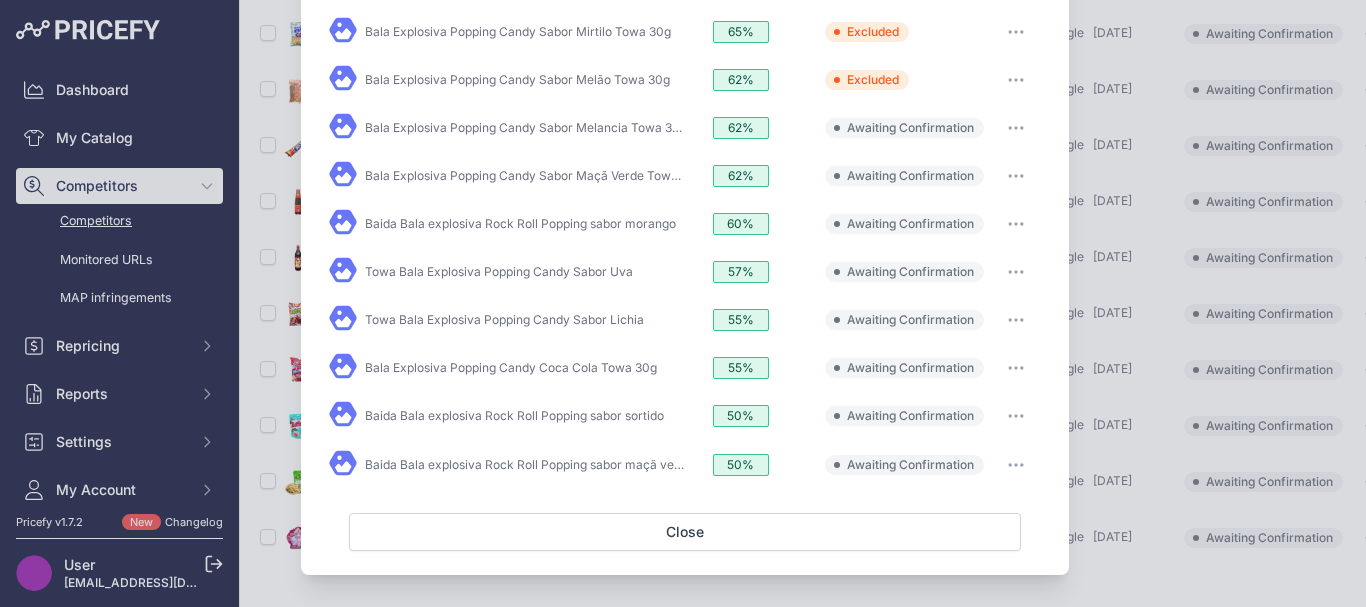 click at bounding box center (1016, 128) 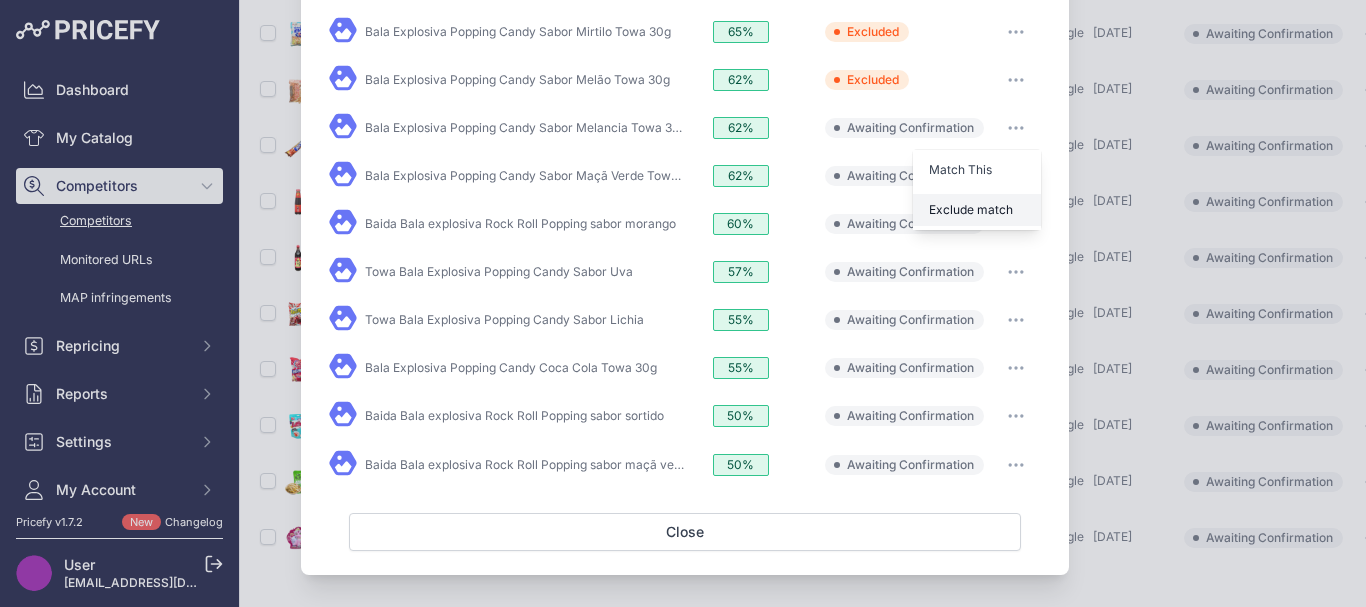 click on "Exclude match" at bounding box center [977, 210] 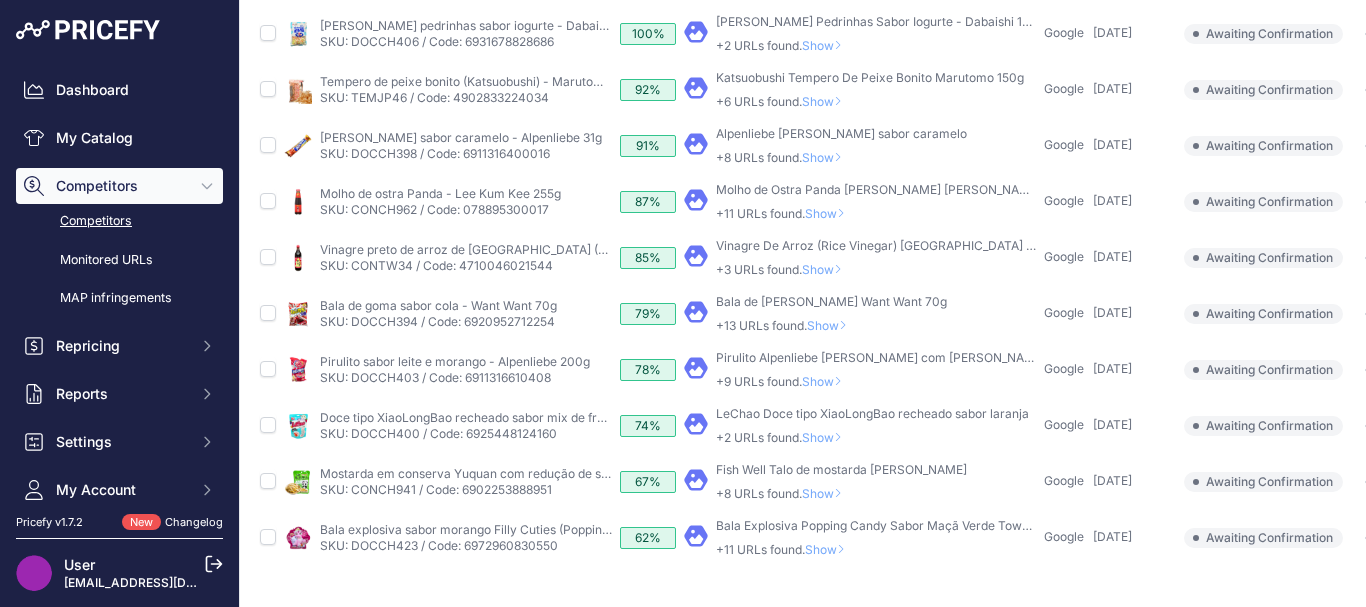 scroll, scrollTop: 371, scrollLeft: 0, axis: vertical 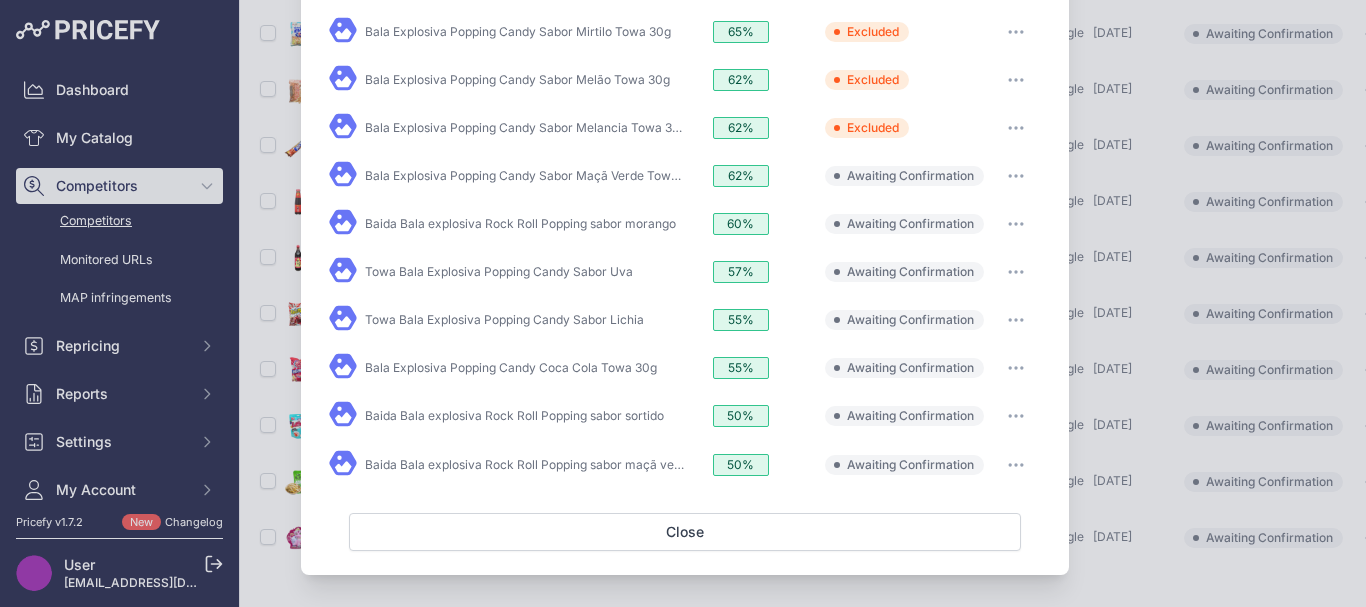 click at bounding box center (1016, 176) 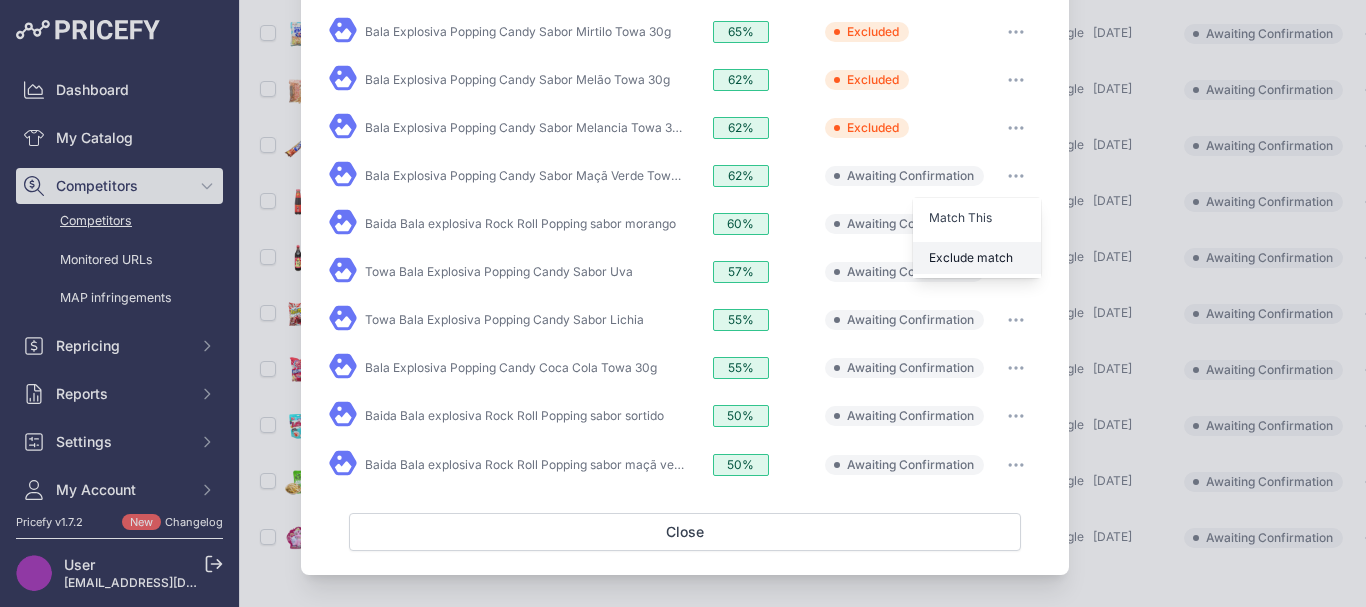 click on "Exclude match" at bounding box center [977, 258] 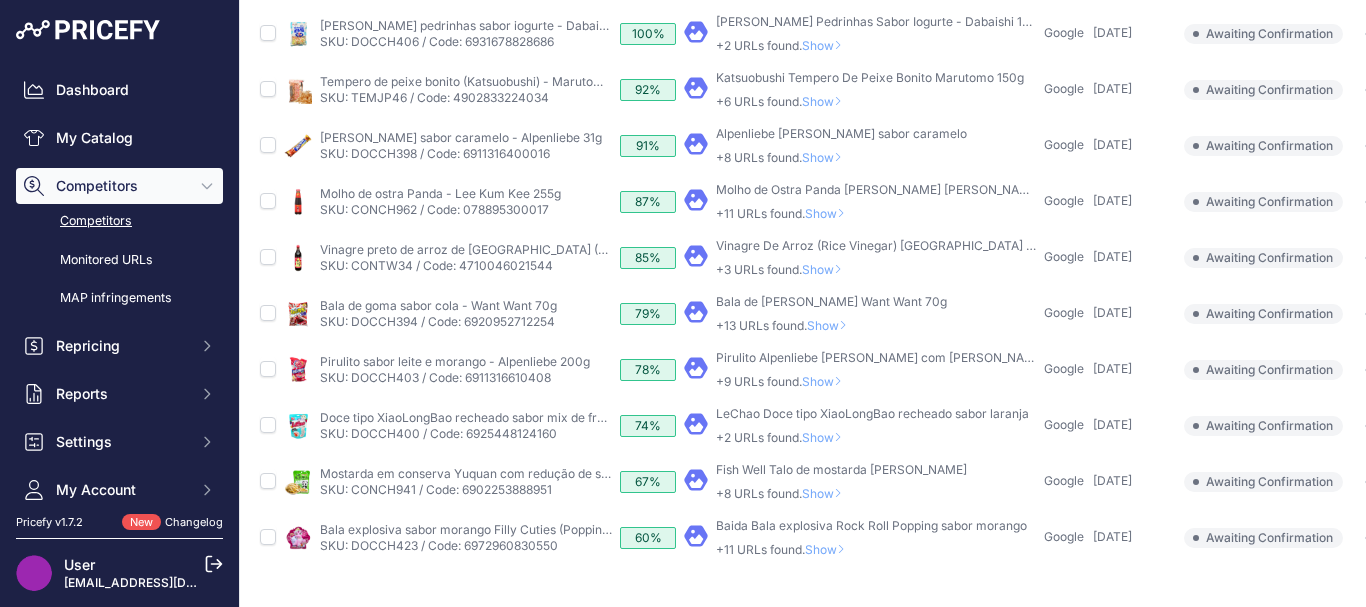 scroll, scrollTop: 373, scrollLeft: 0, axis: vertical 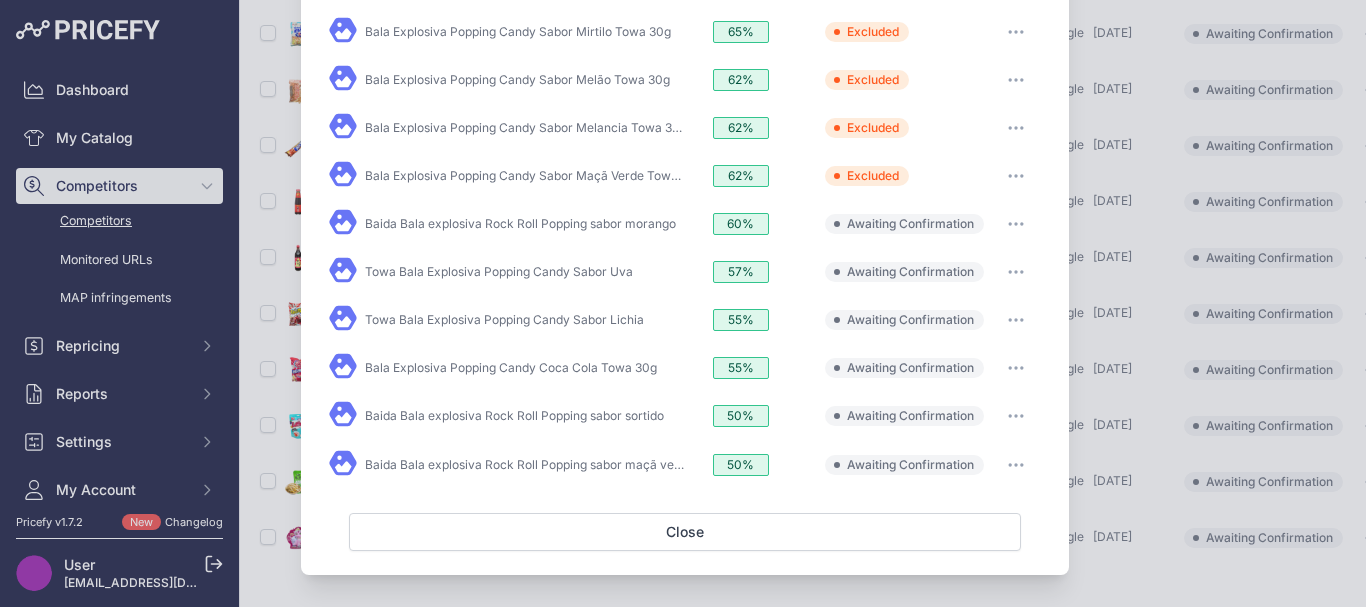 click 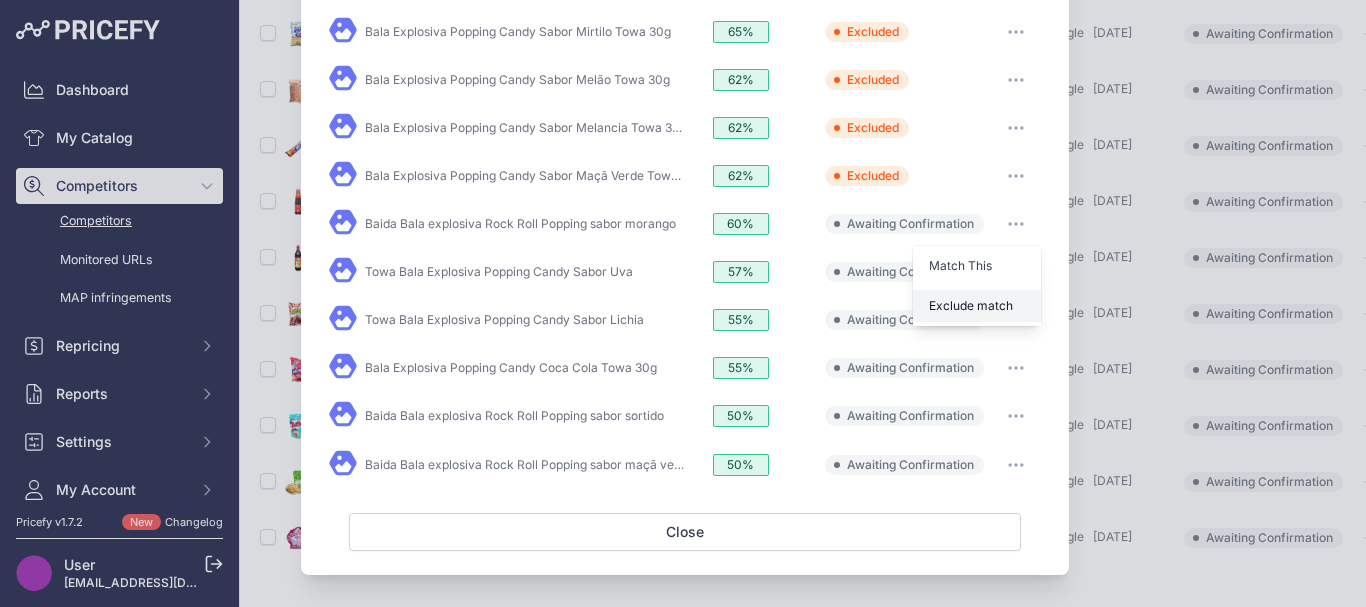 click on "Exclude match" at bounding box center (971, 305) 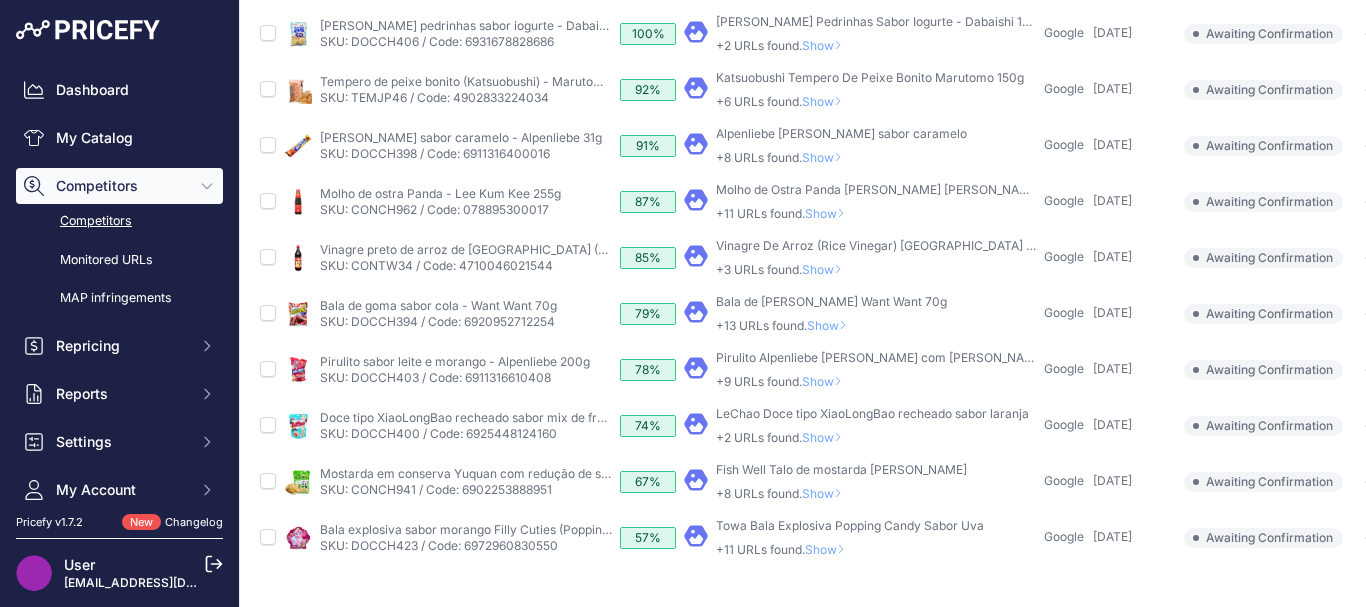 scroll, scrollTop: 372, scrollLeft: 0, axis: vertical 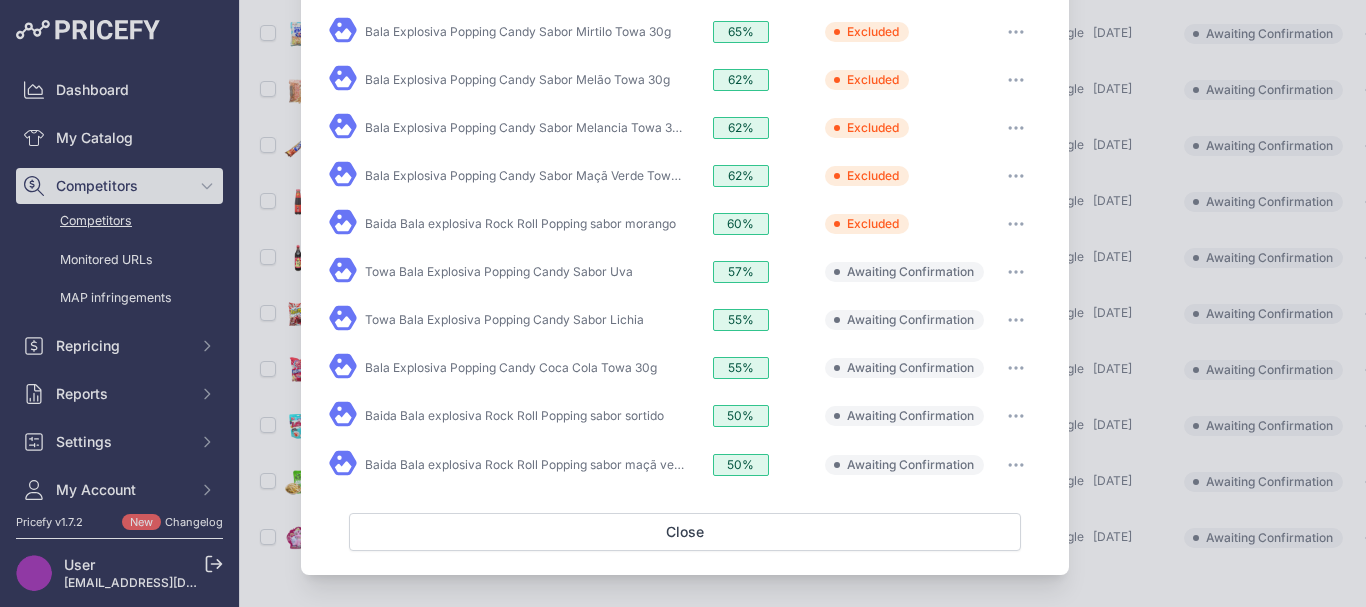 click 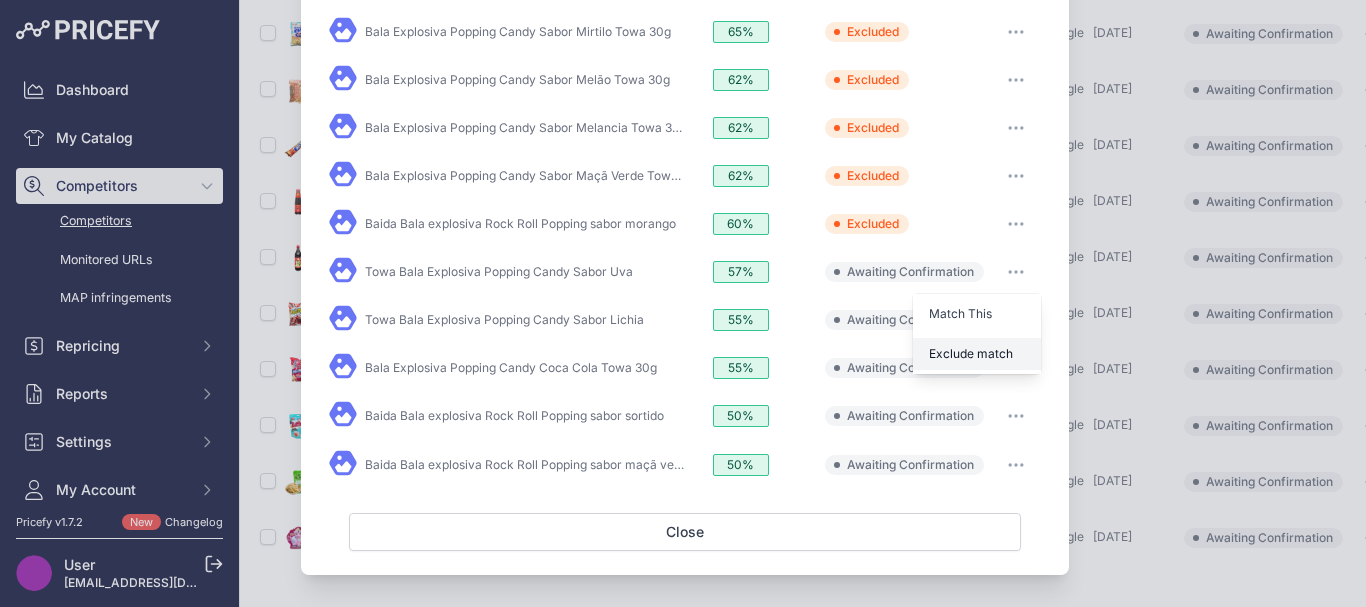 click on "Exclude match" at bounding box center [971, 353] 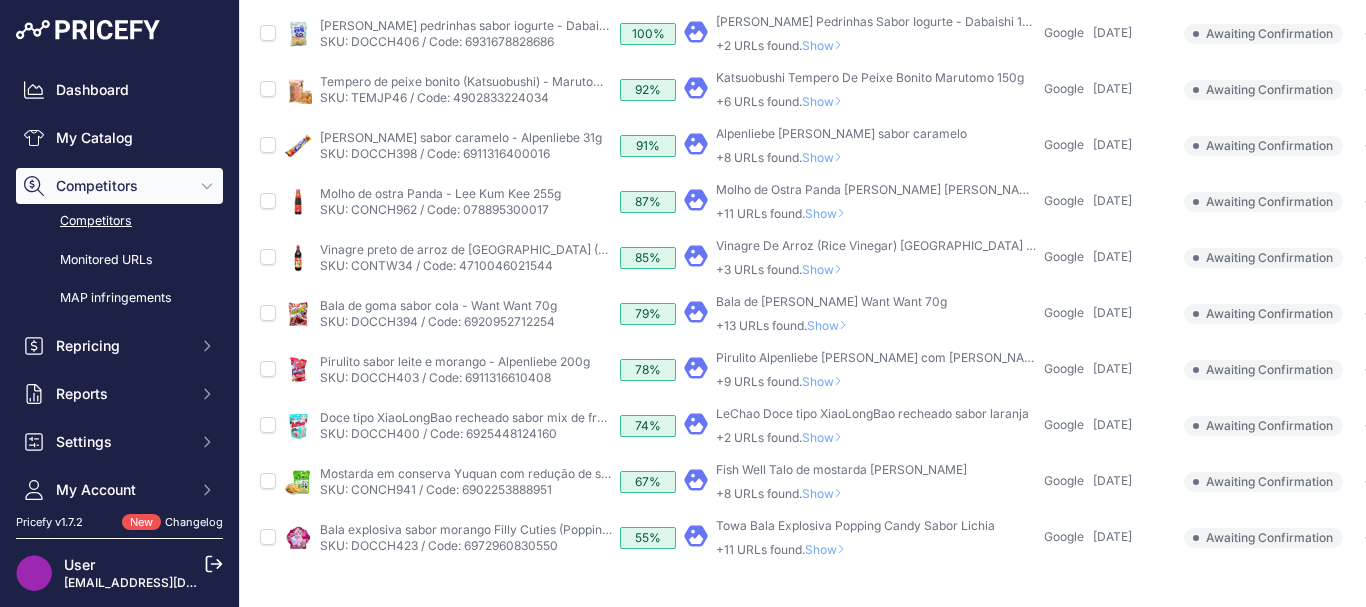 scroll, scrollTop: 371, scrollLeft: 0, axis: vertical 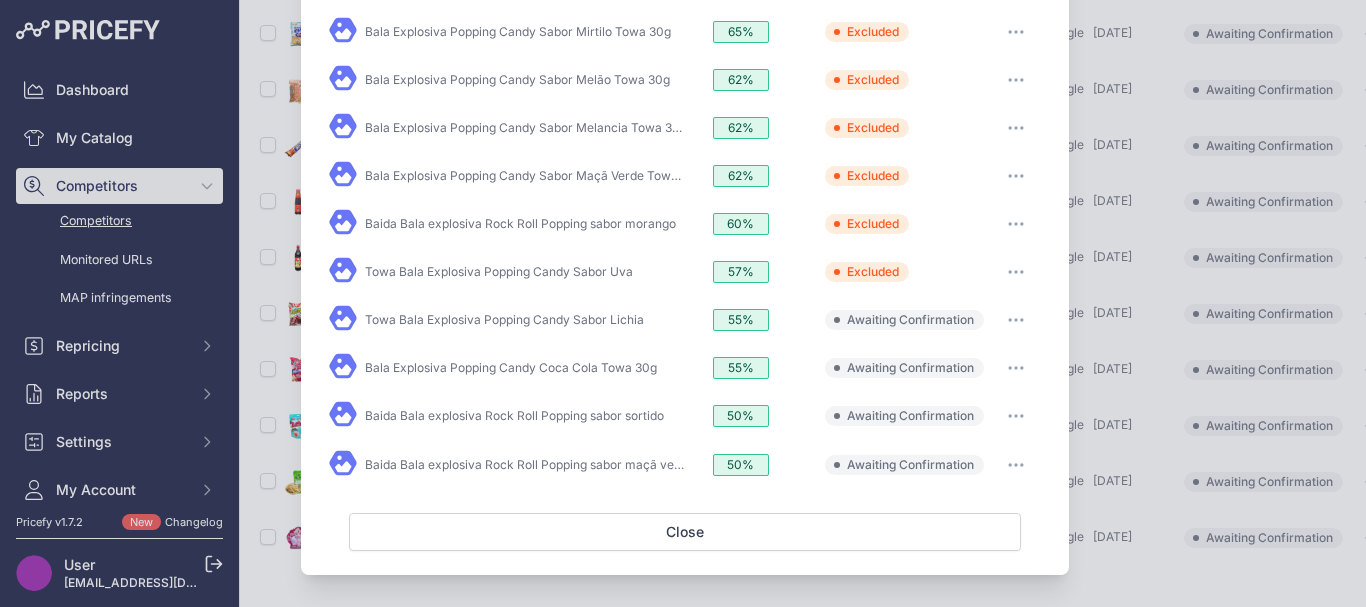 click at bounding box center [1016, 320] 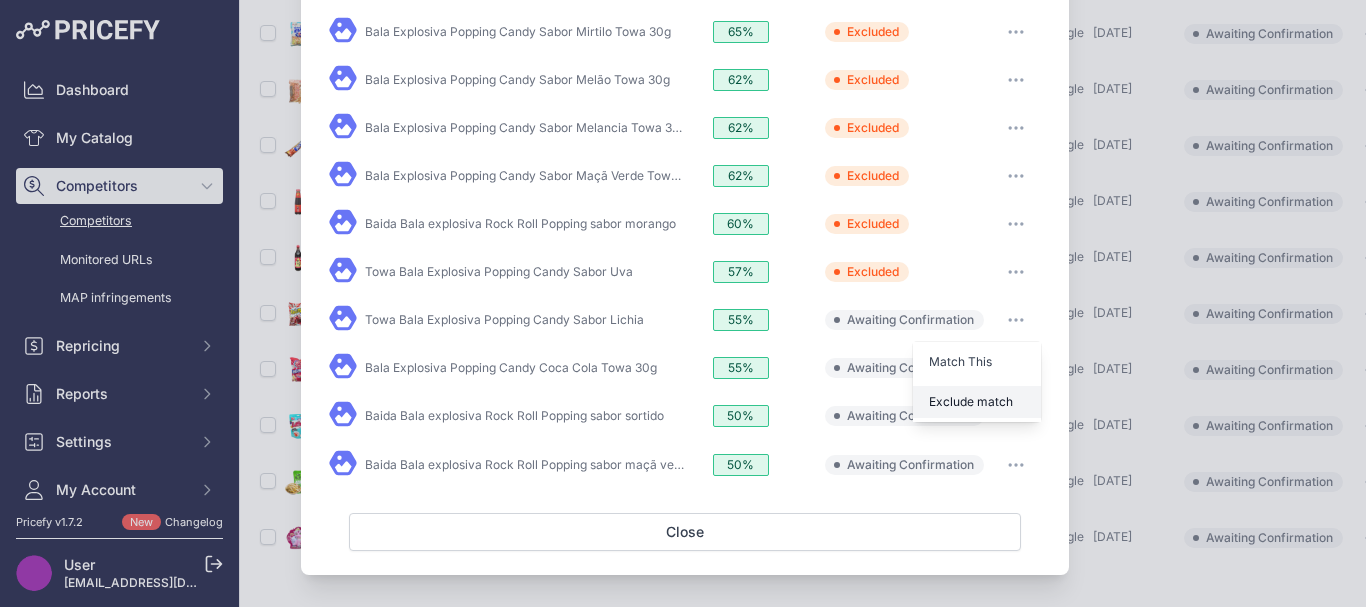 click on "Exclude match" at bounding box center (971, 401) 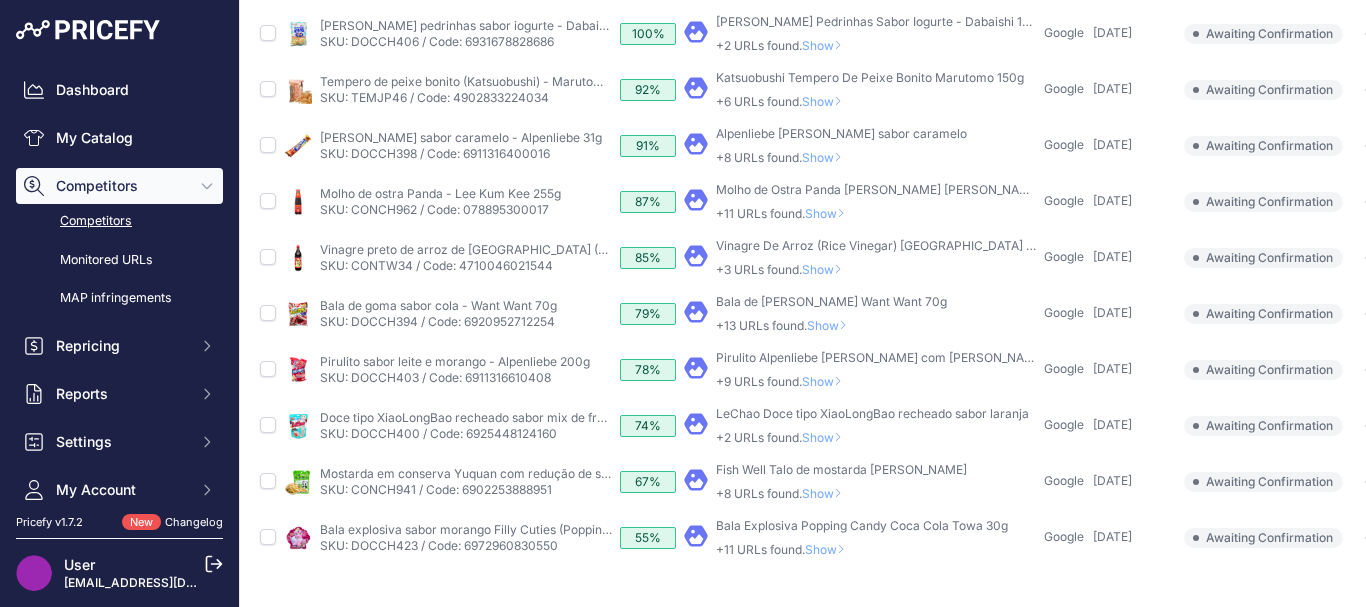 scroll, scrollTop: 373, scrollLeft: 0, axis: vertical 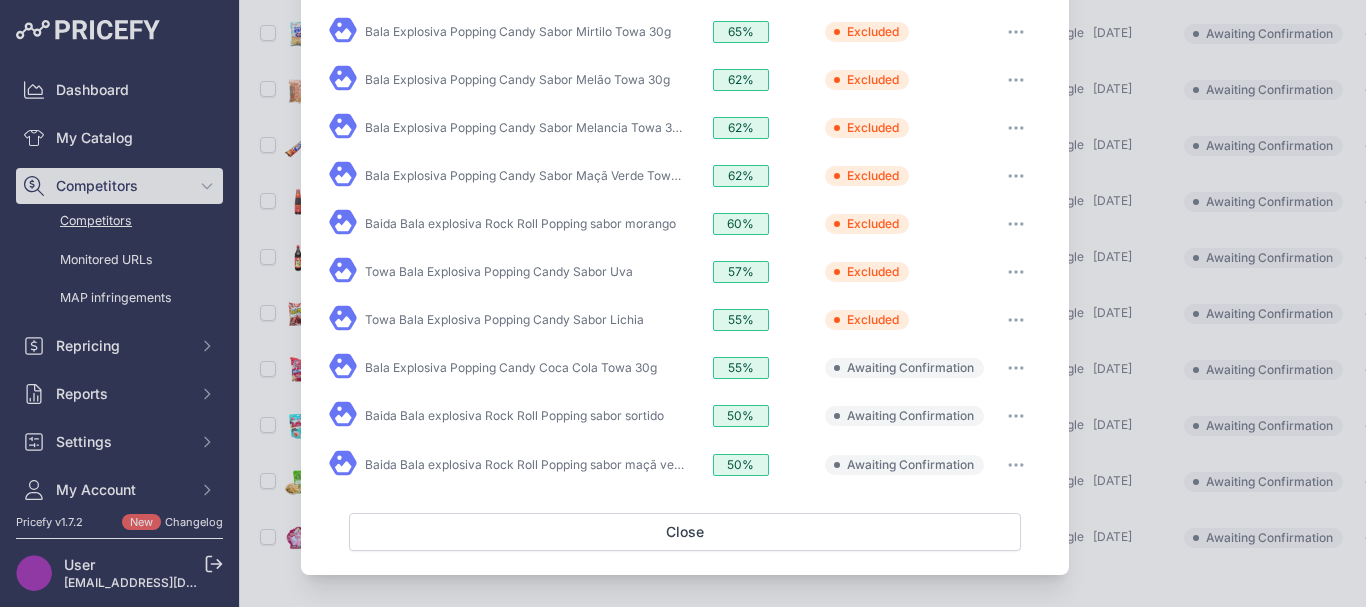 click at bounding box center (1016, 368) 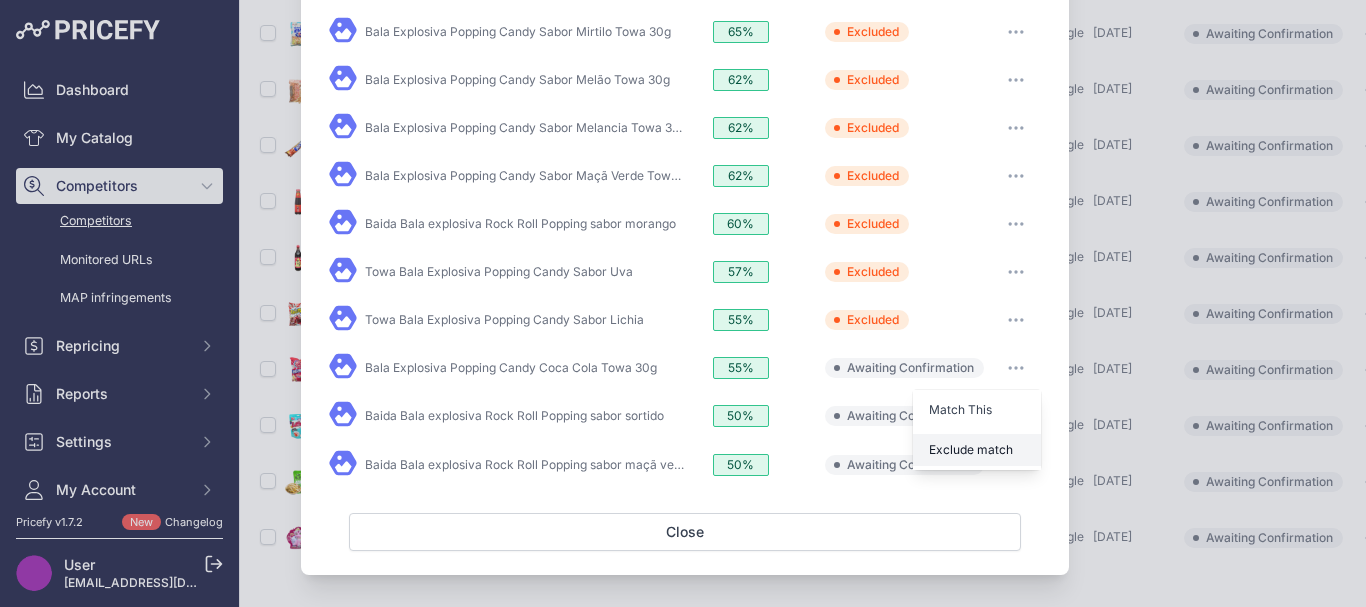 click on "Exclude match" at bounding box center (977, 450) 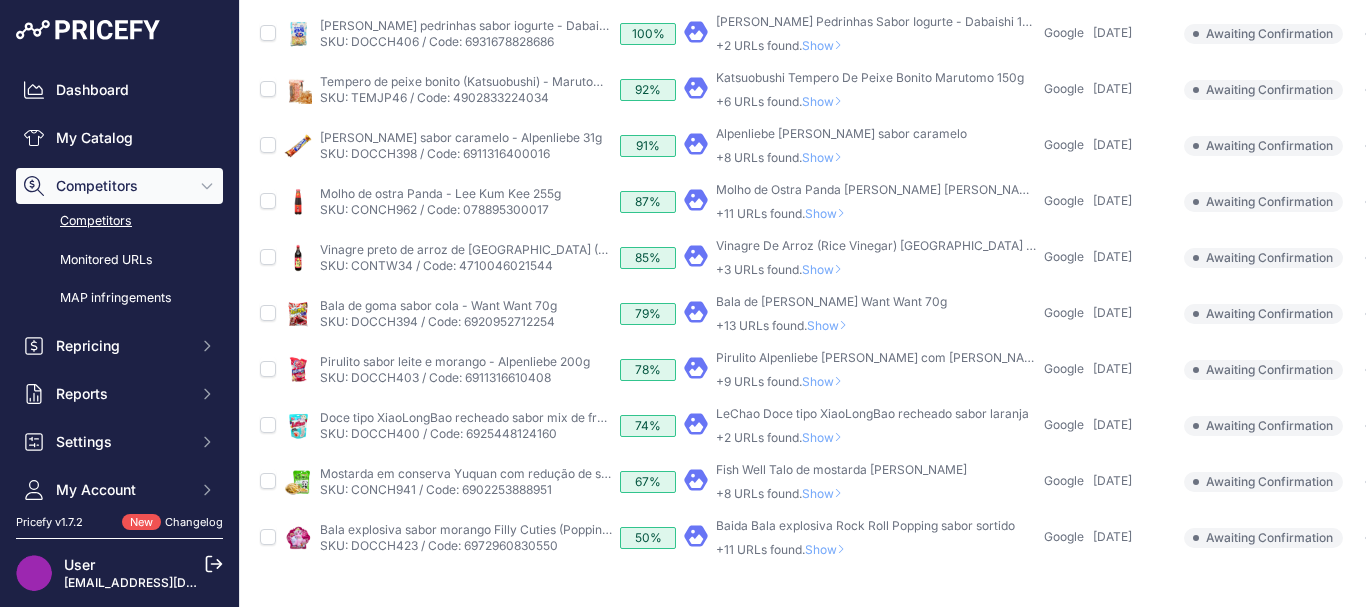 scroll, scrollTop: 372, scrollLeft: 0, axis: vertical 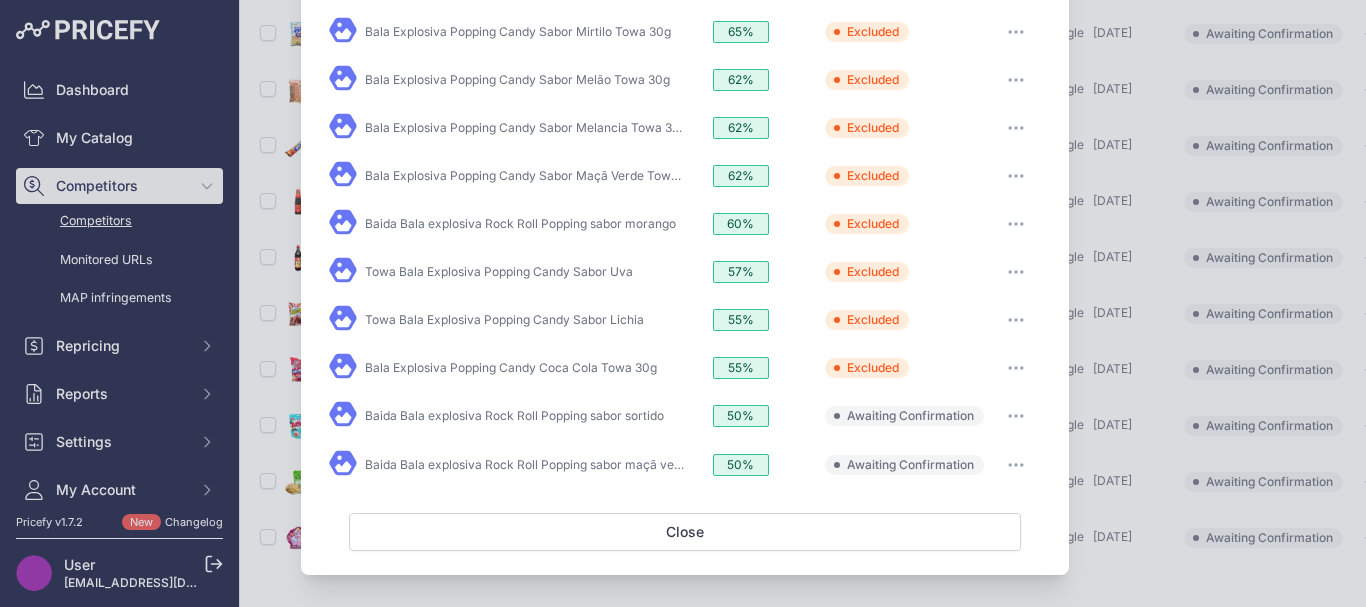 click 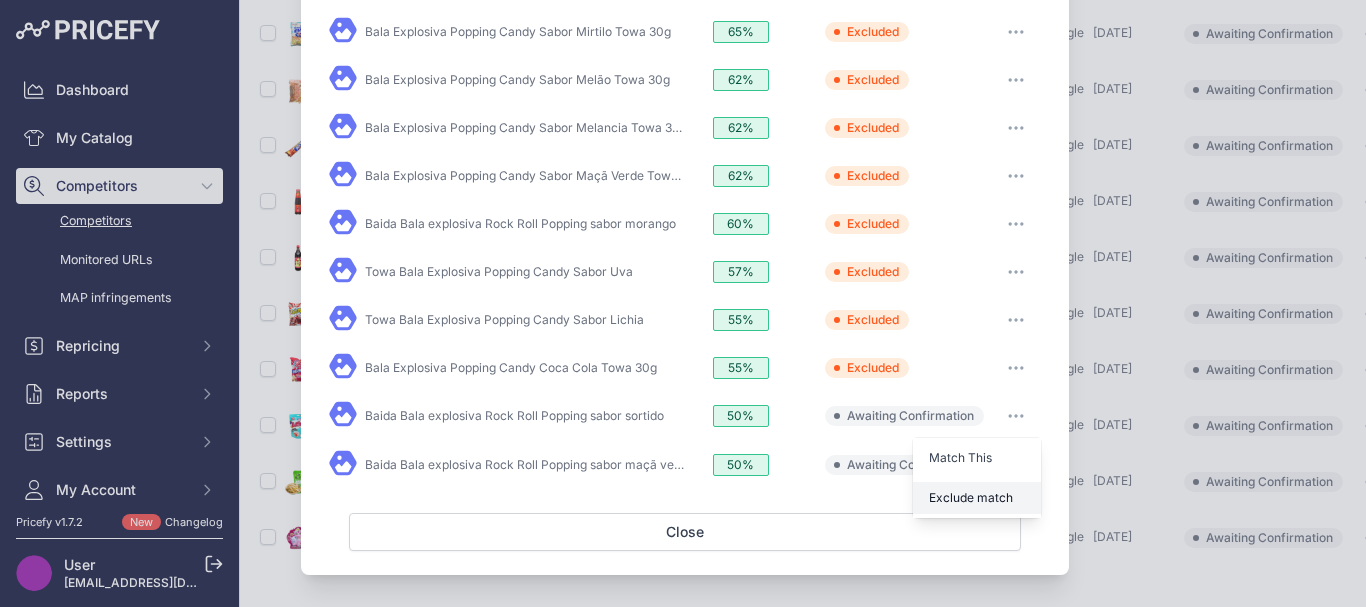 click on "Exclude match" at bounding box center (971, 497) 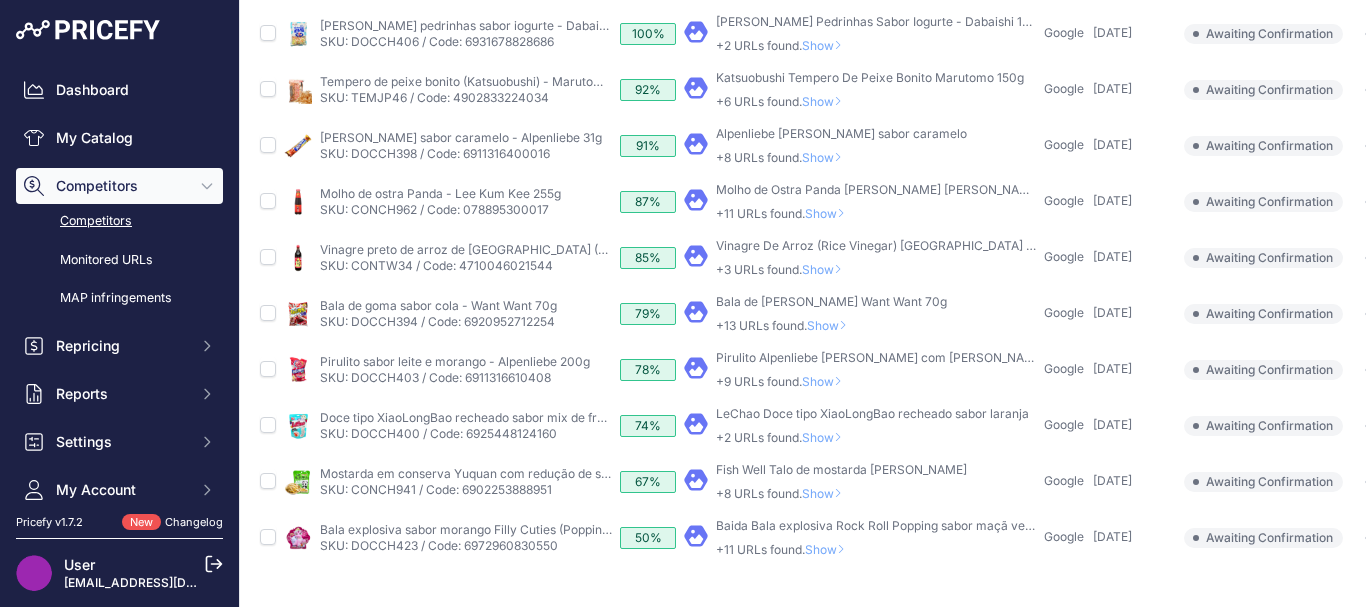 scroll, scrollTop: 371, scrollLeft: 0, axis: vertical 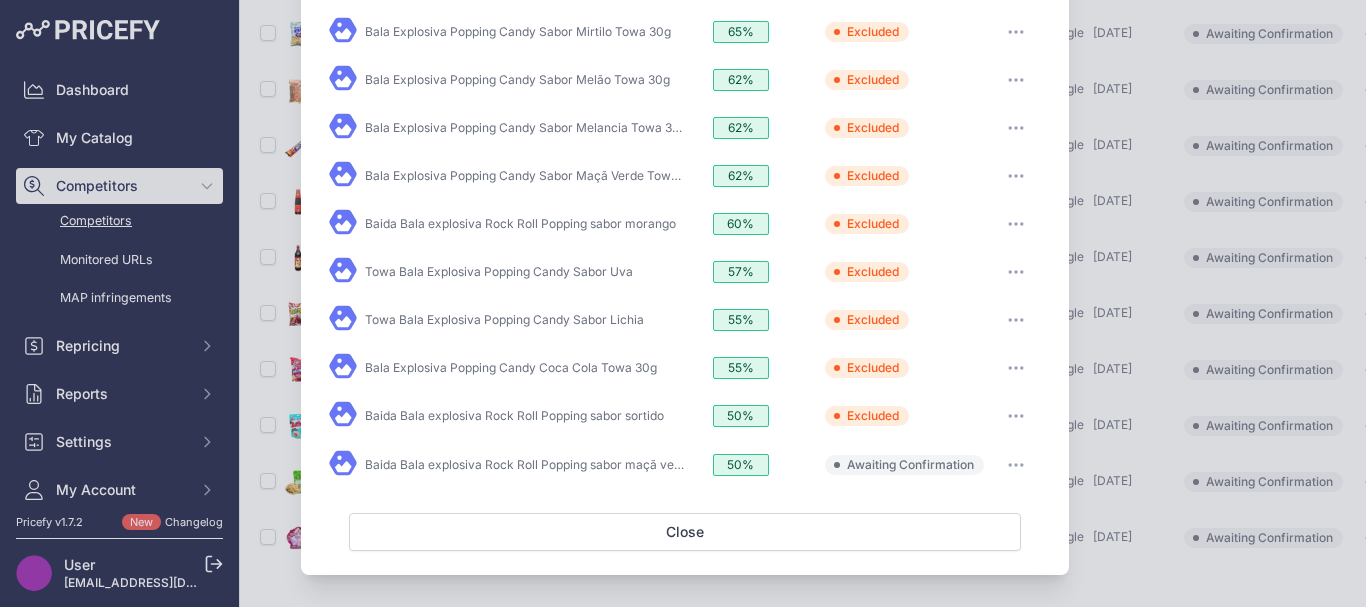 click at bounding box center [1016, 465] 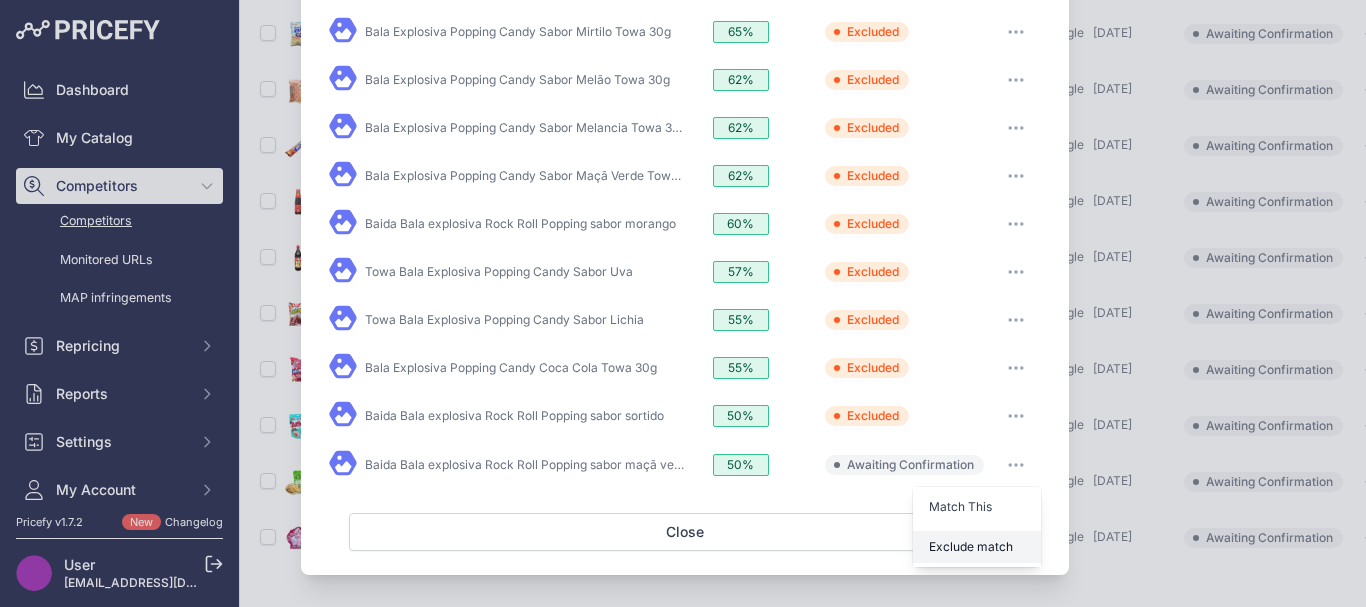 click on "Exclude match" at bounding box center (977, 547) 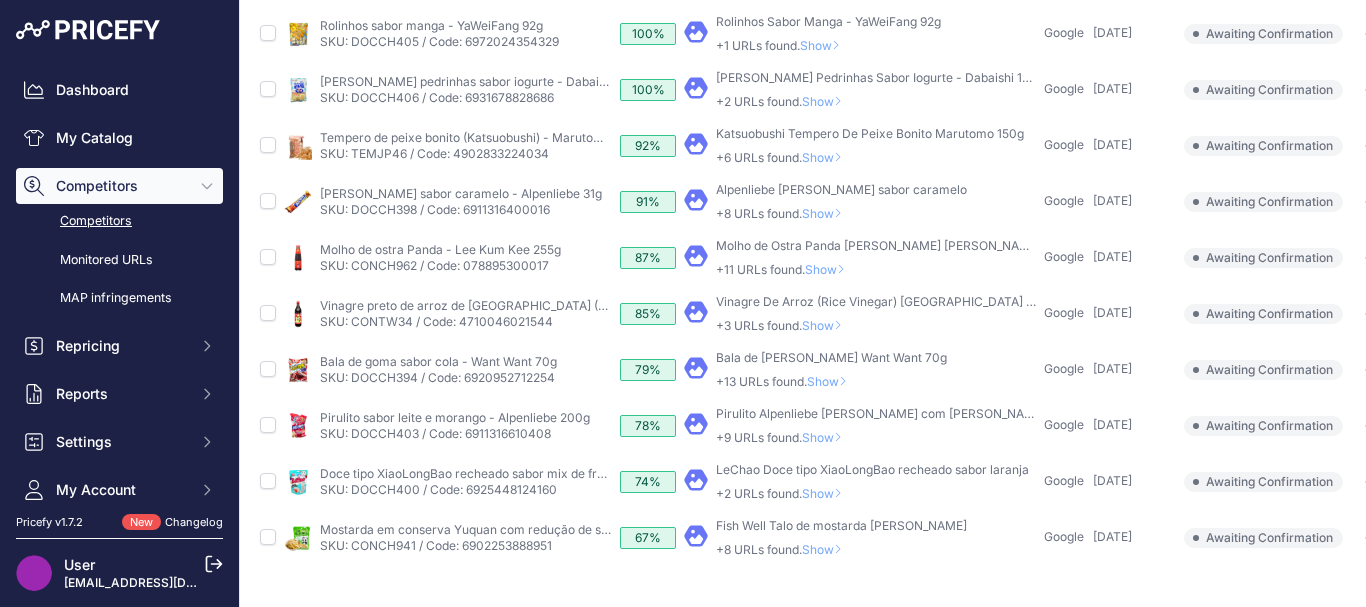 scroll, scrollTop: 317, scrollLeft: 0, axis: vertical 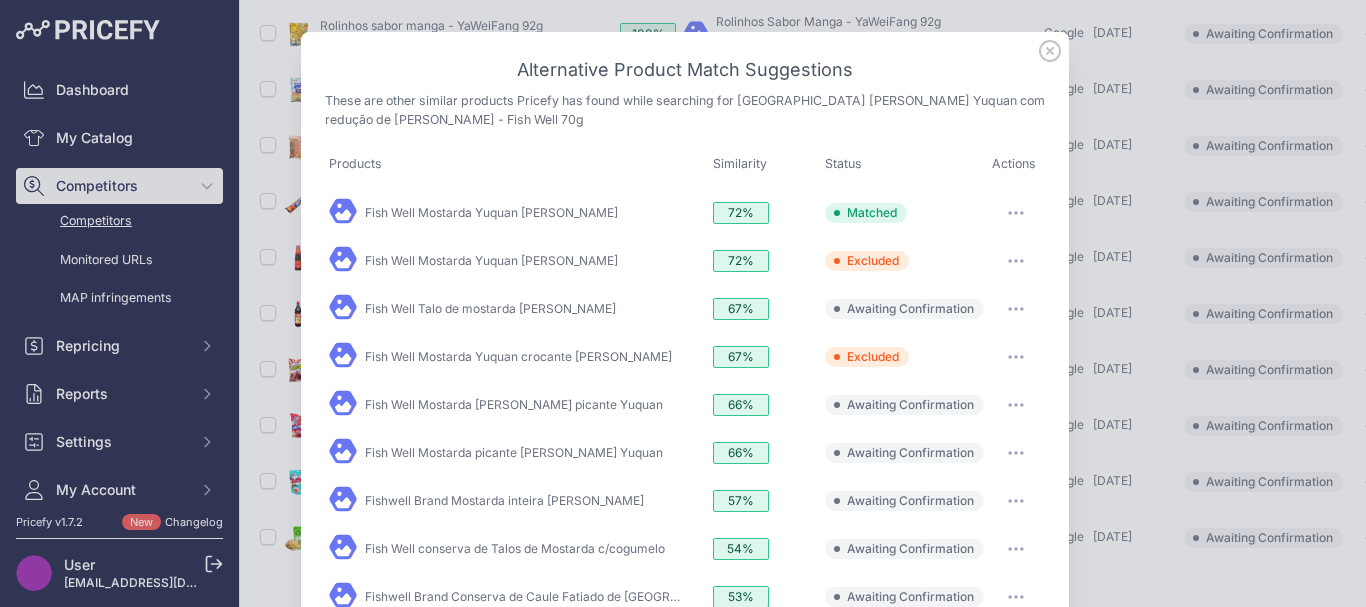click at bounding box center [1016, 309] 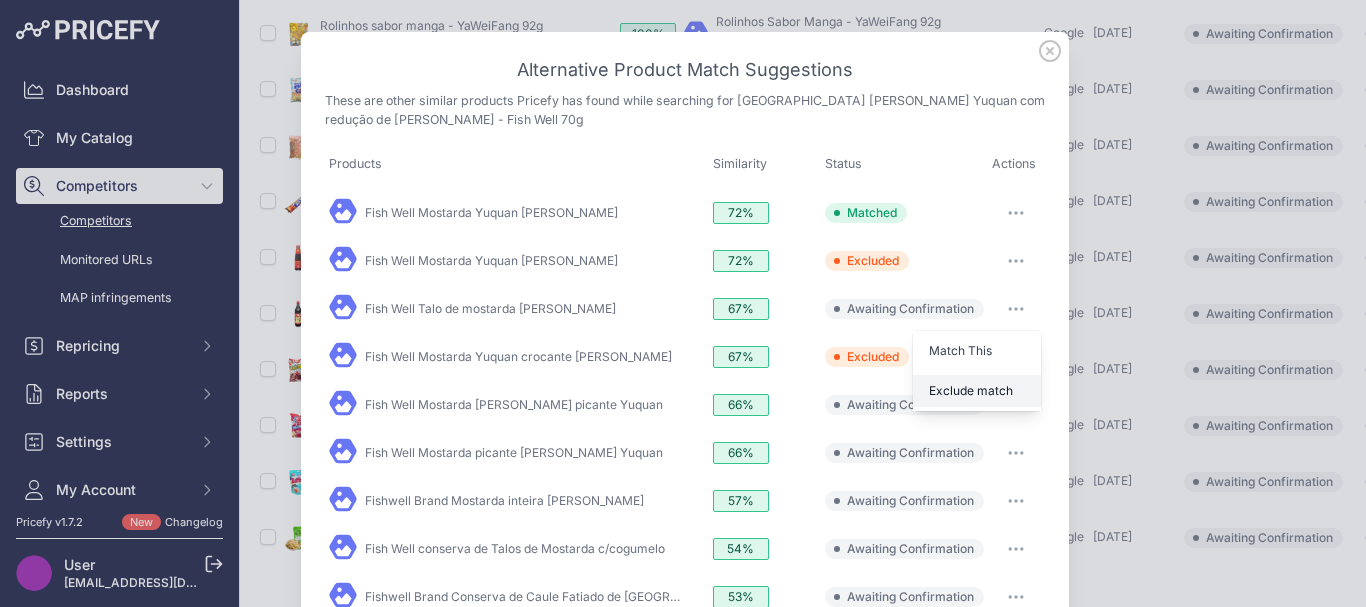 click on "Exclude match" at bounding box center [971, 390] 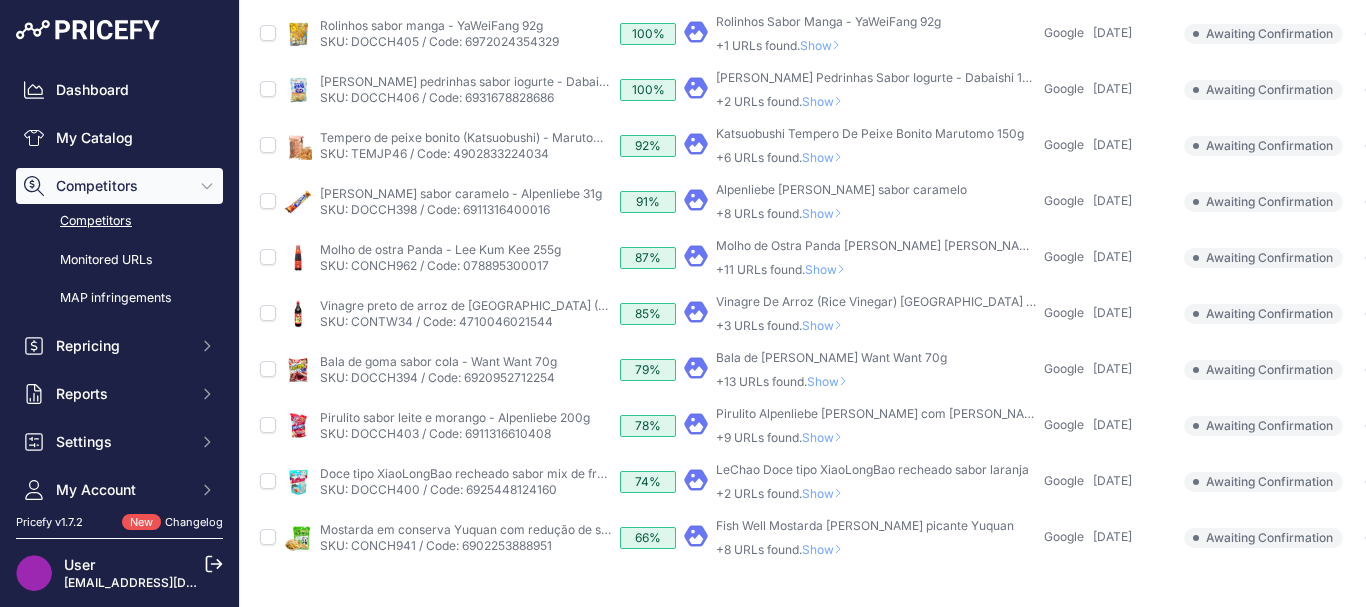 scroll, scrollTop: 316, scrollLeft: 0, axis: vertical 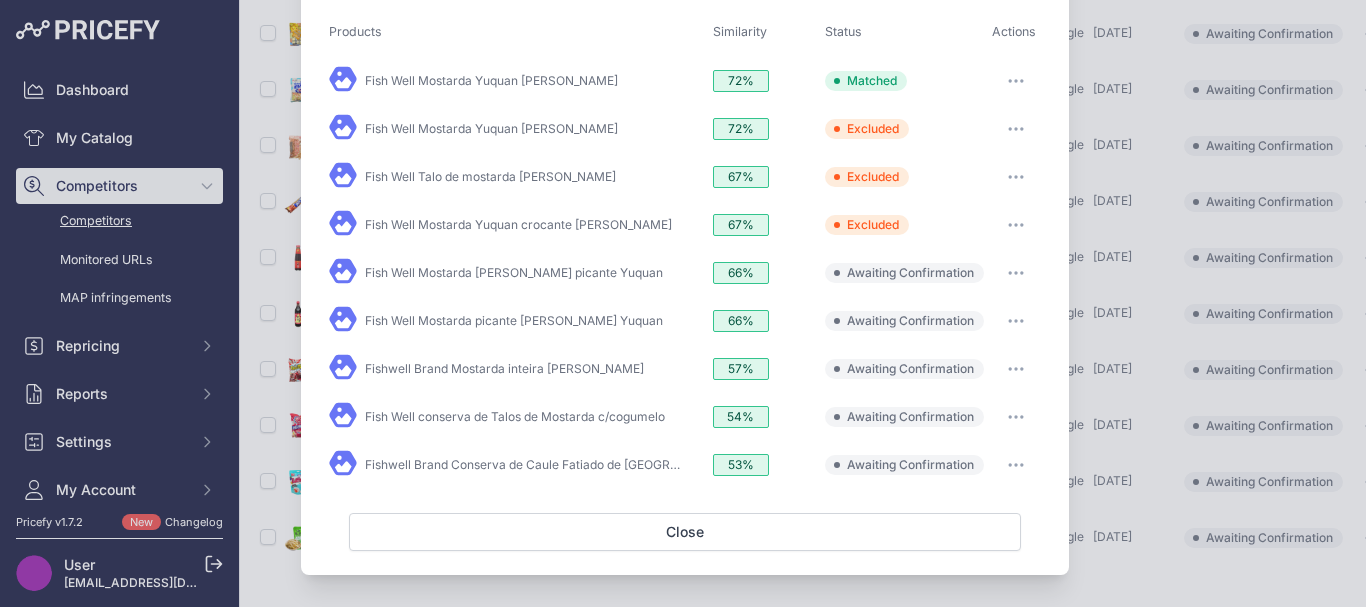 click at bounding box center (1016, 273) 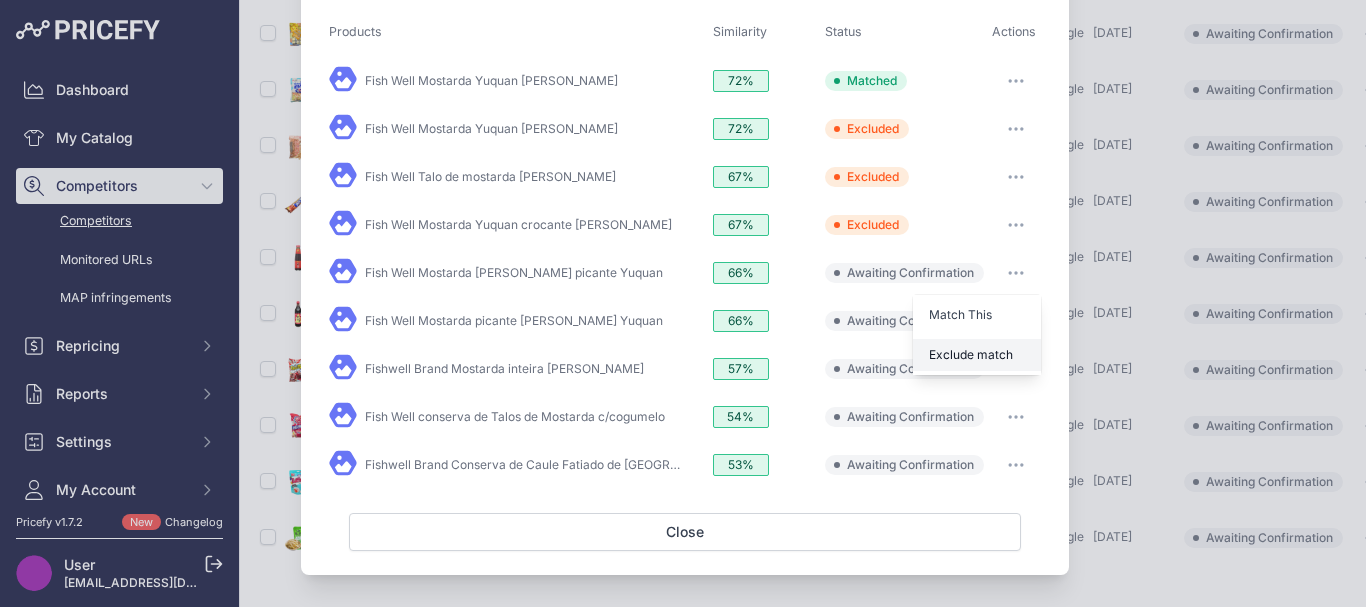 click on "Exclude match" at bounding box center (977, 355) 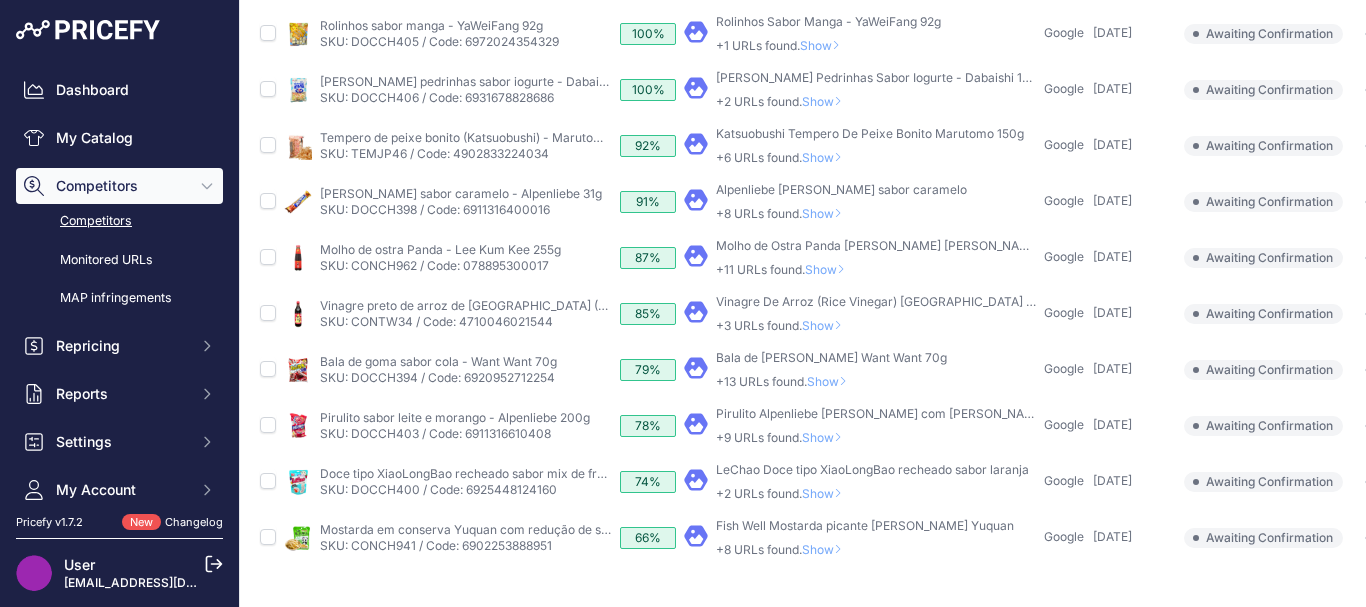 scroll, scrollTop: 317, scrollLeft: 0, axis: vertical 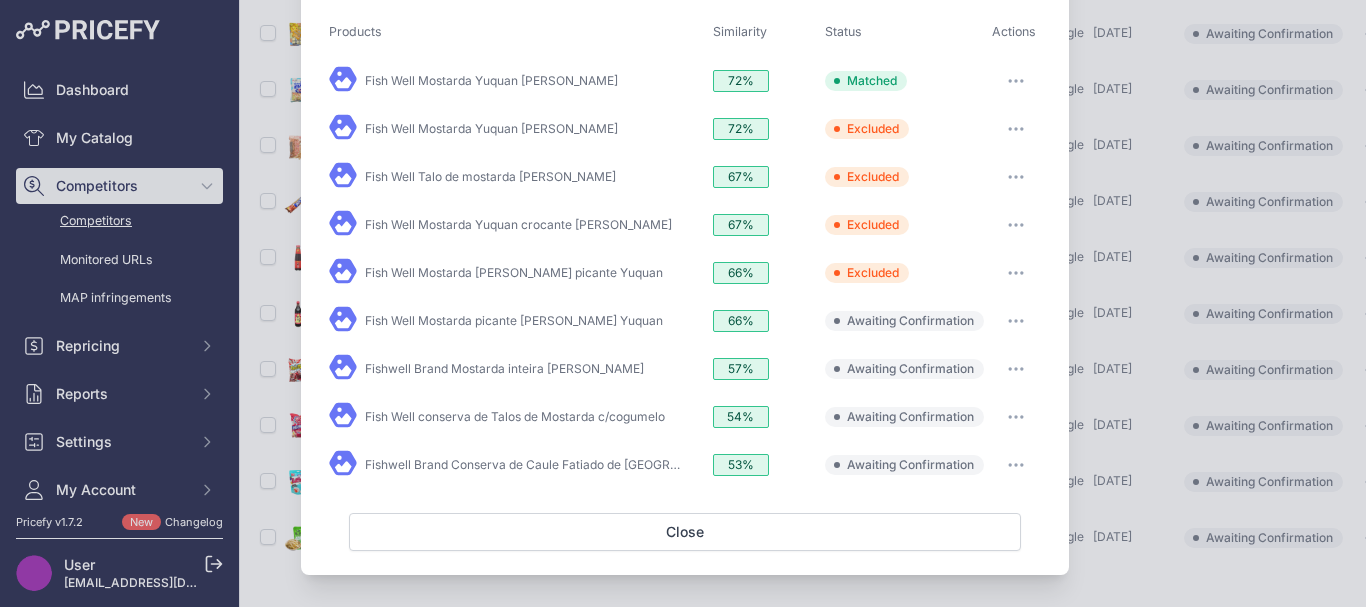 click at bounding box center (1016, 321) 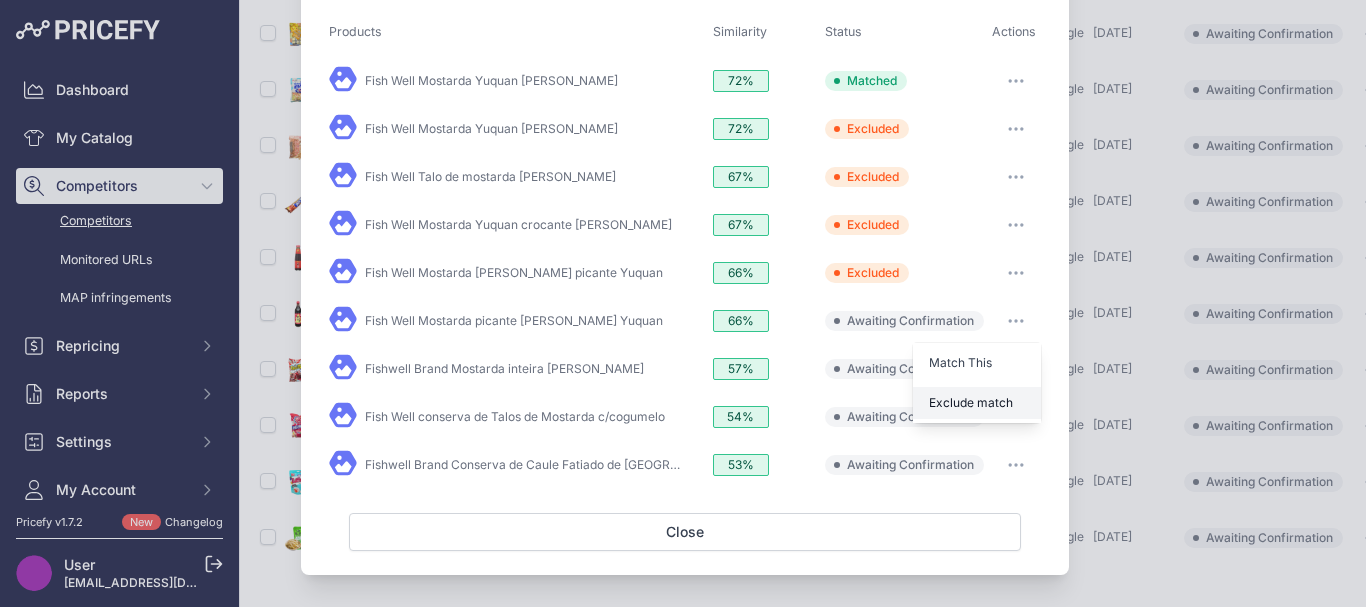 click on "Exclude match" at bounding box center [971, 402] 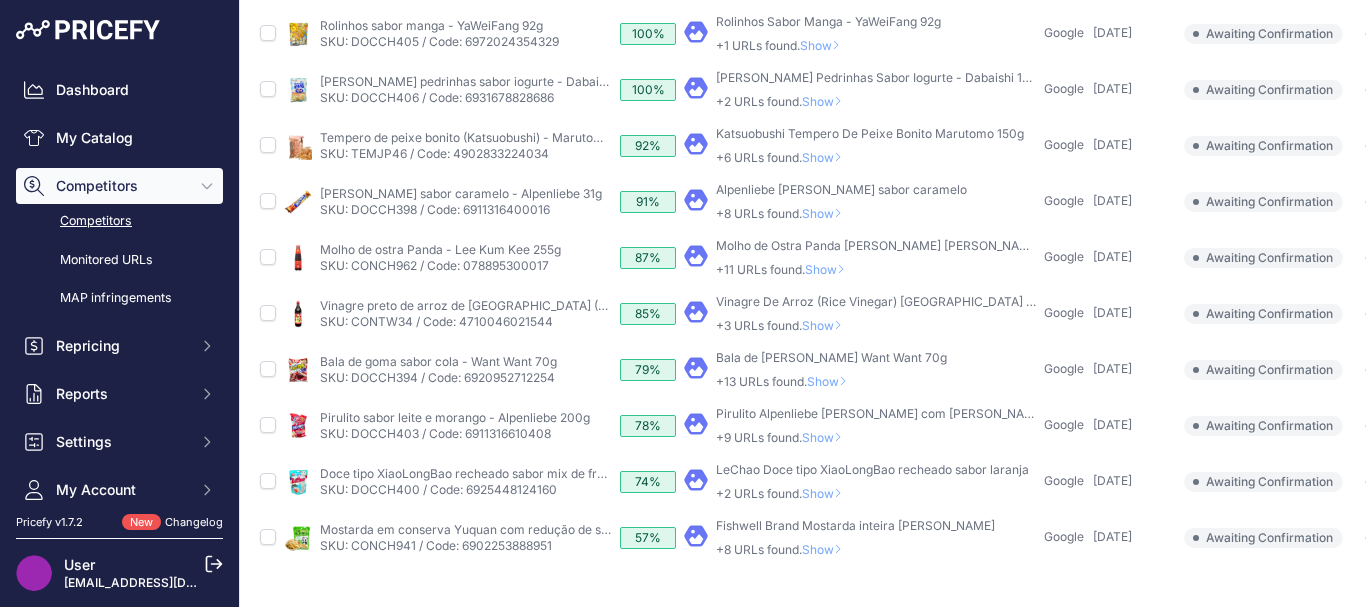 scroll, scrollTop: 316, scrollLeft: 0, axis: vertical 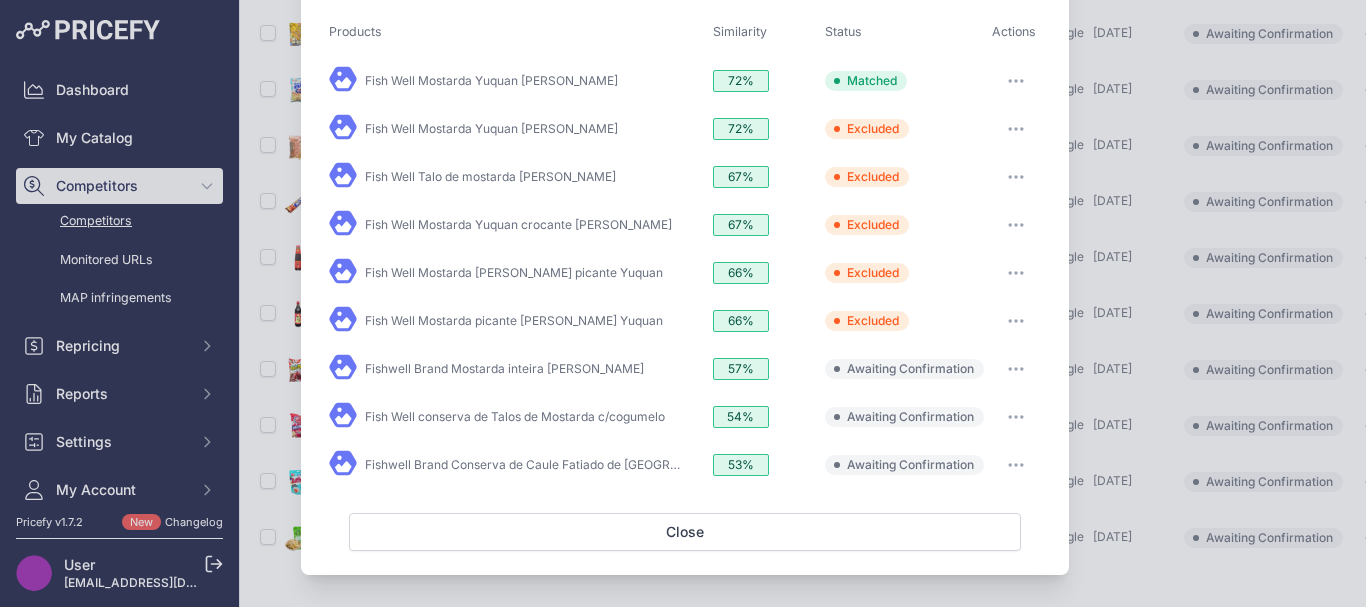 click at bounding box center (1016, 369) 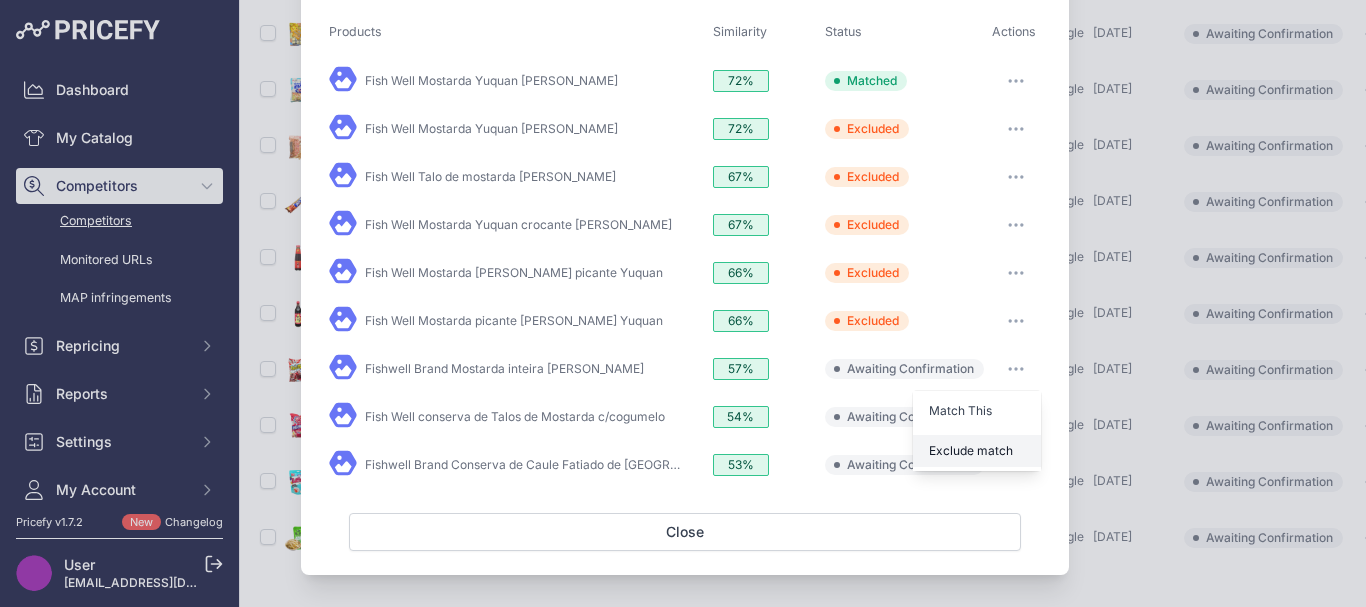 click on "Exclude match" at bounding box center [971, 450] 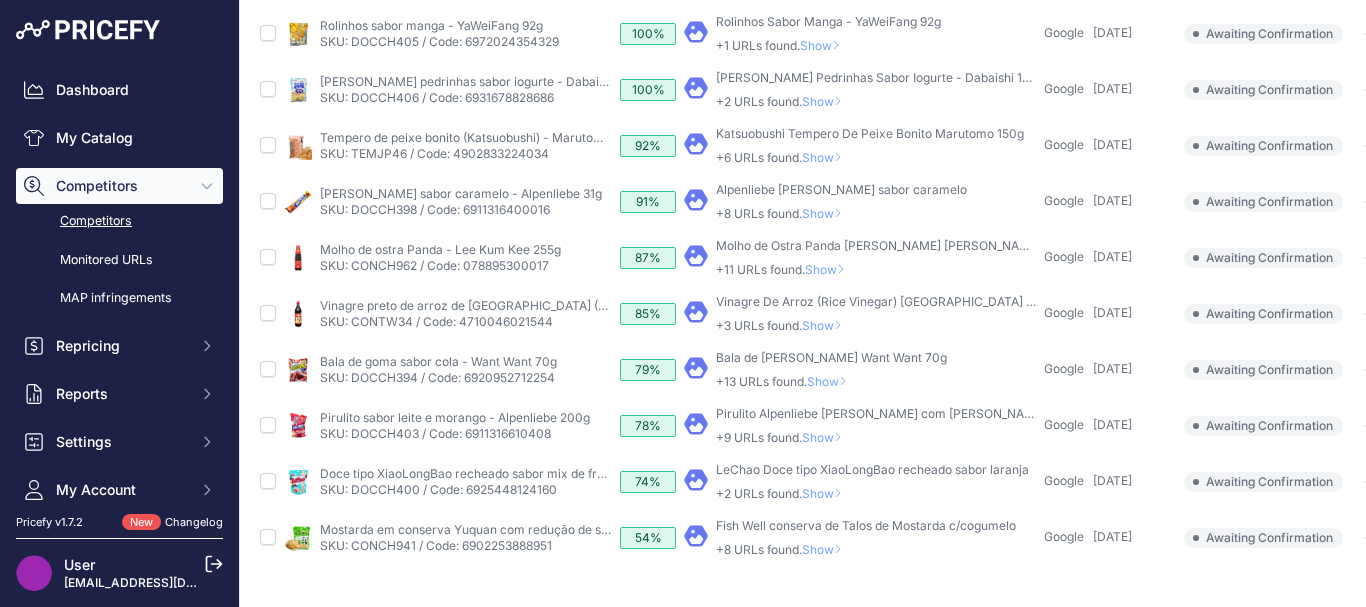 scroll, scrollTop: 315, scrollLeft: 0, axis: vertical 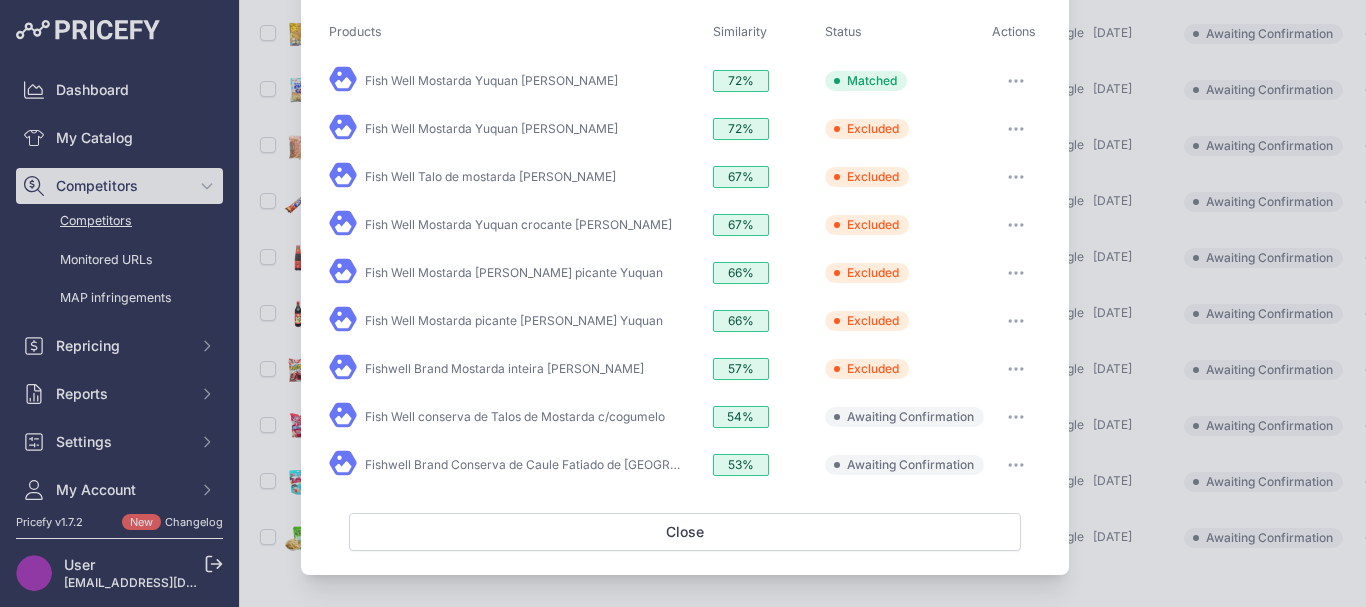 click 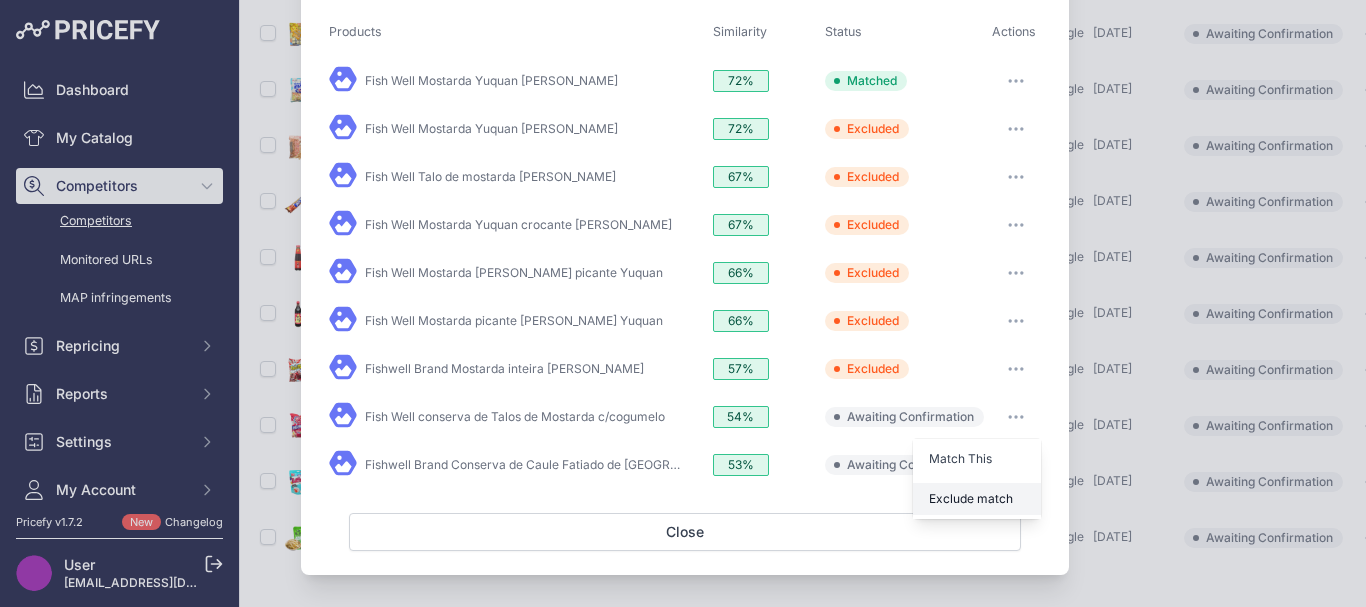 click on "Exclude match" at bounding box center [971, 498] 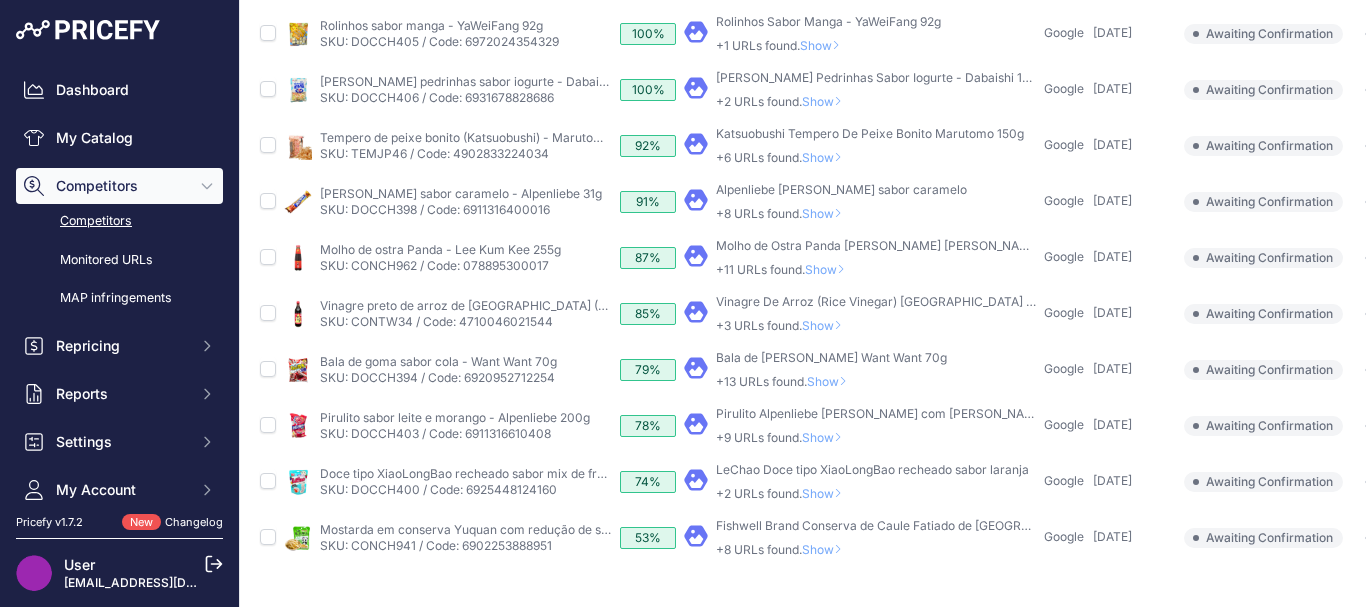 scroll, scrollTop: 317, scrollLeft: 0, axis: vertical 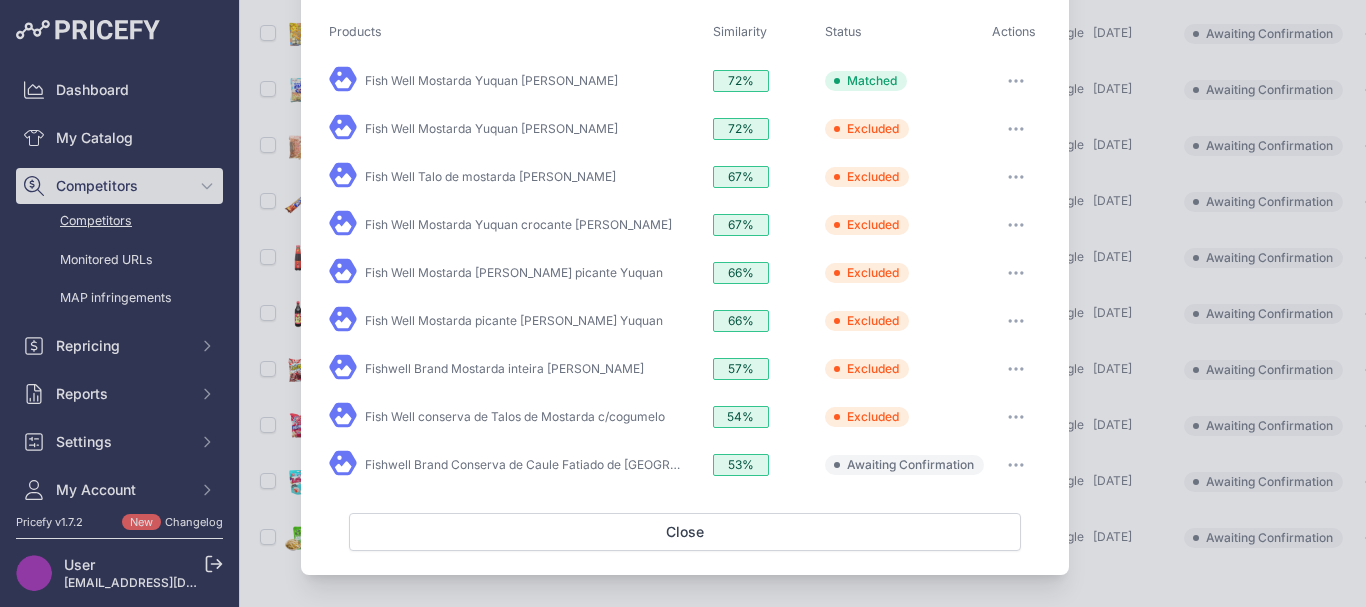 click at bounding box center (1016, 465) 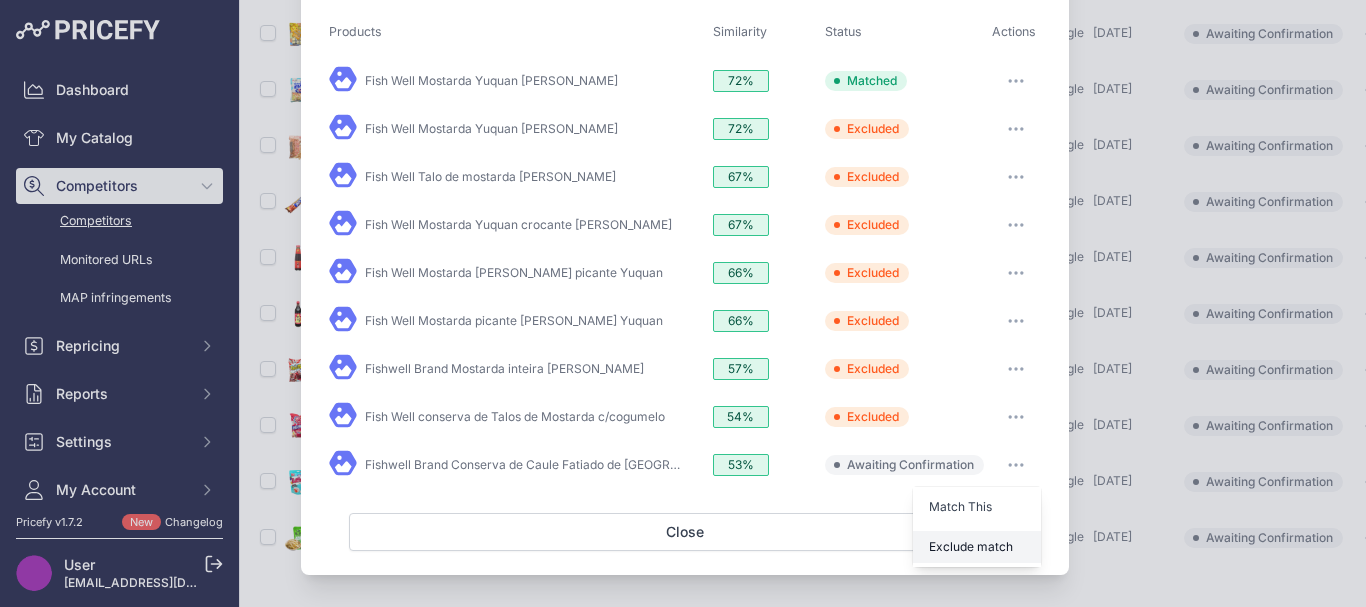 click on "Exclude match" at bounding box center [977, 547] 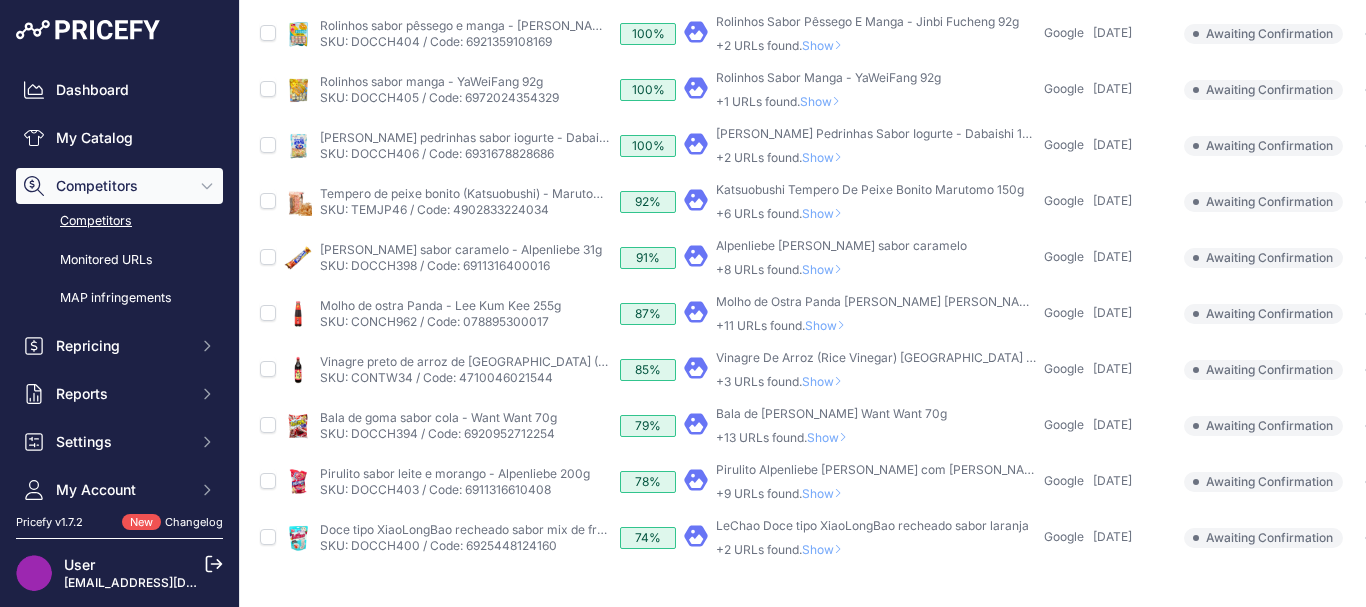 scroll, scrollTop: 261, scrollLeft: 0, axis: vertical 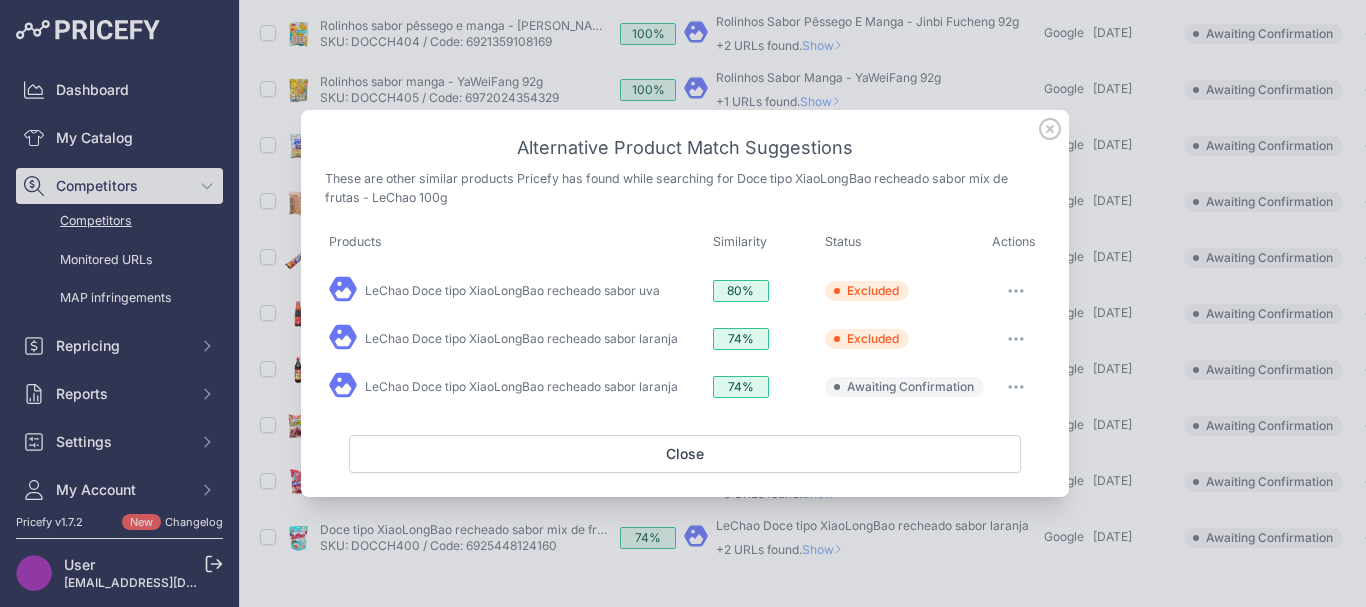 click 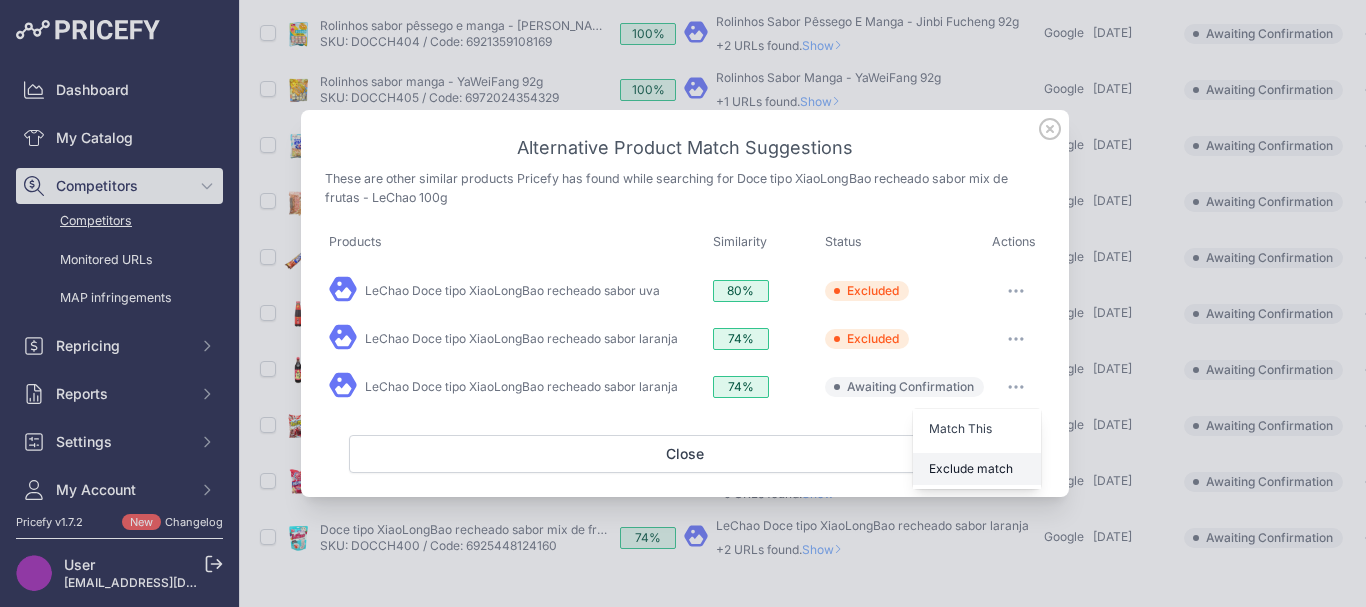 click on "Exclude match" at bounding box center [977, 469] 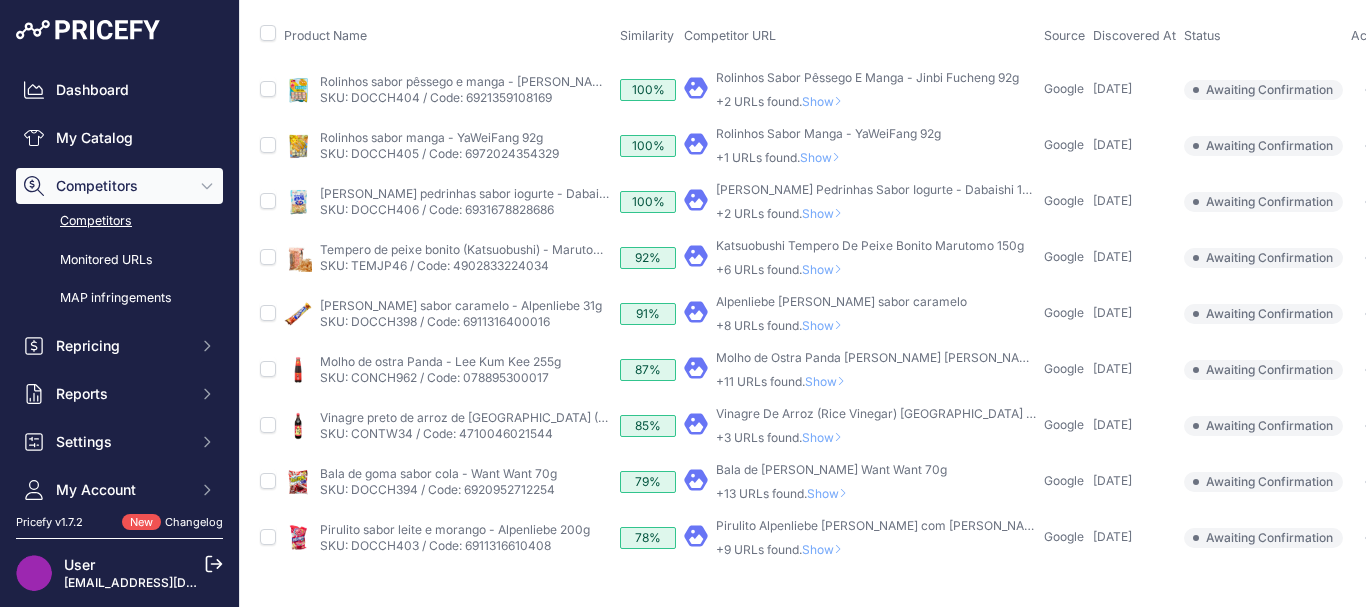 scroll, scrollTop: 205, scrollLeft: 0, axis: vertical 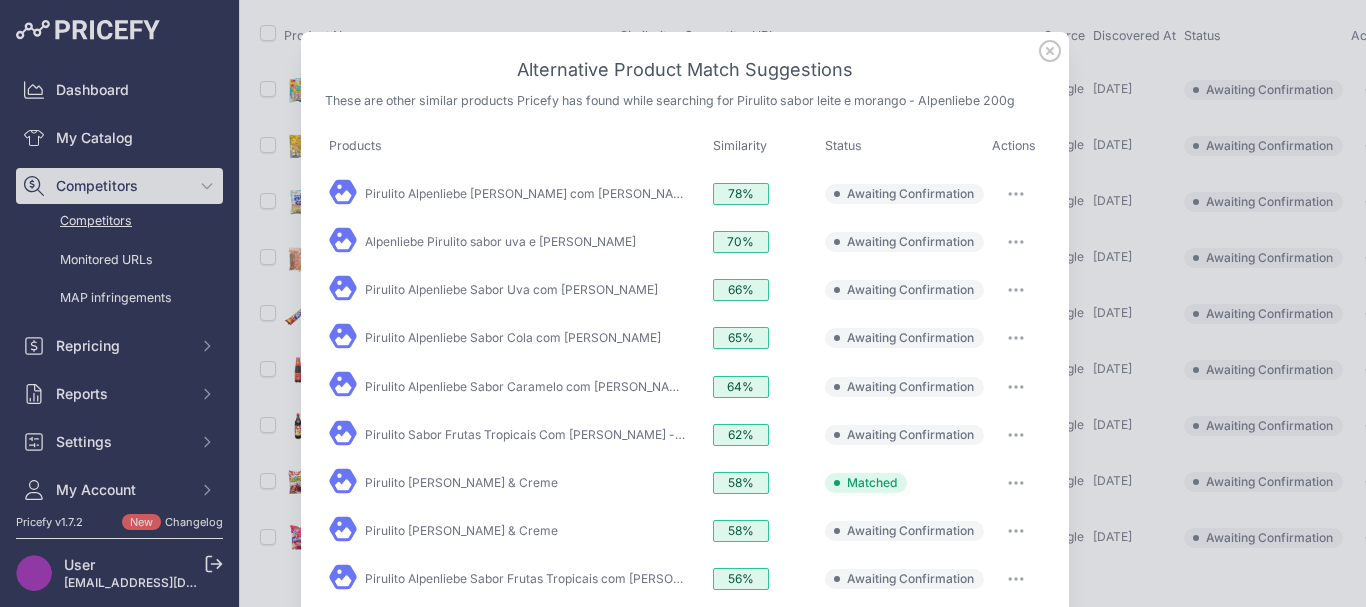 click at bounding box center (1016, 194) 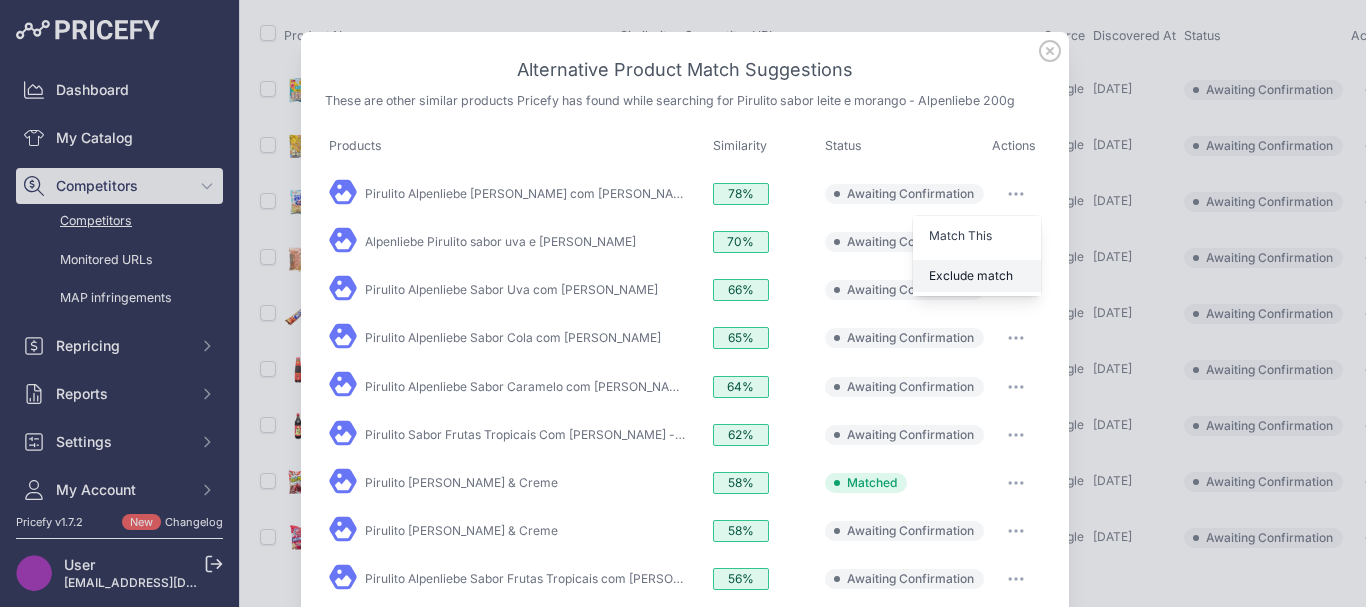 click on "Exclude match" at bounding box center [971, 275] 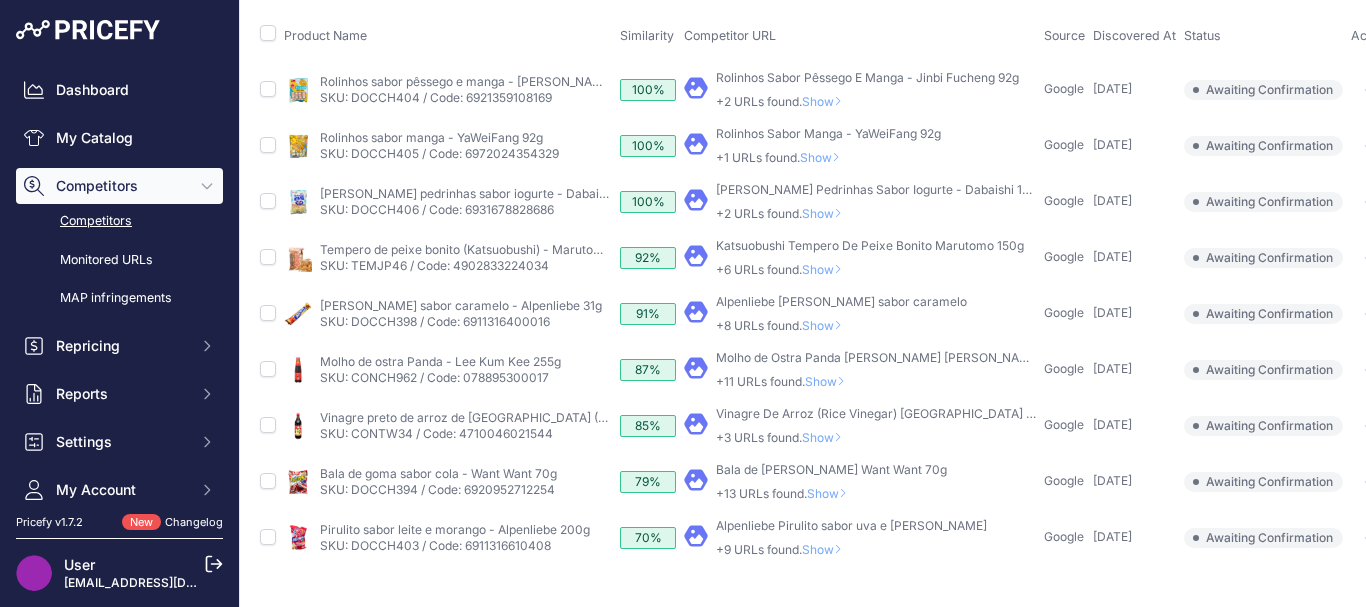 scroll, scrollTop: 205, scrollLeft: 0, axis: vertical 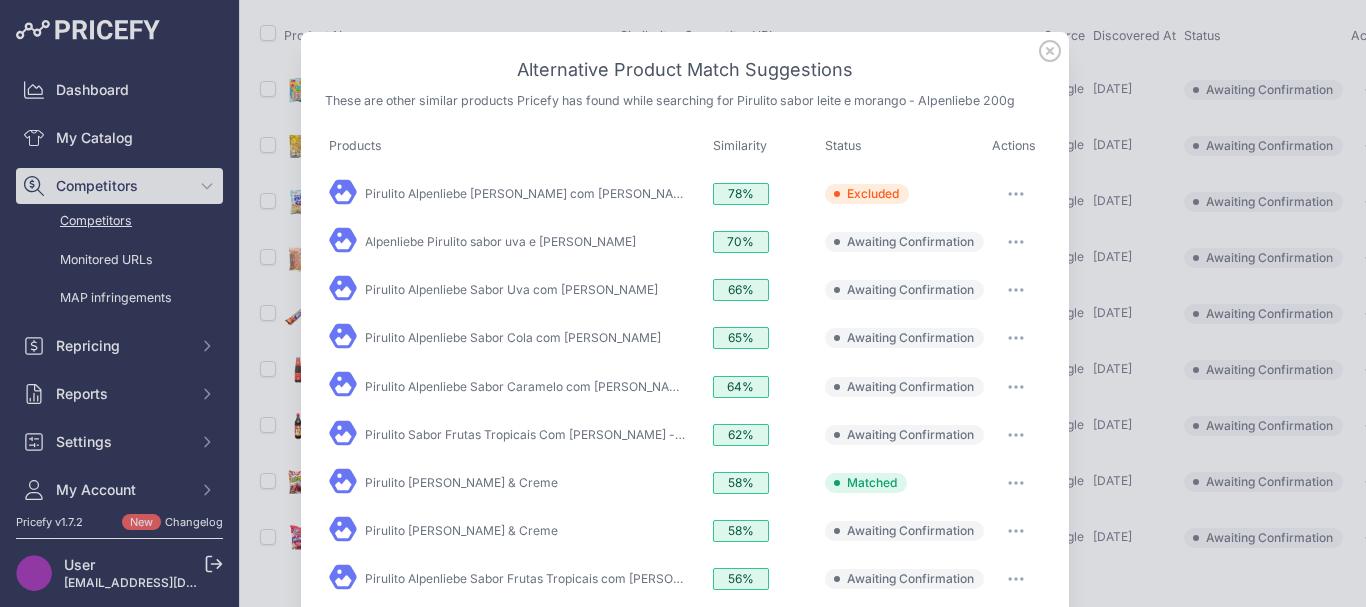 click 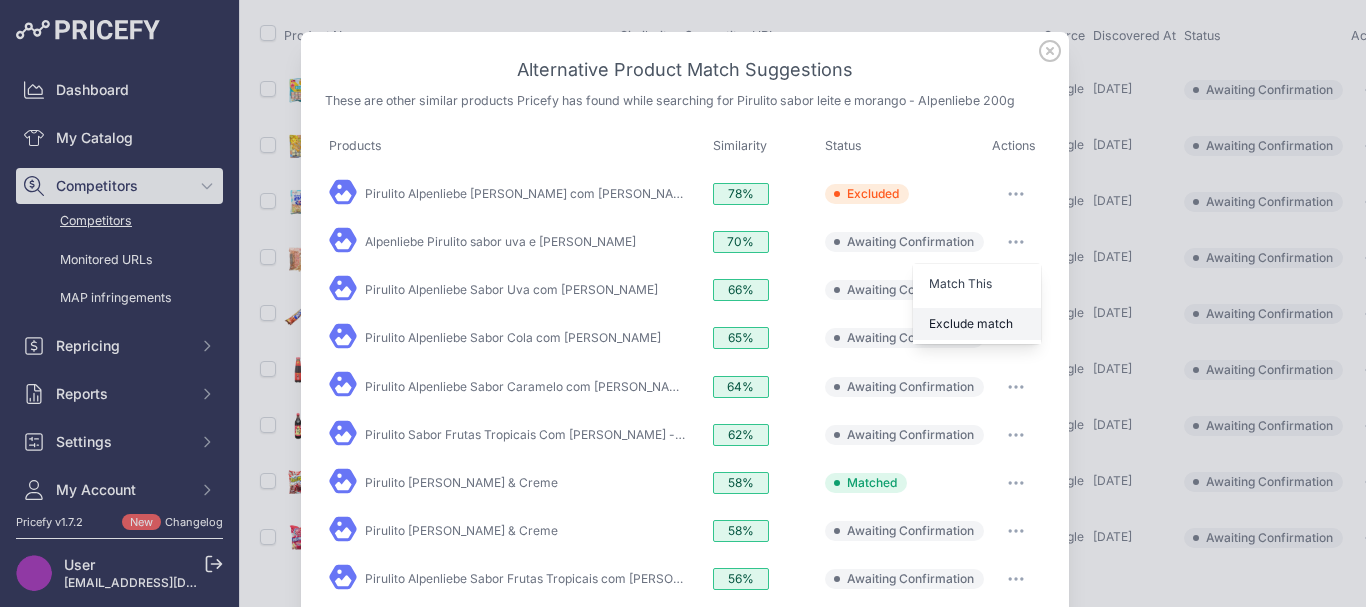 click on "Exclude match" at bounding box center [971, 323] 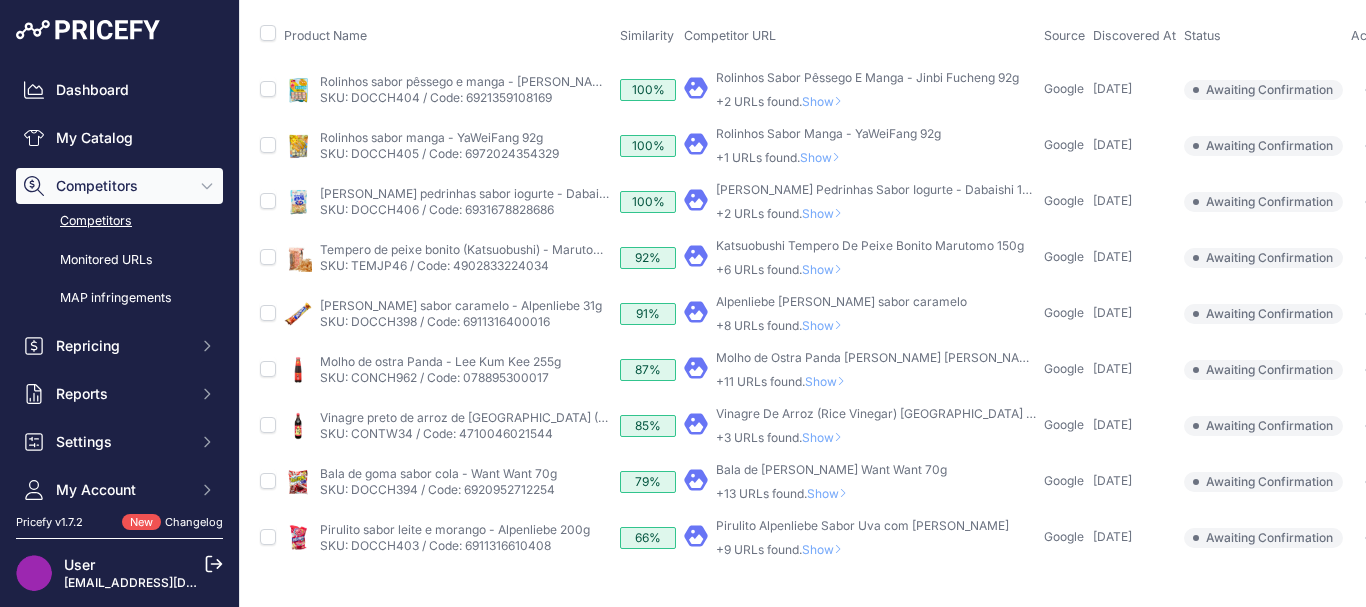 scroll, scrollTop: 205, scrollLeft: 0, axis: vertical 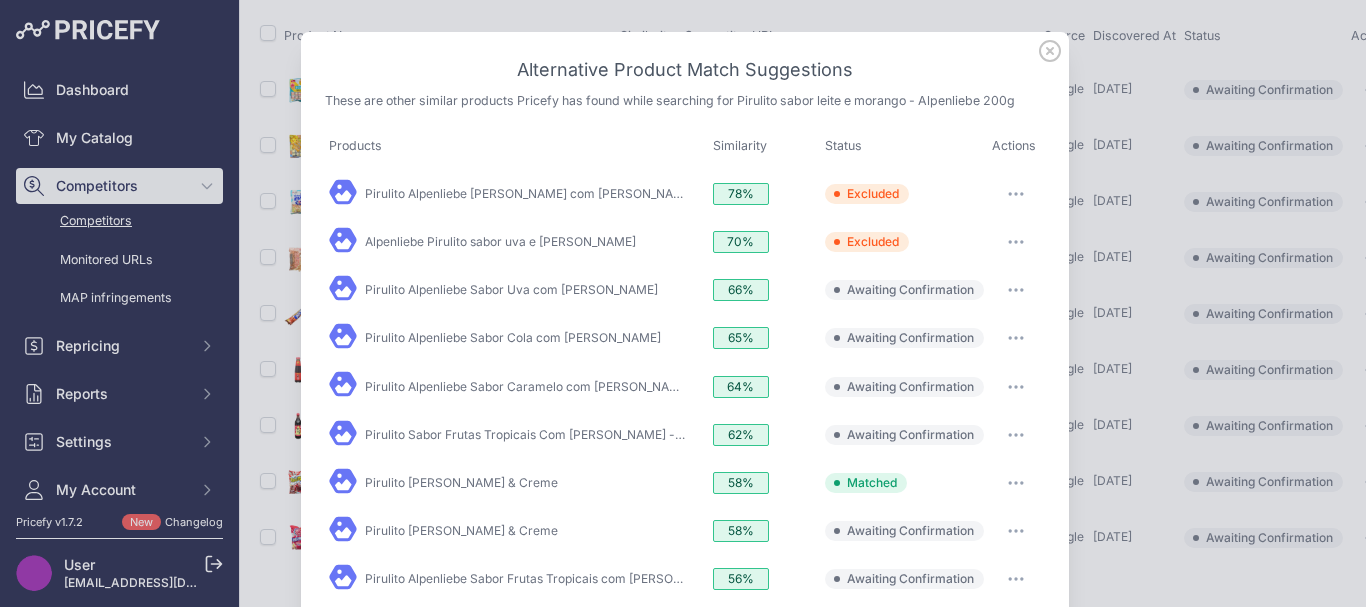 click at bounding box center [1016, 290] 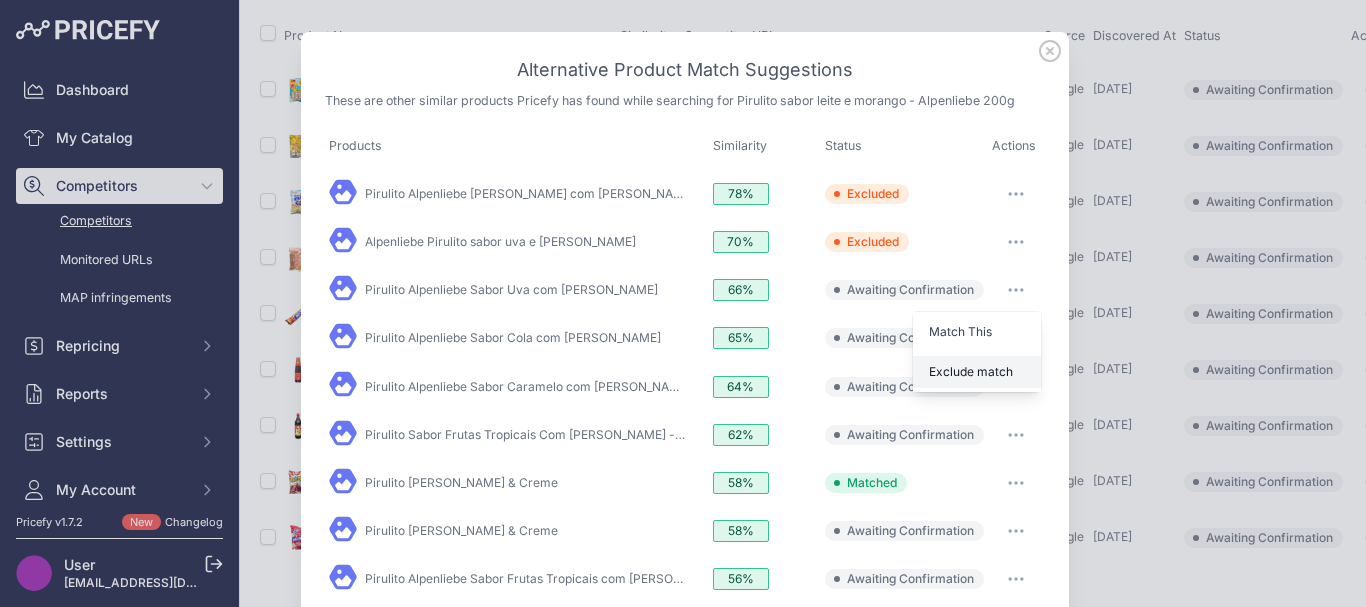 click on "Exclude match" at bounding box center [977, 372] 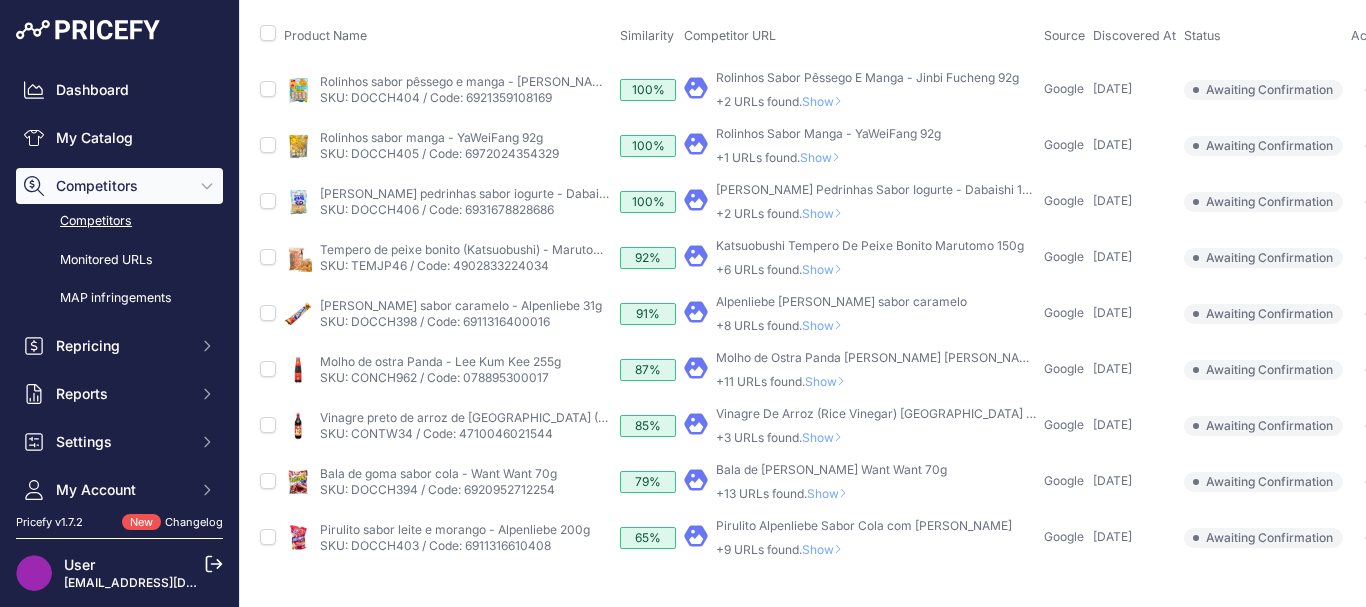 scroll, scrollTop: 205, scrollLeft: 0, axis: vertical 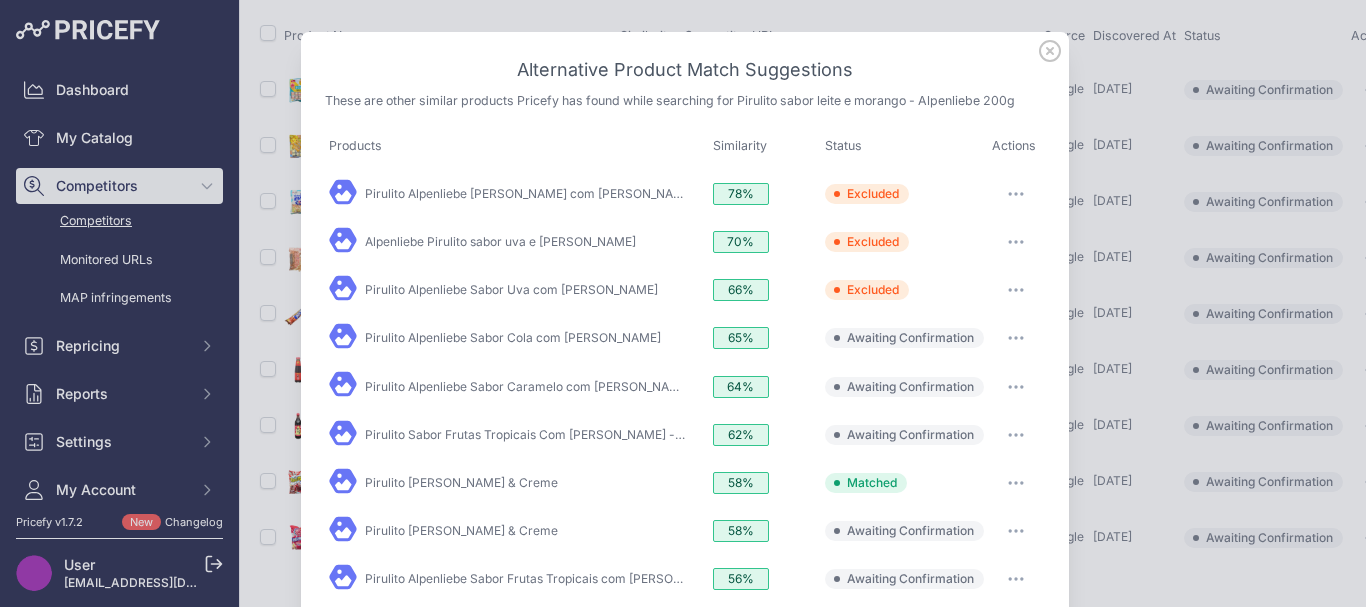 click at bounding box center [1016, 338] 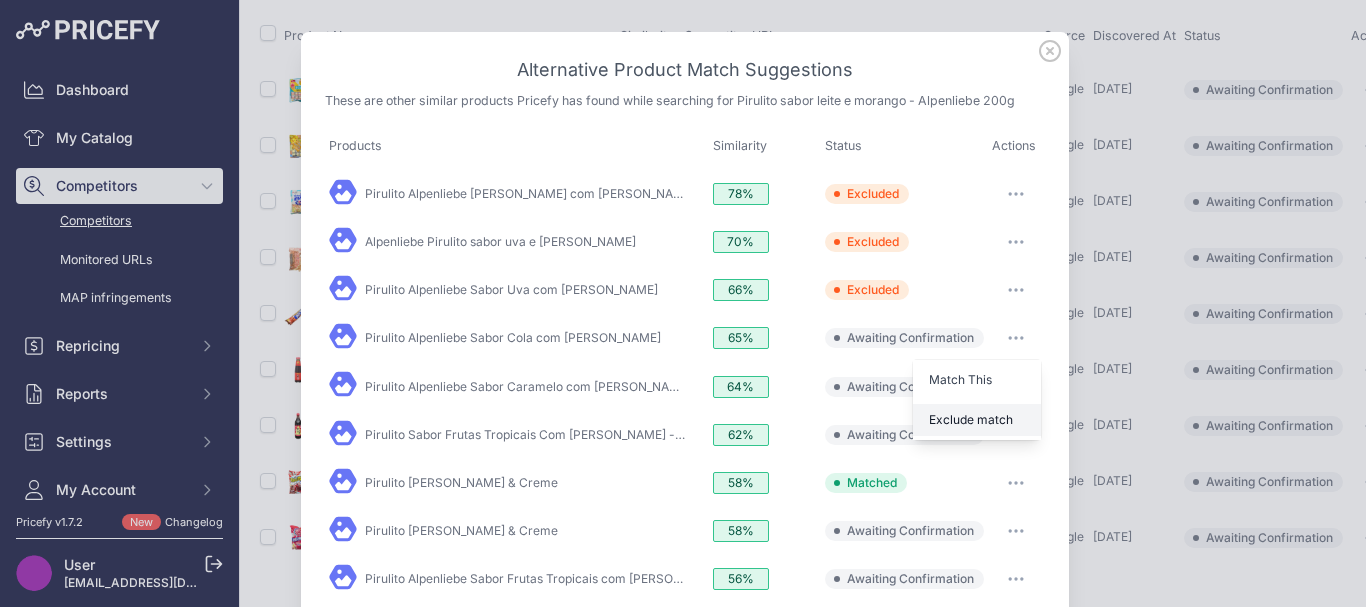 click on "Exclude match" at bounding box center [971, 419] 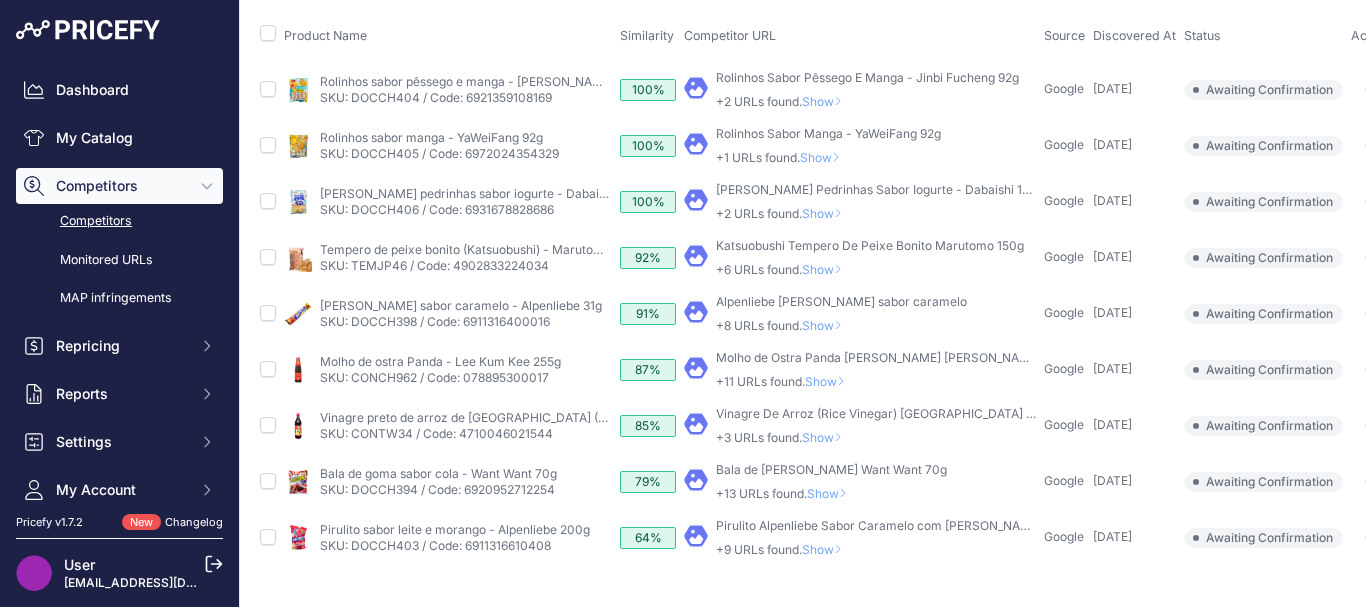 scroll, scrollTop: 205, scrollLeft: 0, axis: vertical 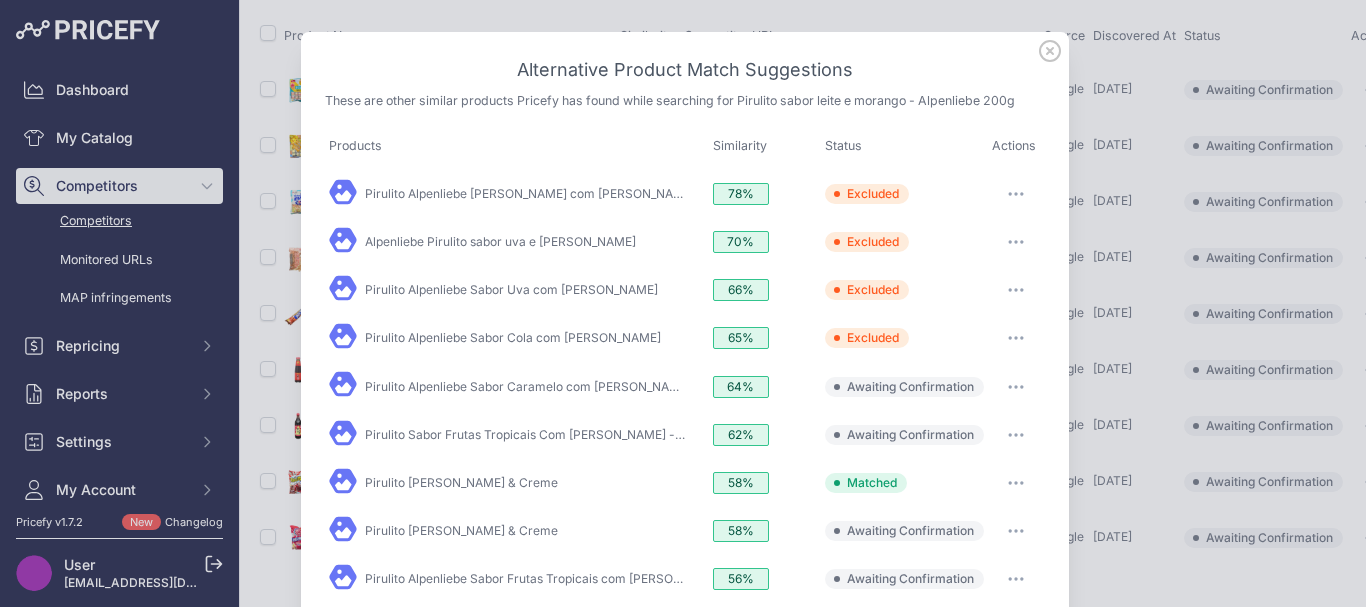 click at bounding box center (1016, 387) 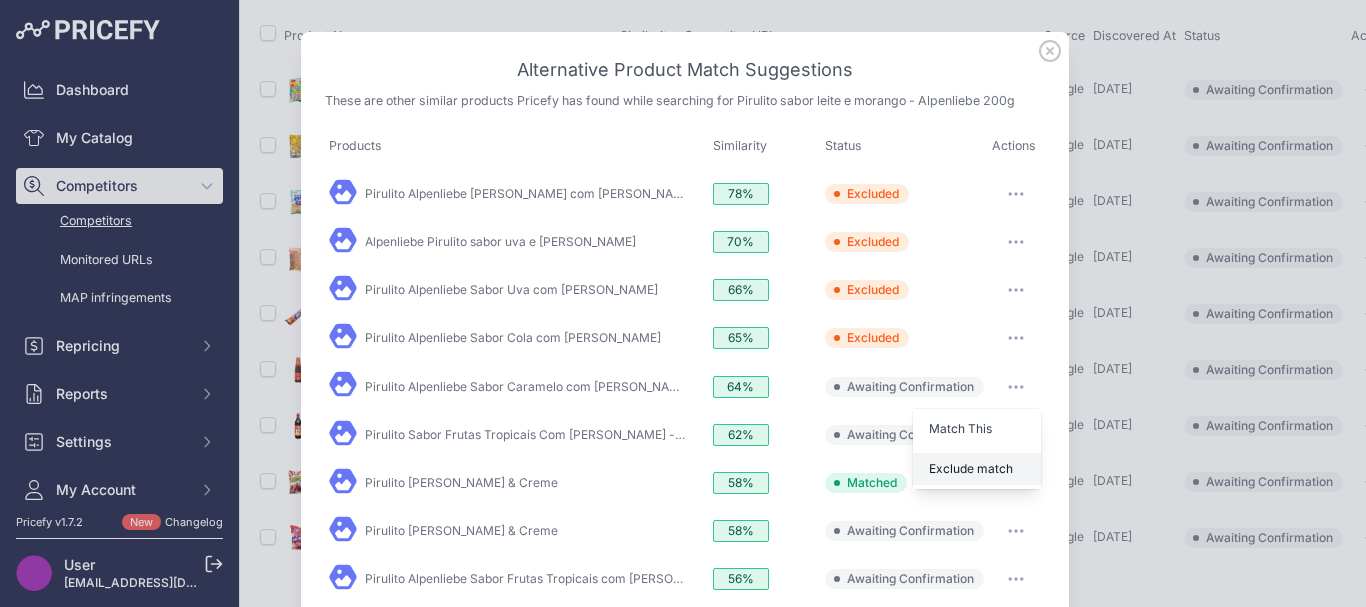 click on "Exclude match" at bounding box center (971, 468) 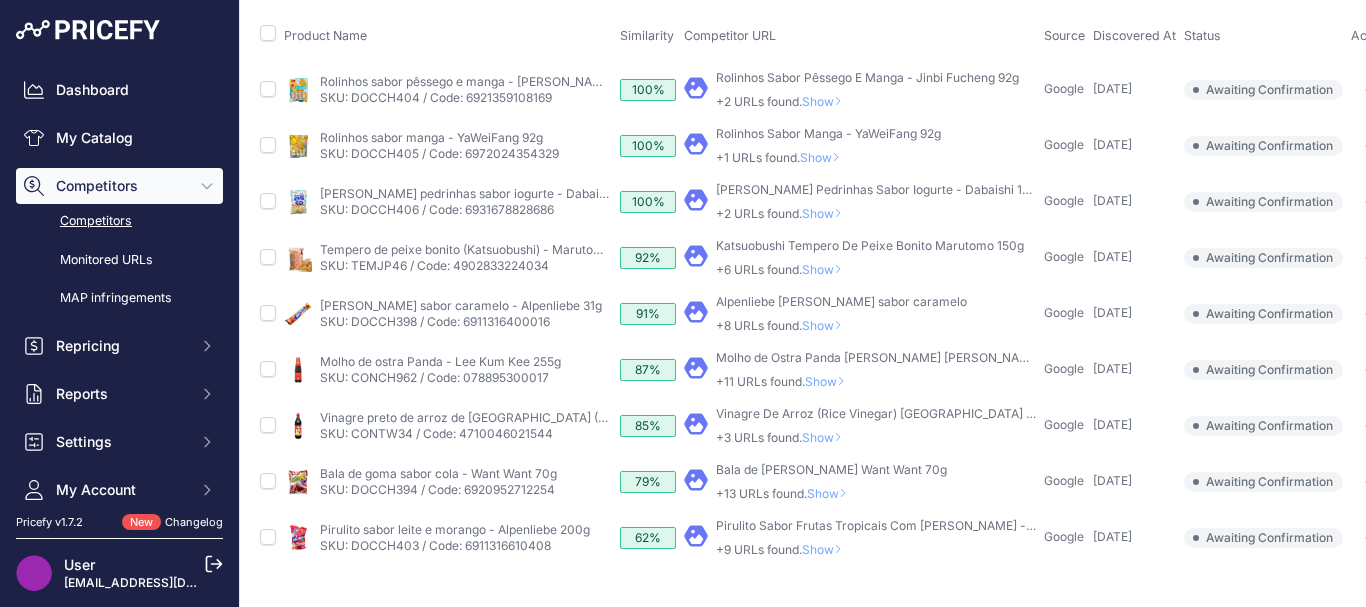 scroll, scrollTop: 205, scrollLeft: 0, axis: vertical 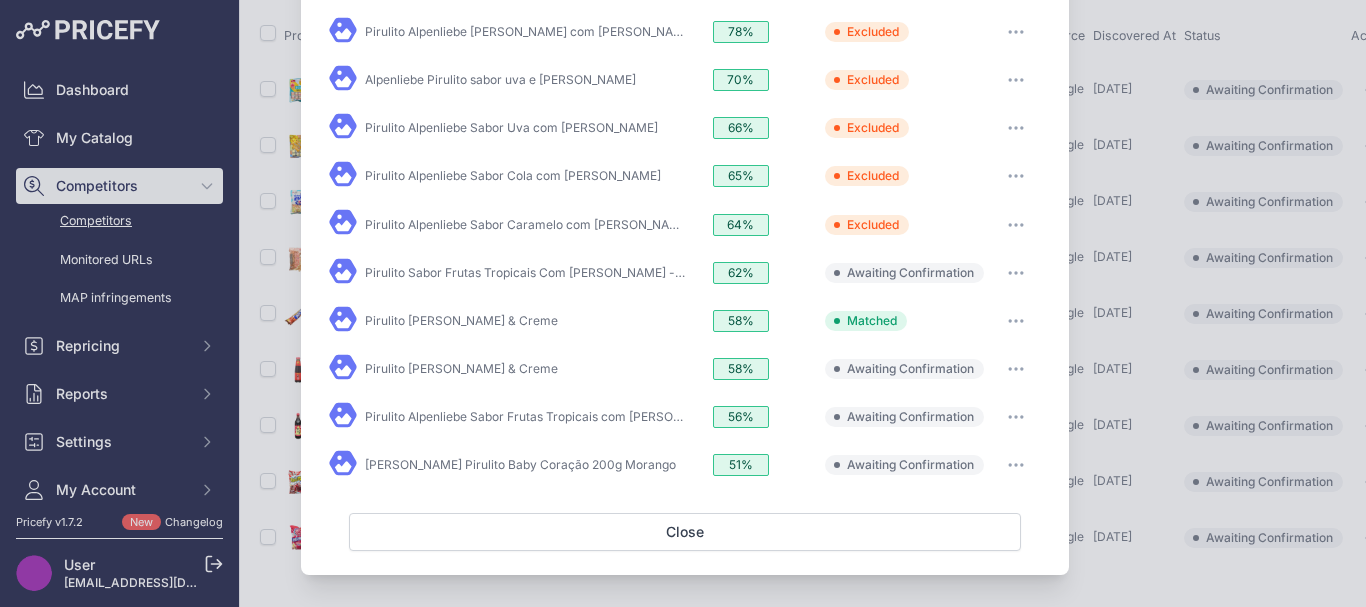 click 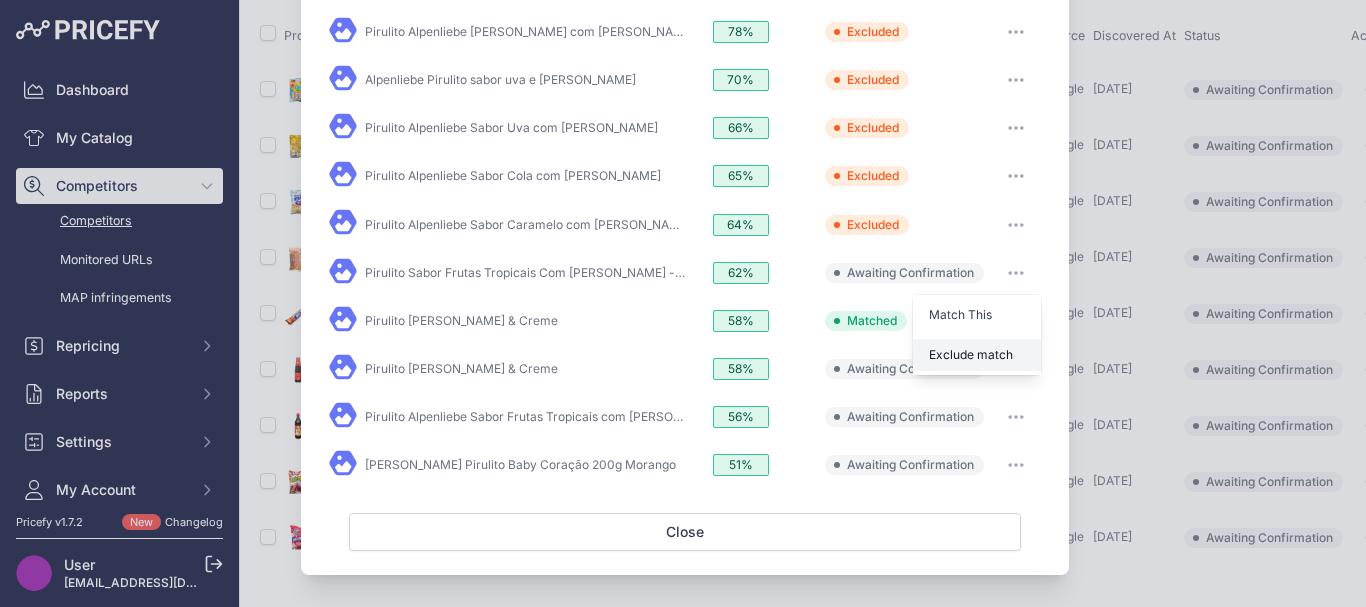 click on "Exclude match" at bounding box center [971, 354] 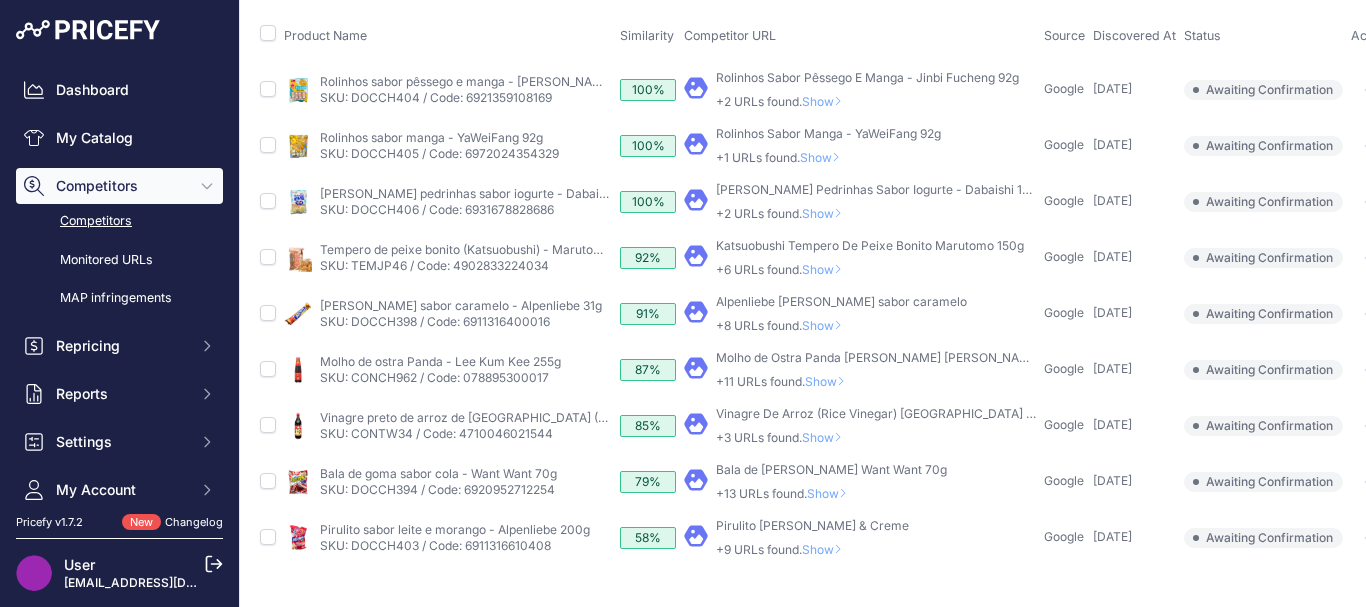 scroll, scrollTop: 205, scrollLeft: 0, axis: vertical 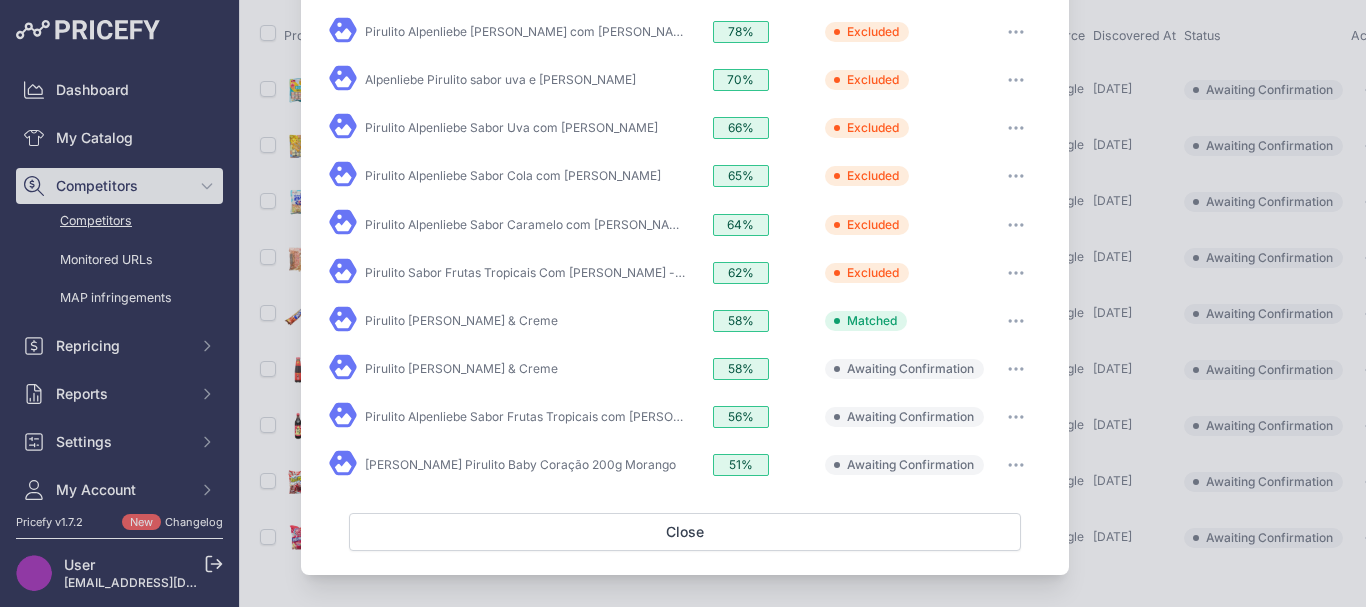 click 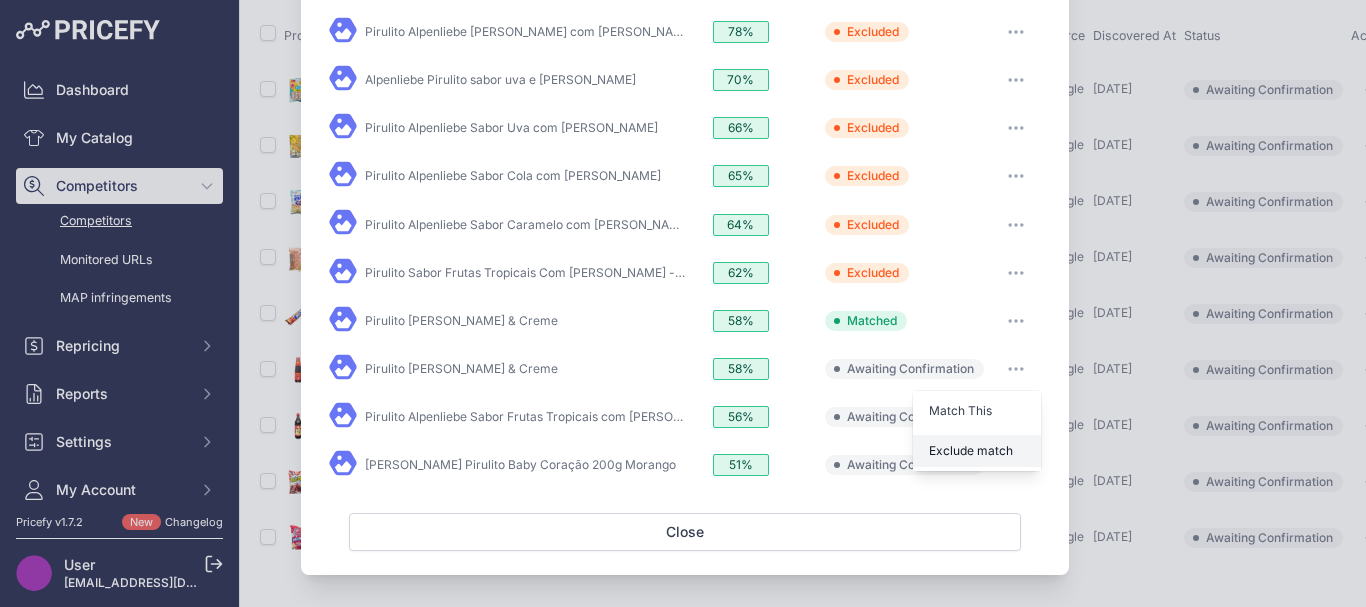 click on "Exclude match" at bounding box center (971, 450) 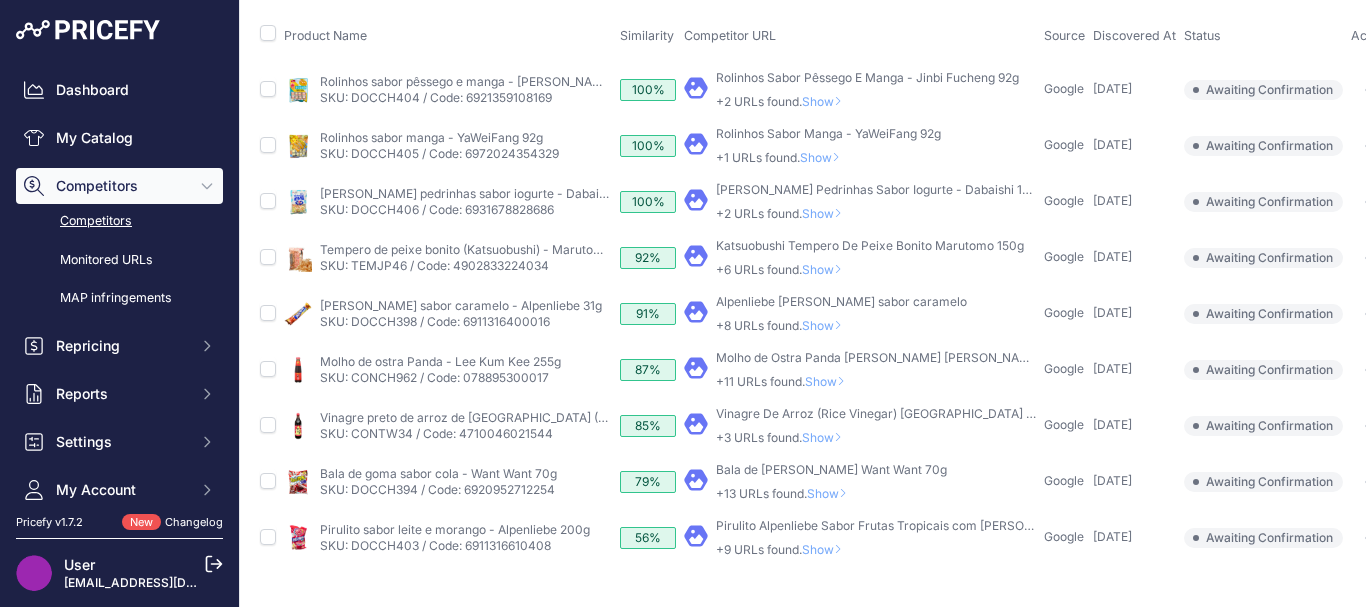 scroll, scrollTop: 205, scrollLeft: 0, axis: vertical 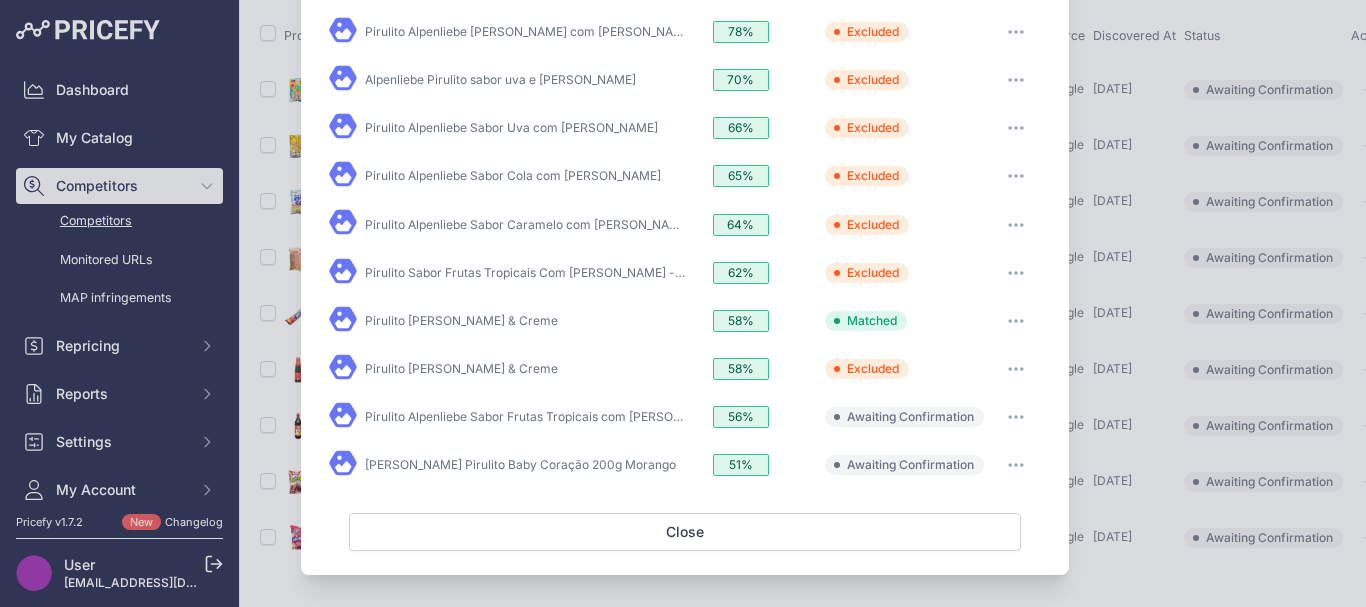 drag, startPoint x: 1005, startPoint y: 415, endPoint x: 998, endPoint y: 431, distance: 17.464249 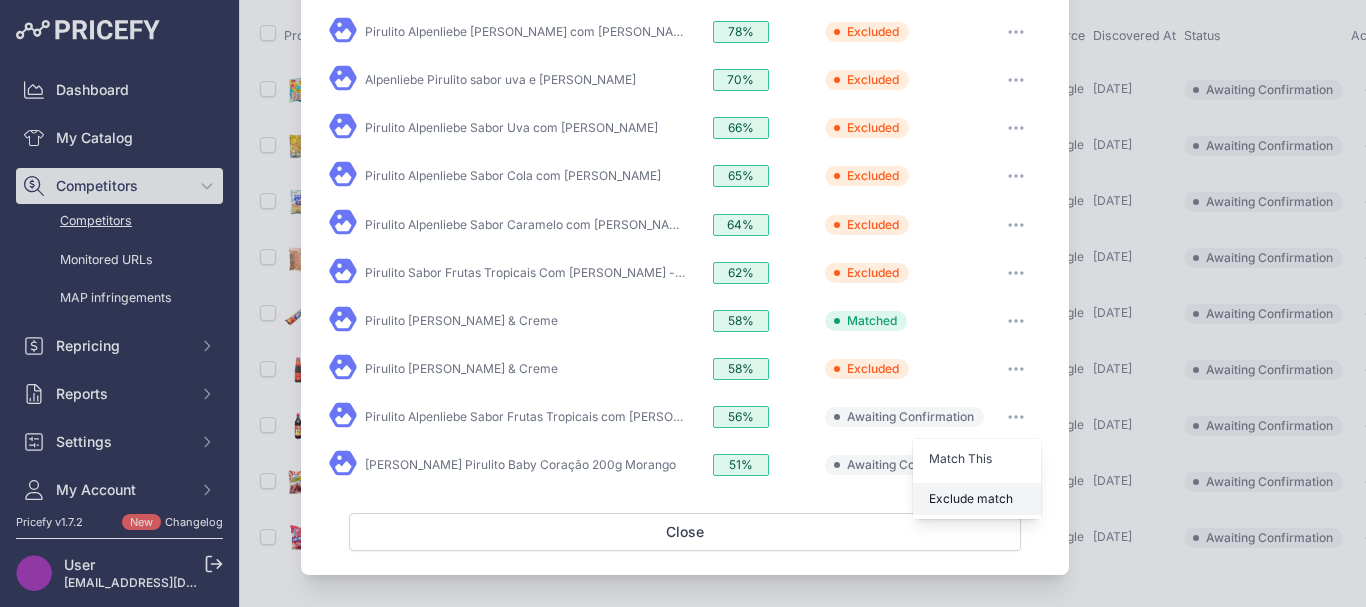 click on "Exclude match" at bounding box center (971, 498) 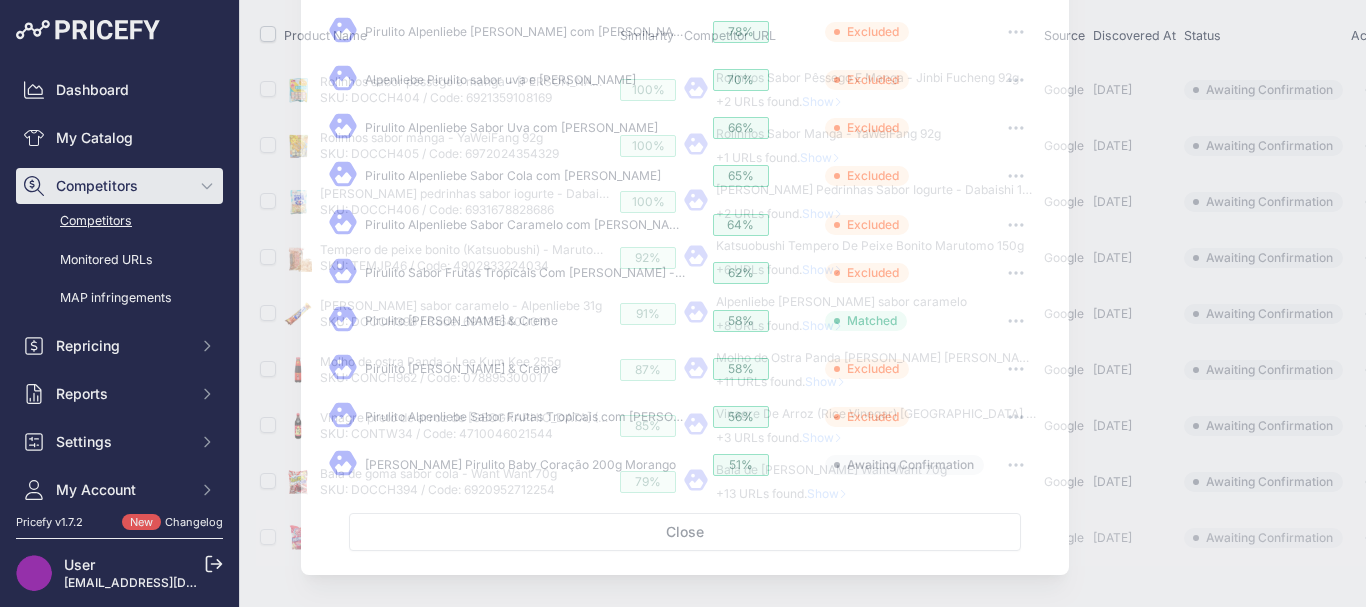 type 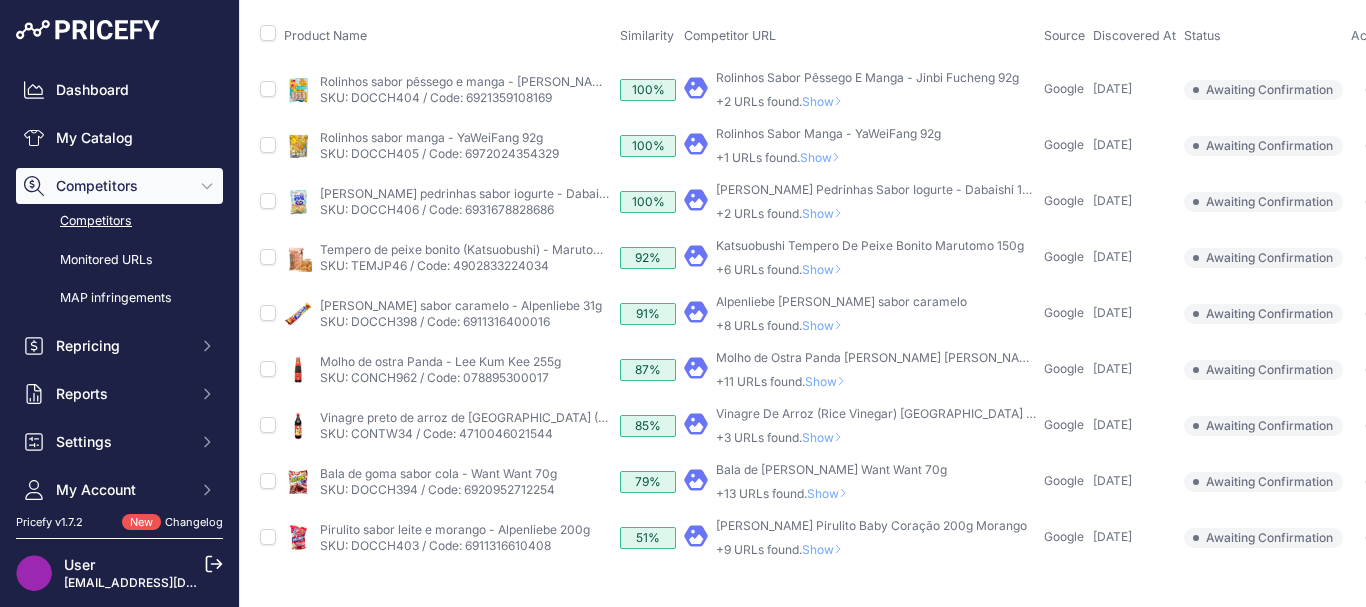 scroll, scrollTop: 205, scrollLeft: 0, axis: vertical 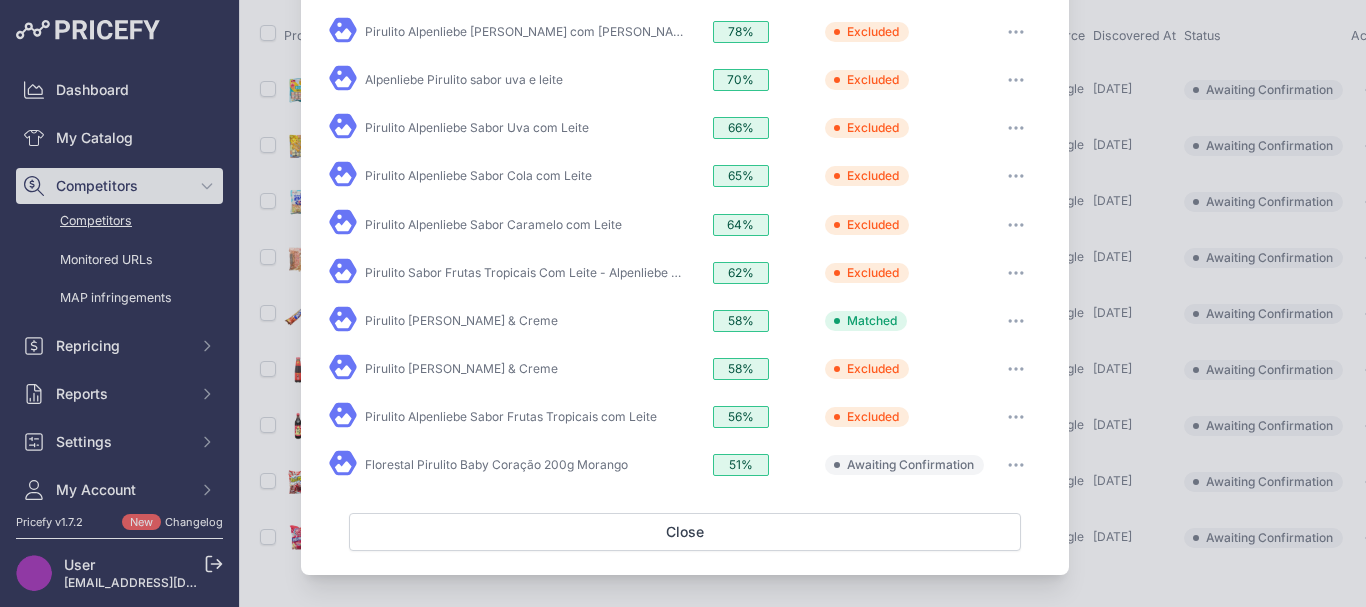 click 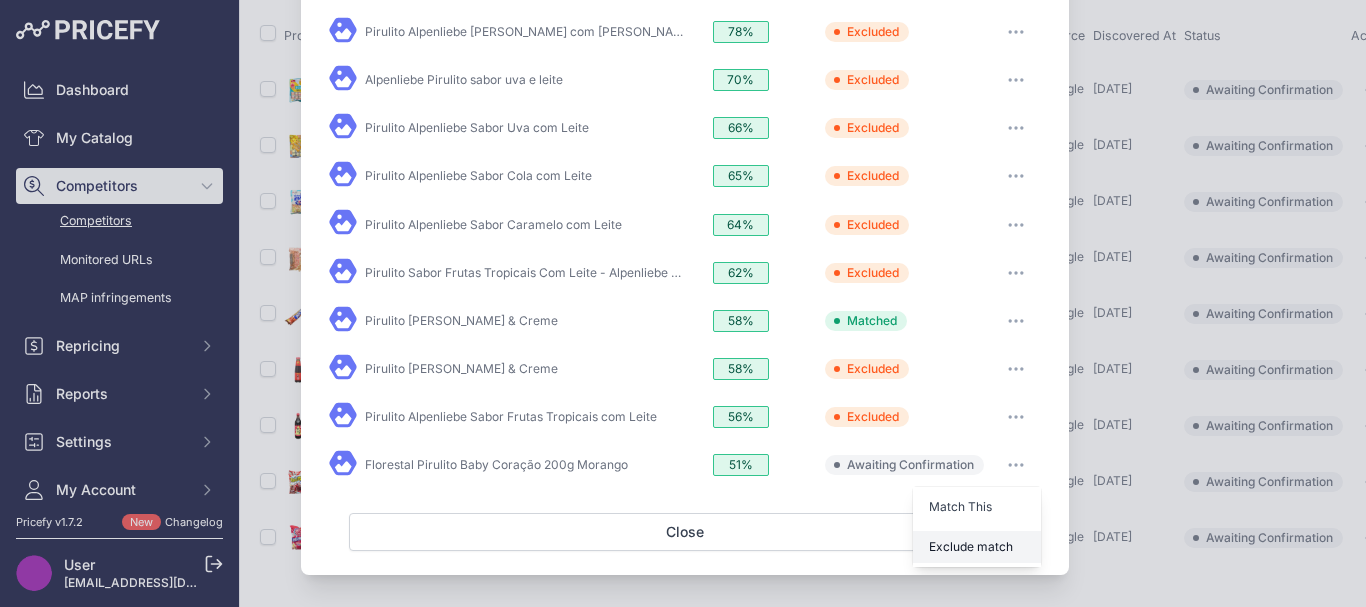 click on "Exclude match" at bounding box center (971, 546) 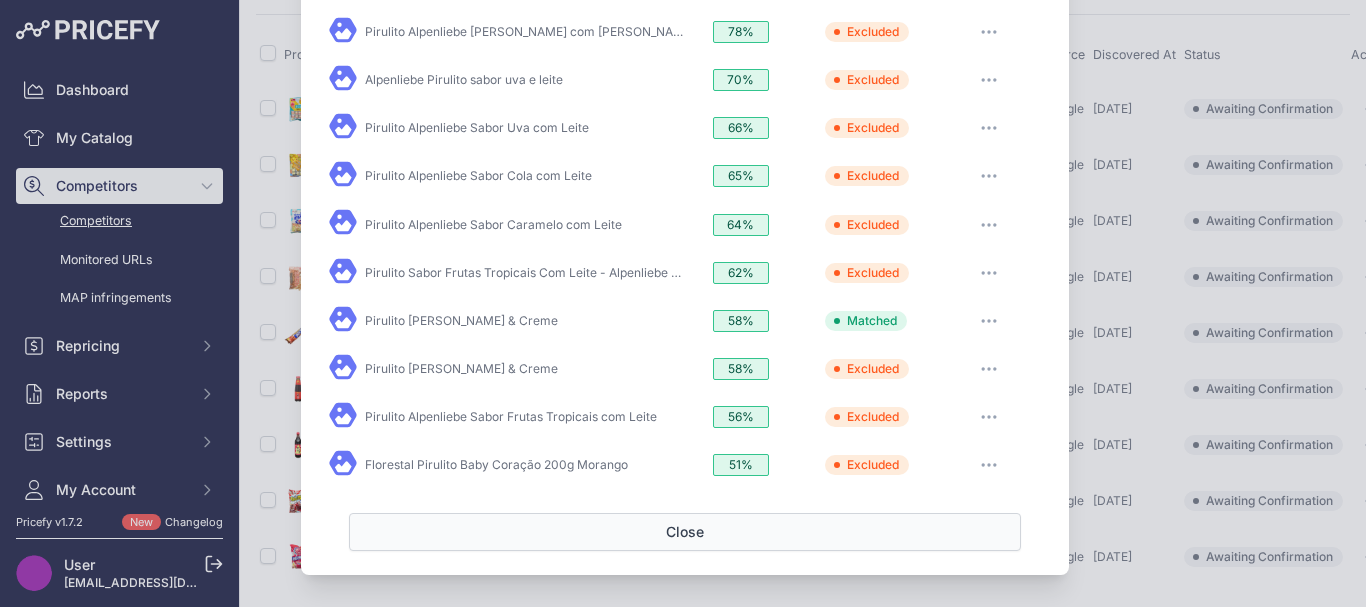 scroll, scrollTop: 239, scrollLeft: 0, axis: vertical 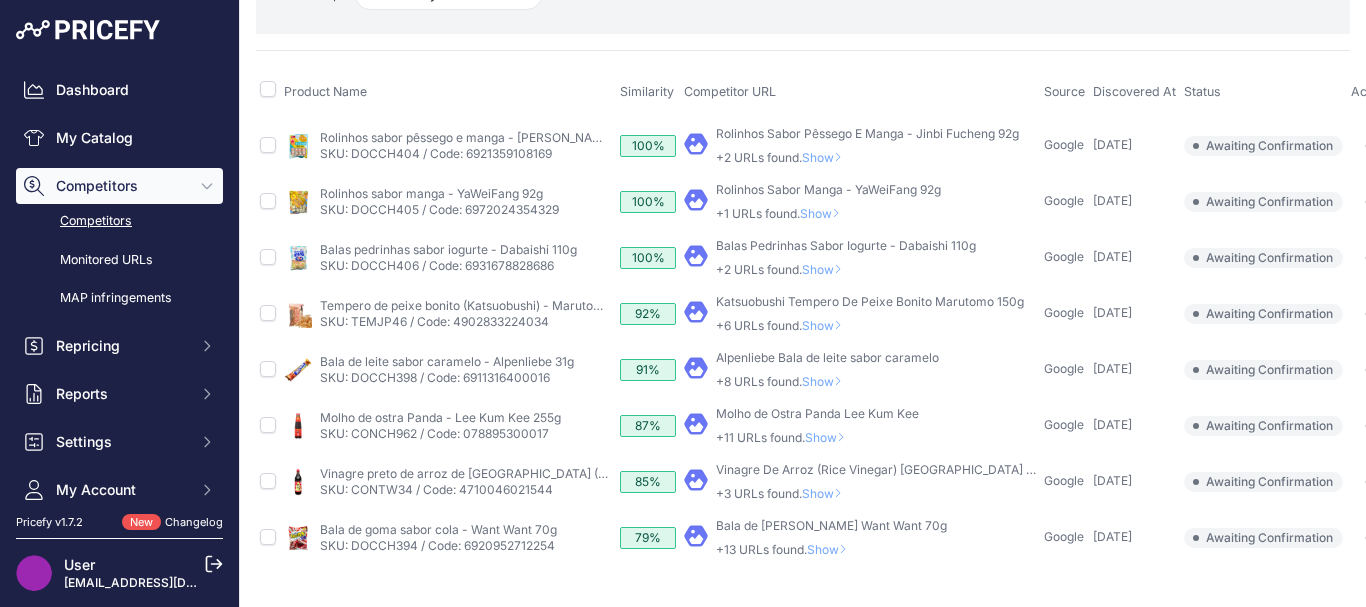 click on "Show" at bounding box center [831, 549] 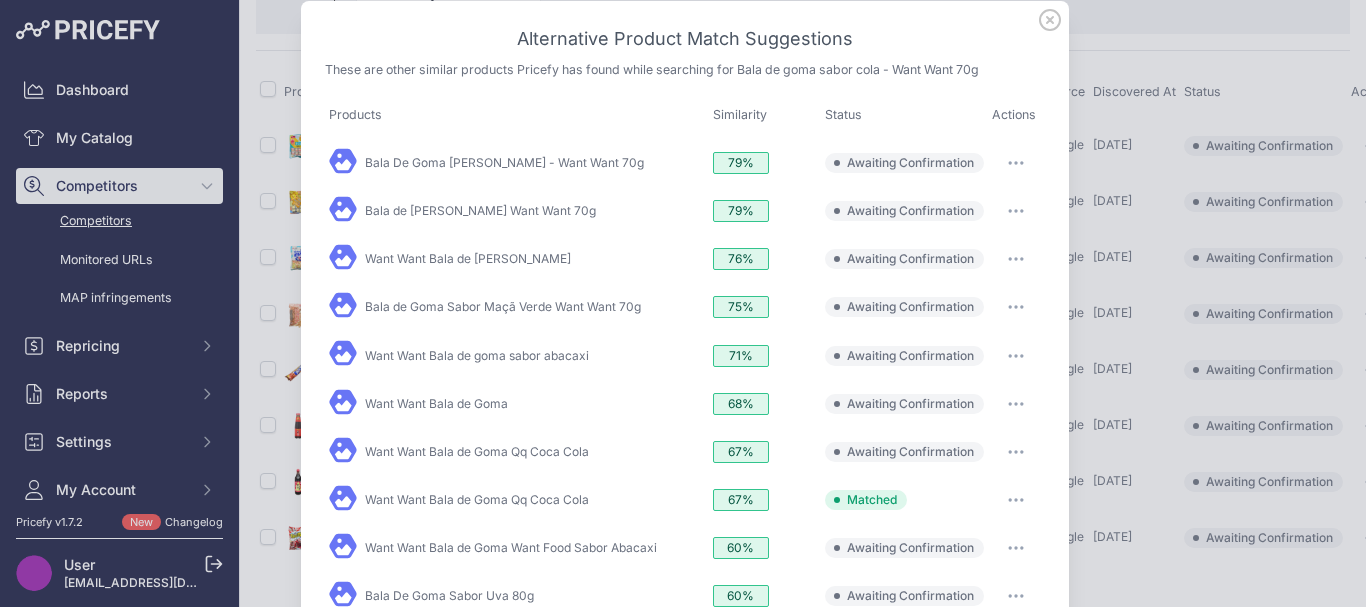 scroll, scrollTop: 0, scrollLeft: 0, axis: both 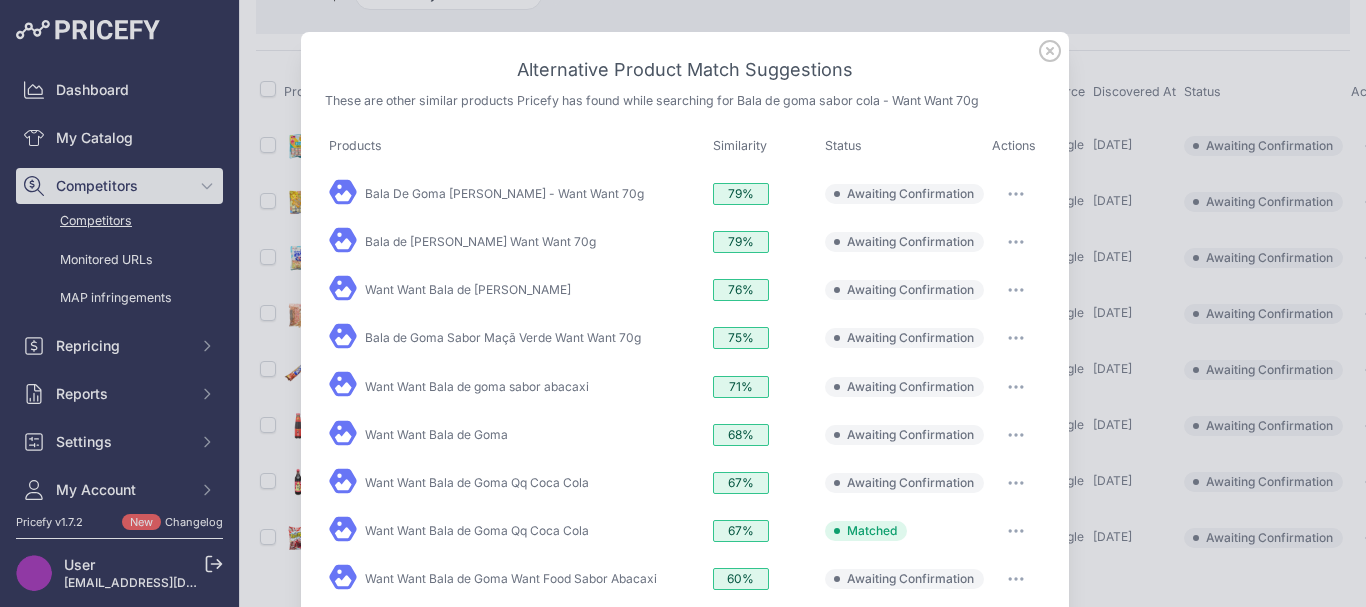drag, startPoint x: 1007, startPoint y: 190, endPoint x: 1006, endPoint y: 204, distance: 14.035668 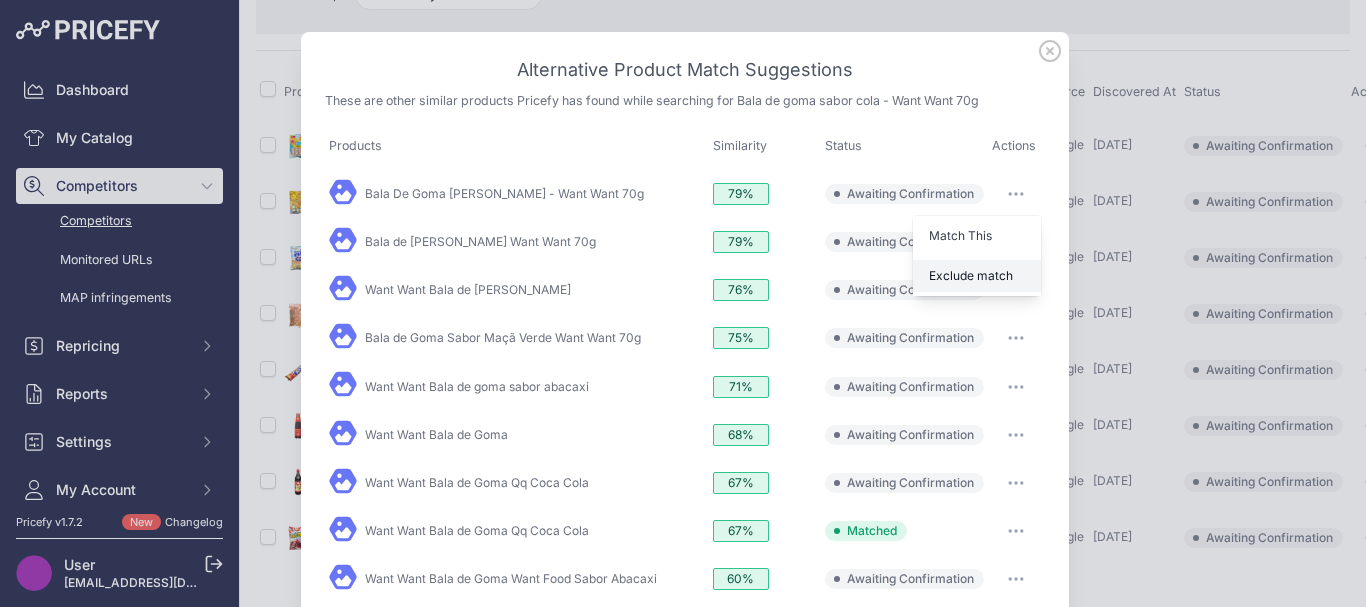 click on "Exclude match" at bounding box center [971, 275] 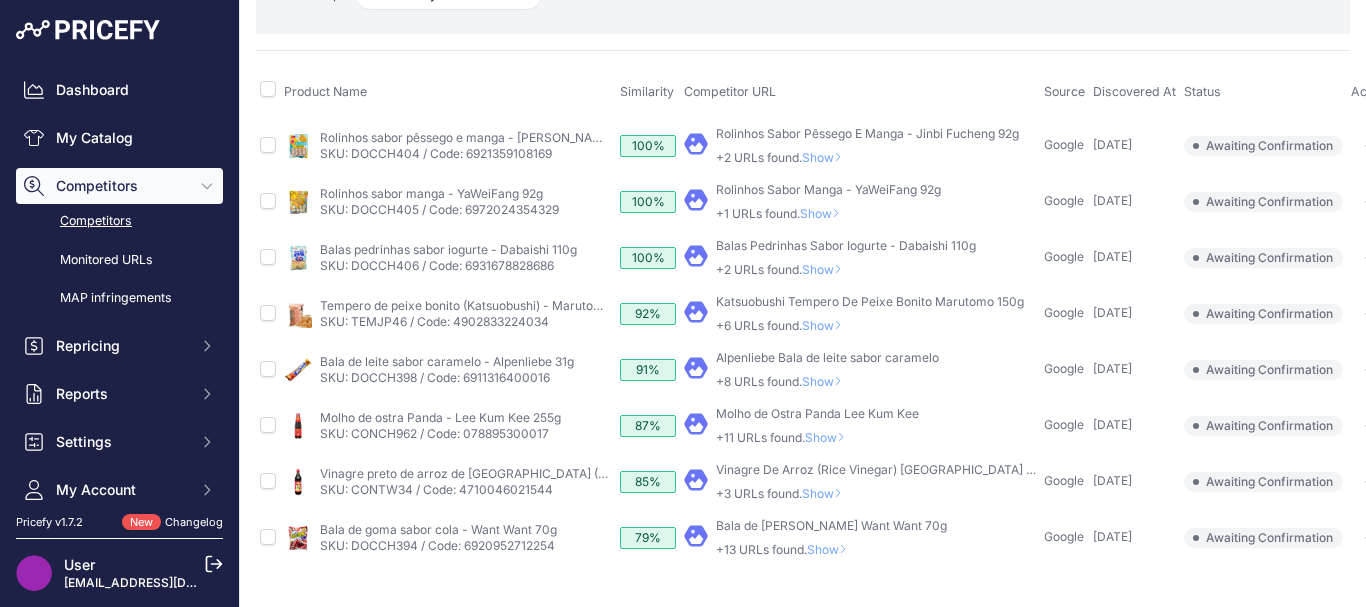 click on "Show" at bounding box center (831, 549) 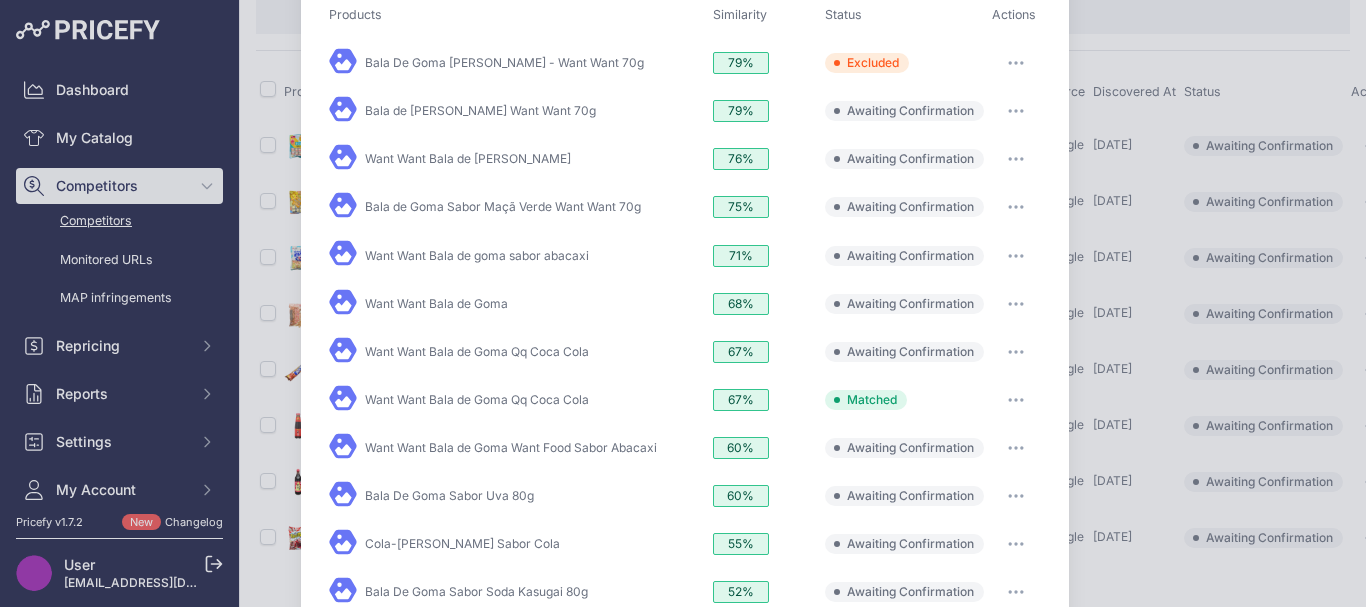 scroll, scrollTop: 100, scrollLeft: 0, axis: vertical 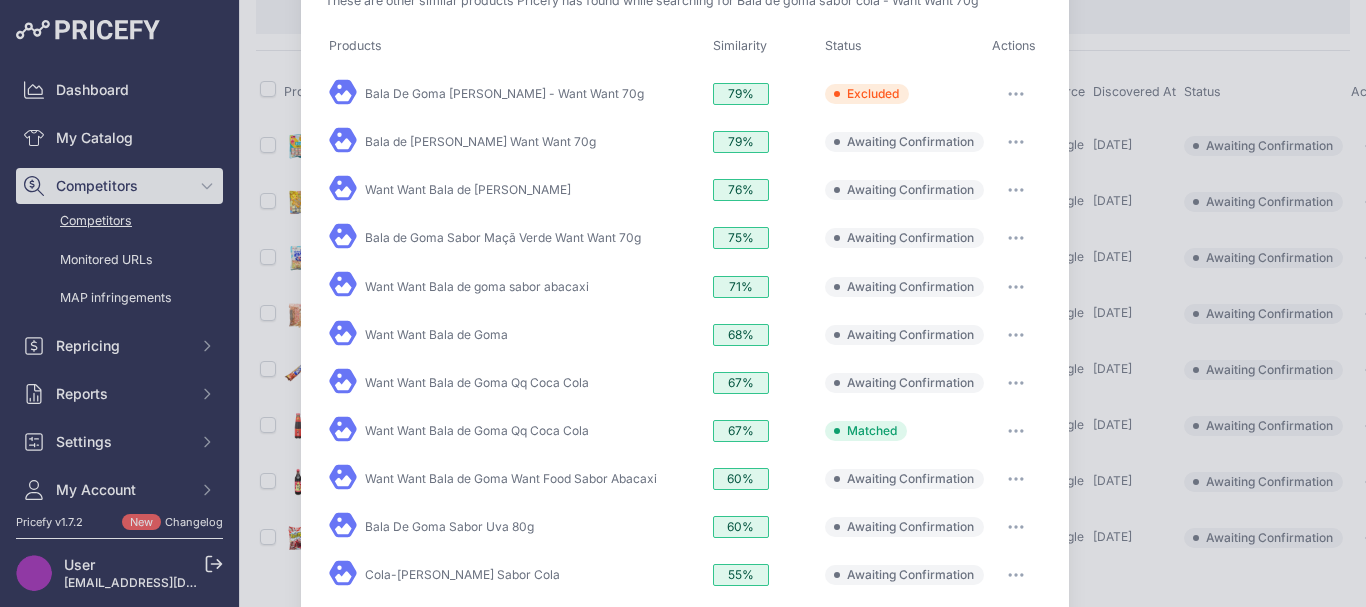 click 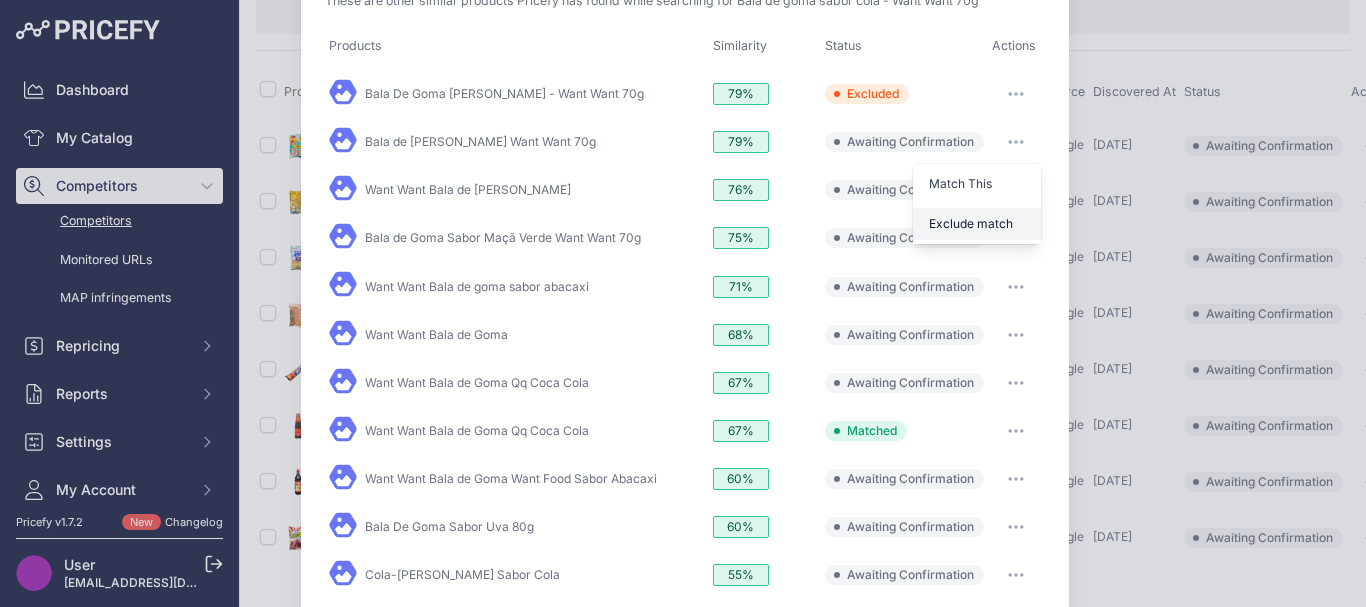 click on "Exclude match" at bounding box center [977, 224] 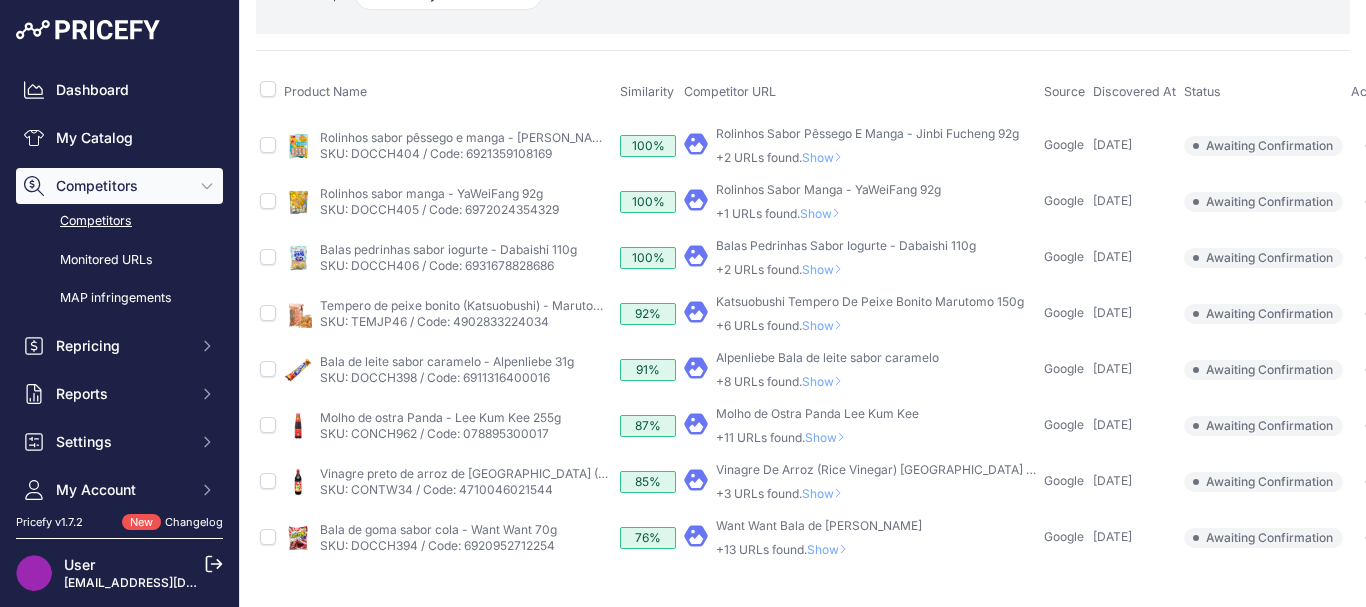 click on "Show" at bounding box center (831, 549) 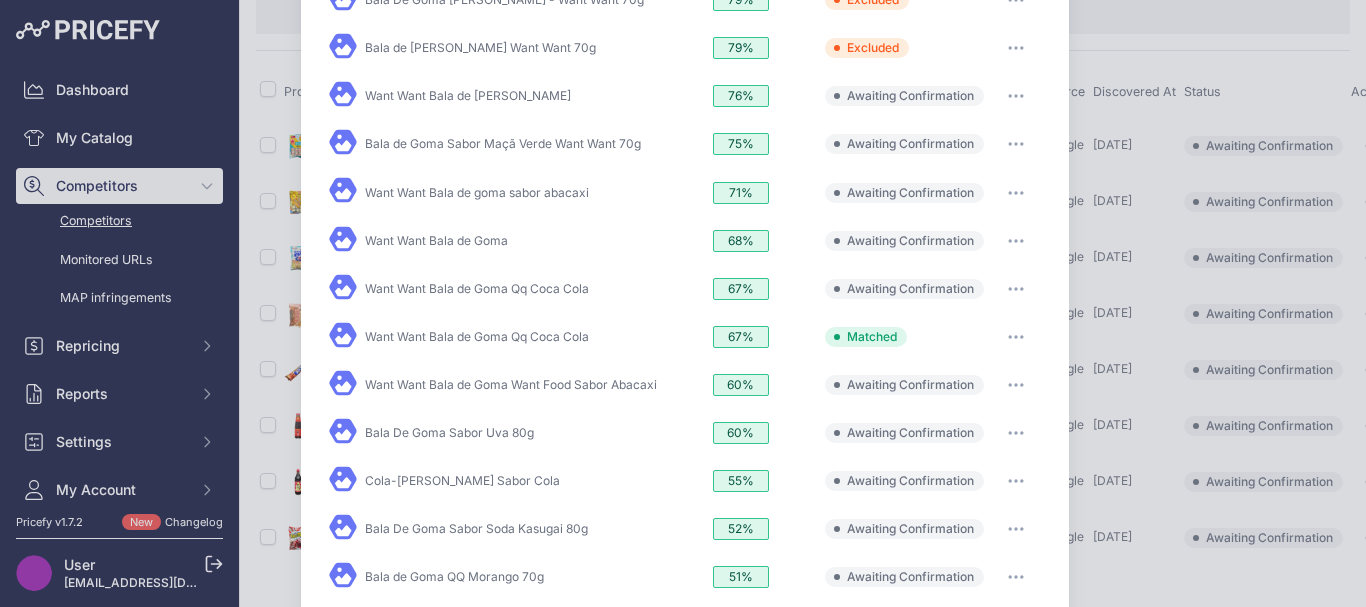 scroll, scrollTop: 200, scrollLeft: 0, axis: vertical 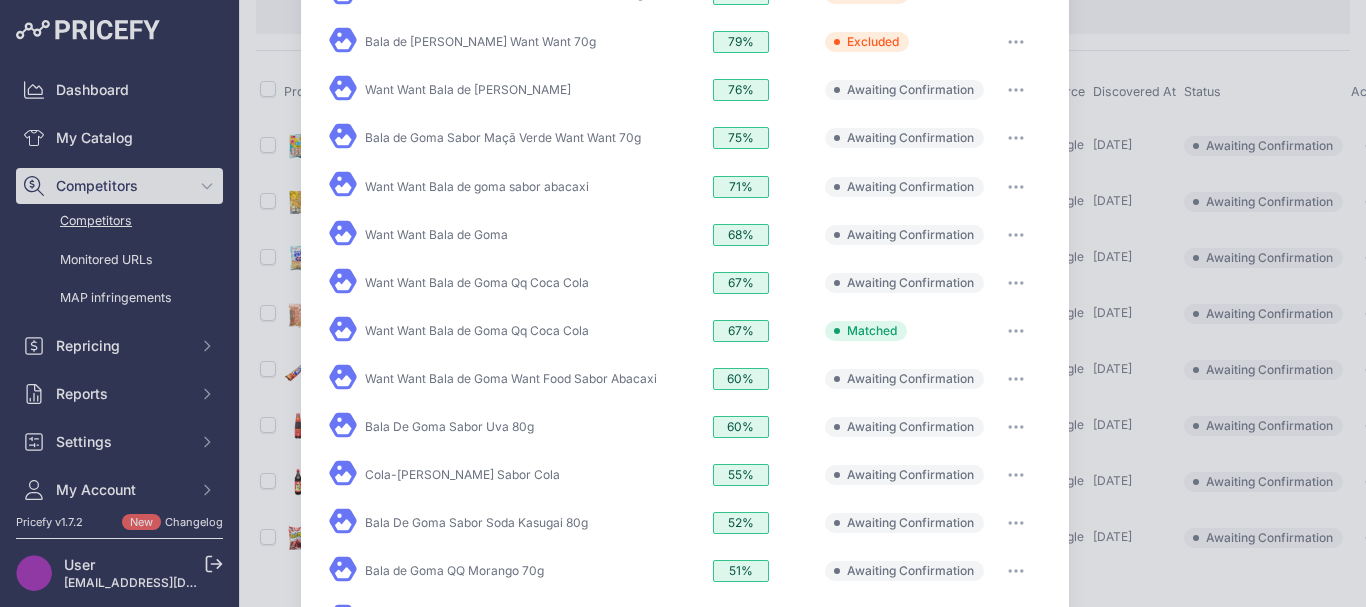 click at bounding box center [1016, 90] 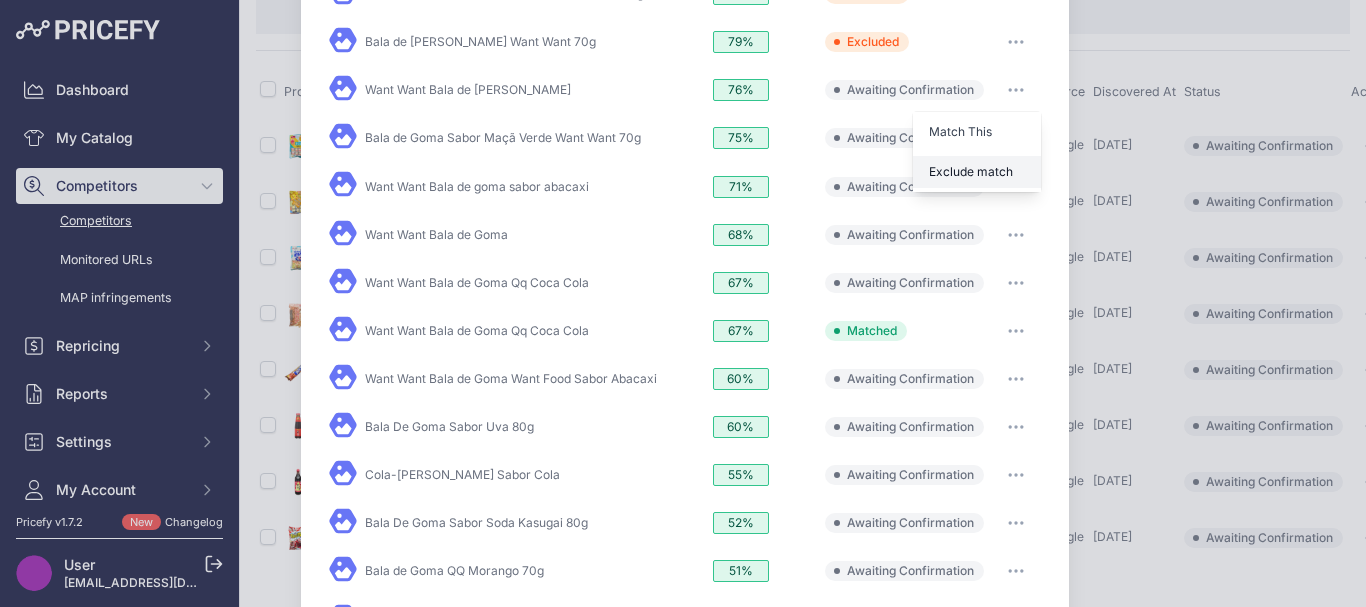 click on "Exclude match" at bounding box center (971, 171) 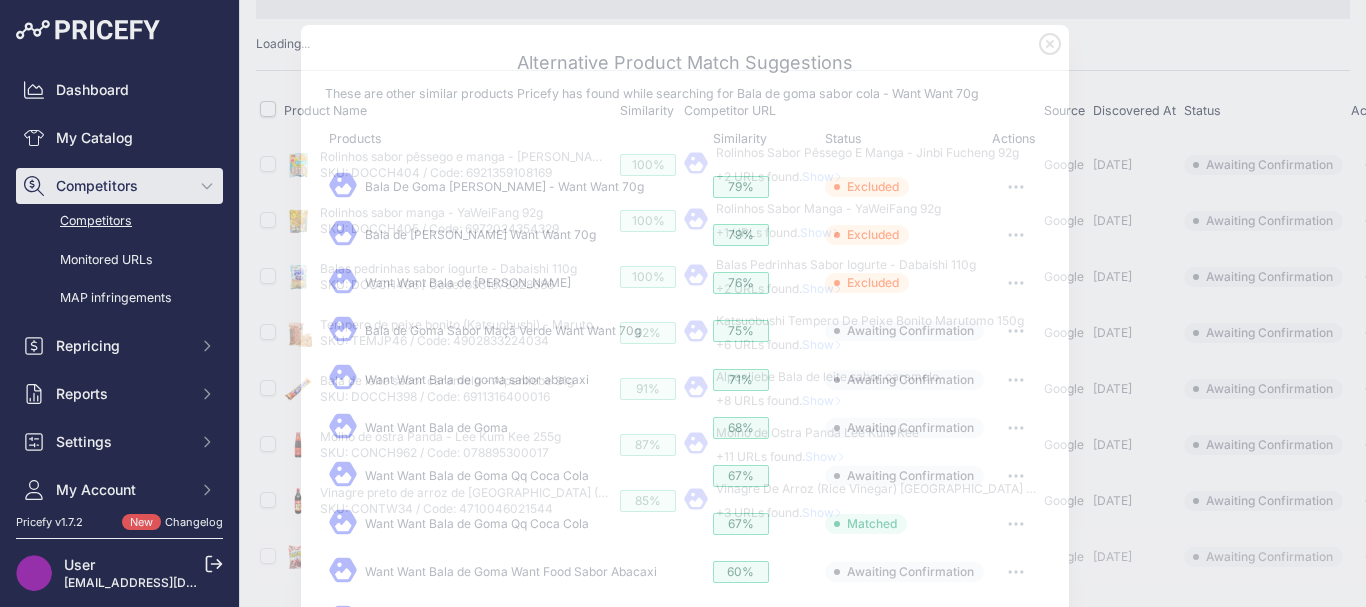 scroll, scrollTop: 0, scrollLeft: 0, axis: both 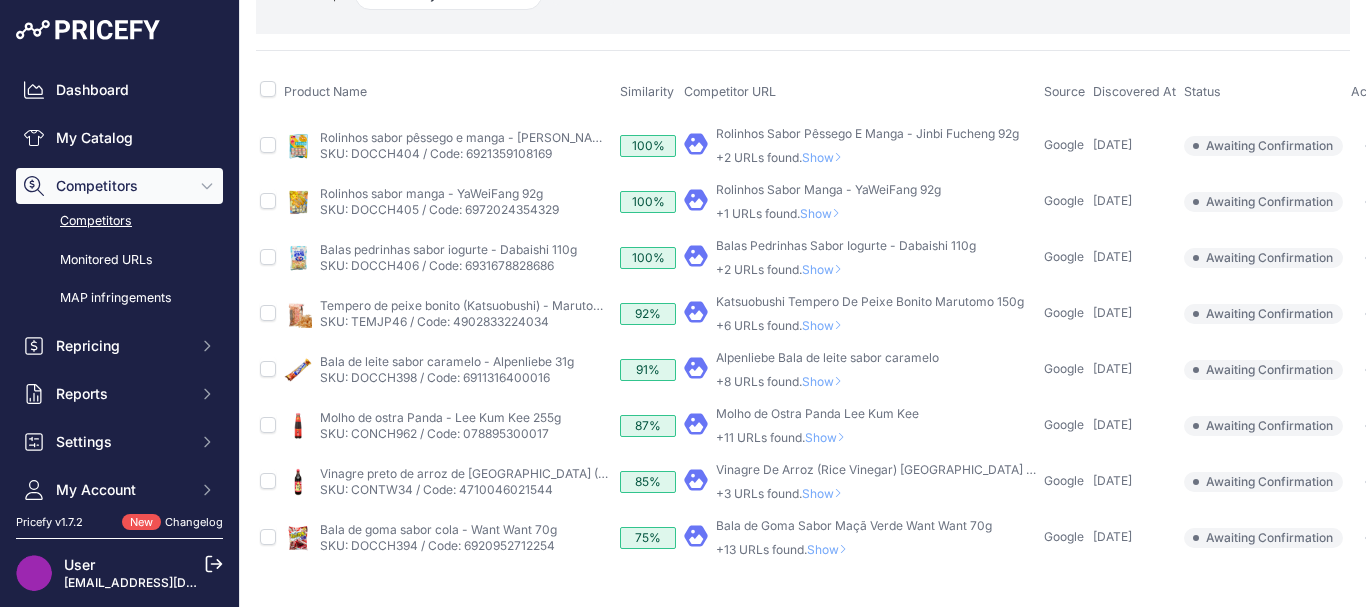 click on "Show" at bounding box center [831, 549] 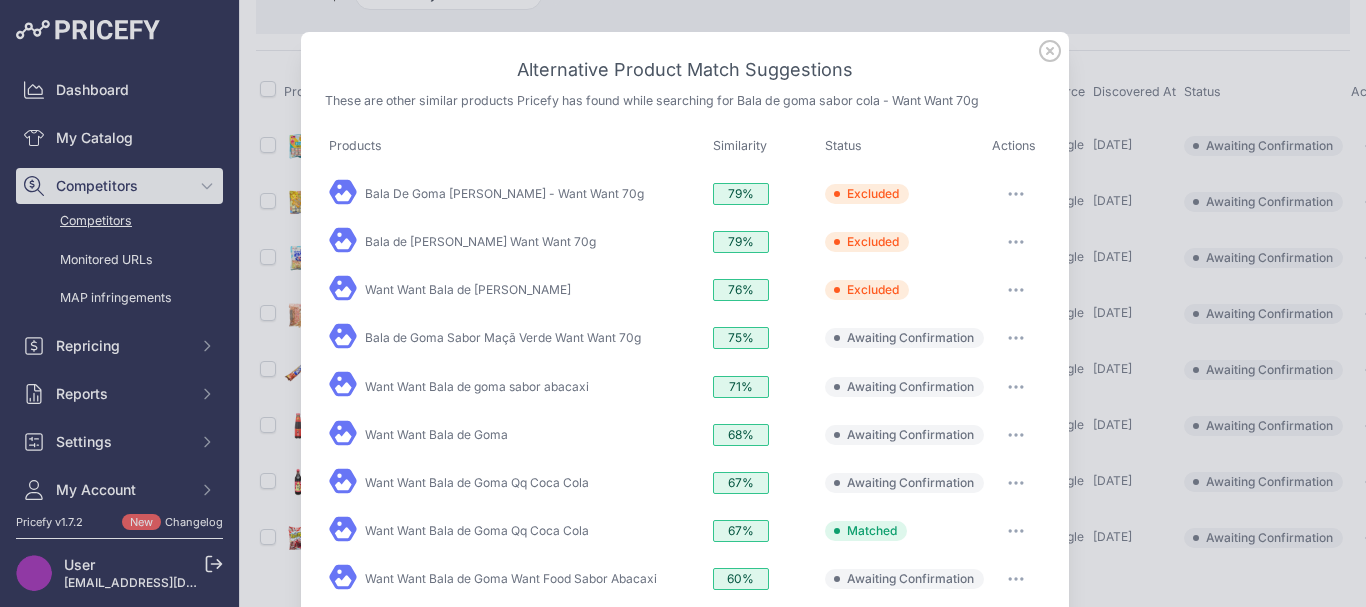 click at bounding box center [1016, 338] 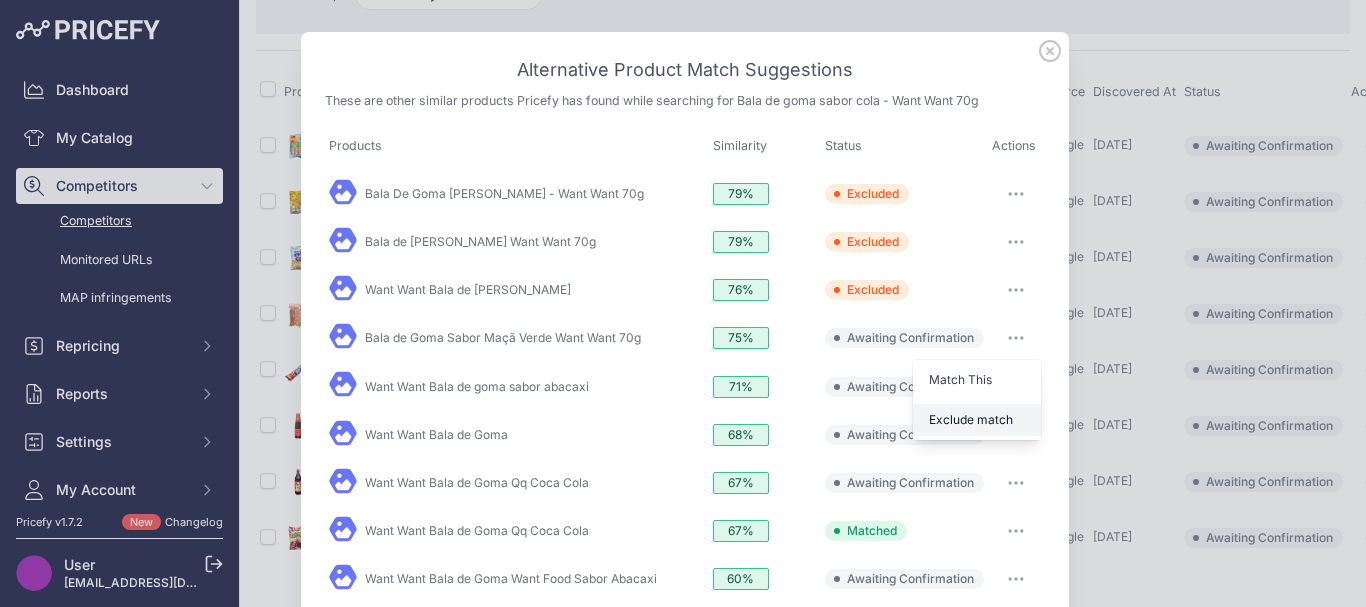 click on "Exclude match" at bounding box center (977, 420) 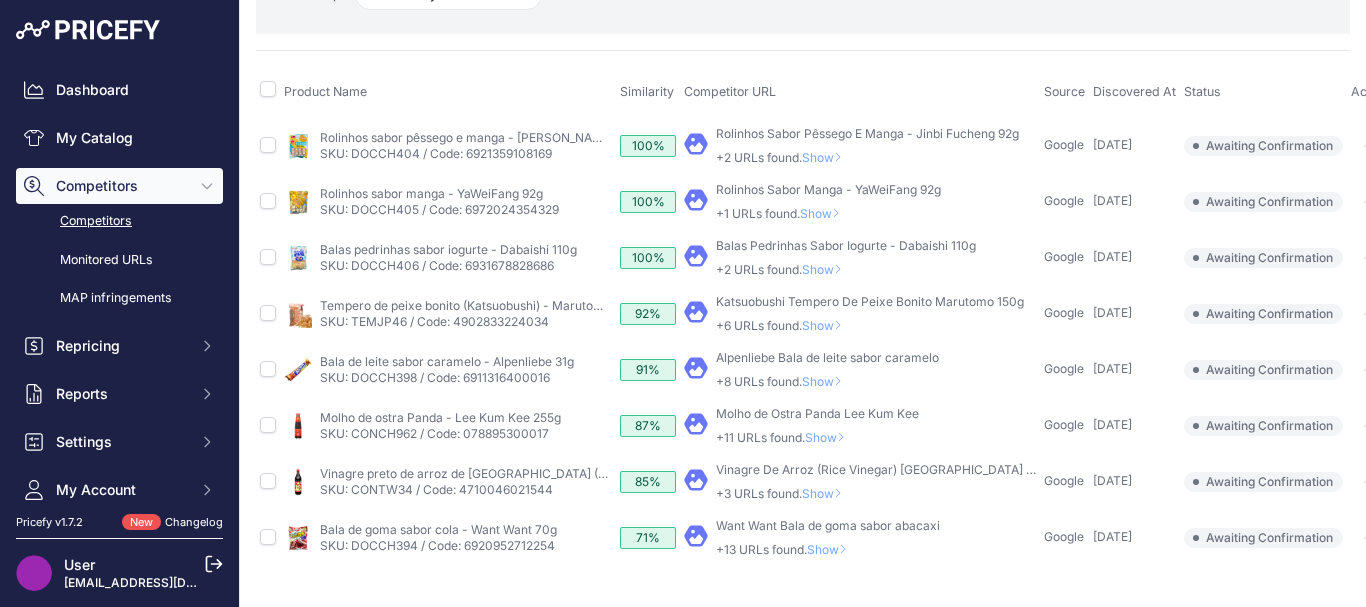 click on "Show" at bounding box center (831, 549) 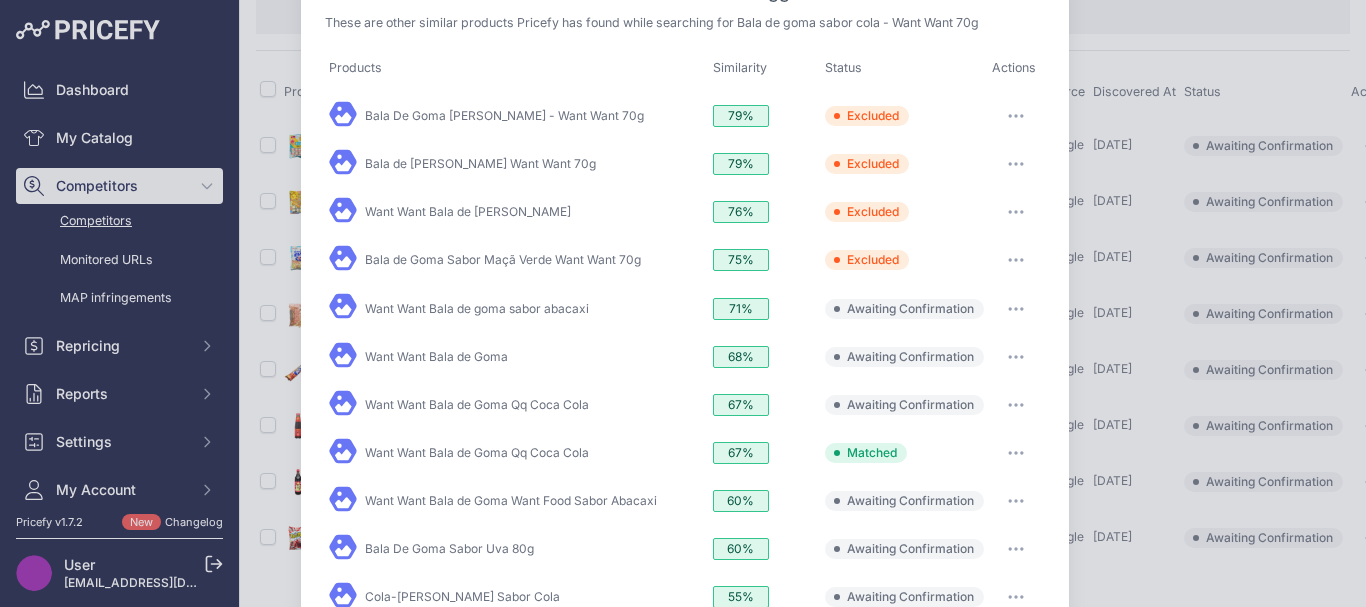 scroll, scrollTop: 200, scrollLeft: 0, axis: vertical 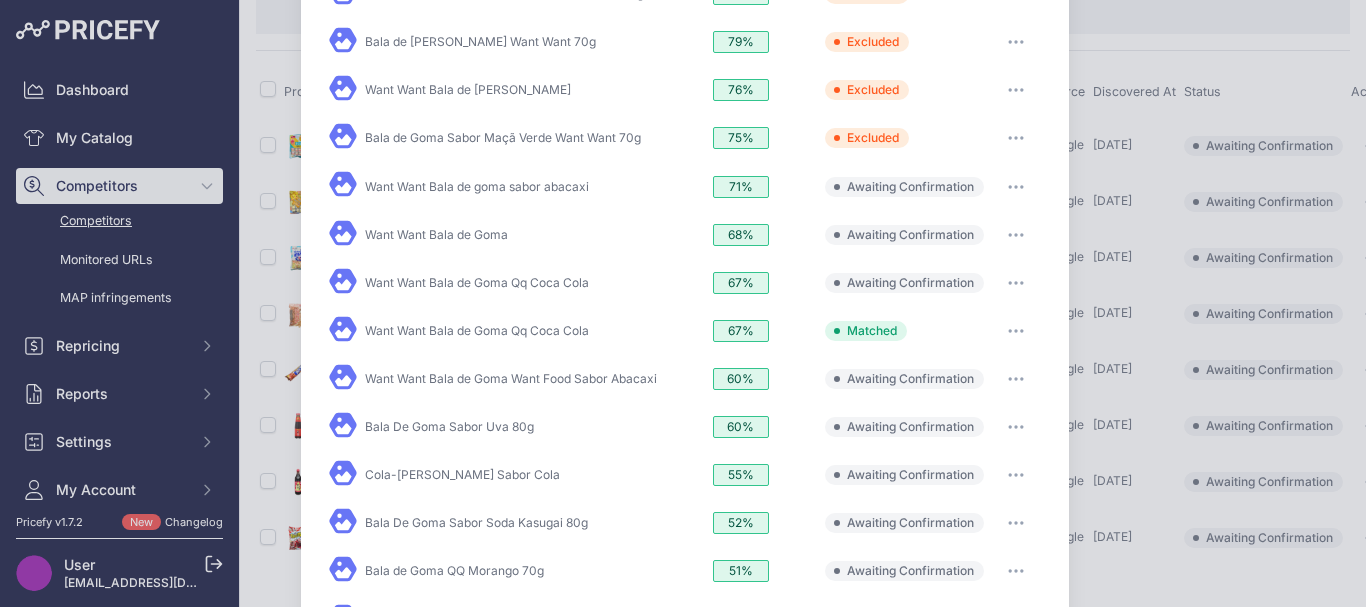 click on "Edit Match" at bounding box center [1016, 186] 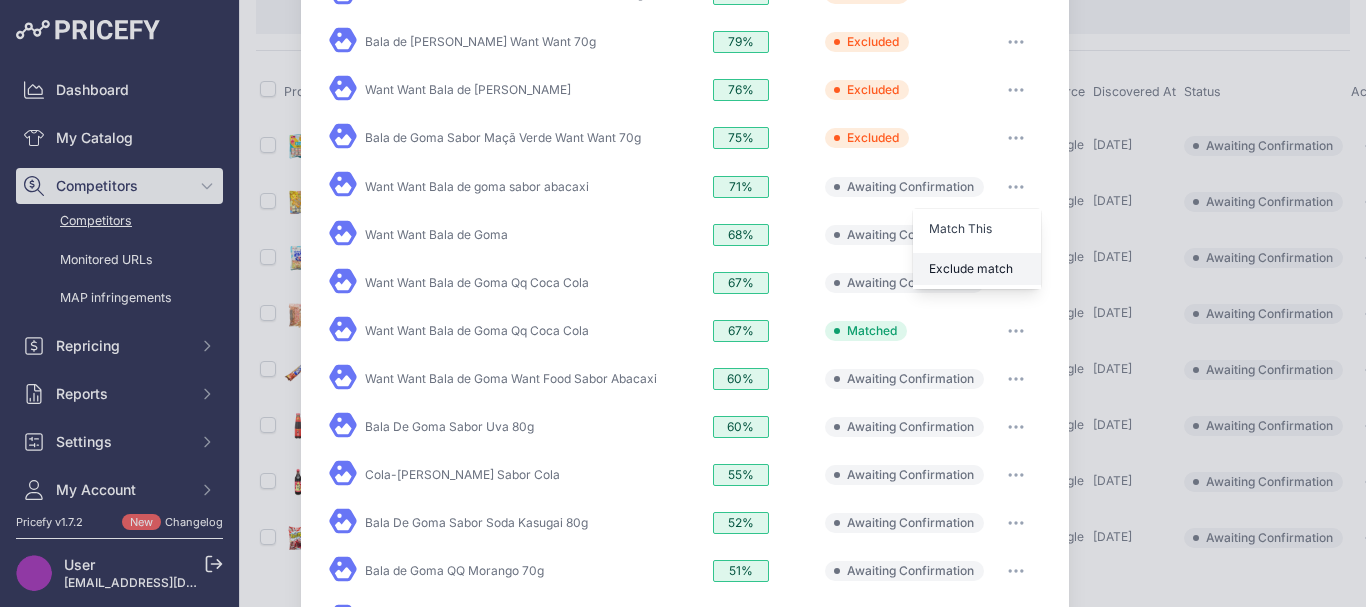 click on "Exclude match" at bounding box center (971, 268) 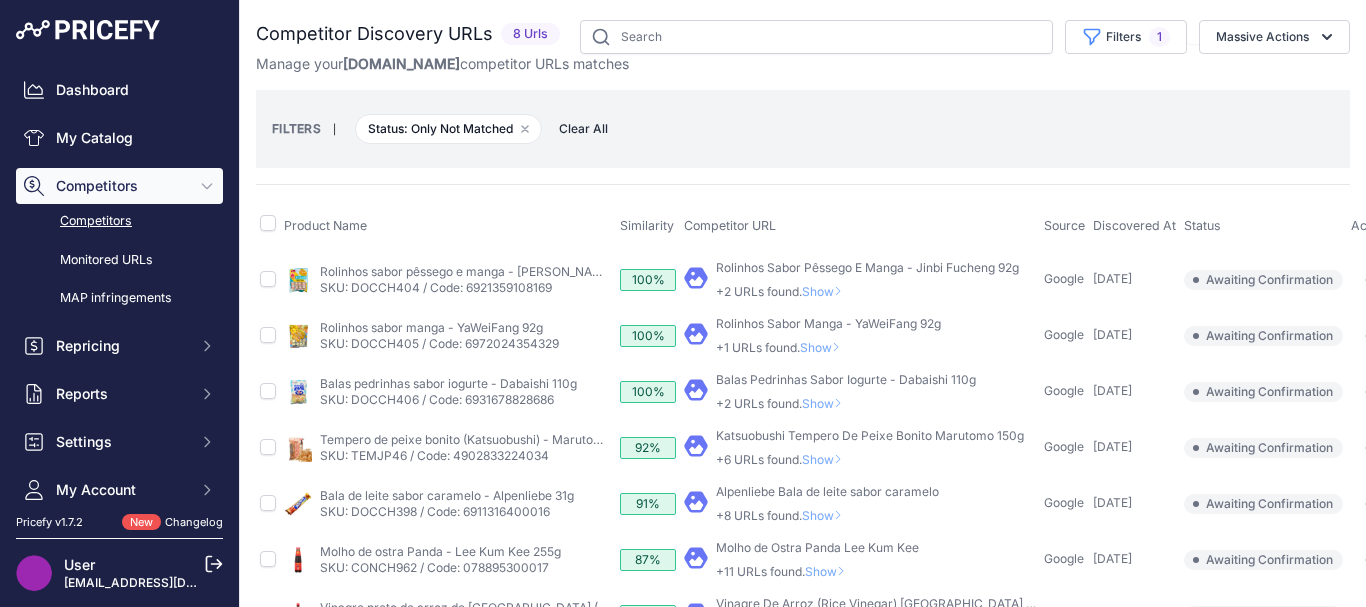 scroll, scrollTop: 149, scrollLeft: 0, axis: vertical 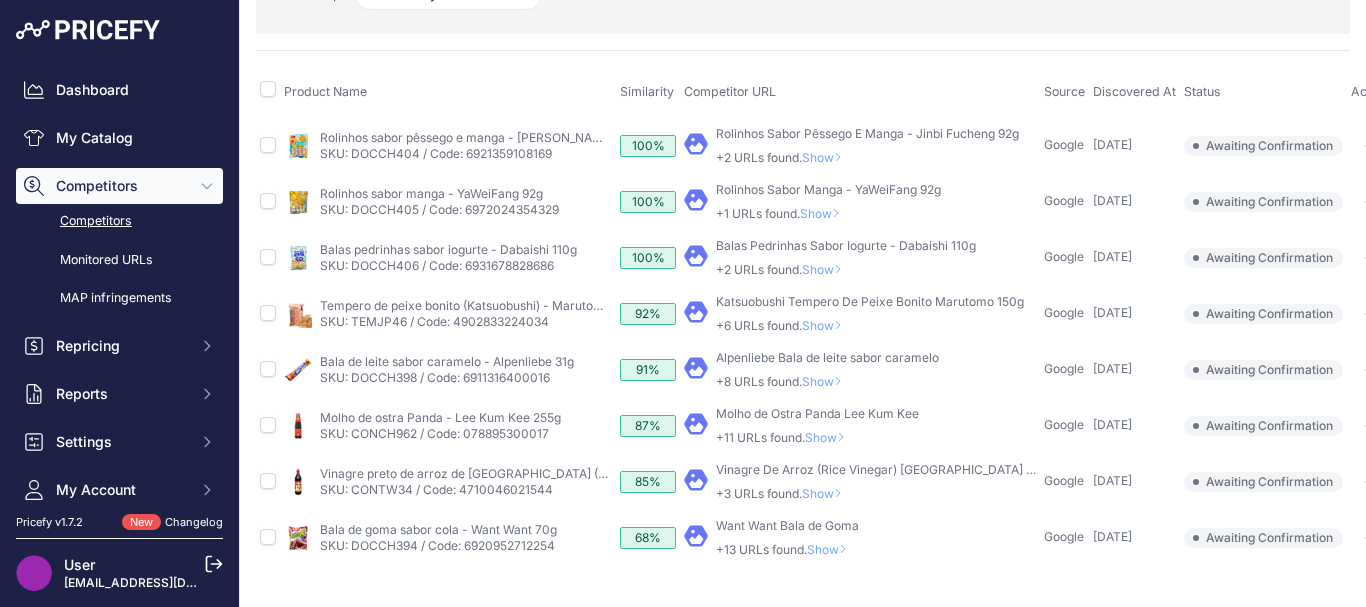 click on "Show" at bounding box center (831, 549) 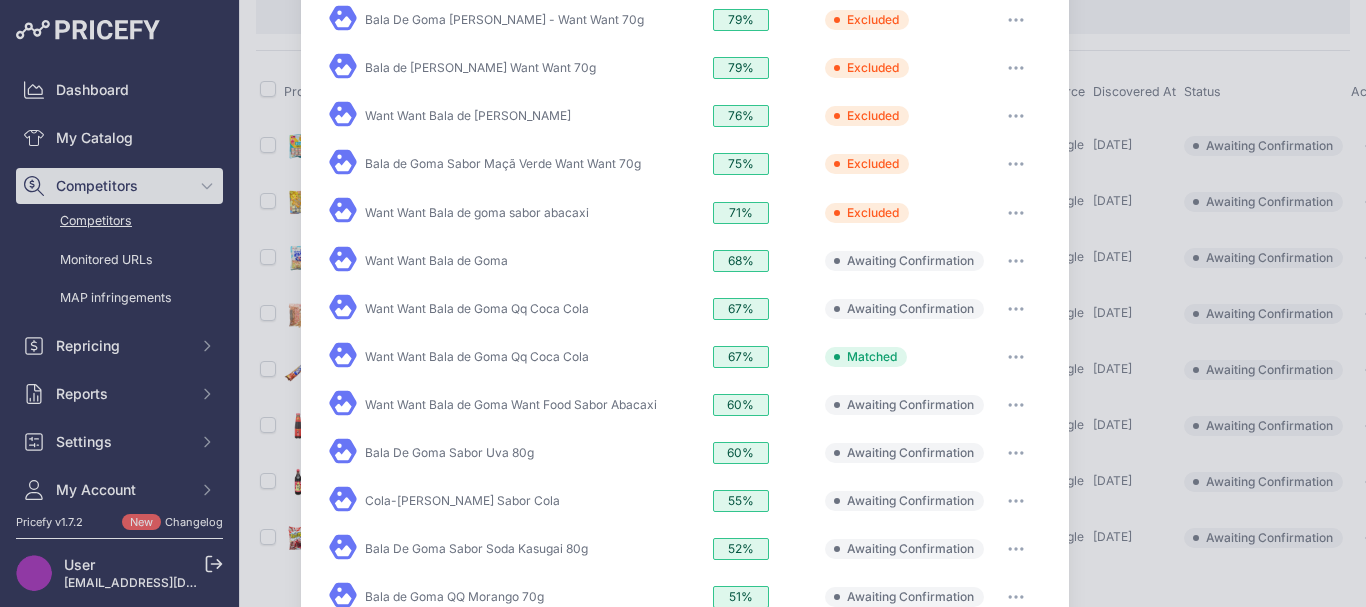 scroll, scrollTop: 200, scrollLeft: 0, axis: vertical 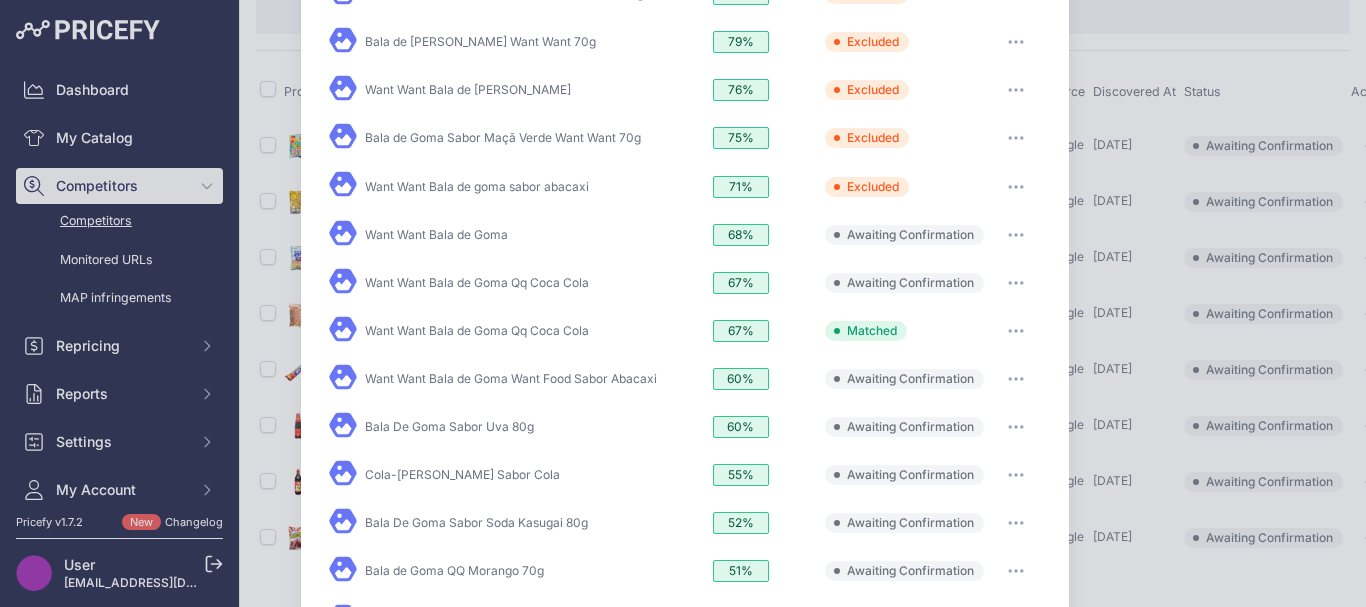 click at bounding box center [1016, 235] 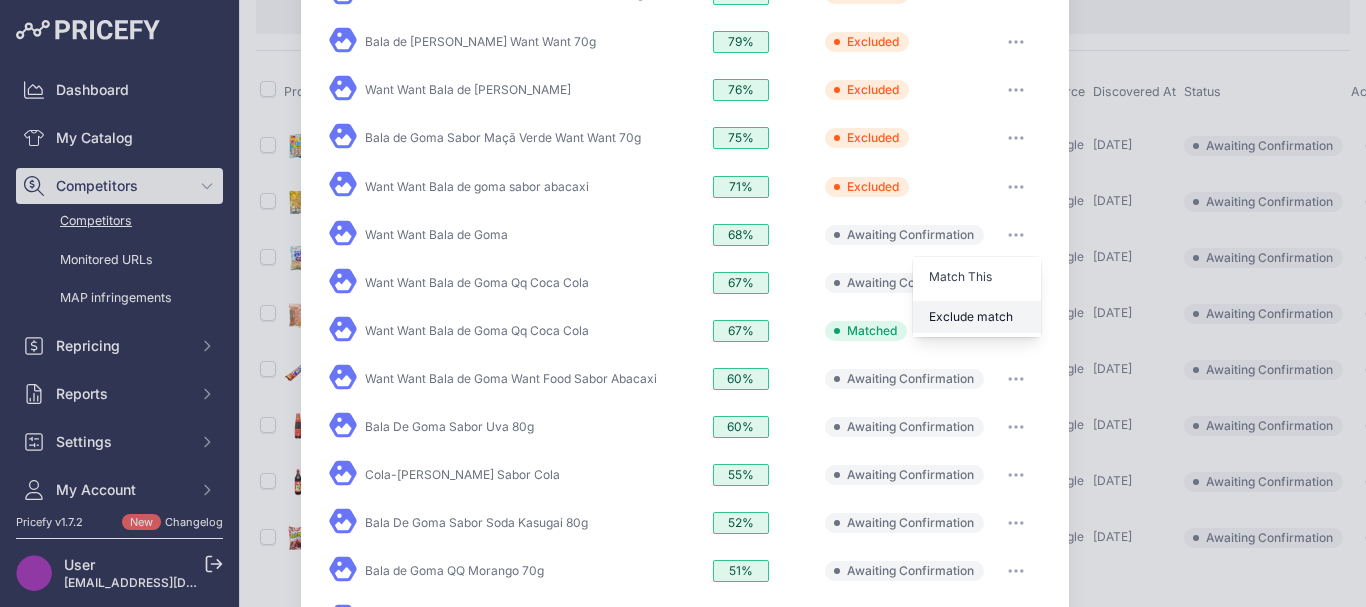 click on "Exclude match" at bounding box center (971, 316) 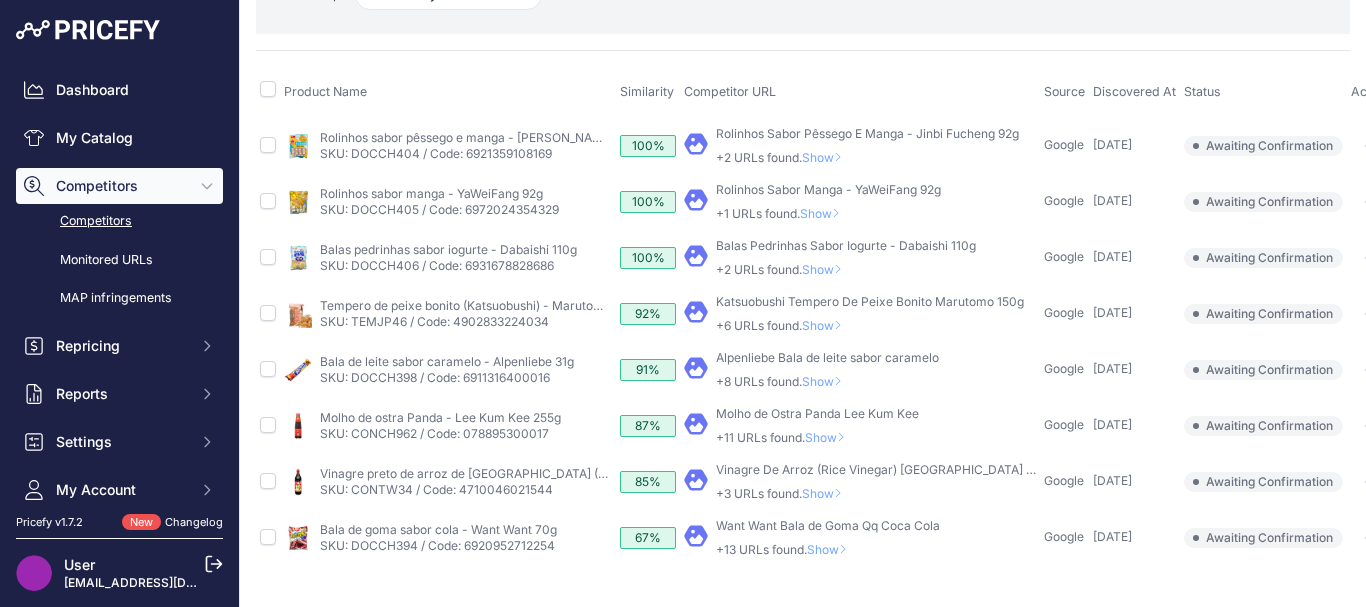 click on "Show" at bounding box center (831, 549) 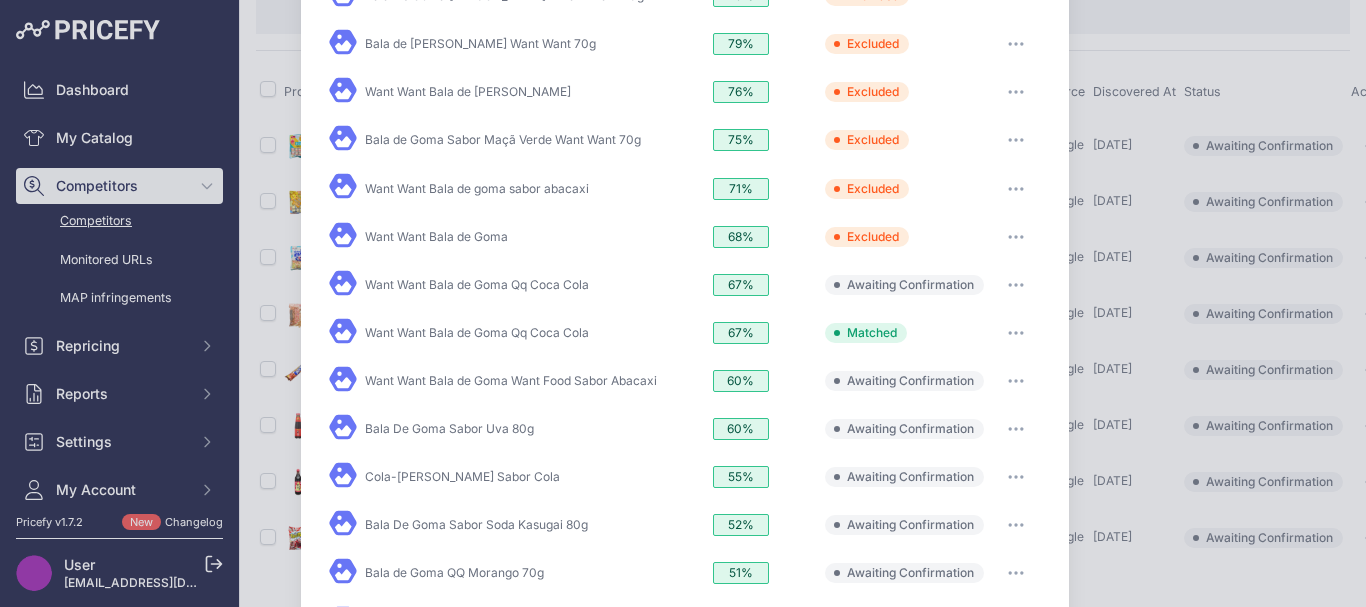 scroll, scrollTop: 200, scrollLeft: 0, axis: vertical 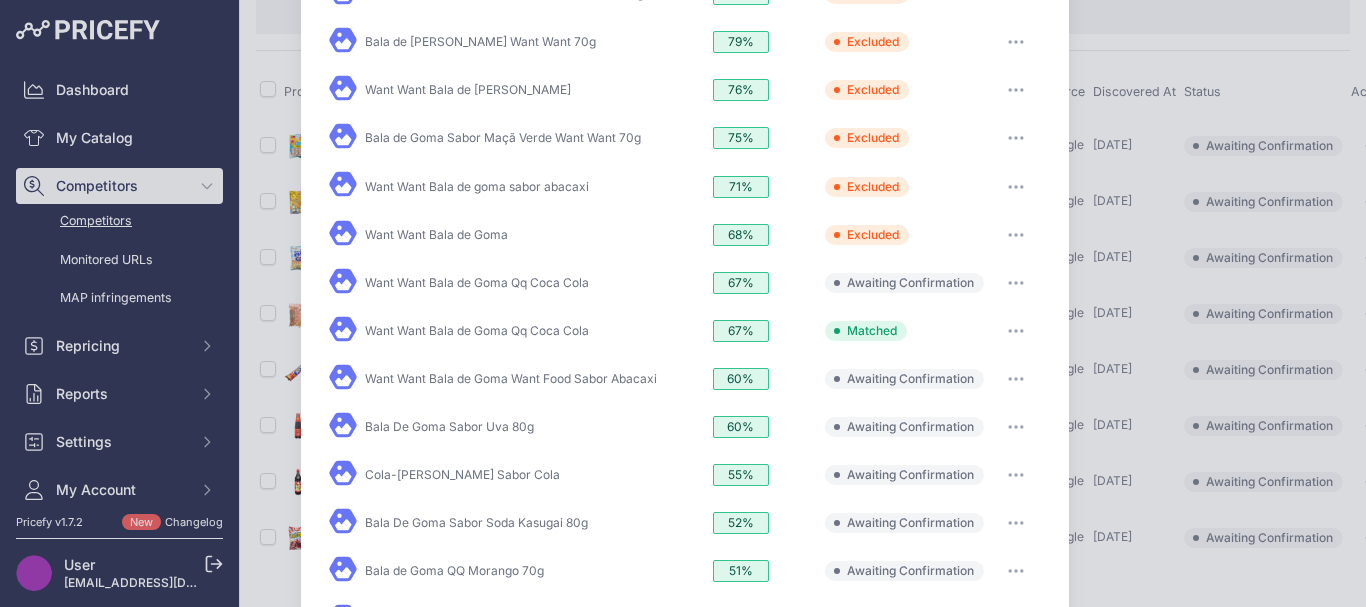 click at bounding box center [1016, 283] 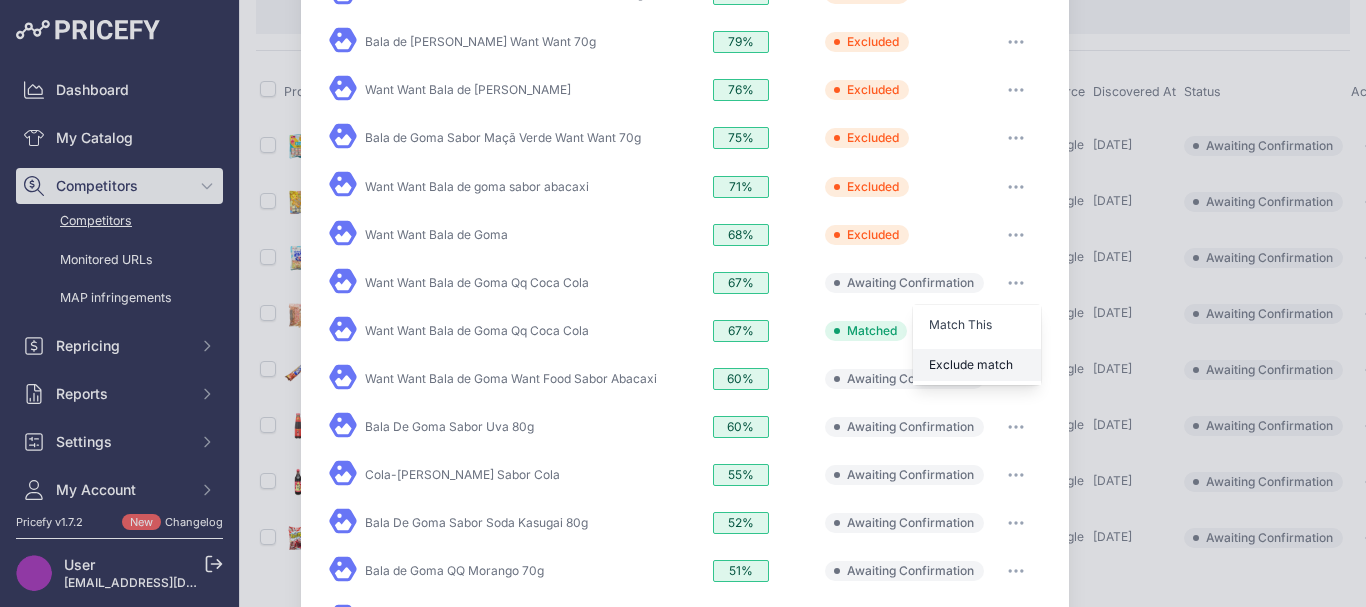 click on "Exclude match" at bounding box center [977, 365] 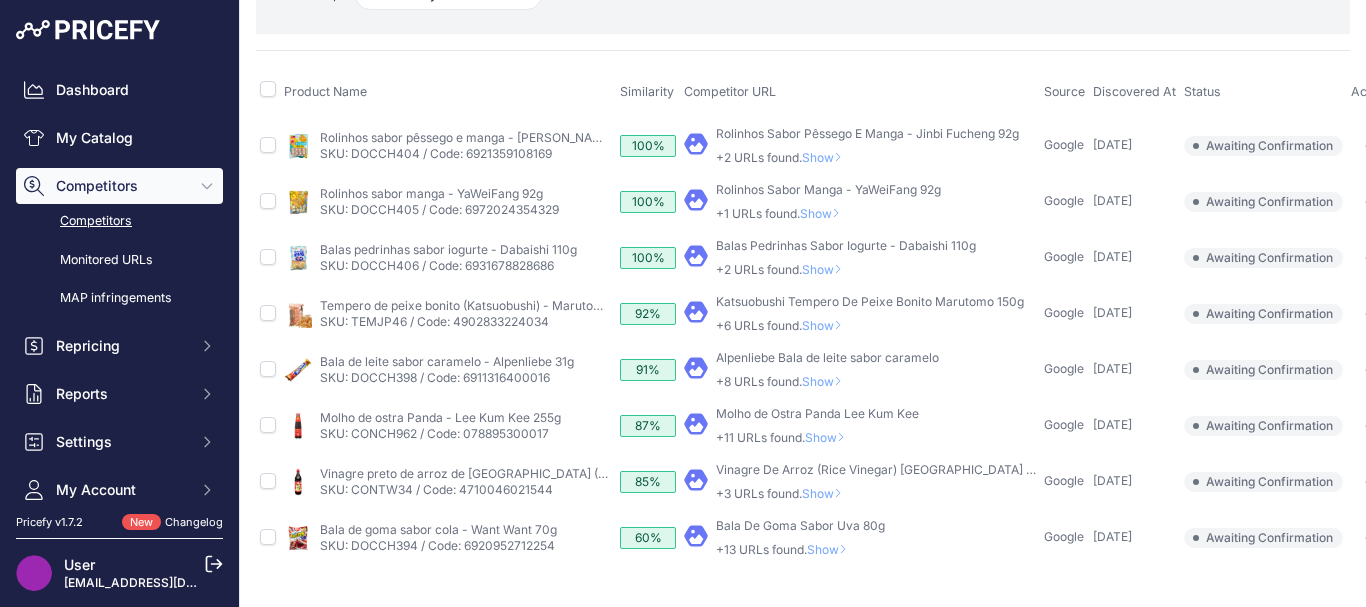 click on "Show" at bounding box center [831, 549] 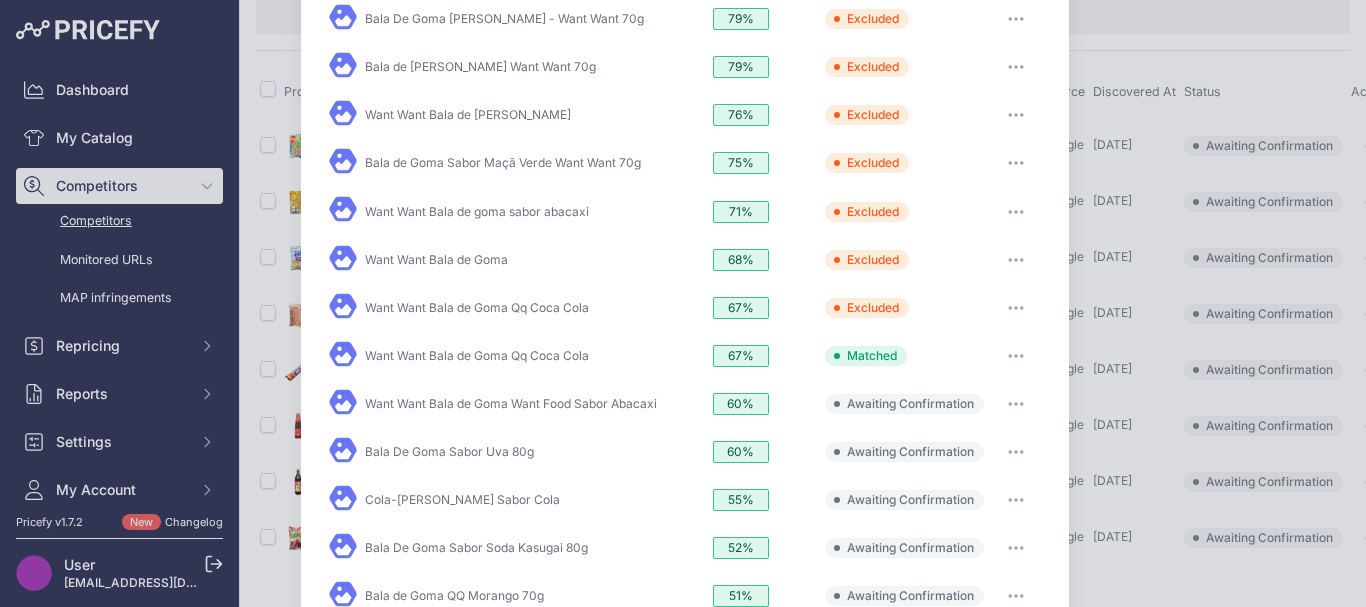scroll, scrollTop: 354, scrollLeft: 0, axis: vertical 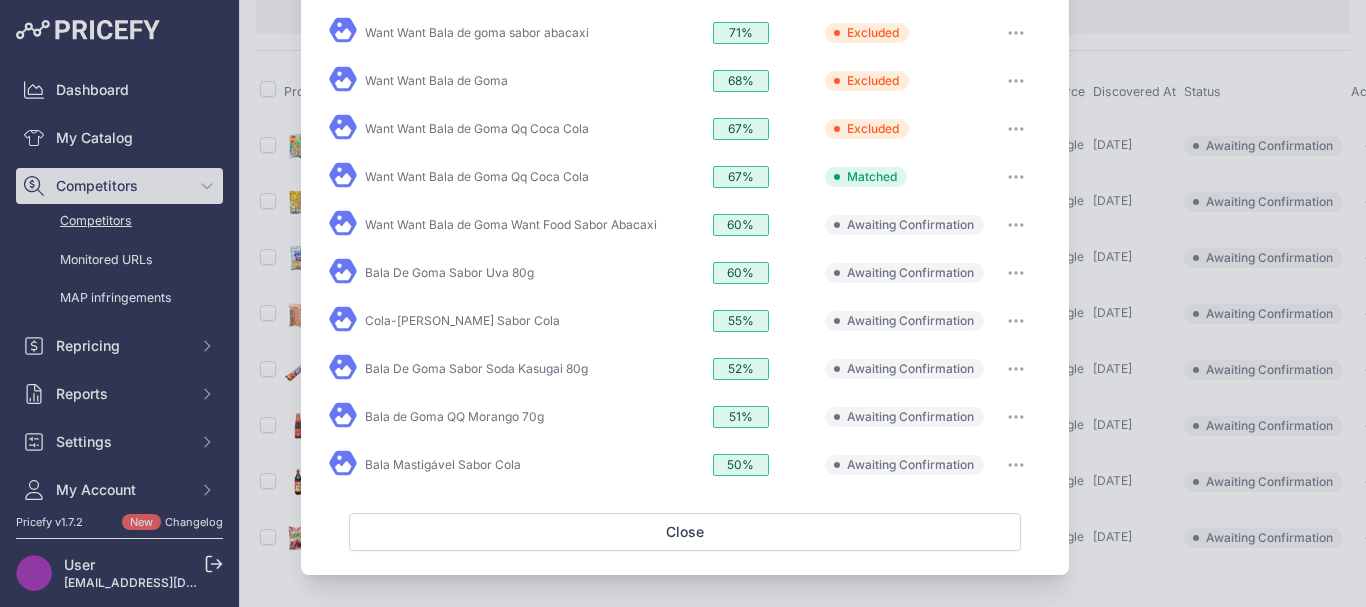 click at bounding box center (1016, 225) 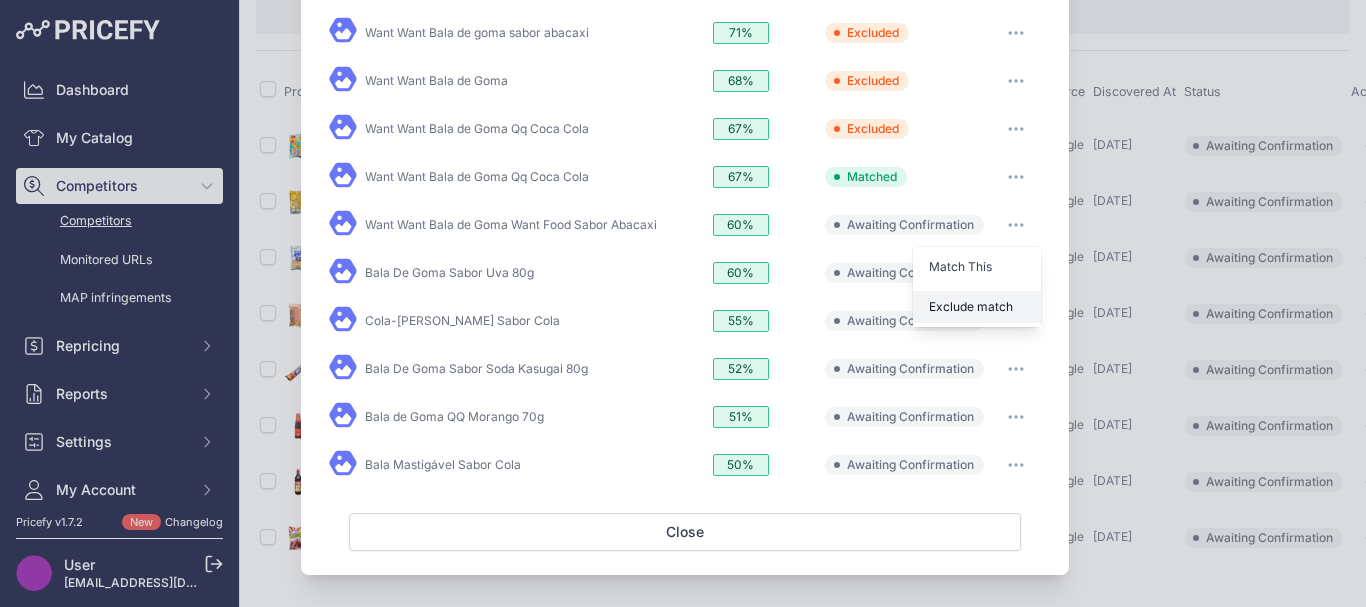 click on "Exclude match" at bounding box center (971, 306) 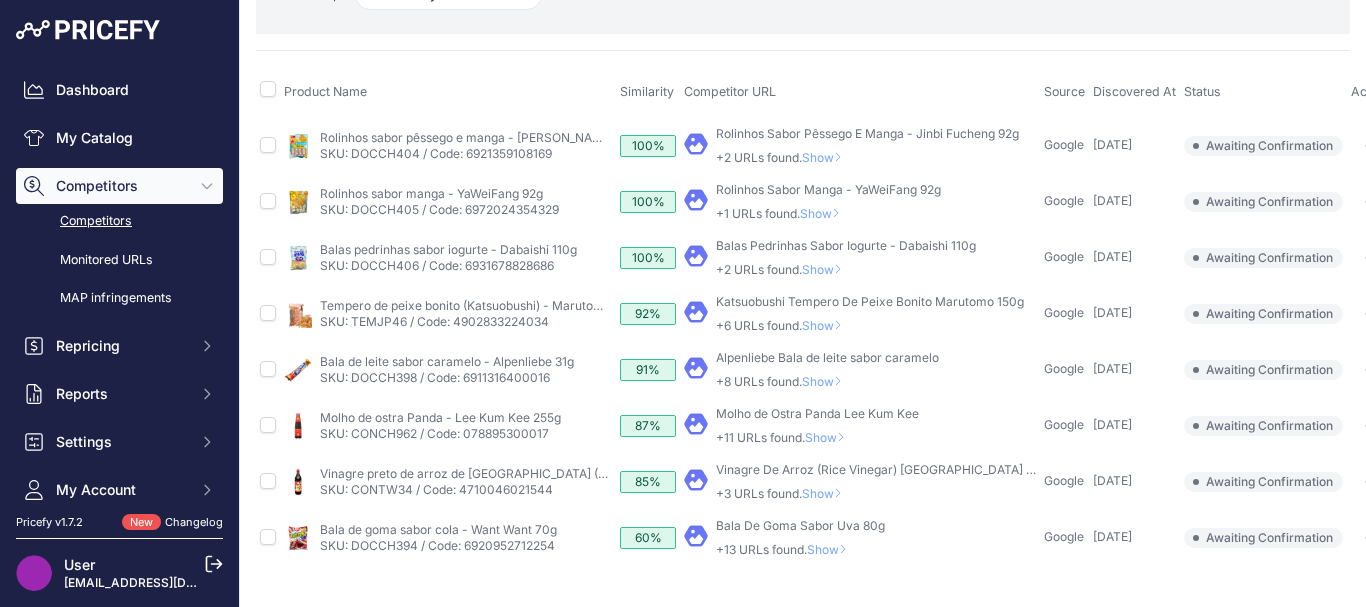click on "Show" at bounding box center (831, 549) 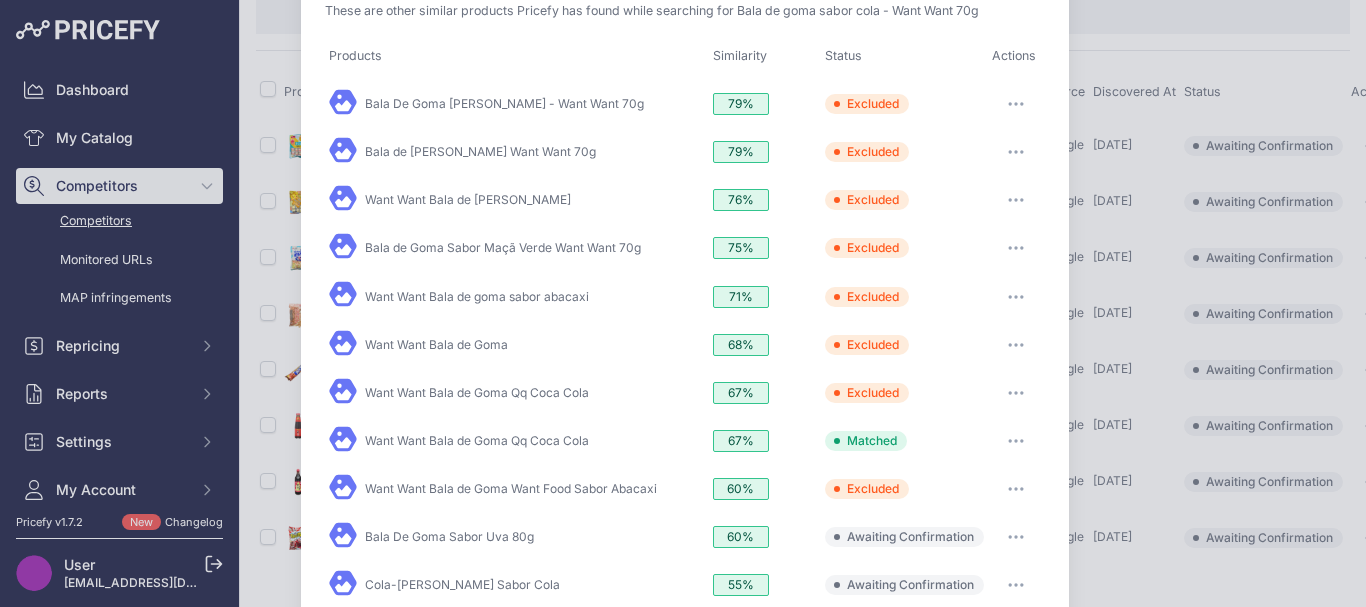scroll, scrollTop: 300, scrollLeft: 0, axis: vertical 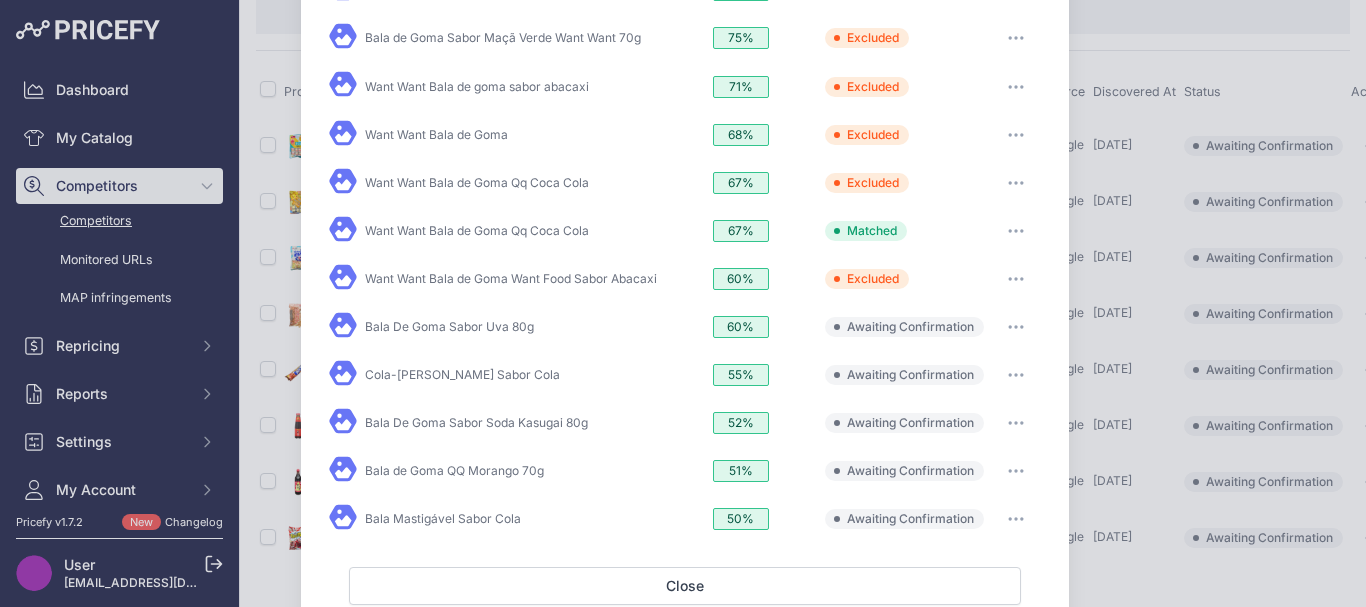 click at bounding box center [1016, 327] 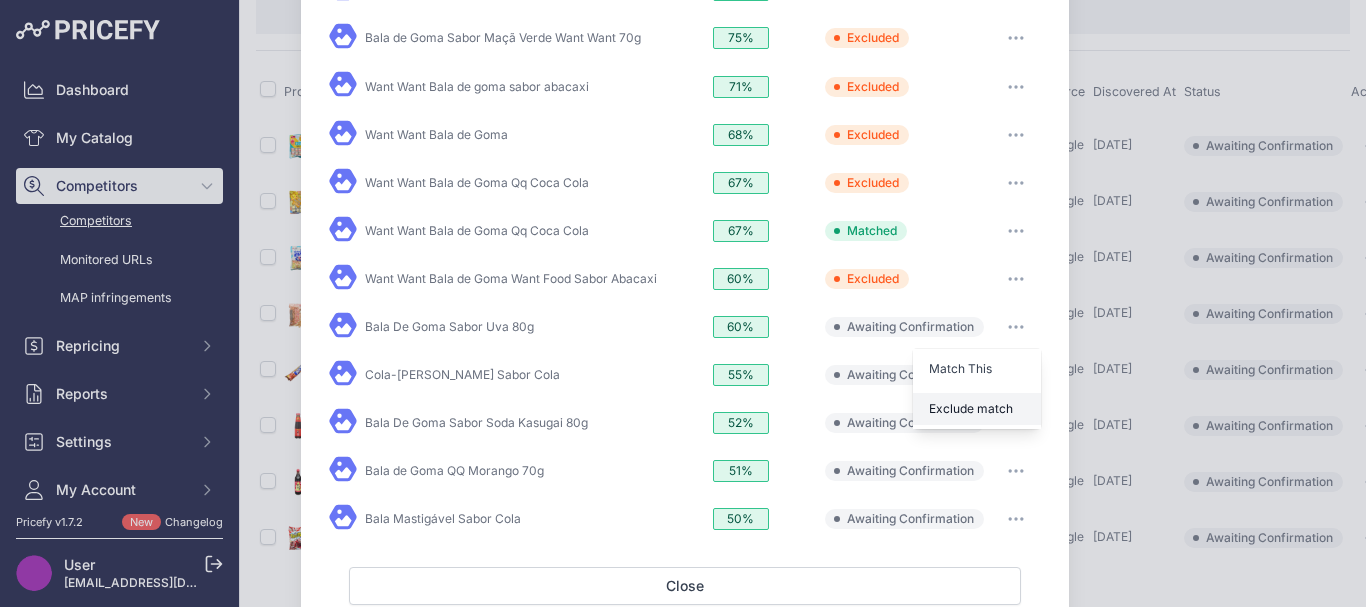 click on "Exclude match" at bounding box center [971, 408] 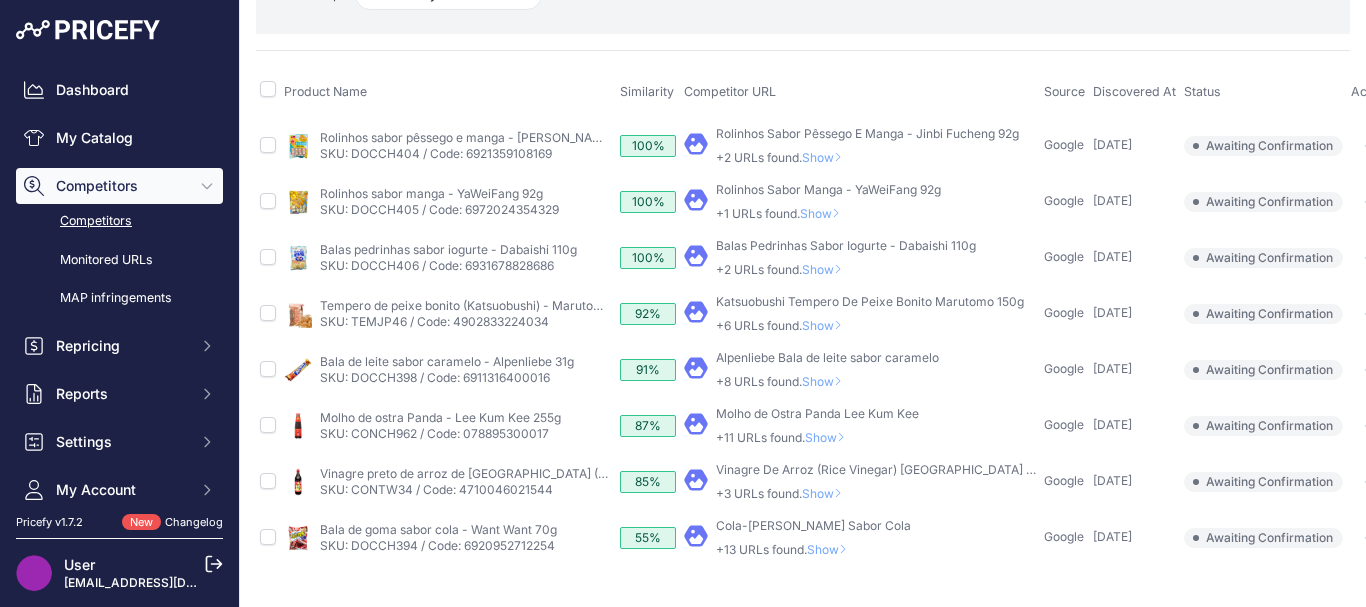 click on "Cola-Chan Bala Sabor Cola
+13 URLs found.
Show" at bounding box center [813, 538] 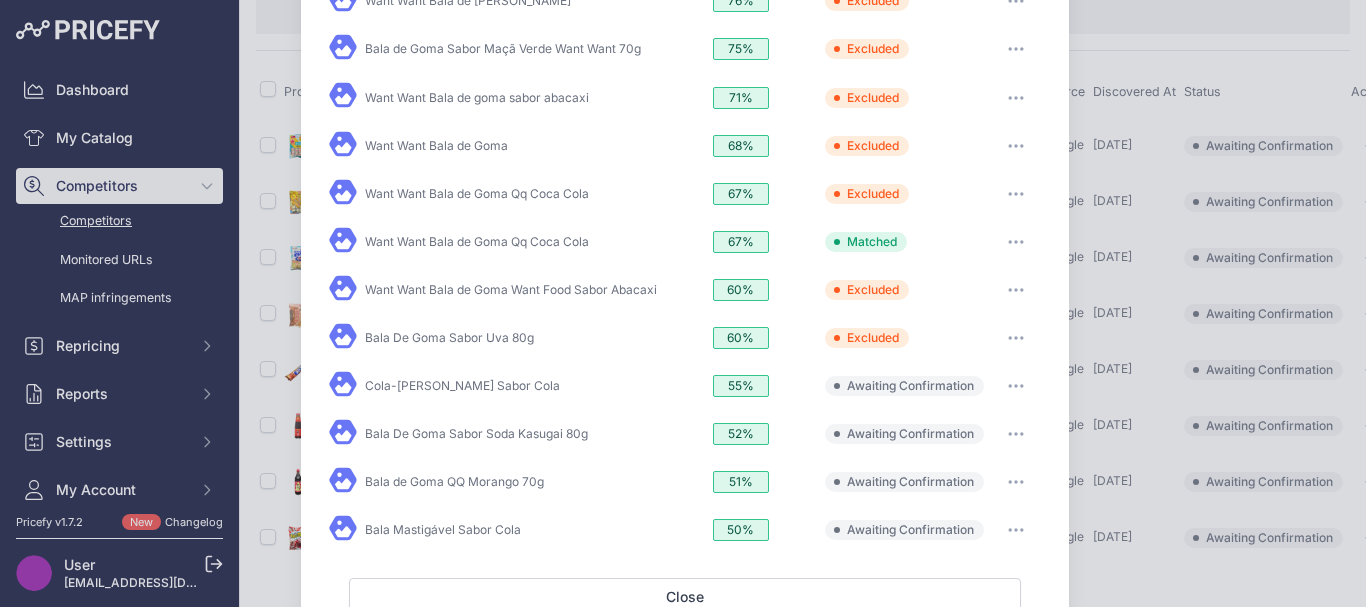 scroll, scrollTop: 254, scrollLeft: 0, axis: vertical 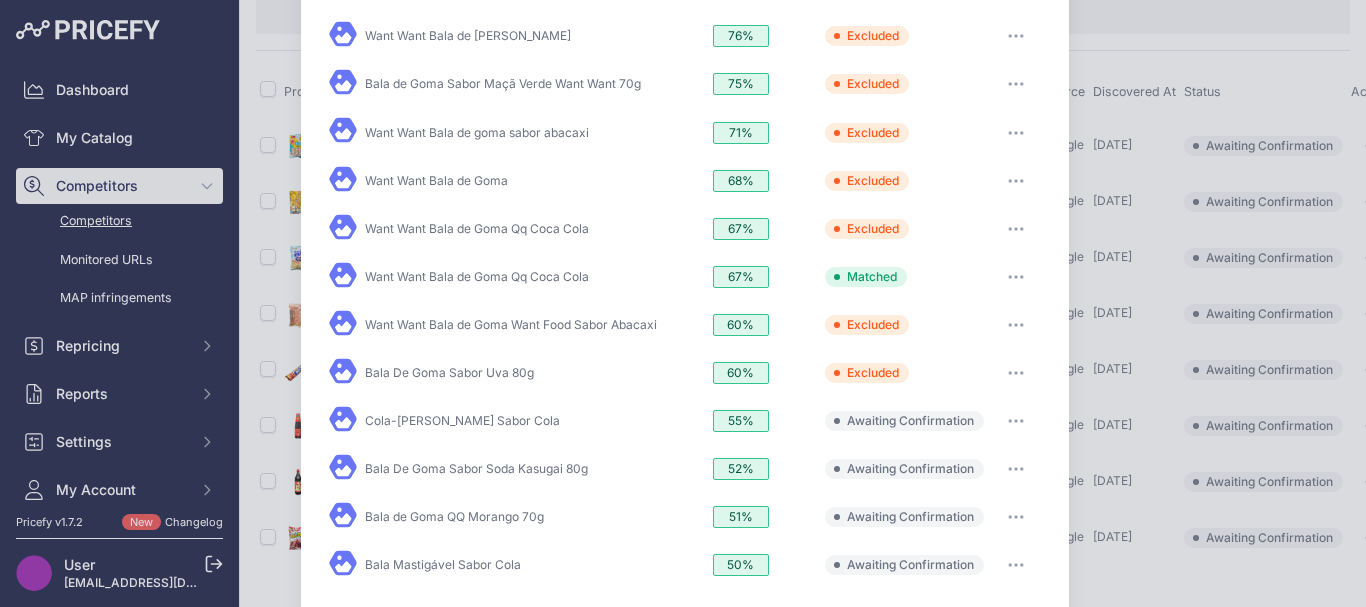 click 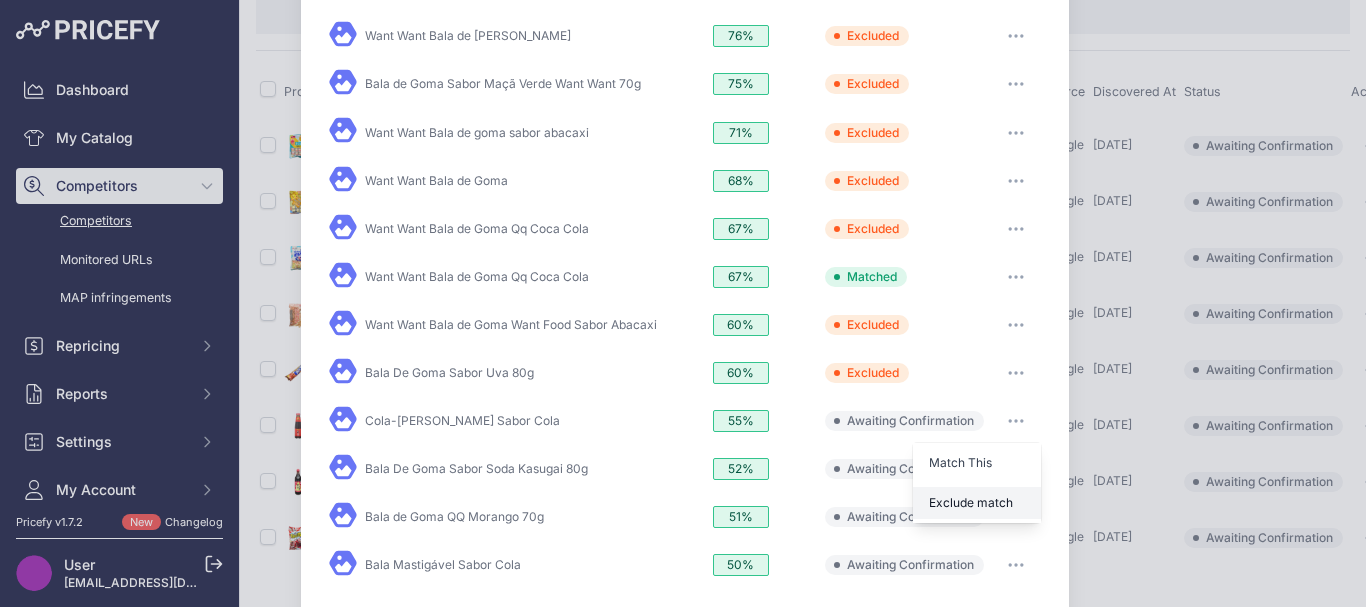 click on "Exclude match" at bounding box center [977, 503] 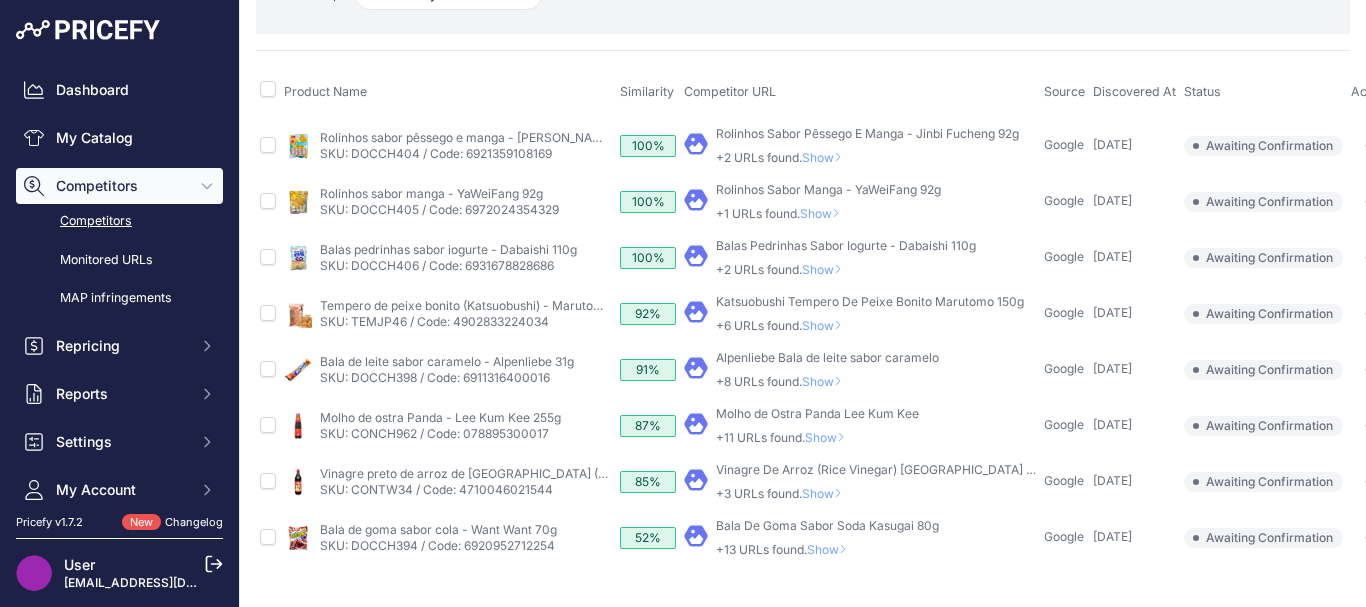click on "Show" at bounding box center (831, 549) 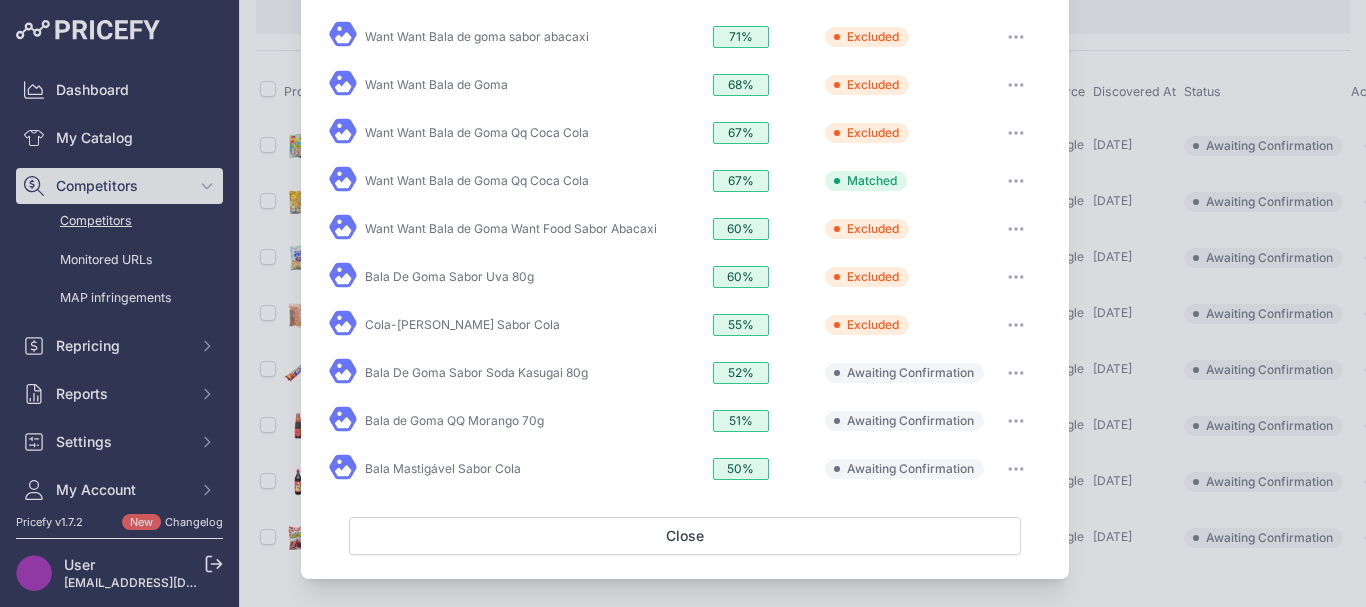 scroll, scrollTop: 354, scrollLeft: 0, axis: vertical 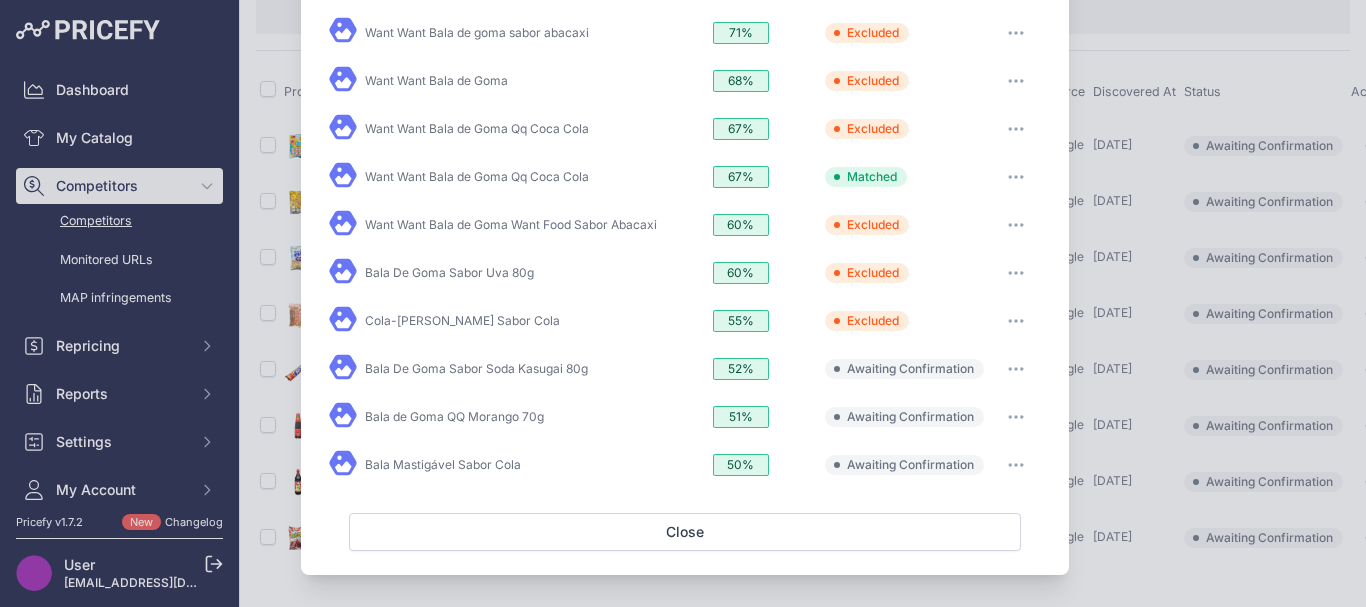 click 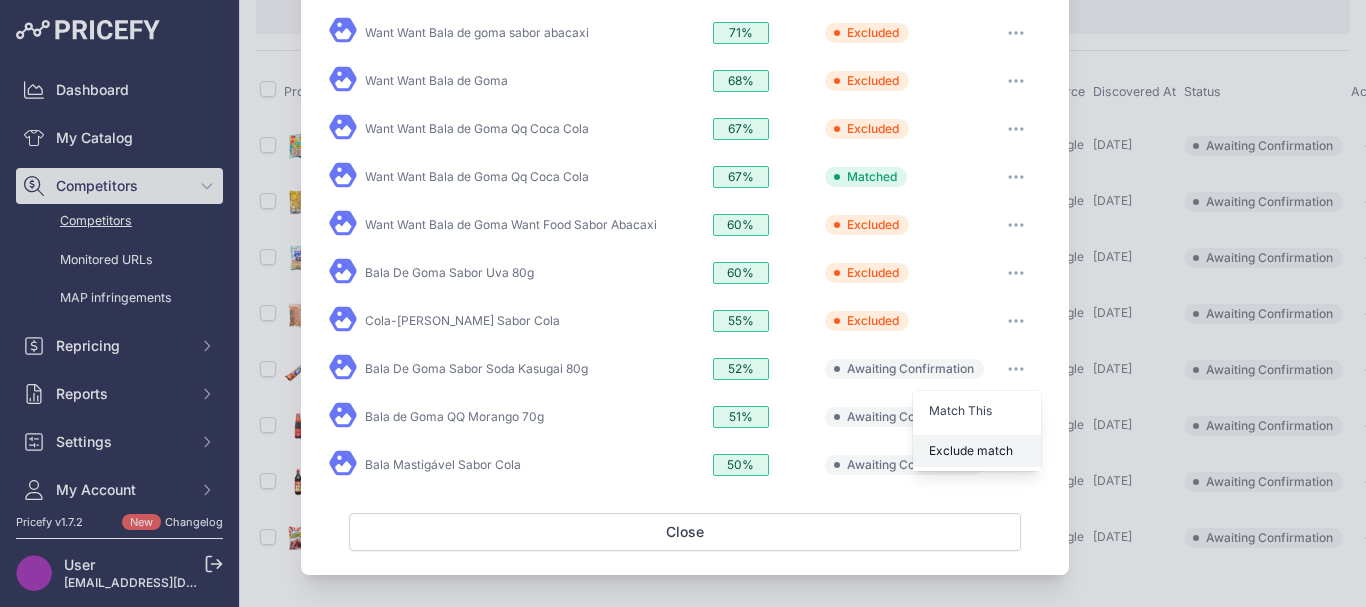 click on "Exclude match" at bounding box center (977, 451) 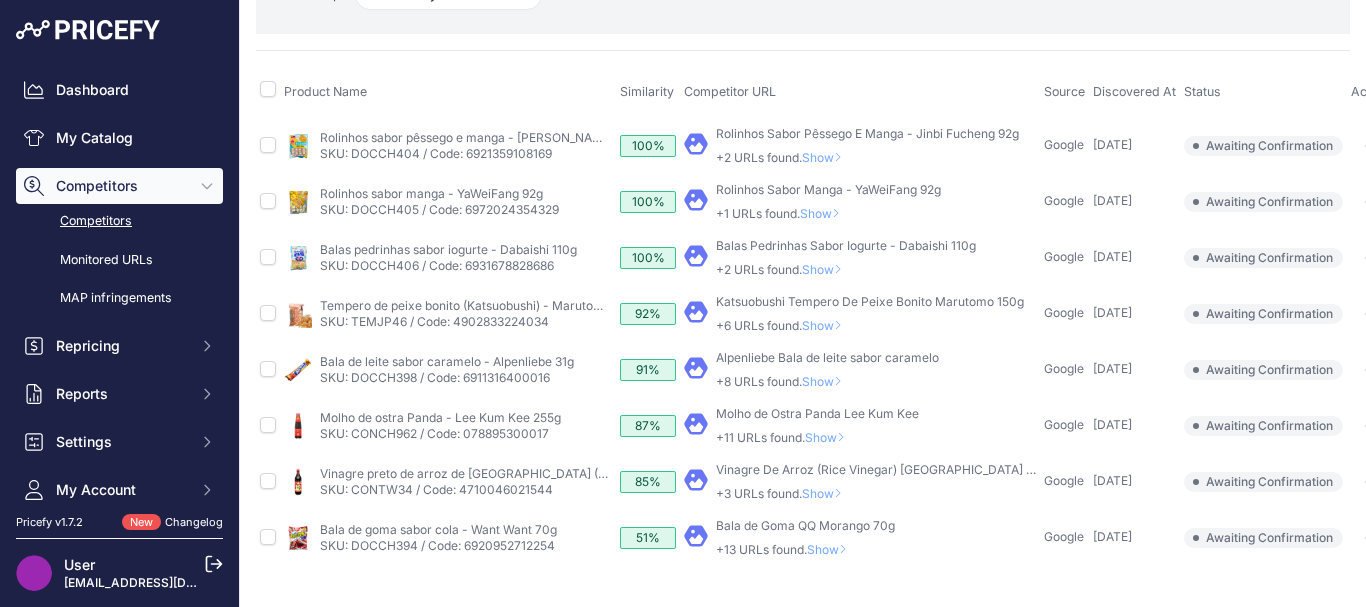 click on "Show" at bounding box center (831, 549) 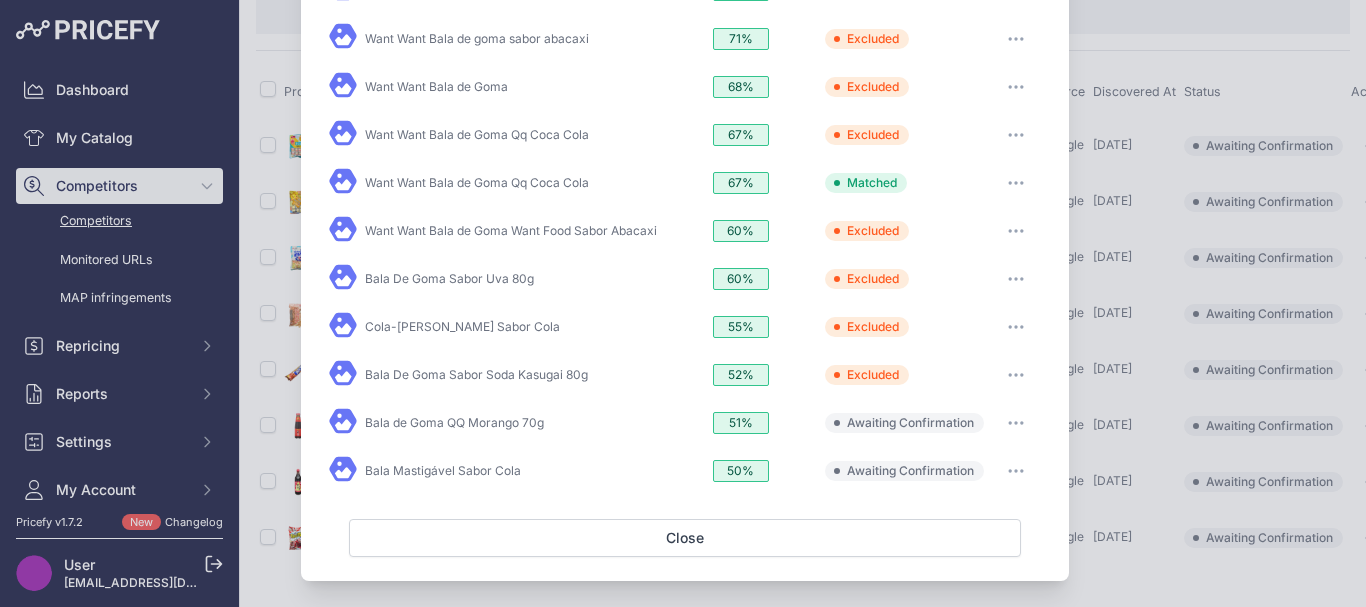 scroll, scrollTop: 354, scrollLeft: 0, axis: vertical 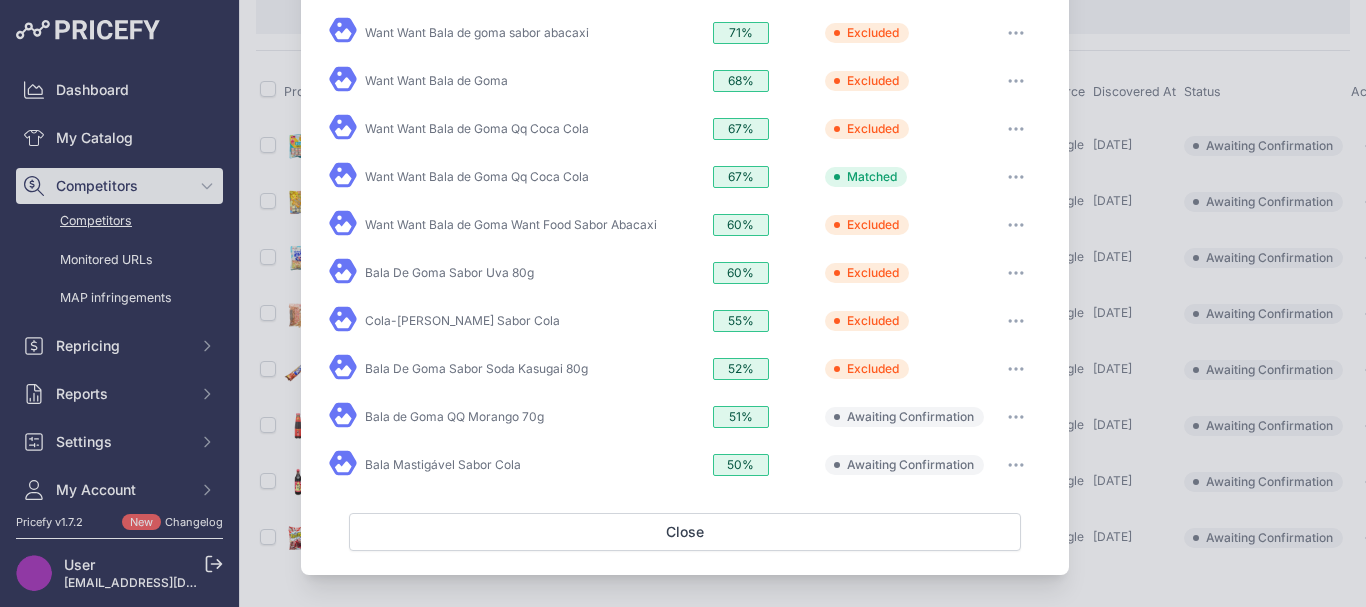 click 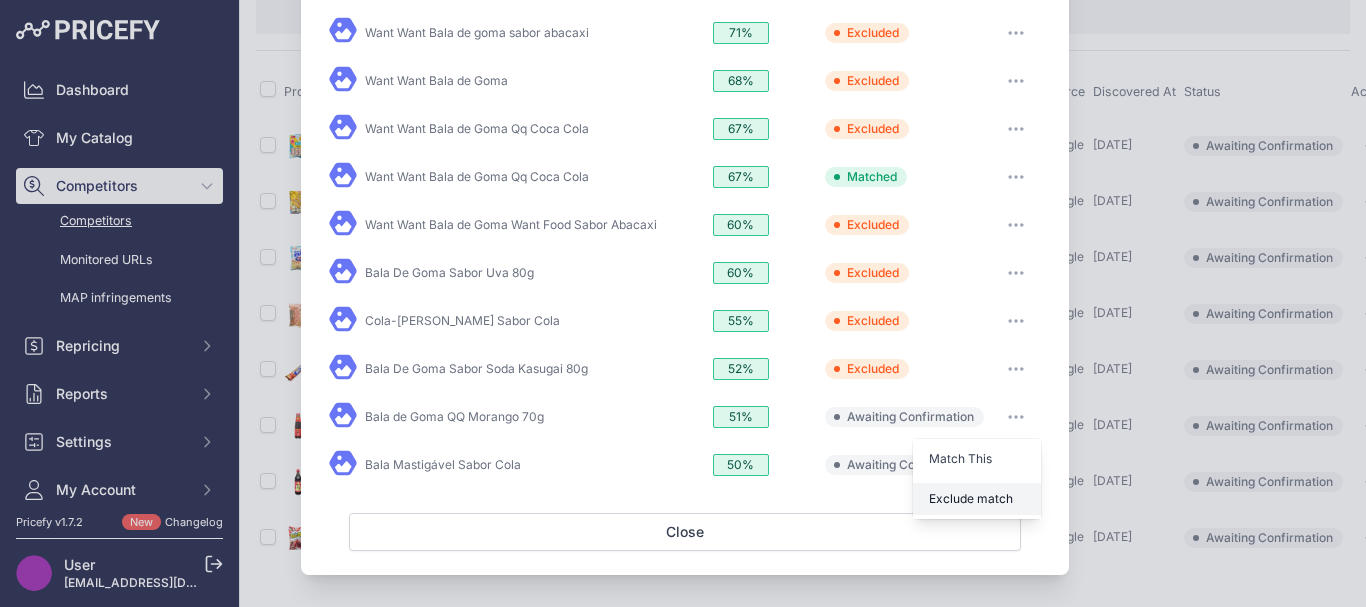click on "Exclude match" at bounding box center (971, 498) 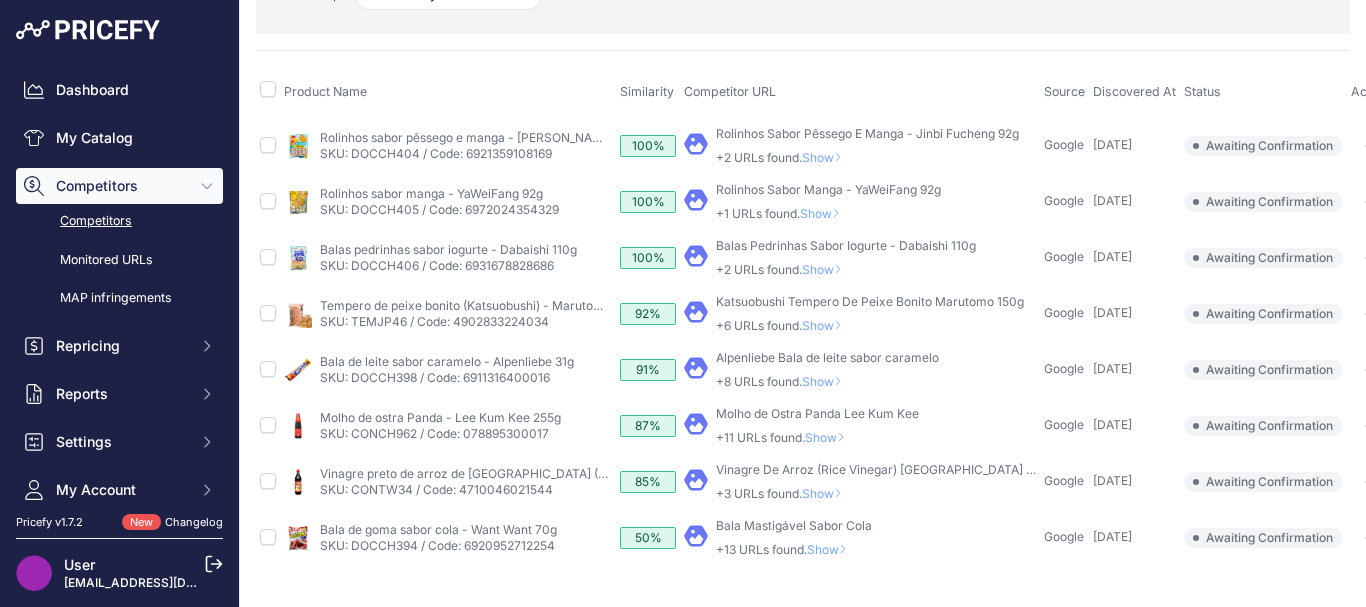 click on "Show" at bounding box center [831, 549] 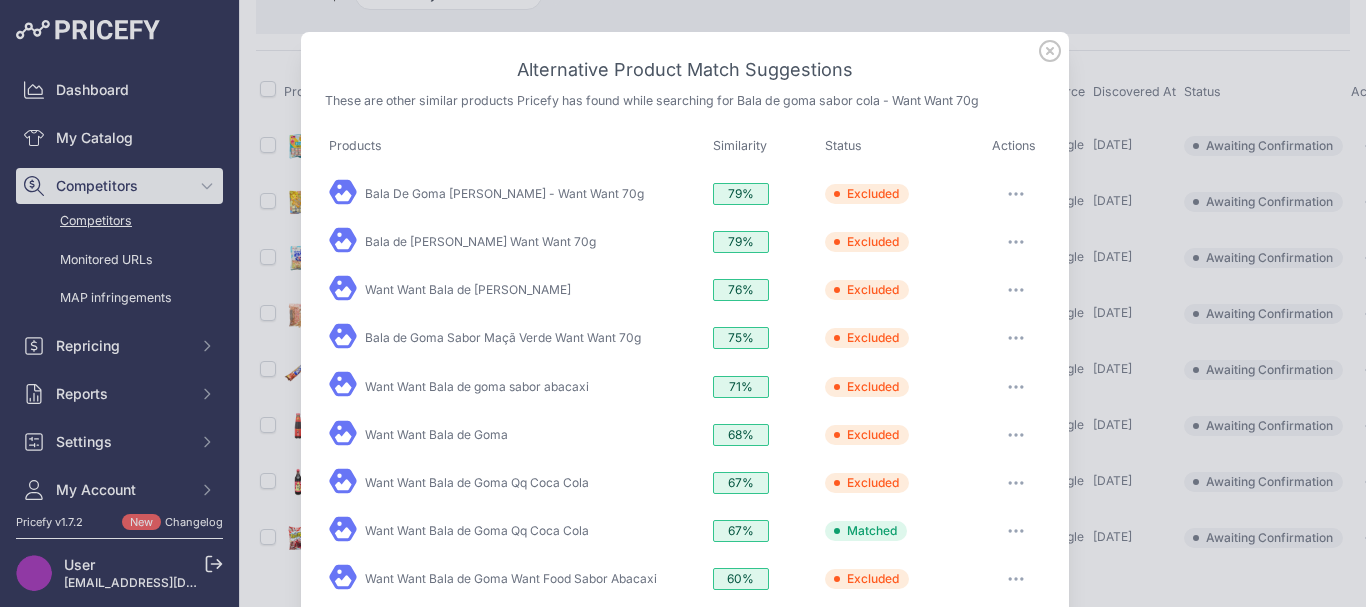 scroll, scrollTop: 354, scrollLeft: 0, axis: vertical 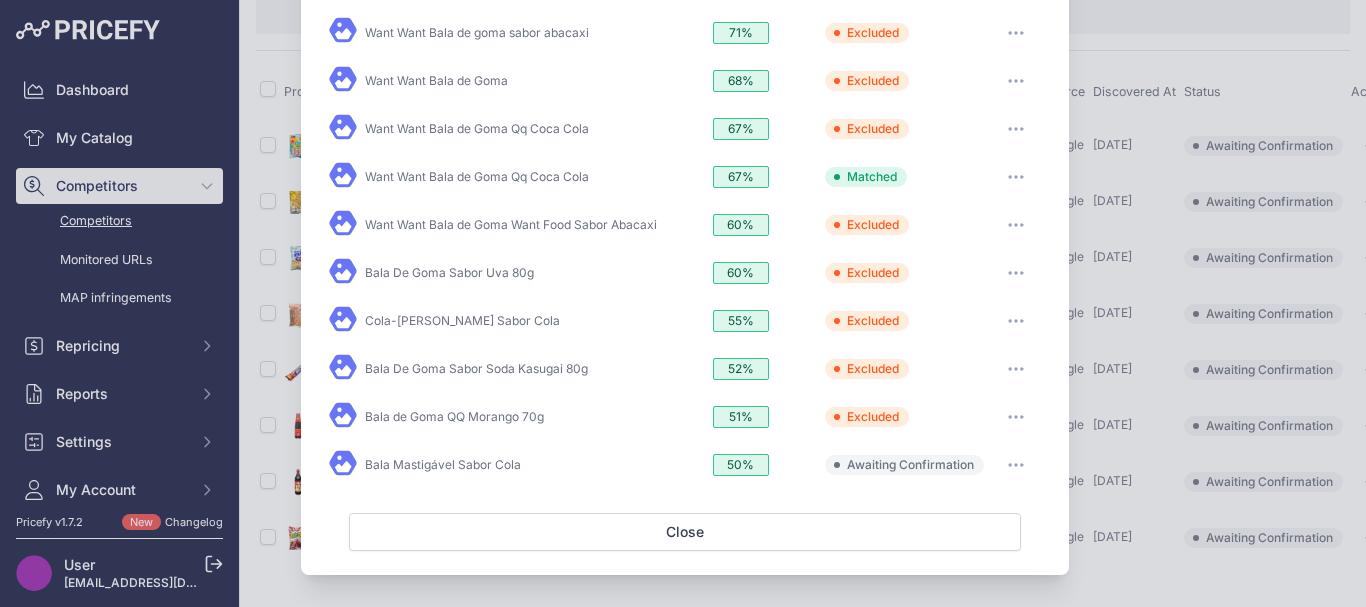 click at bounding box center (1016, 465) 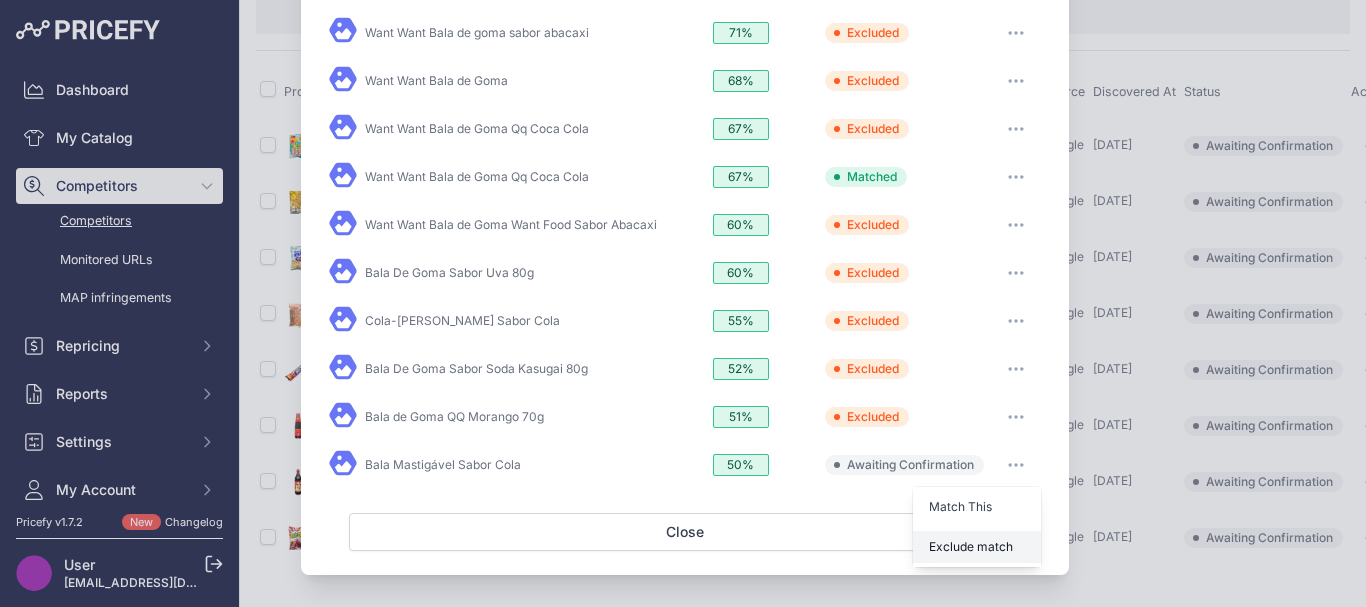 click on "Exclude match" at bounding box center [971, 546] 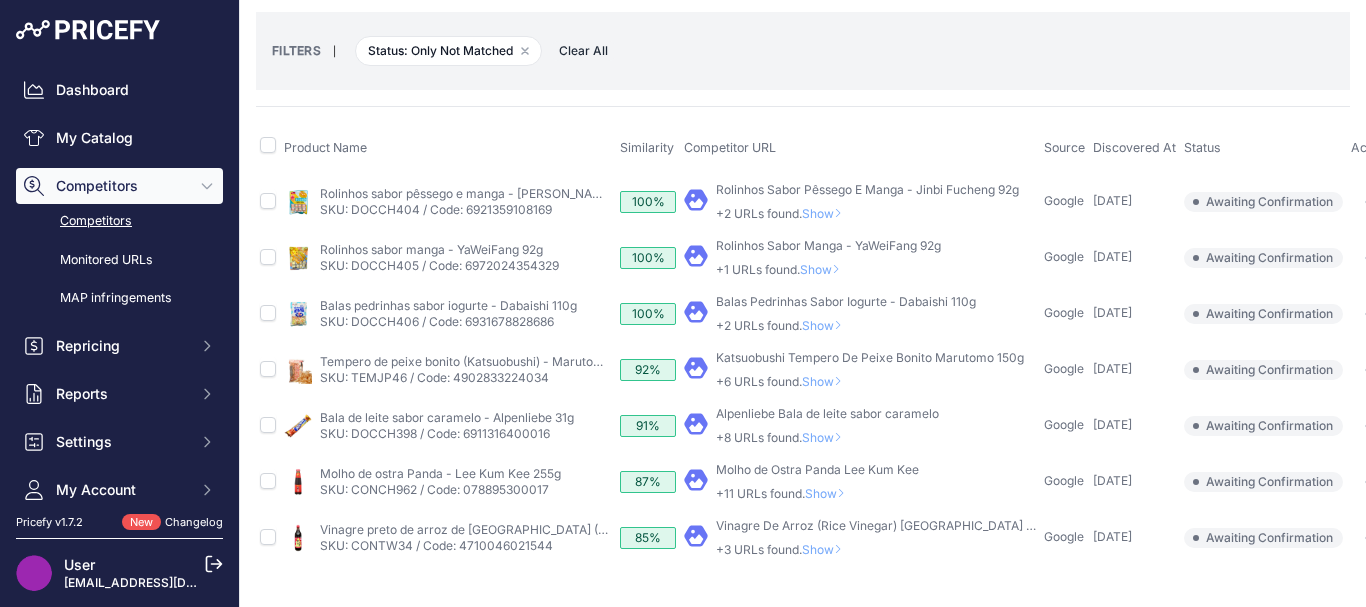scroll, scrollTop: 93, scrollLeft: 0, axis: vertical 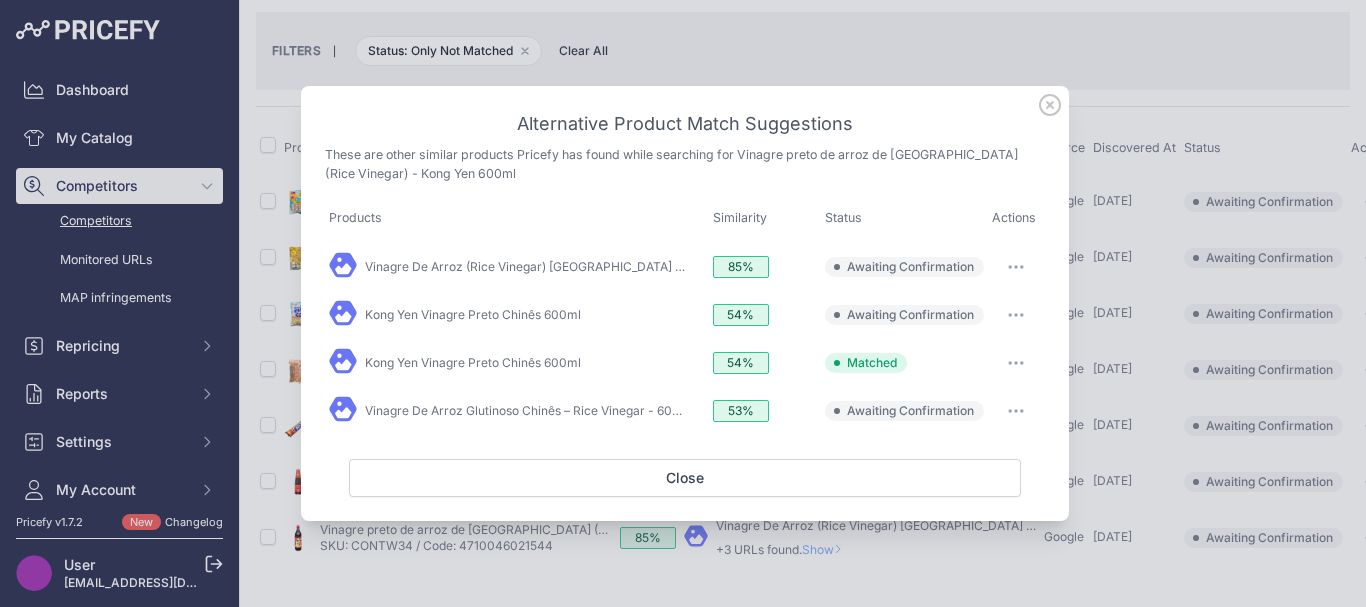 click 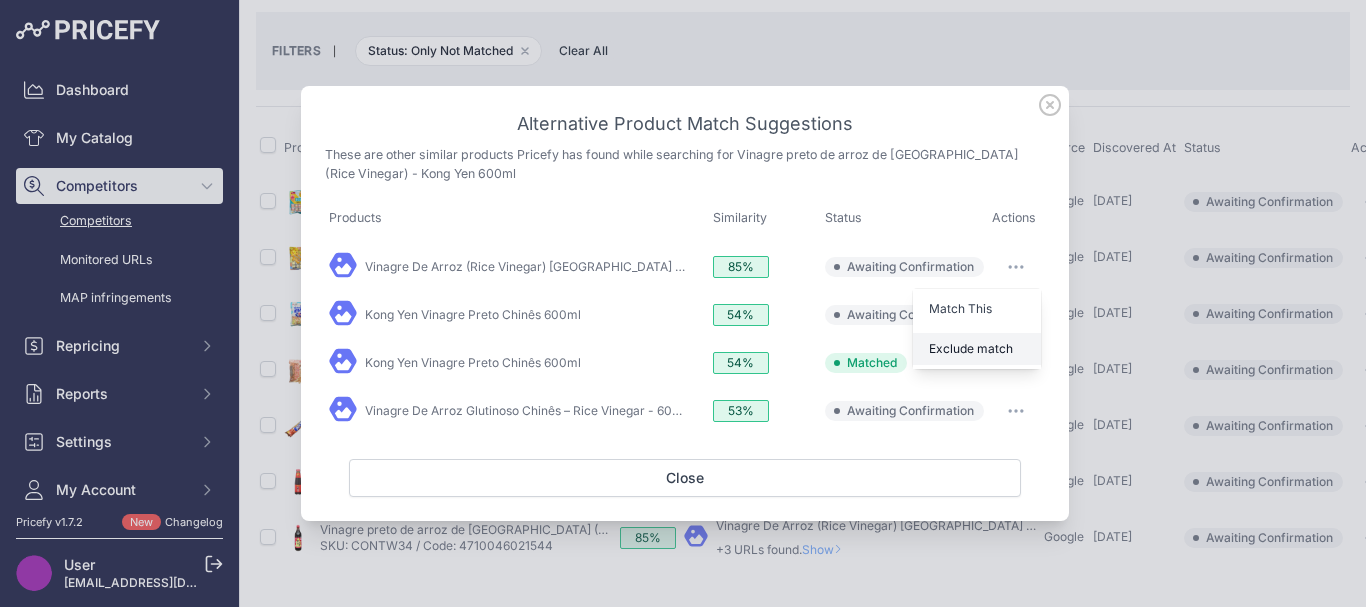 click on "Exclude match" at bounding box center (971, 348) 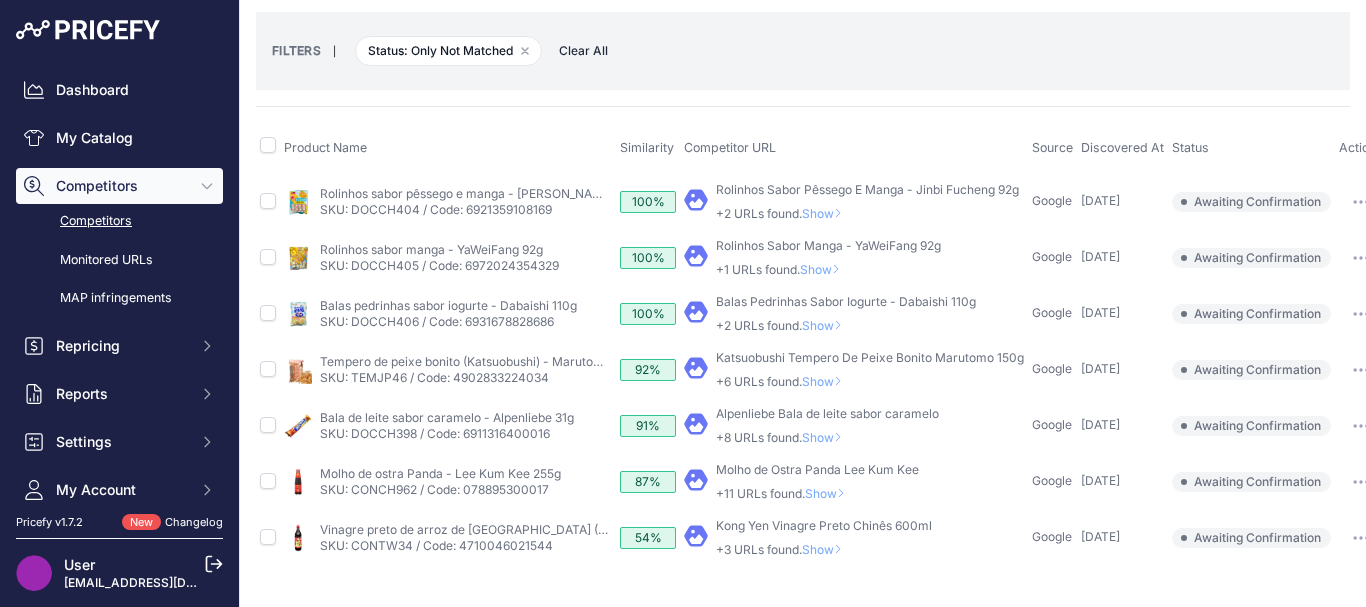 click on "Show" at bounding box center (826, 549) 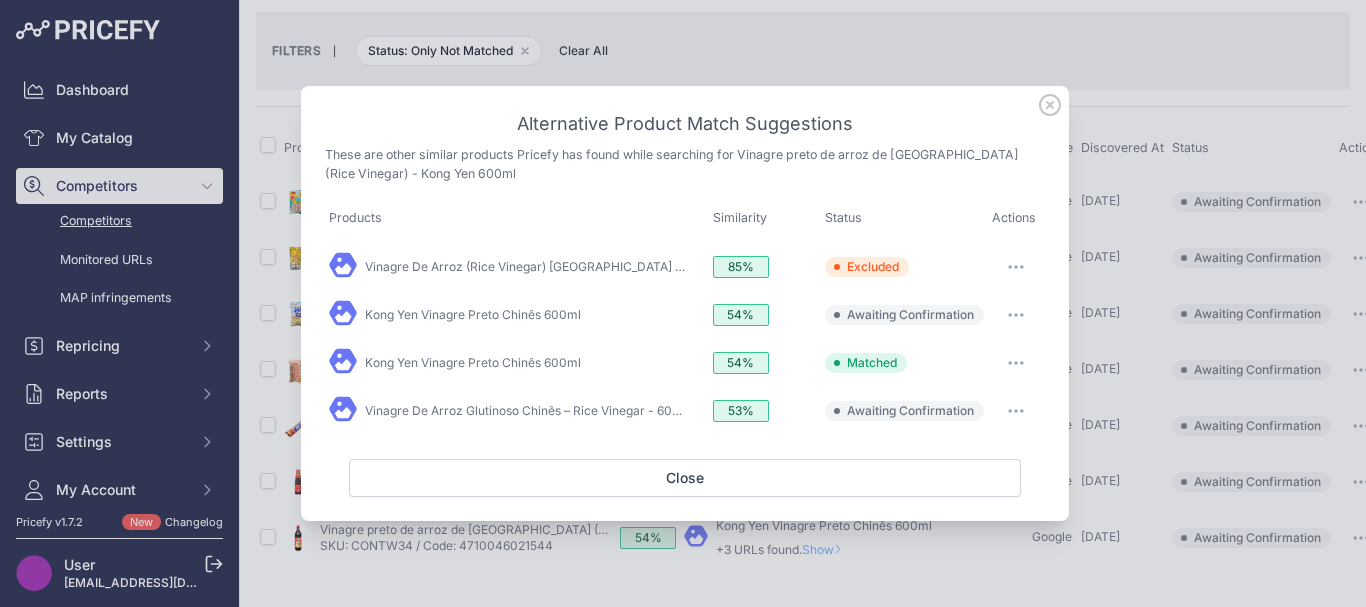 click at bounding box center [1016, 315] 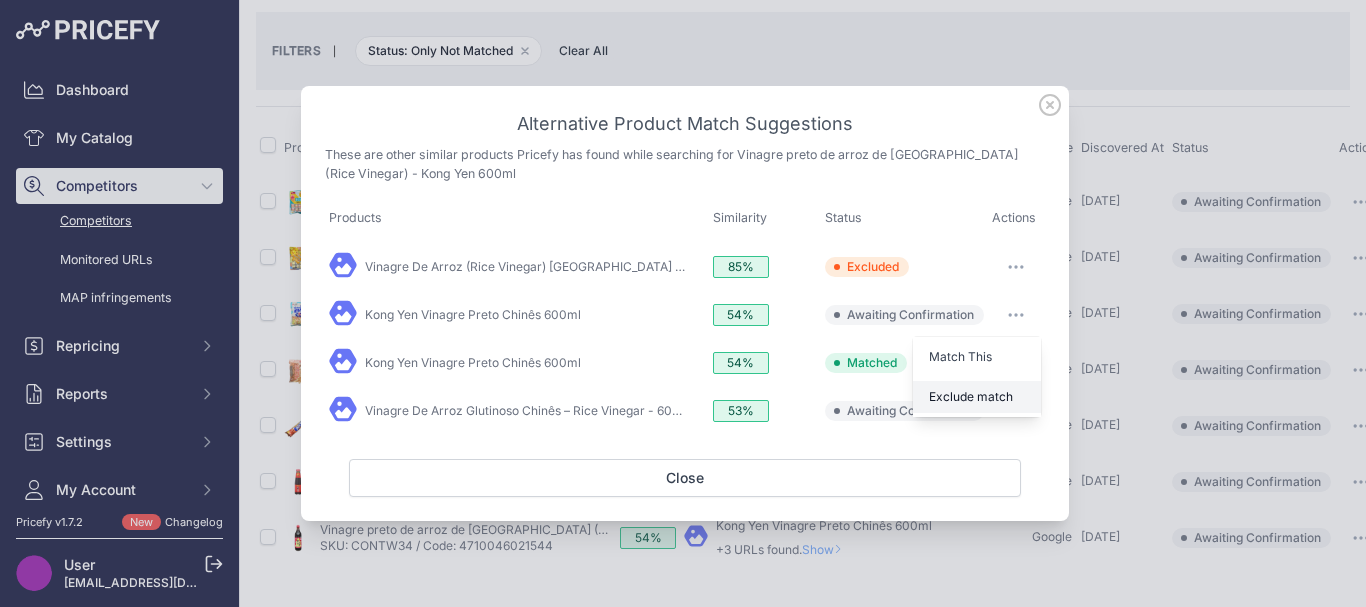 click on "Exclude match" at bounding box center [977, 397] 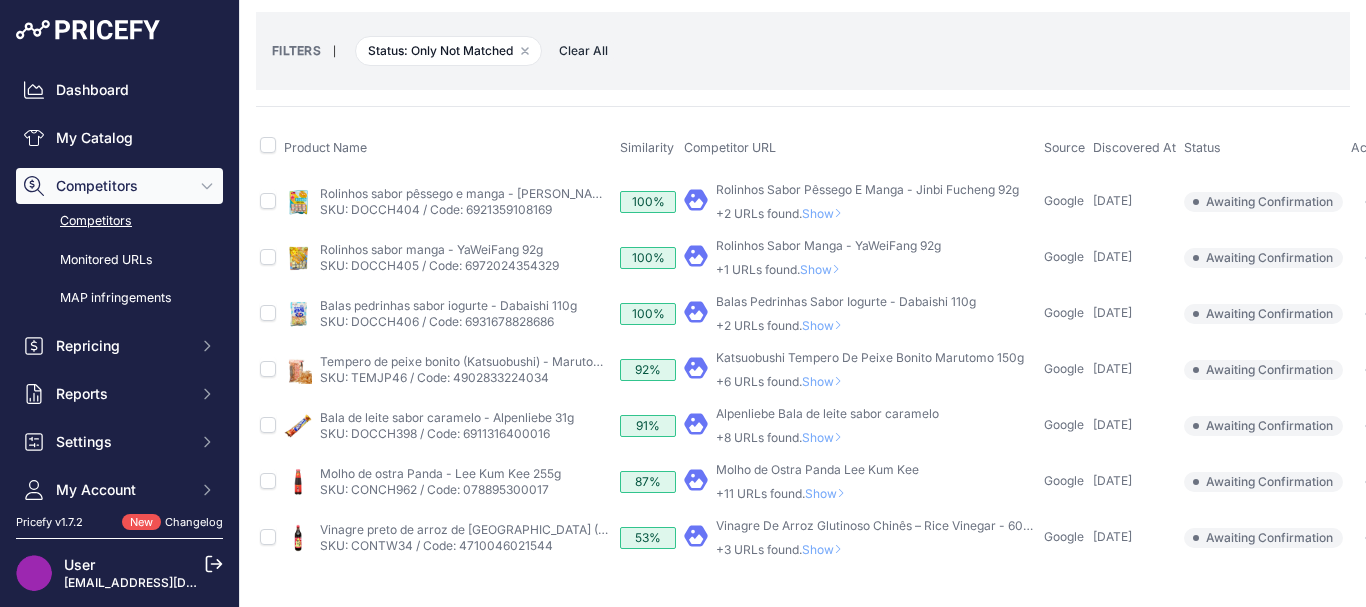 click on "Show" at bounding box center (826, 549) 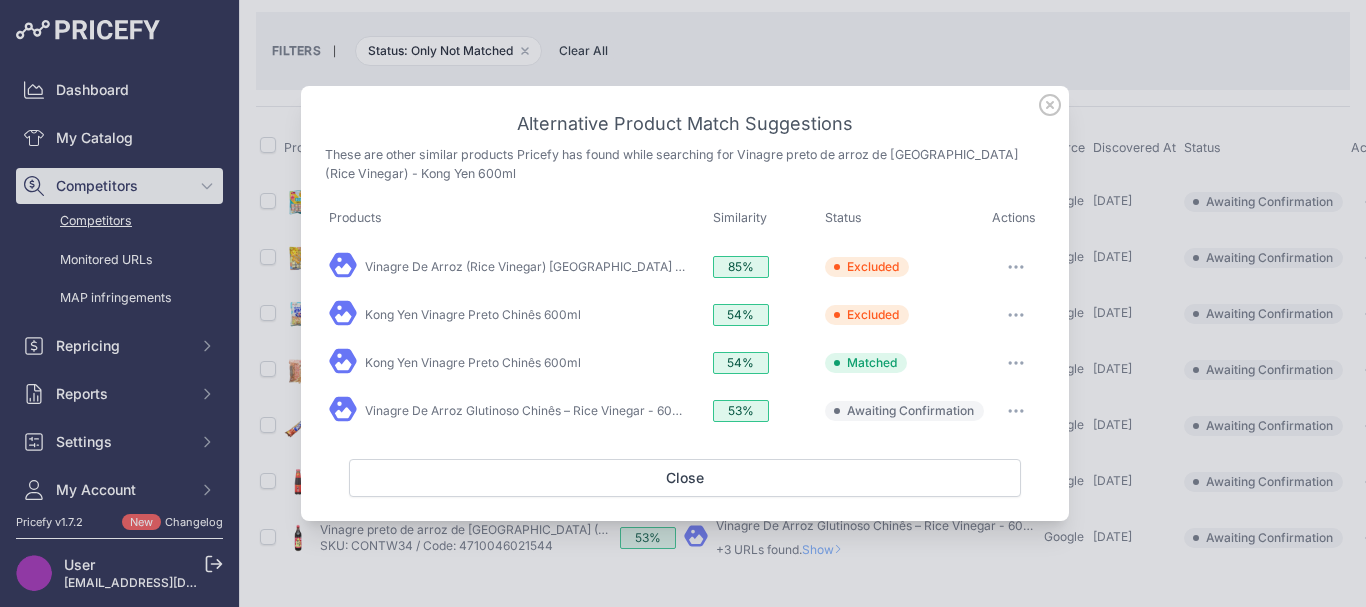 click at bounding box center [1016, 411] 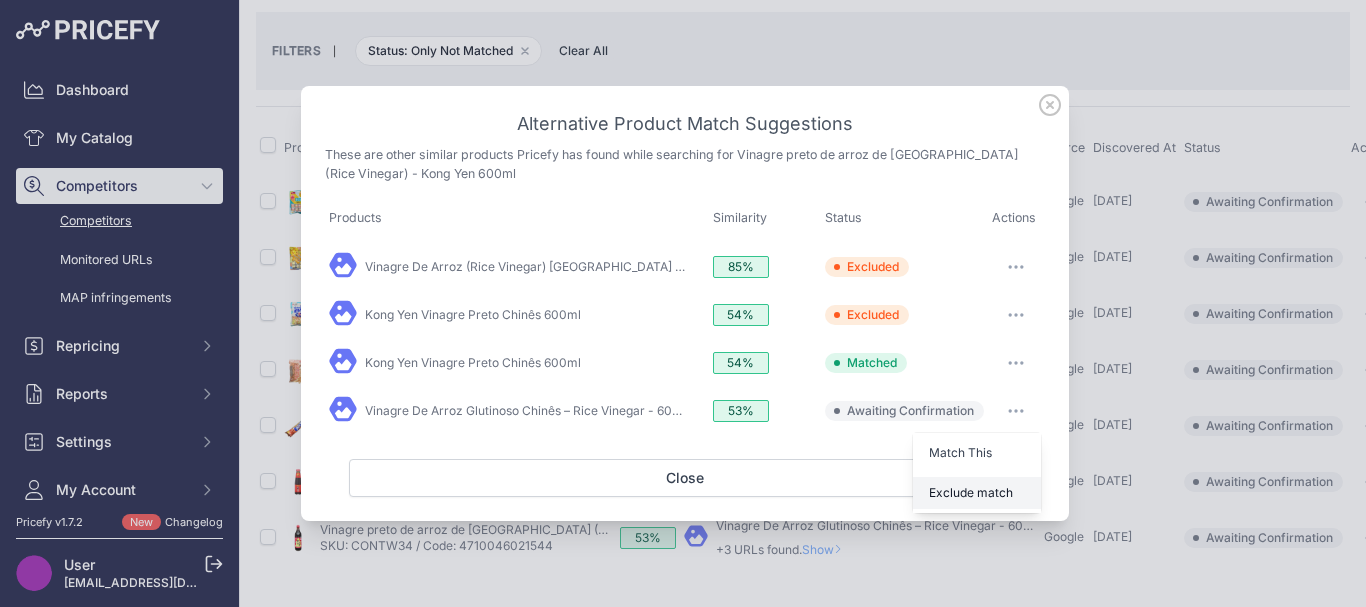 click on "Exclude match" at bounding box center (977, 493) 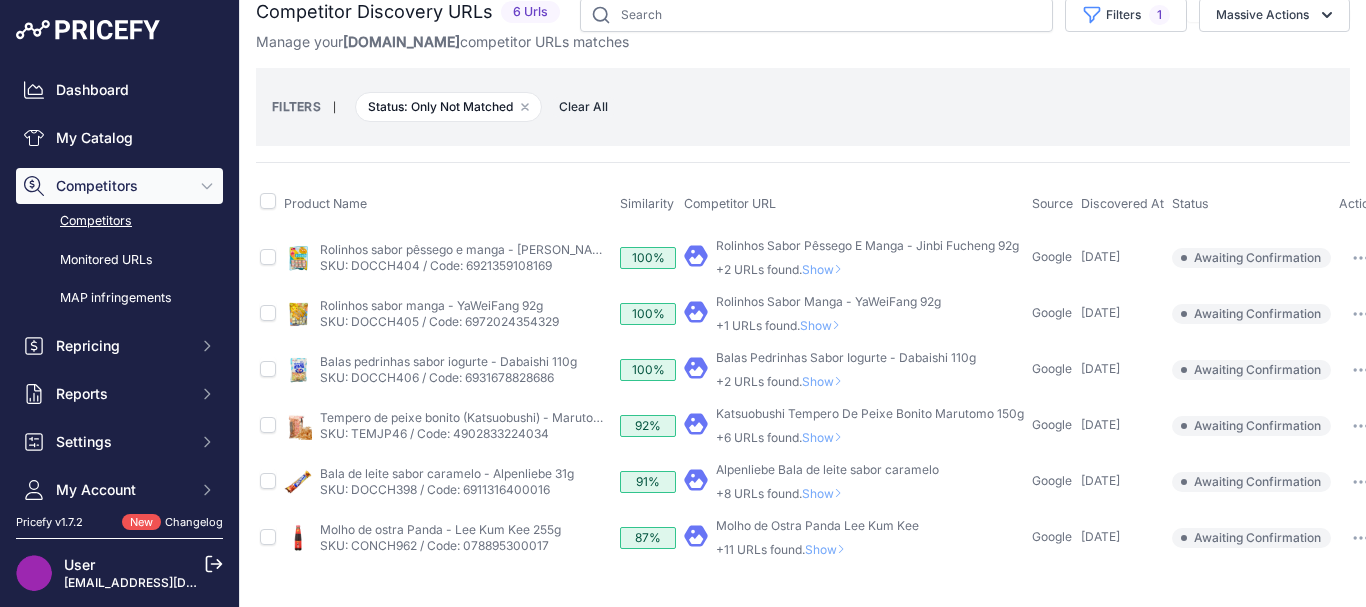 scroll, scrollTop: 37, scrollLeft: 0, axis: vertical 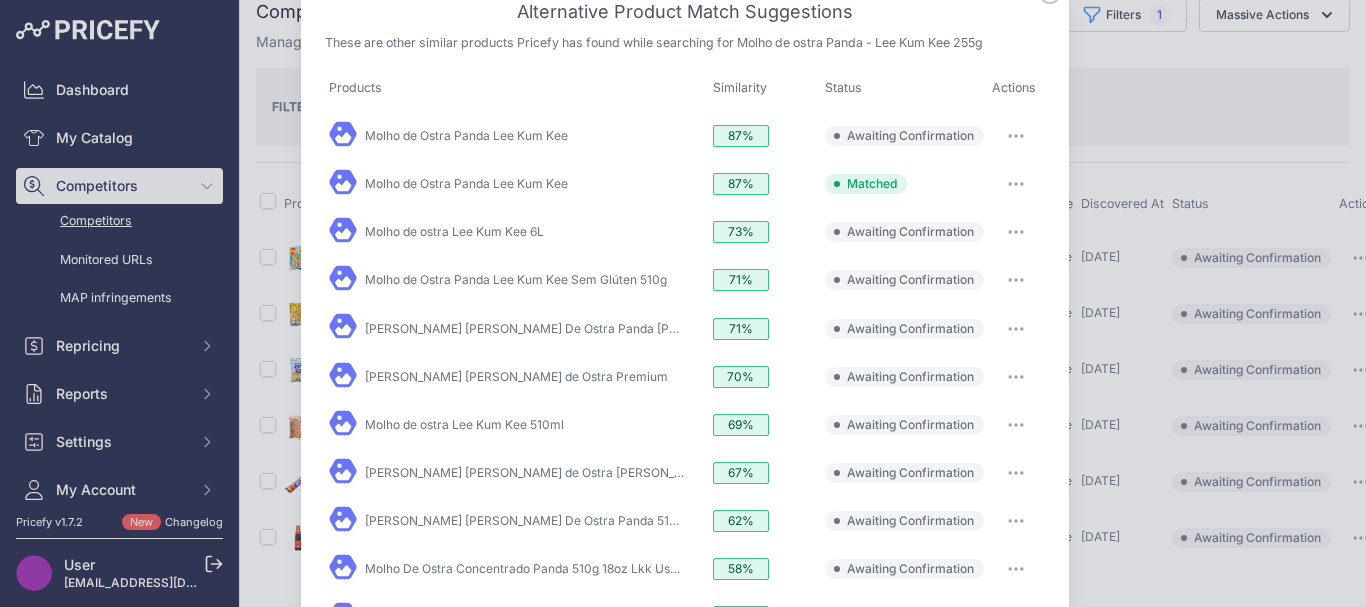 click 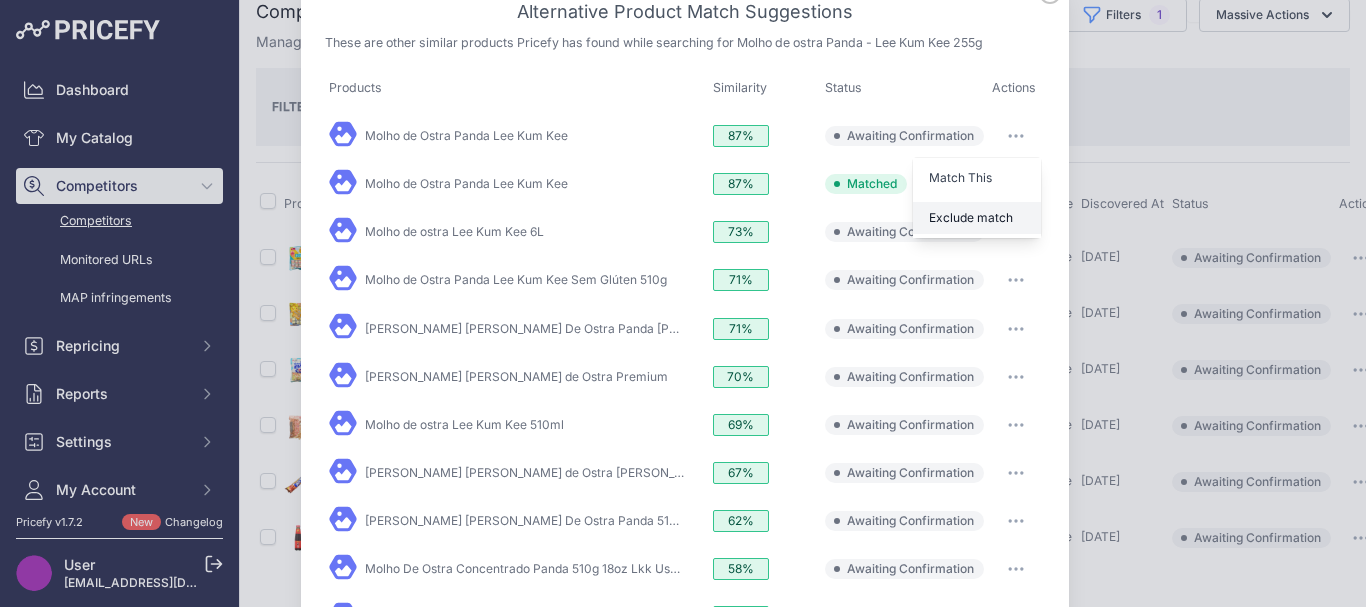 click on "Exclude match" at bounding box center [971, 217] 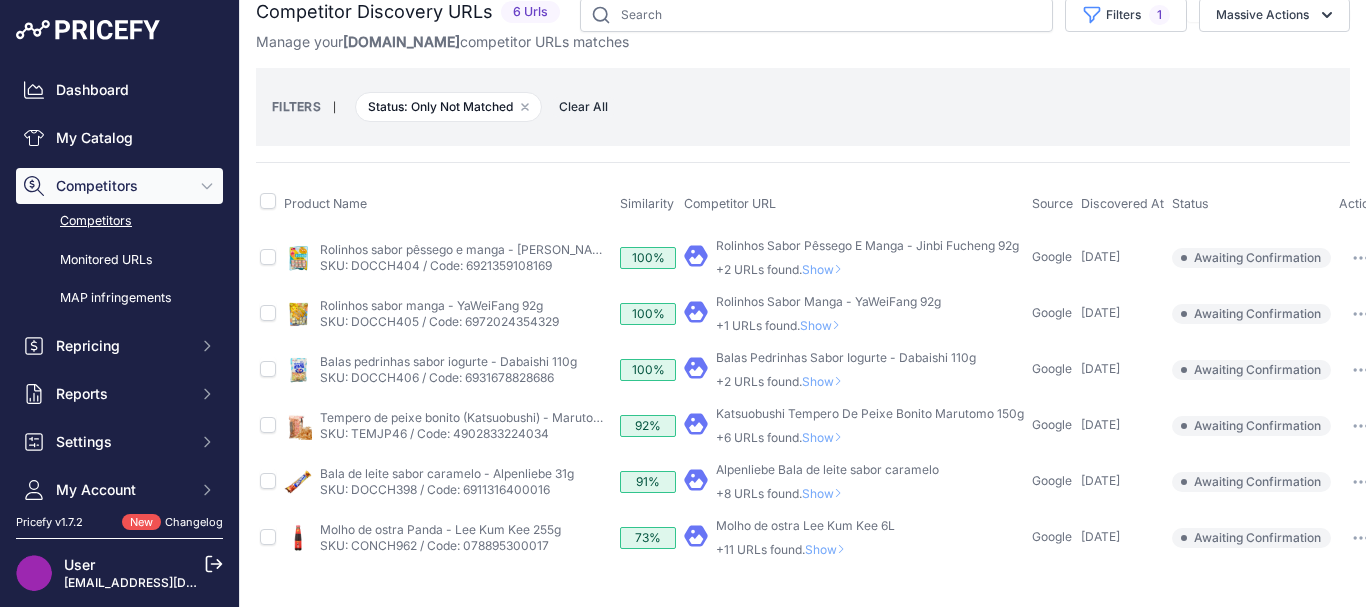 scroll, scrollTop: 37, scrollLeft: 0, axis: vertical 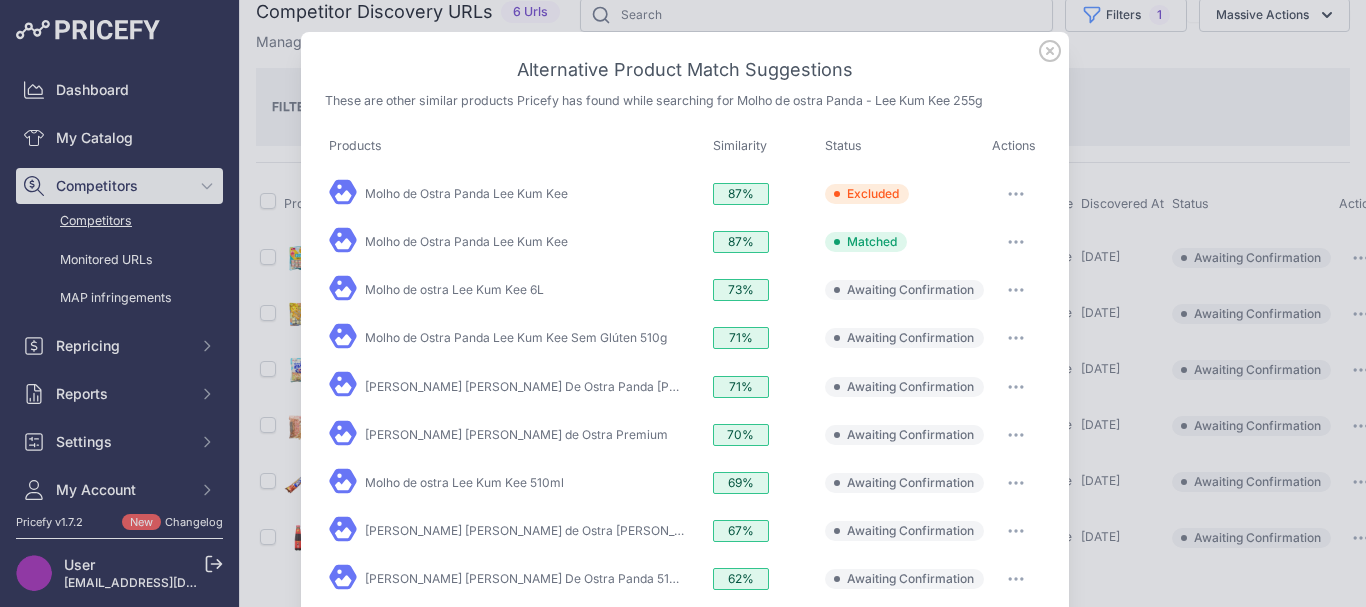 click at bounding box center (1016, 290) 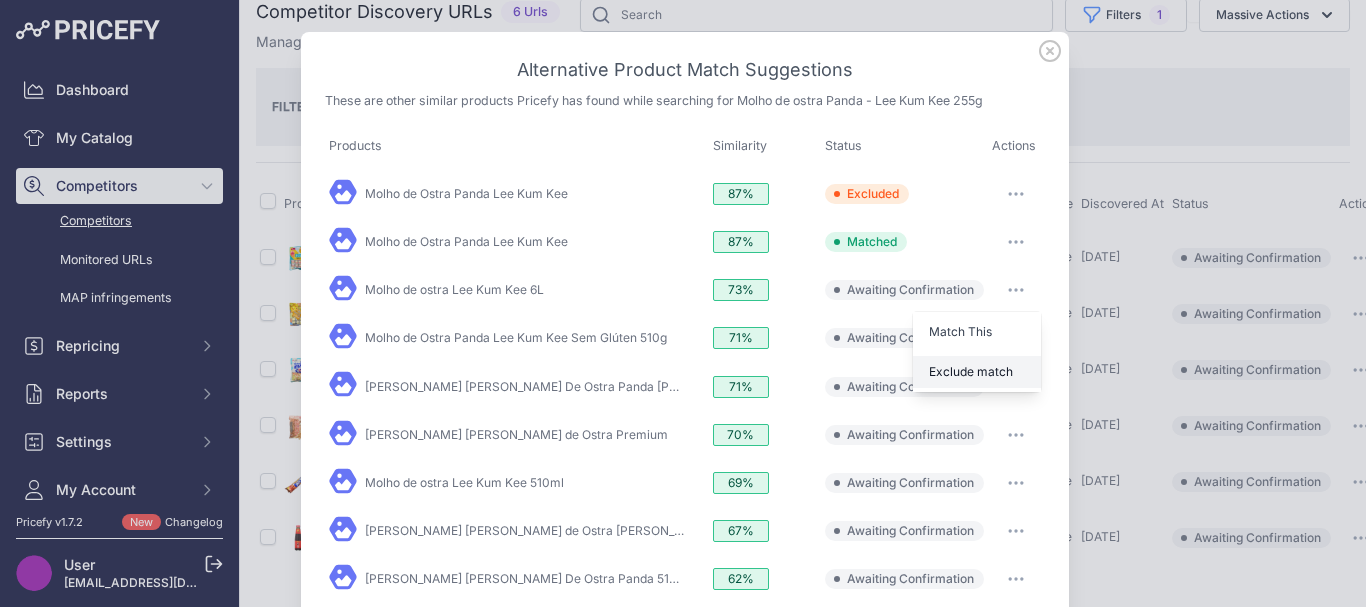 click on "Exclude match" at bounding box center (977, 372) 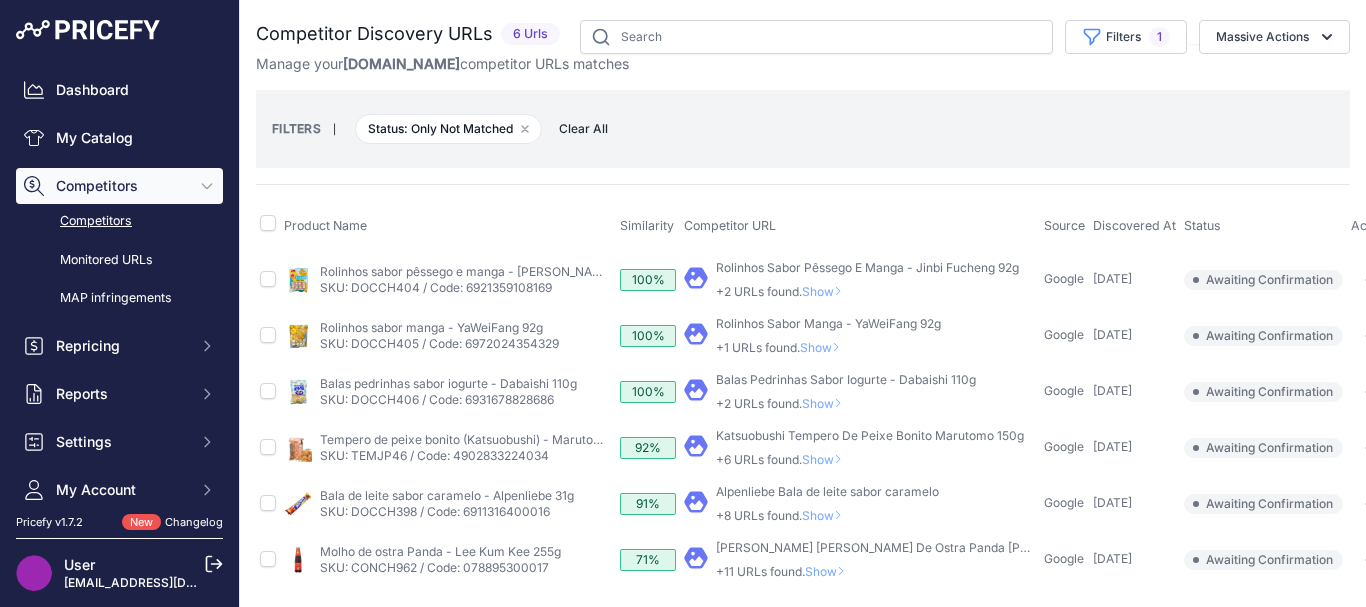 scroll, scrollTop: 37, scrollLeft: 0, axis: vertical 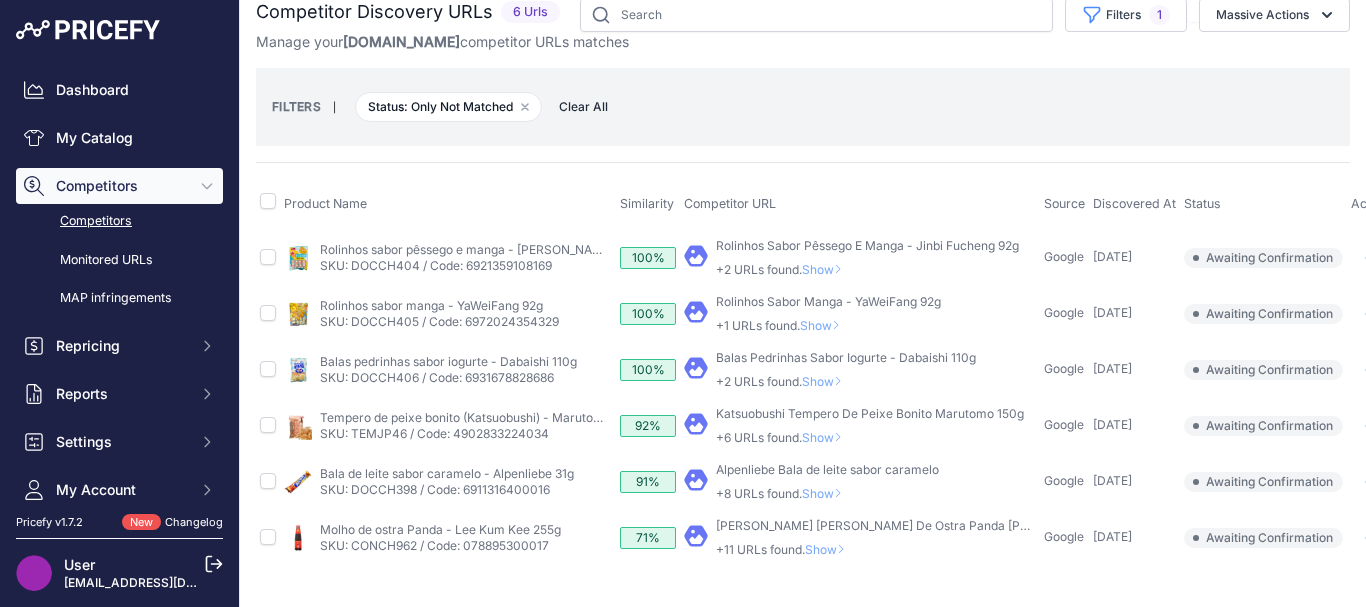 click on "Show" at bounding box center (829, 549) 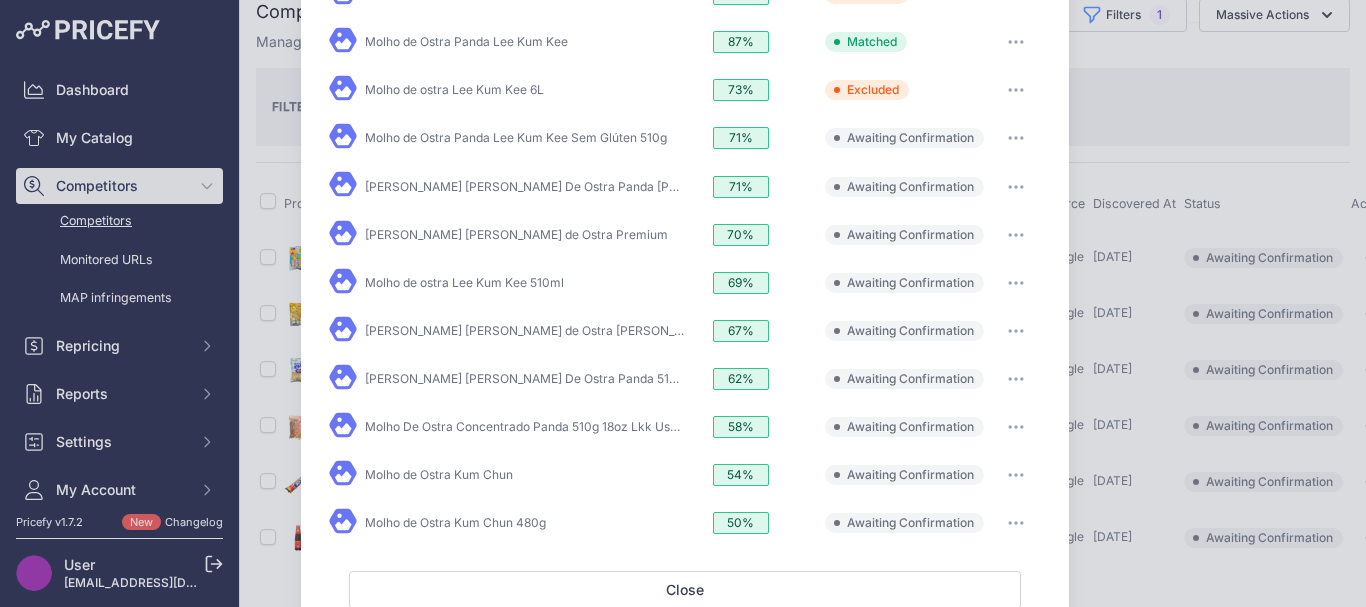 scroll, scrollTop: 100, scrollLeft: 0, axis: vertical 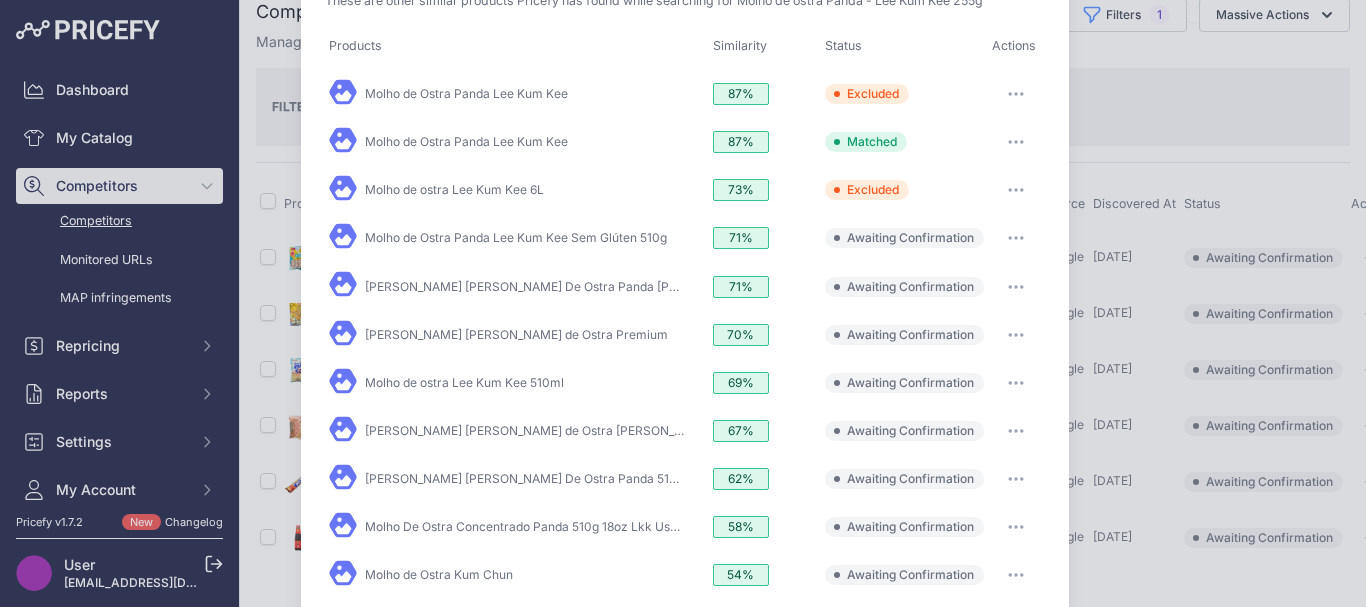 click at bounding box center (1016, 238) 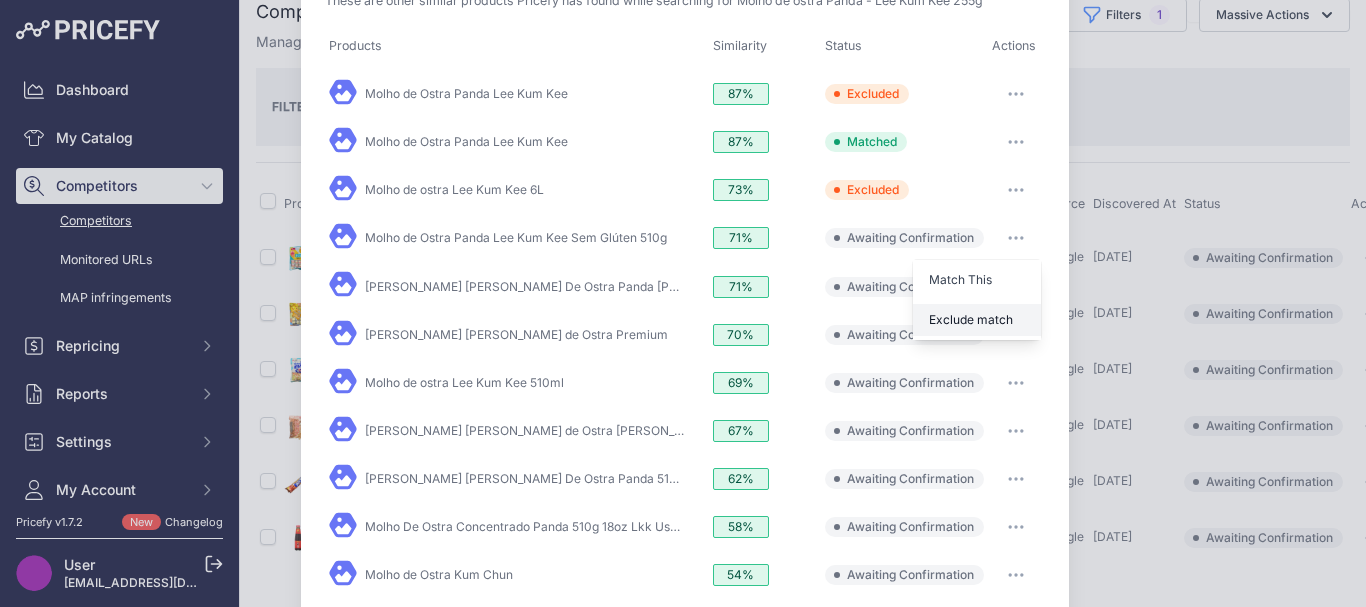 click on "Exclude match" at bounding box center [977, 320] 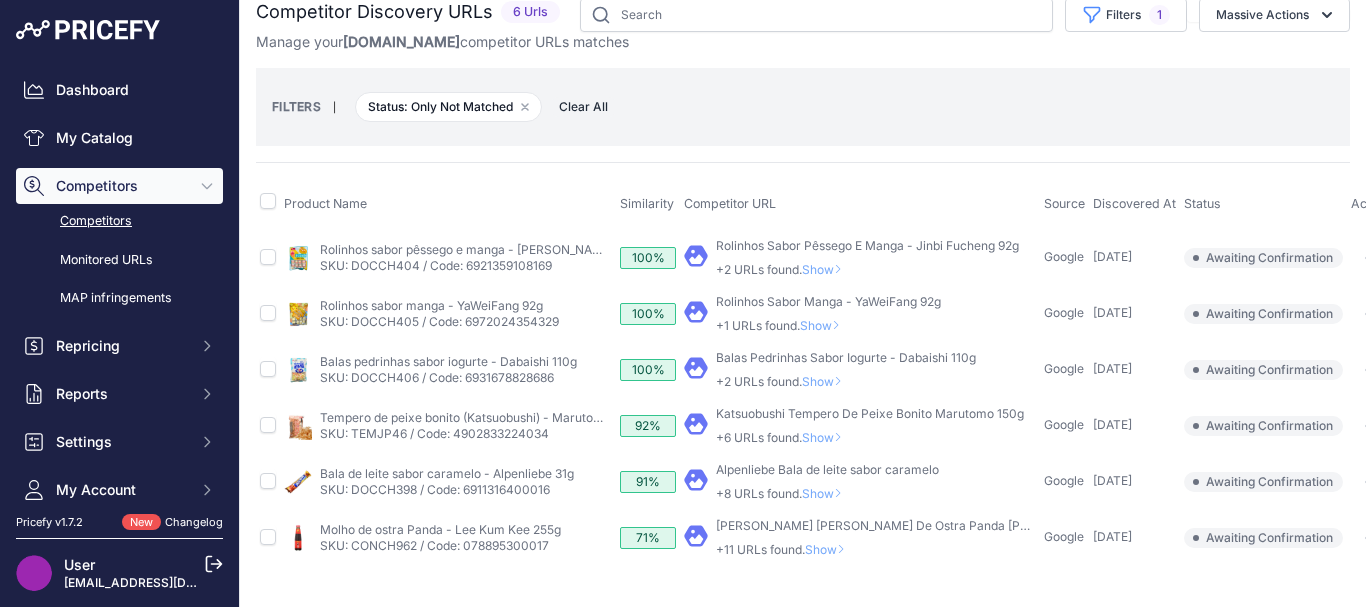 scroll, scrollTop: 37, scrollLeft: 0, axis: vertical 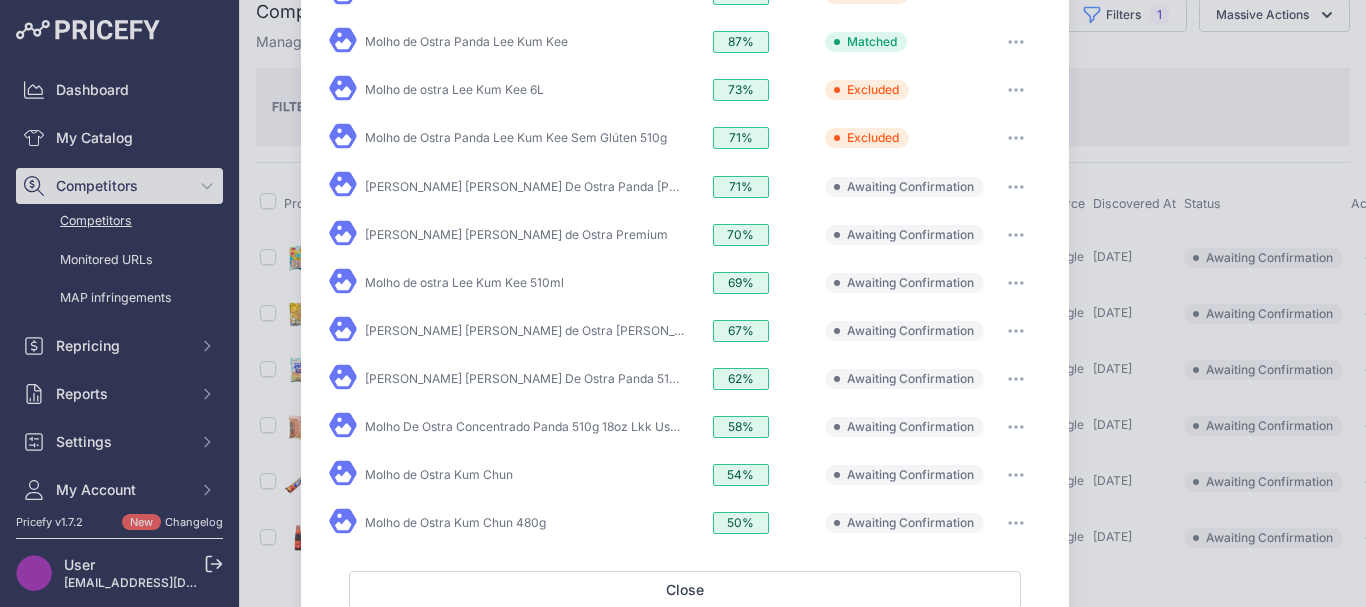 click at bounding box center (1016, 187) 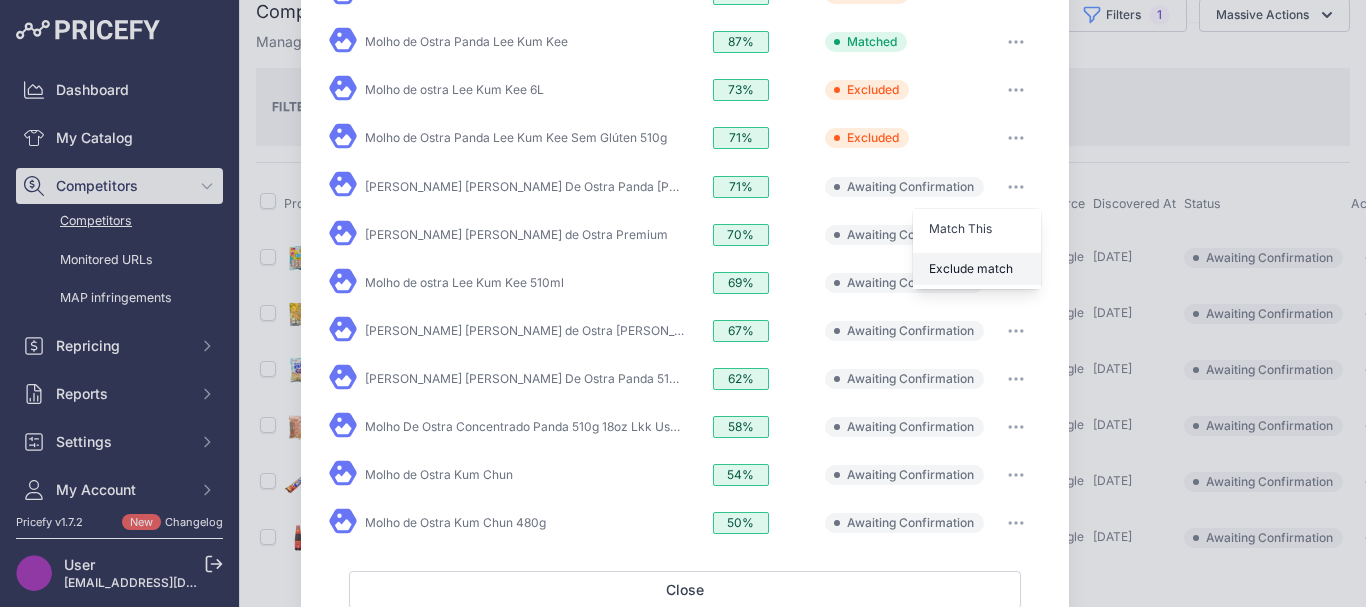 click on "Exclude match" at bounding box center (977, 269) 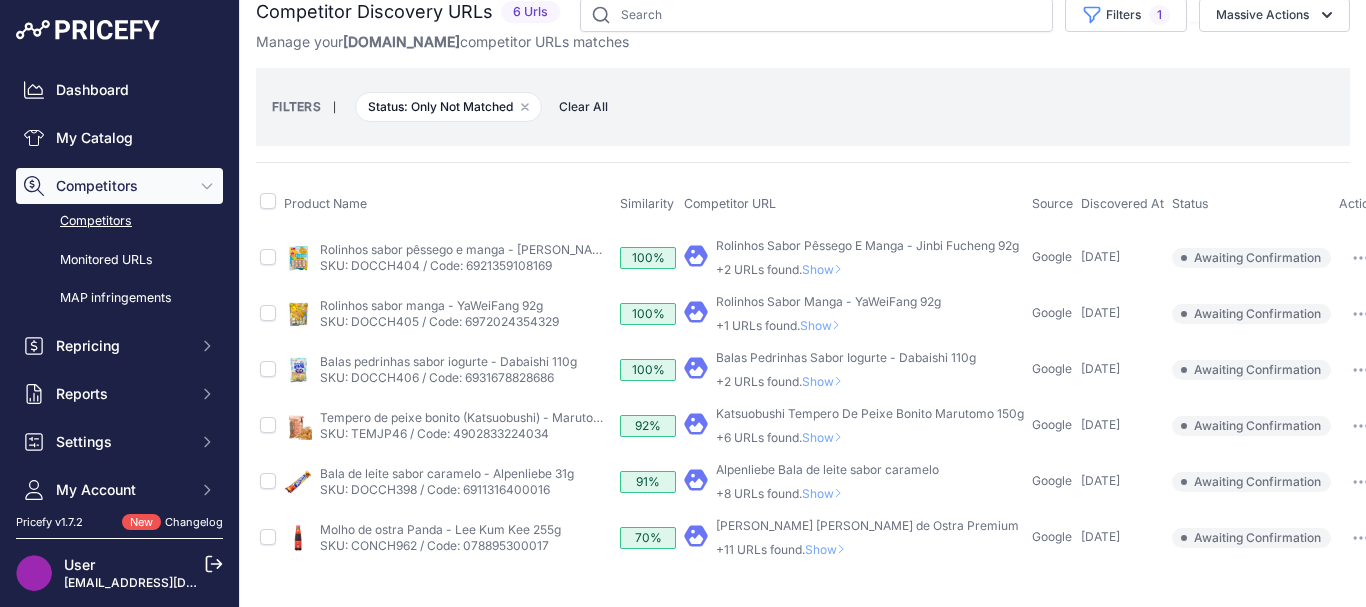scroll, scrollTop: 37, scrollLeft: 0, axis: vertical 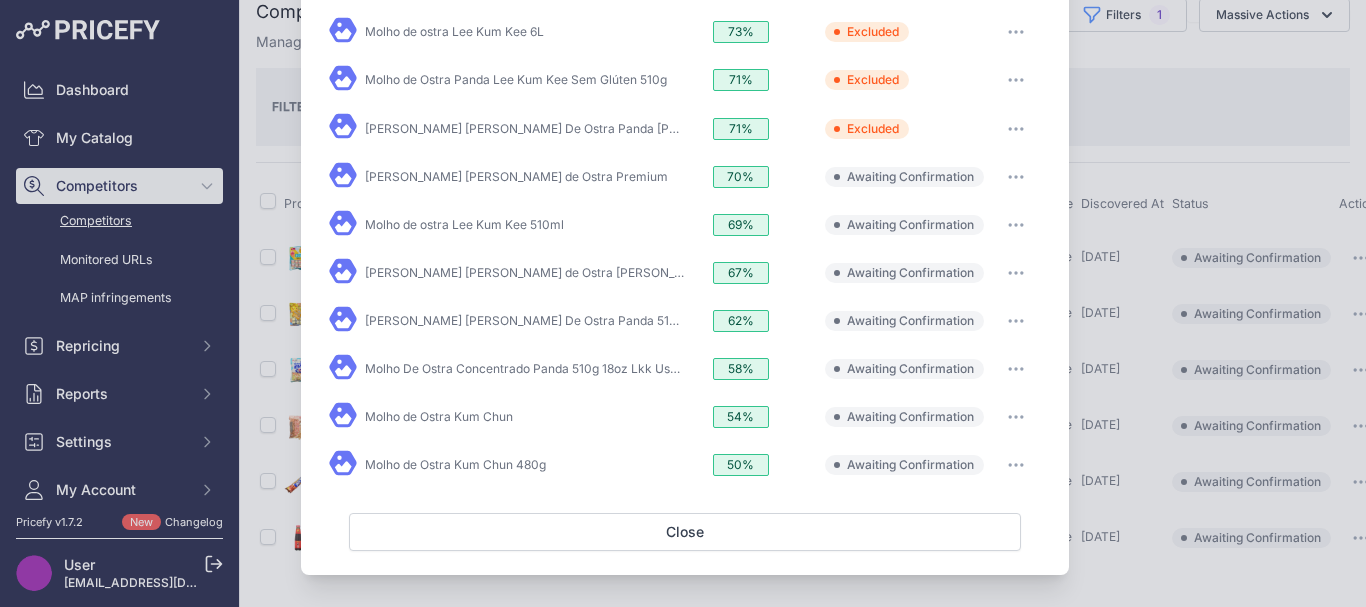 click at bounding box center (1016, 177) 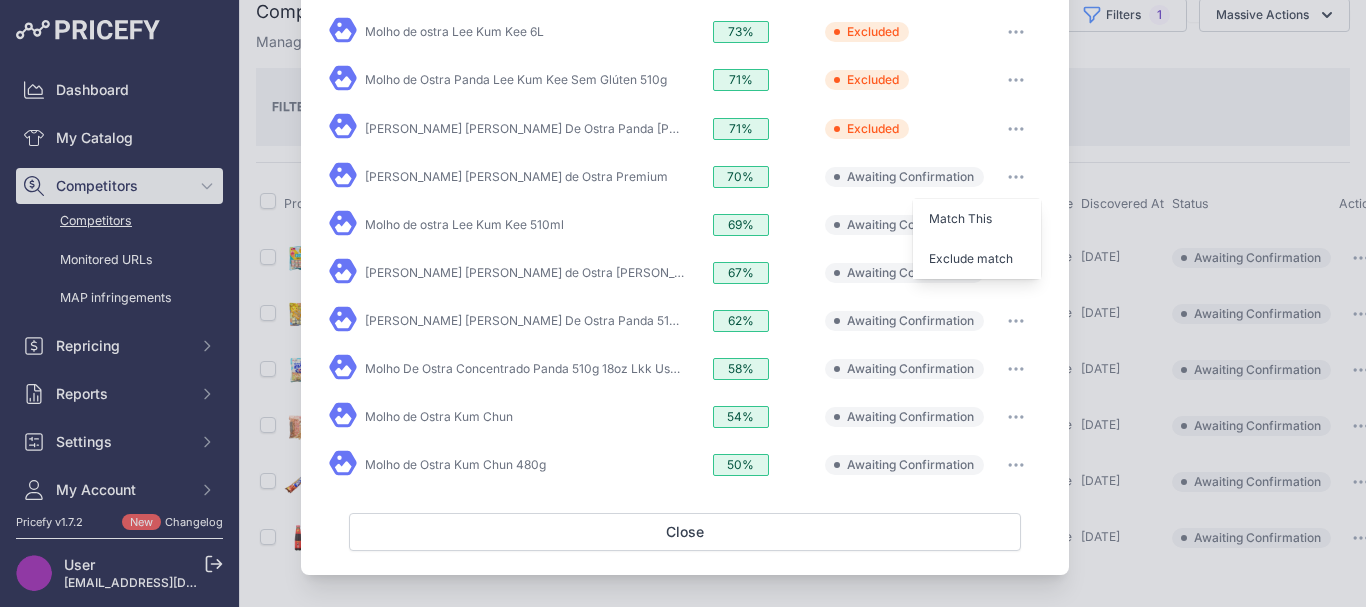 click on "Matched
Disabled
Excluded
Awaiting Confirmation" at bounding box center [904, 273] 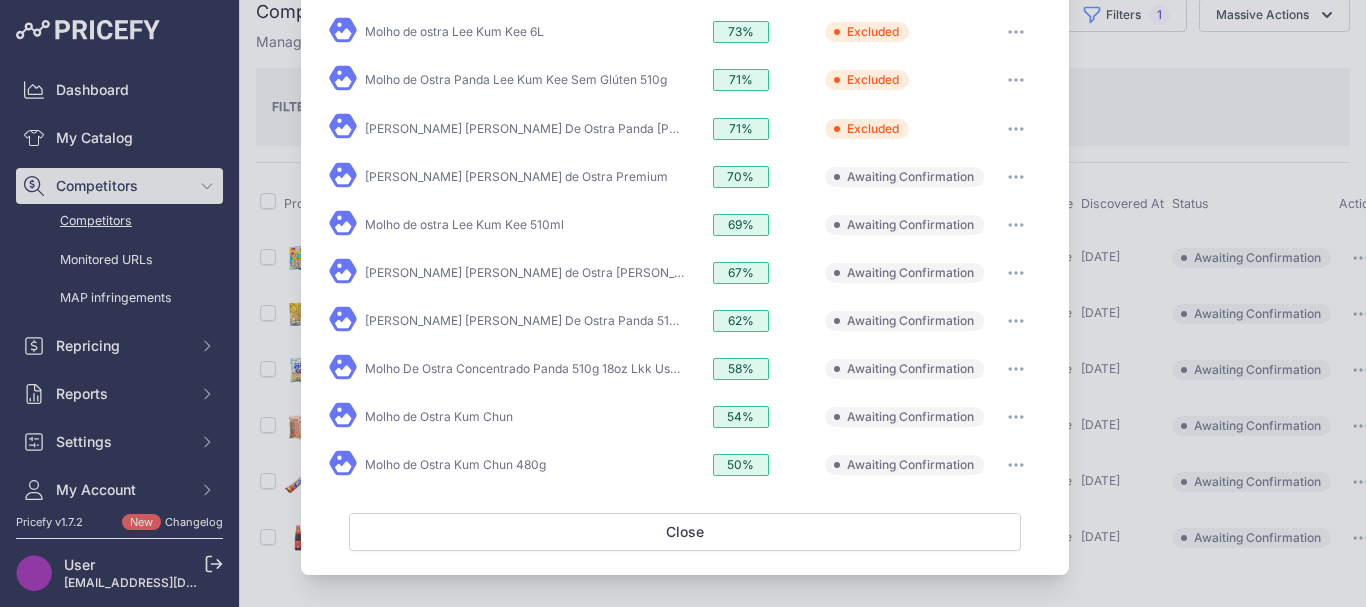 click 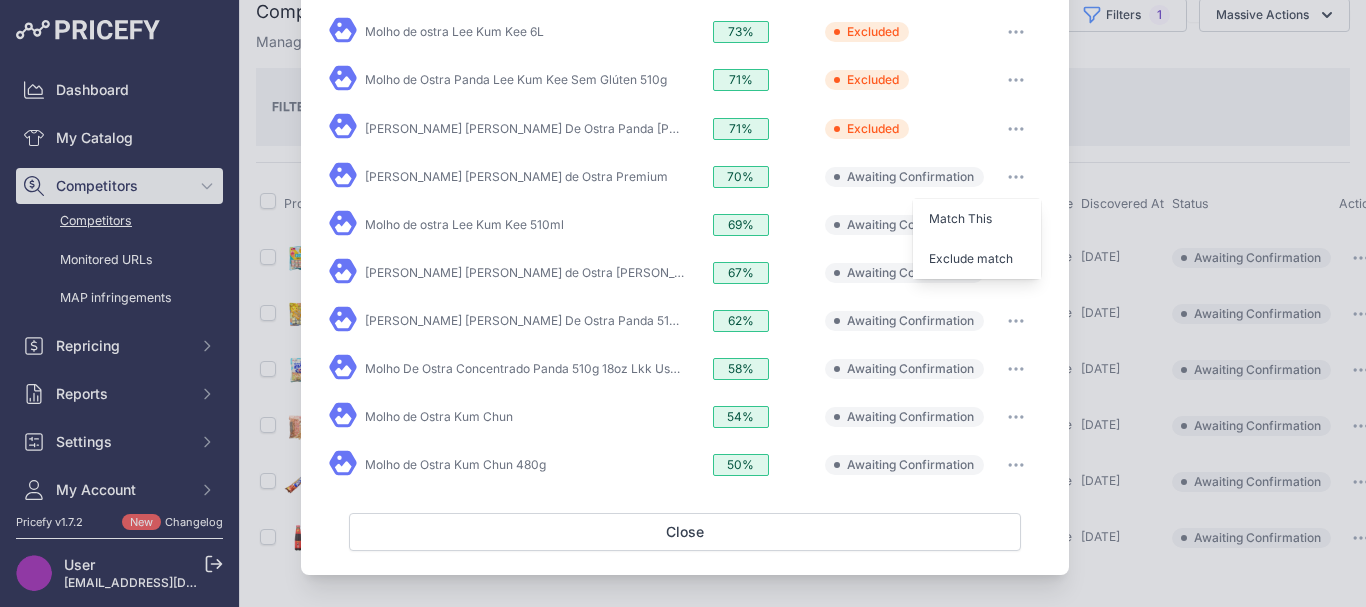 click on "Match This" at bounding box center (977, 219) 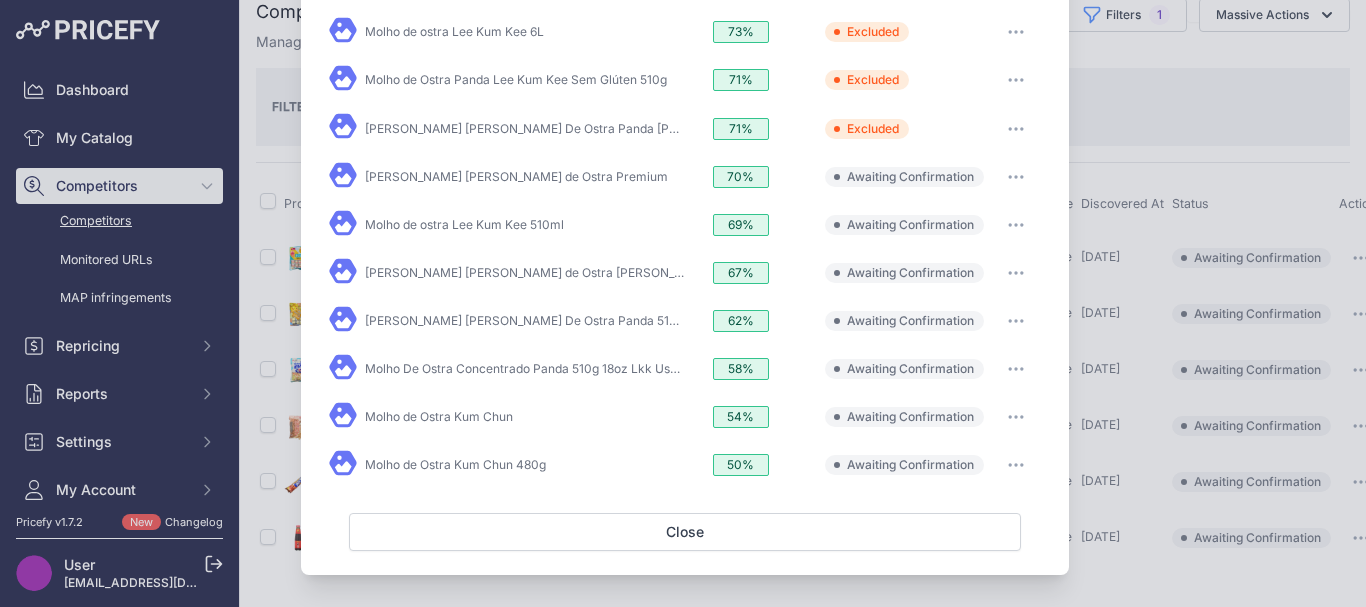 click at bounding box center [1016, 177] 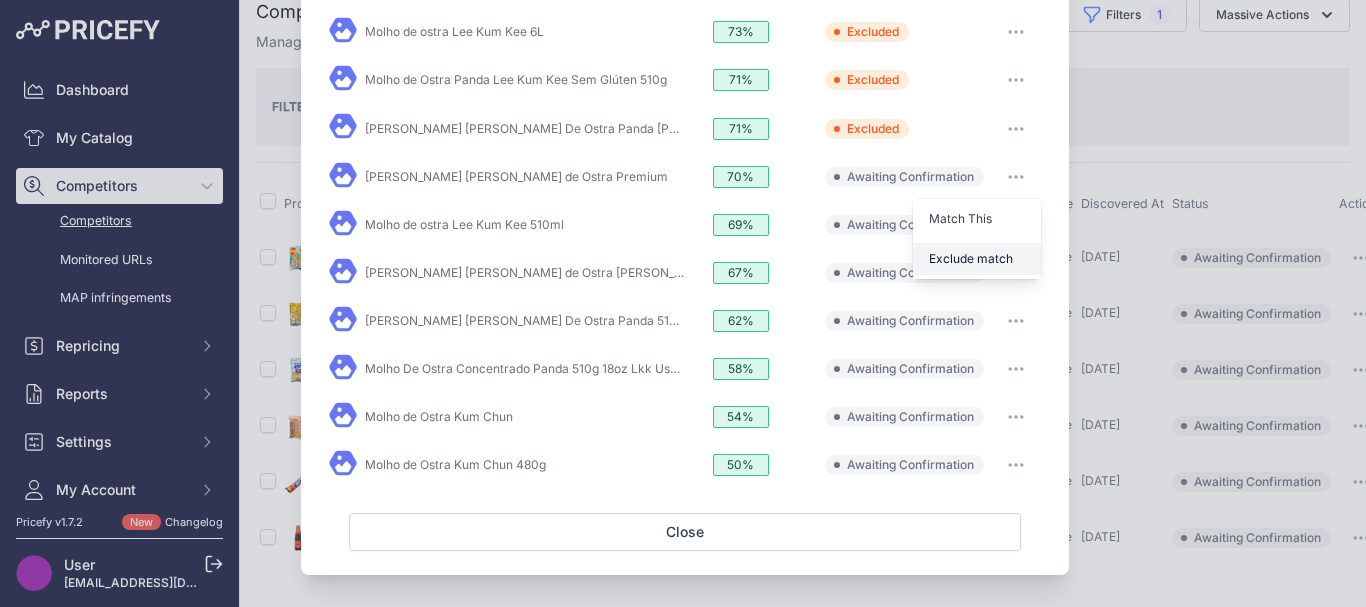 click on "Exclude match" at bounding box center [971, 258] 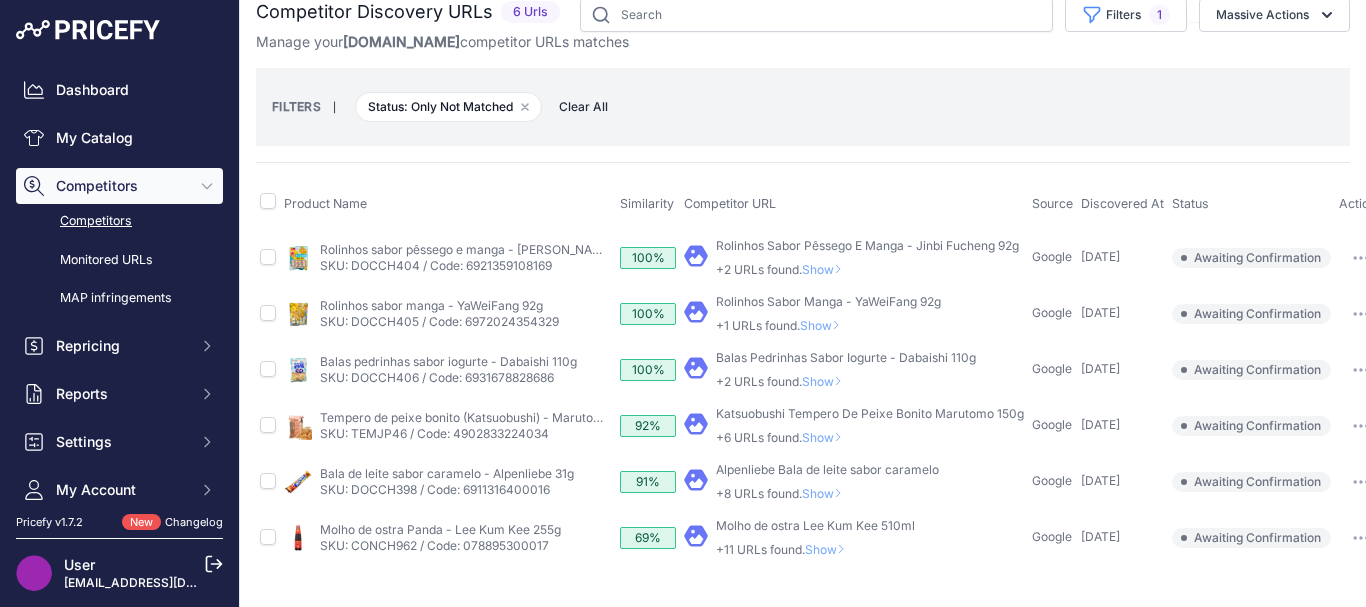 scroll, scrollTop: 37, scrollLeft: 0, axis: vertical 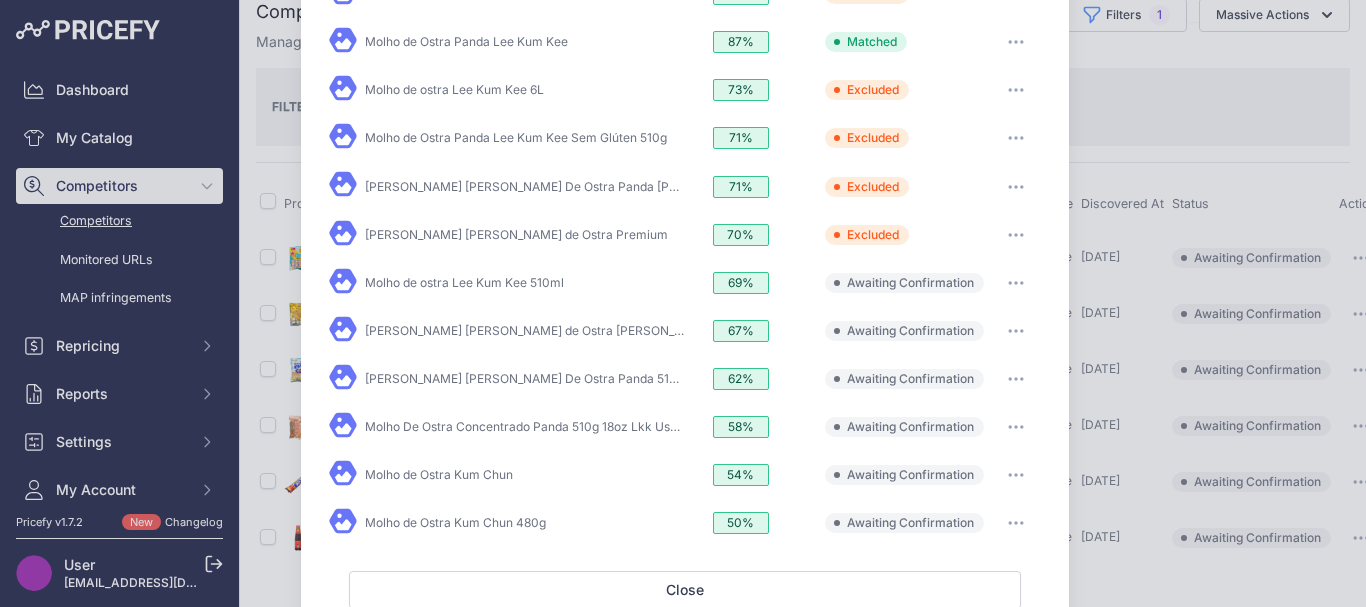 click at bounding box center [1016, 283] 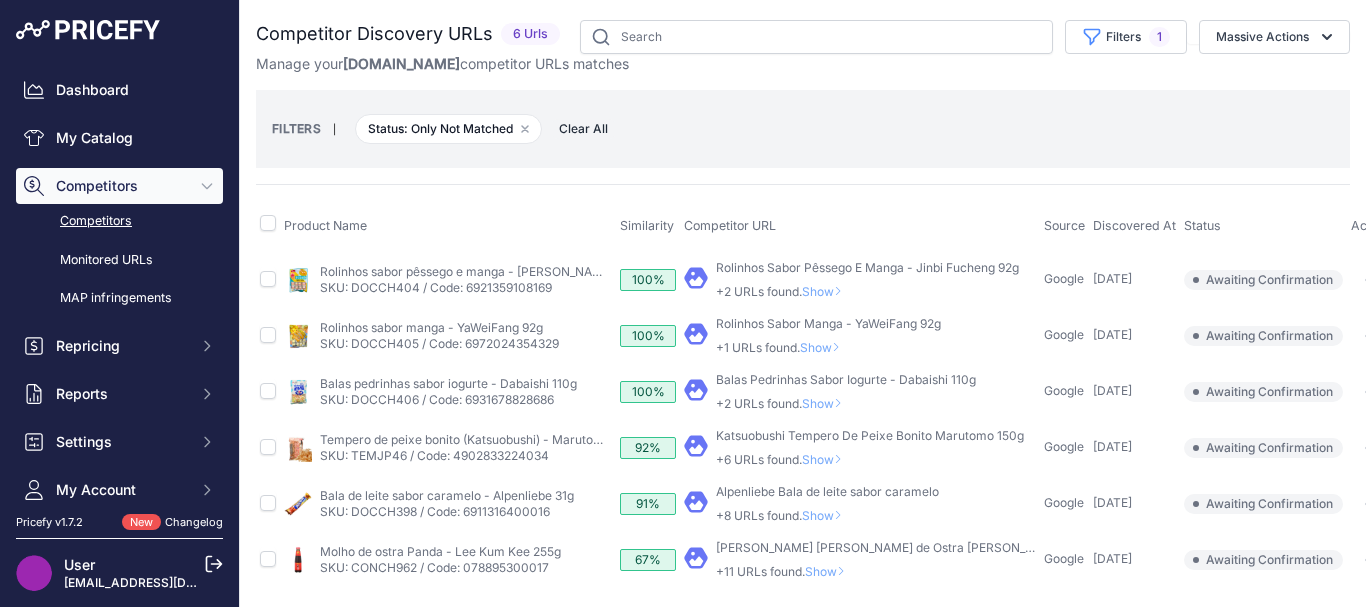 scroll, scrollTop: 37, scrollLeft: 0, axis: vertical 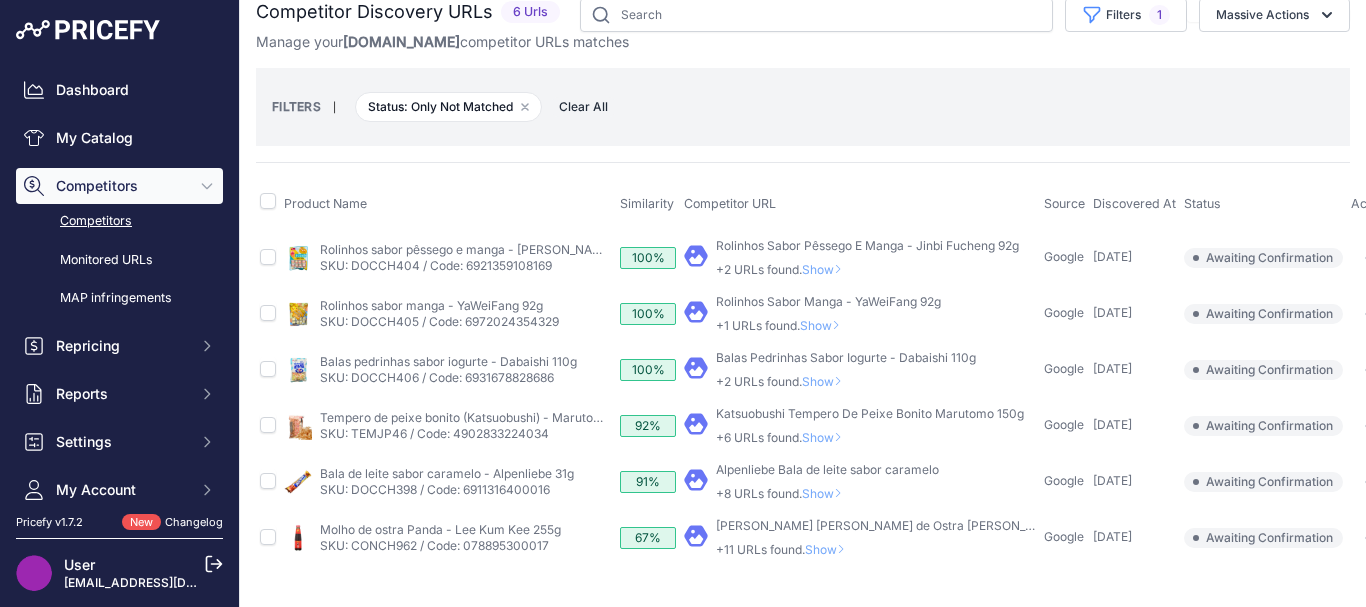 click on "Show" at bounding box center [829, 549] 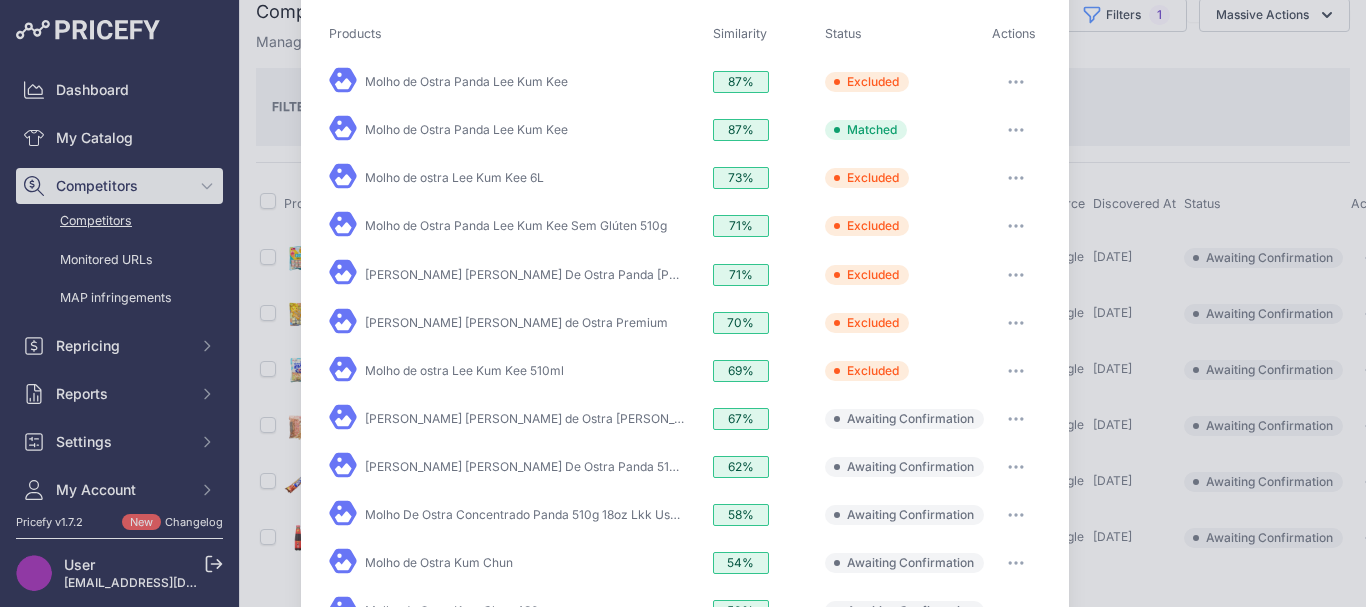 scroll, scrollTop: 258, scrollLeft: 0, axis: vertical 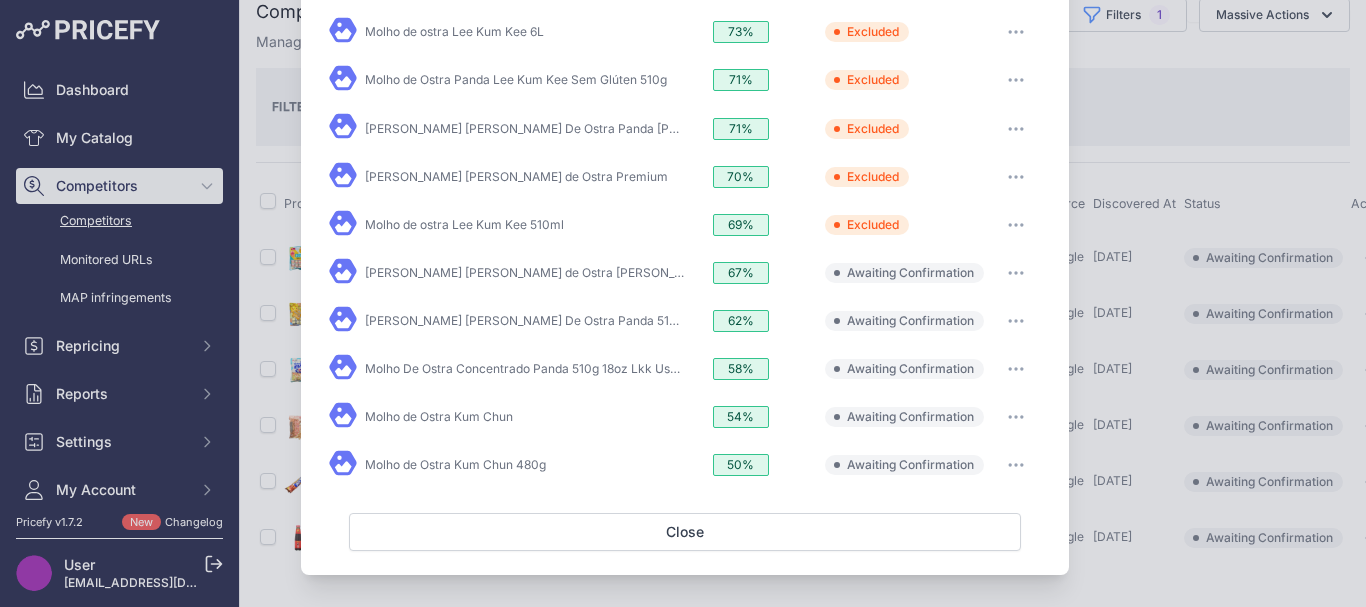 click at bounding box center (1016, 273) 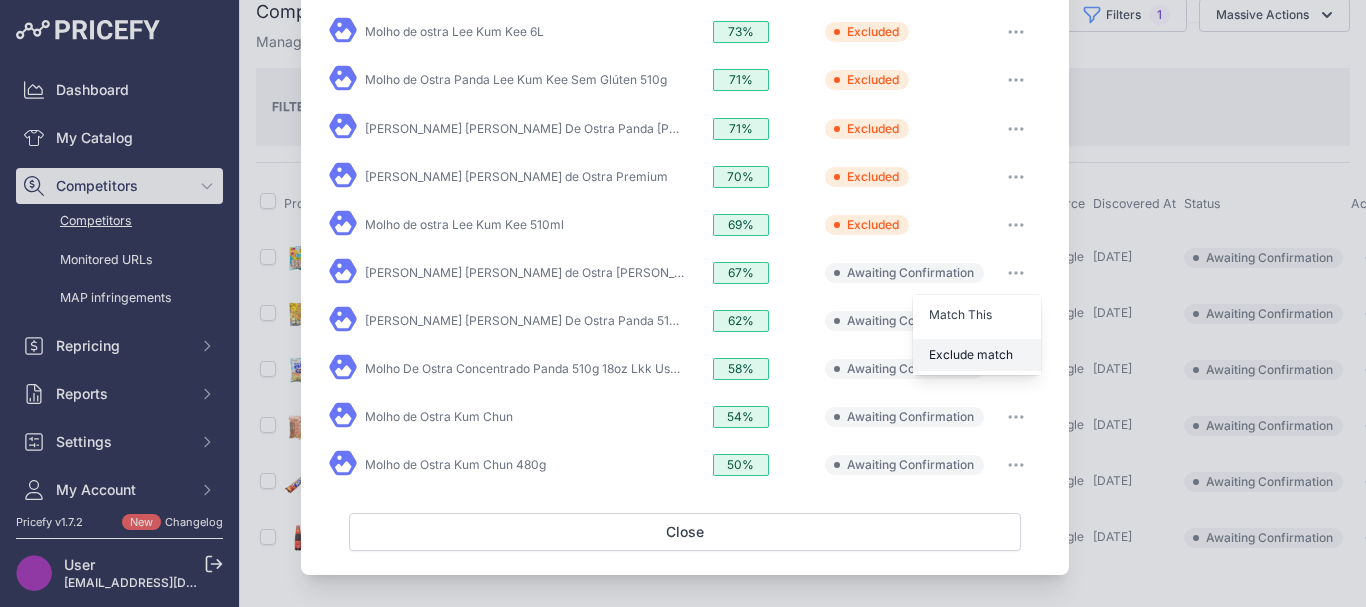 click on "Exclude match" at bounding box center (971, 354) 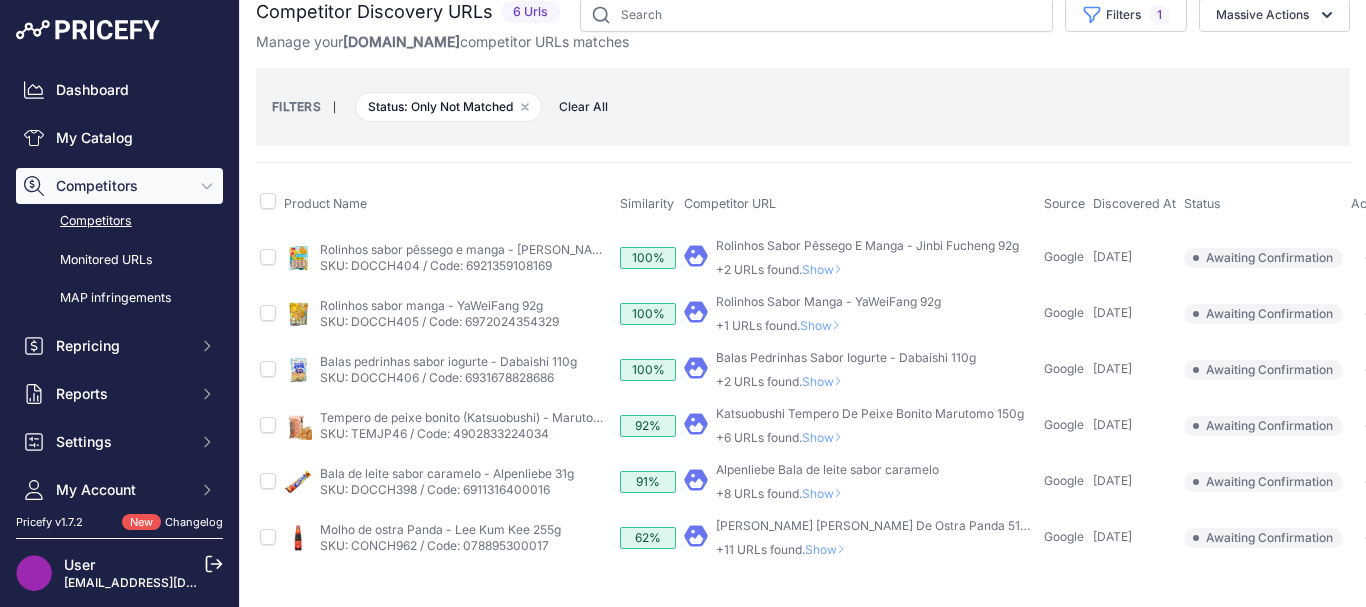 scroll, scrollTop: 37, scrollLeft: 0, axis: vertical 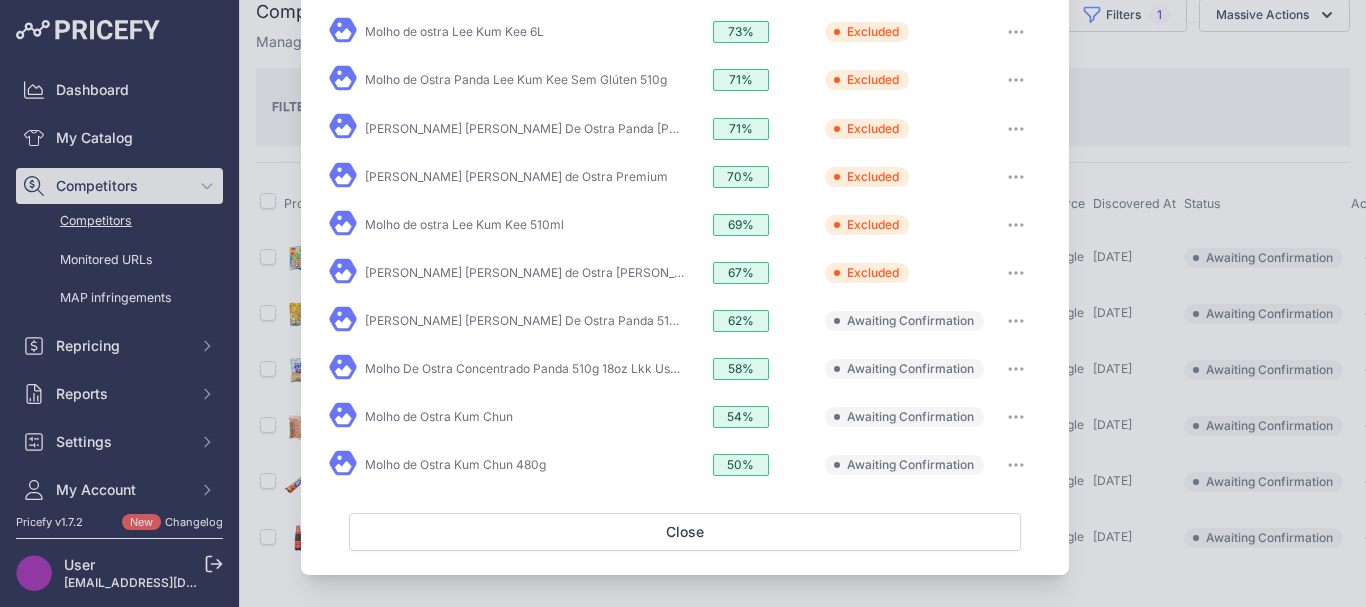 click on "Edit Match" at bounding box center (1016, 321) 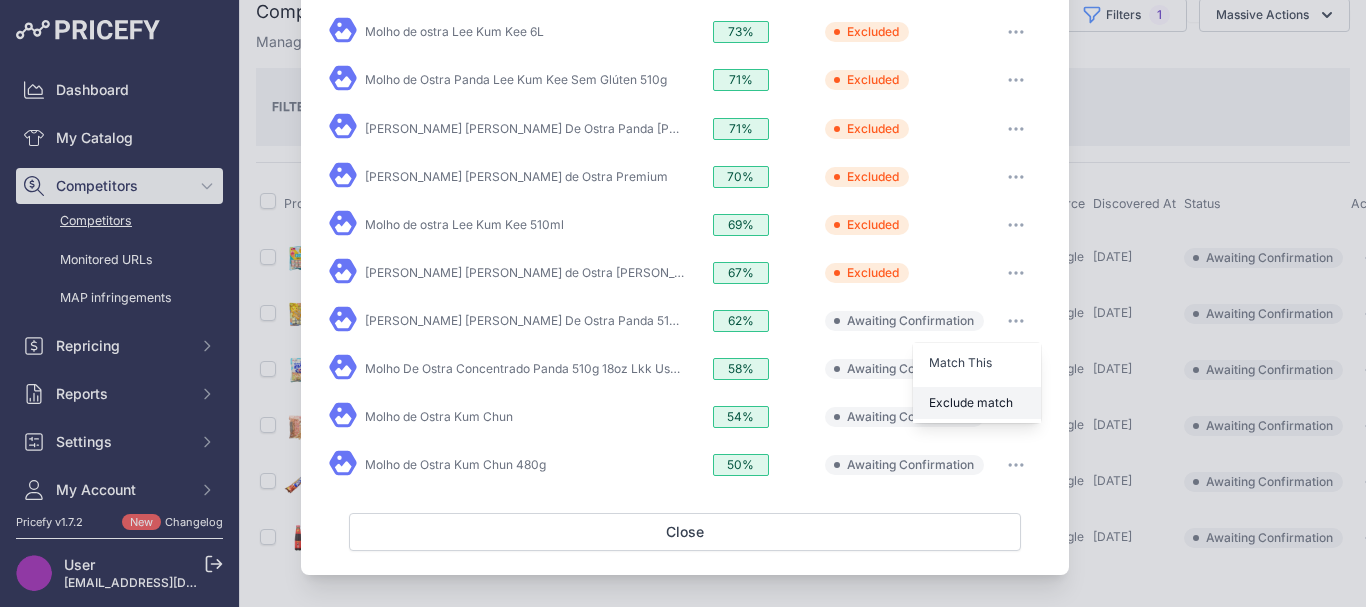 click on "Exclude match" at bounding box center (971, 402) 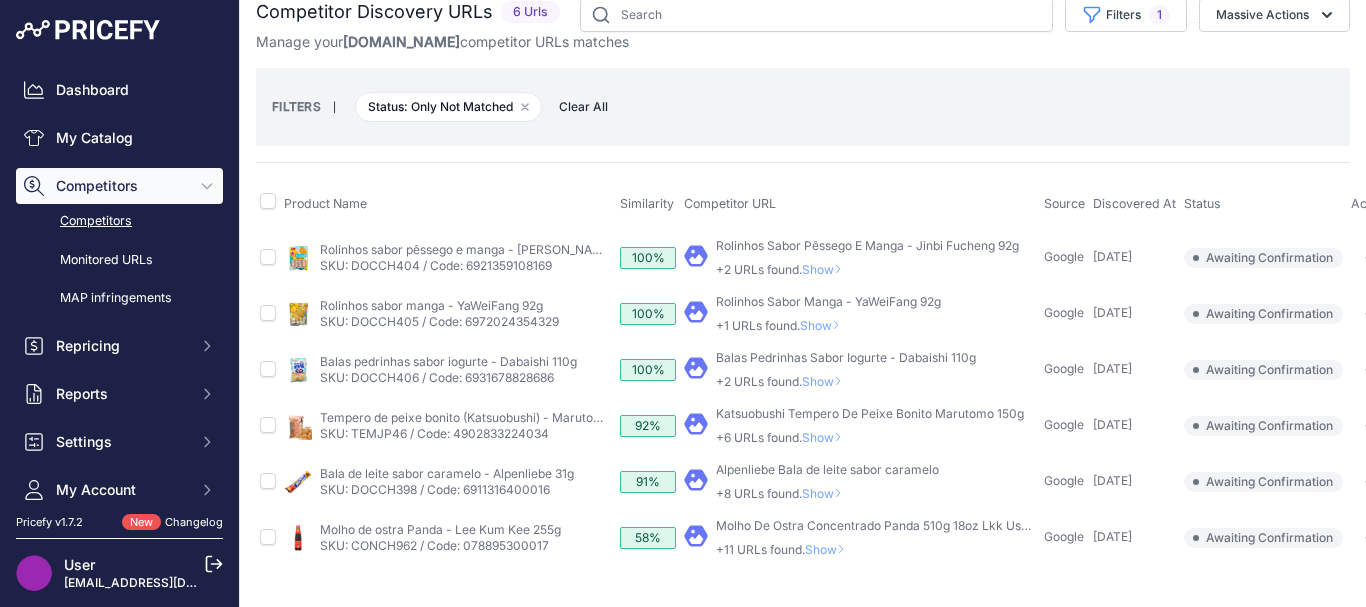 scroll, scrollTop: 37, scrollLeft: 0, axis: vertical 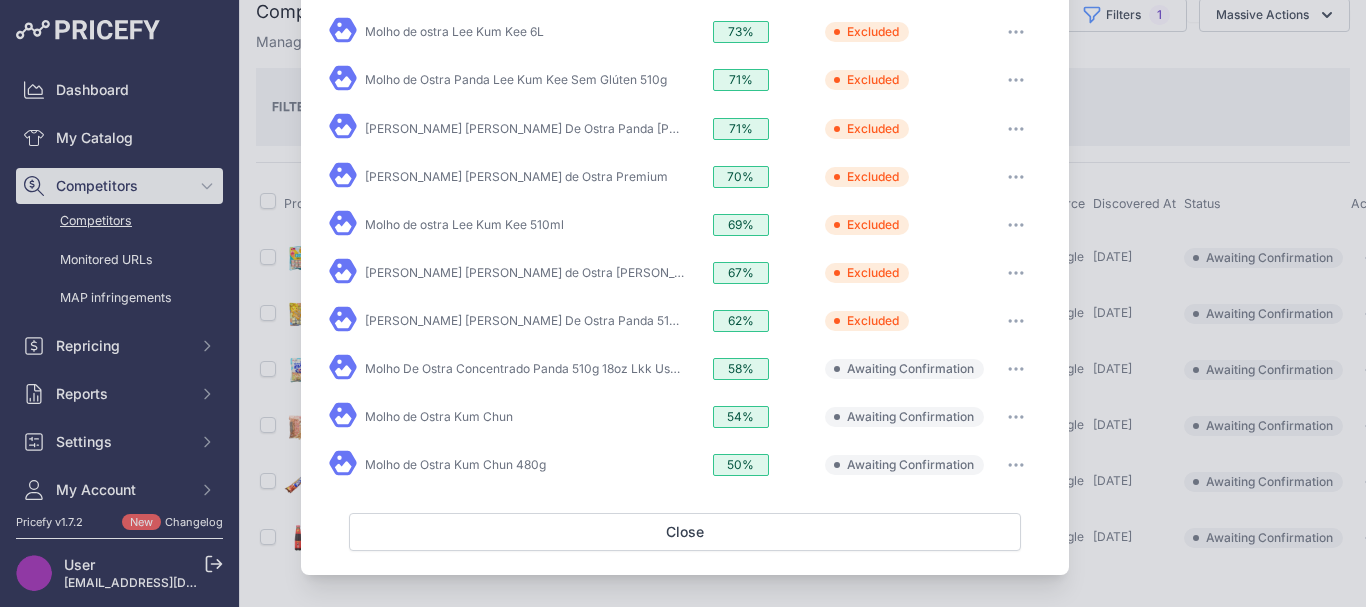 click at bounding box center (1016, 369) 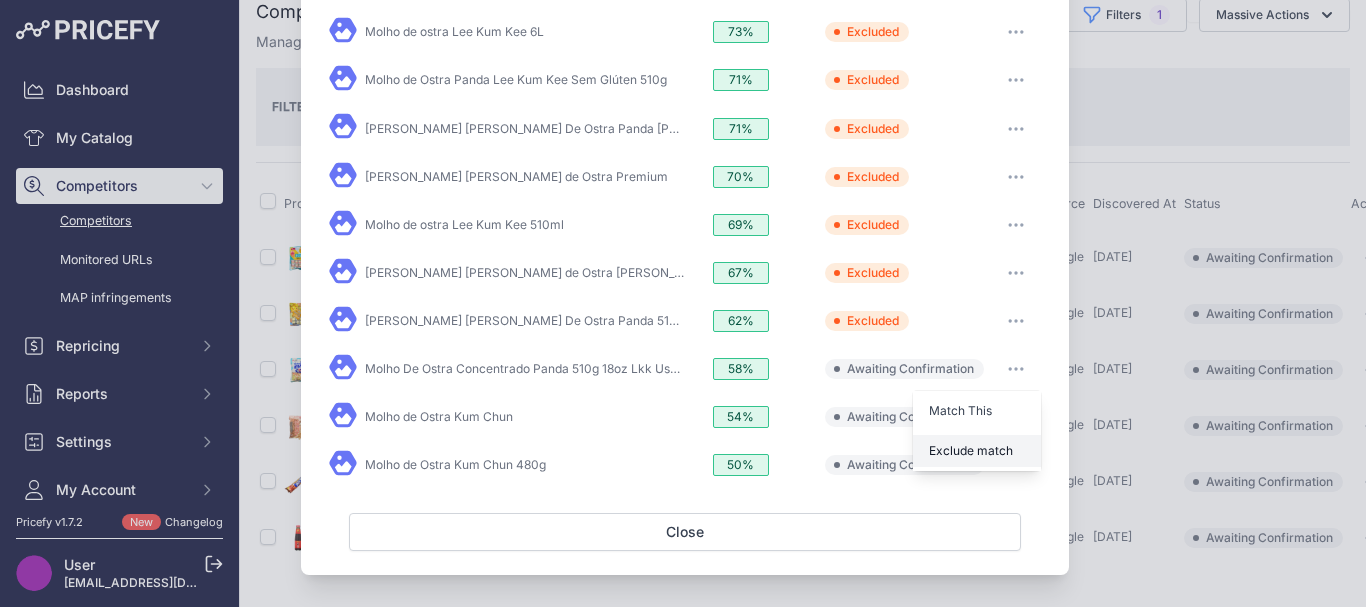 click on "Exclude match" at bounding box center [971, 450] 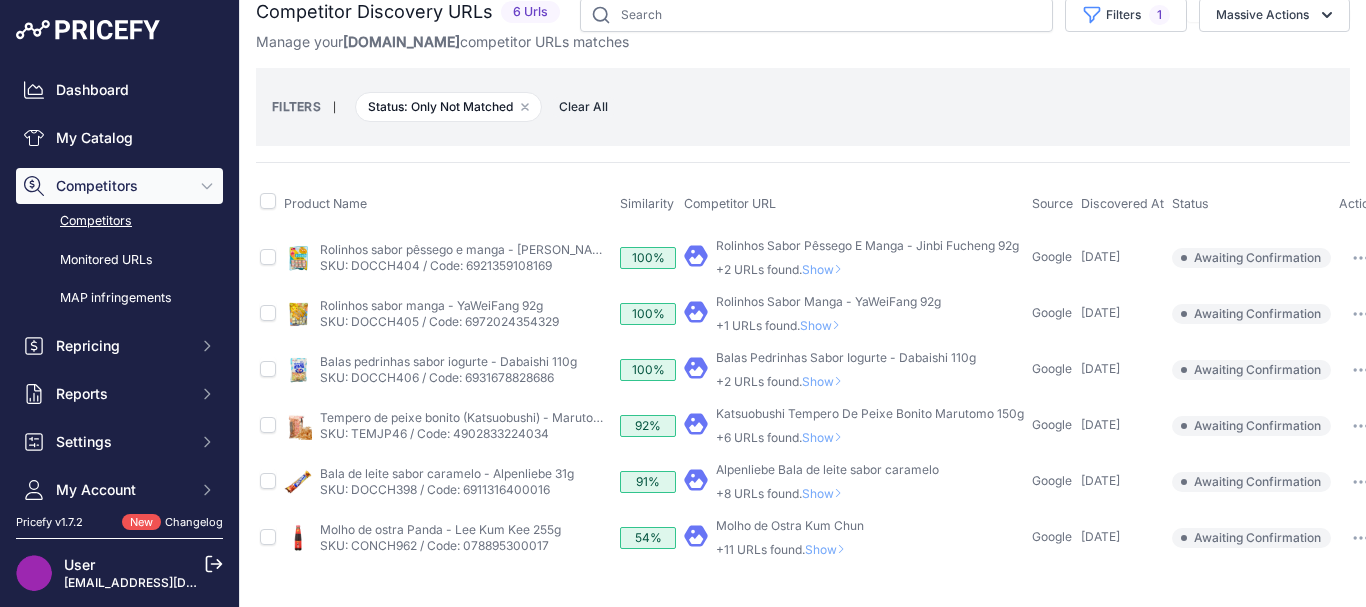 scroll, scrollTop: 37, scrollLeft: 0, axis: vertical 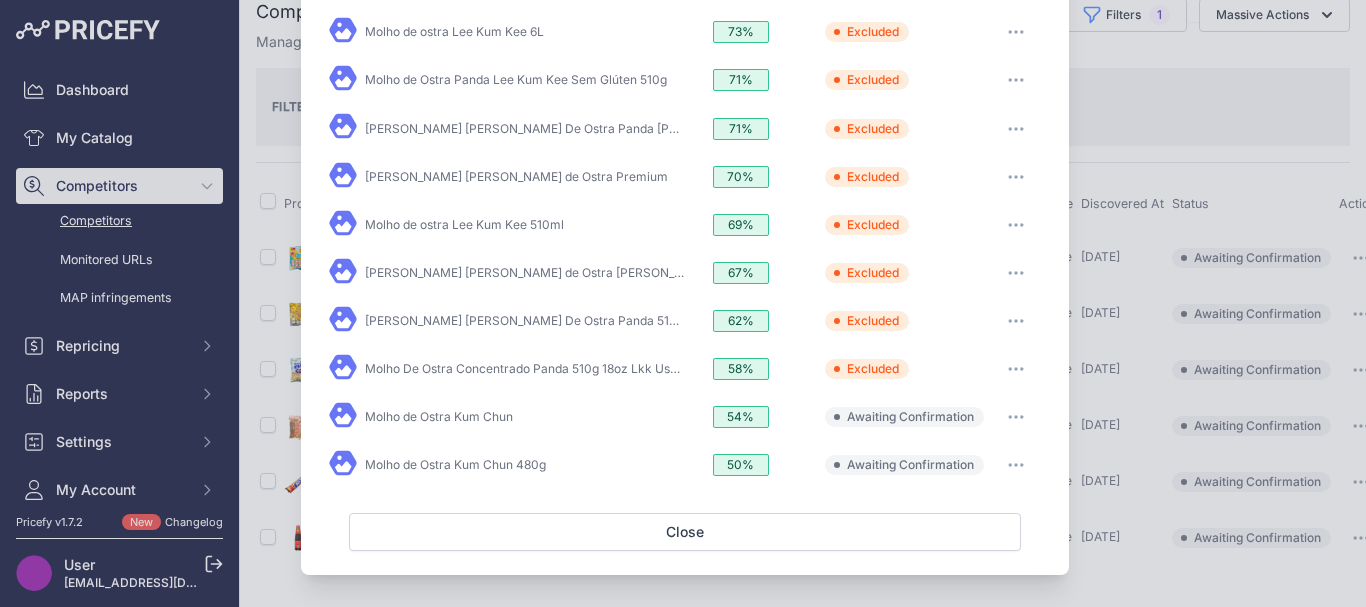 click 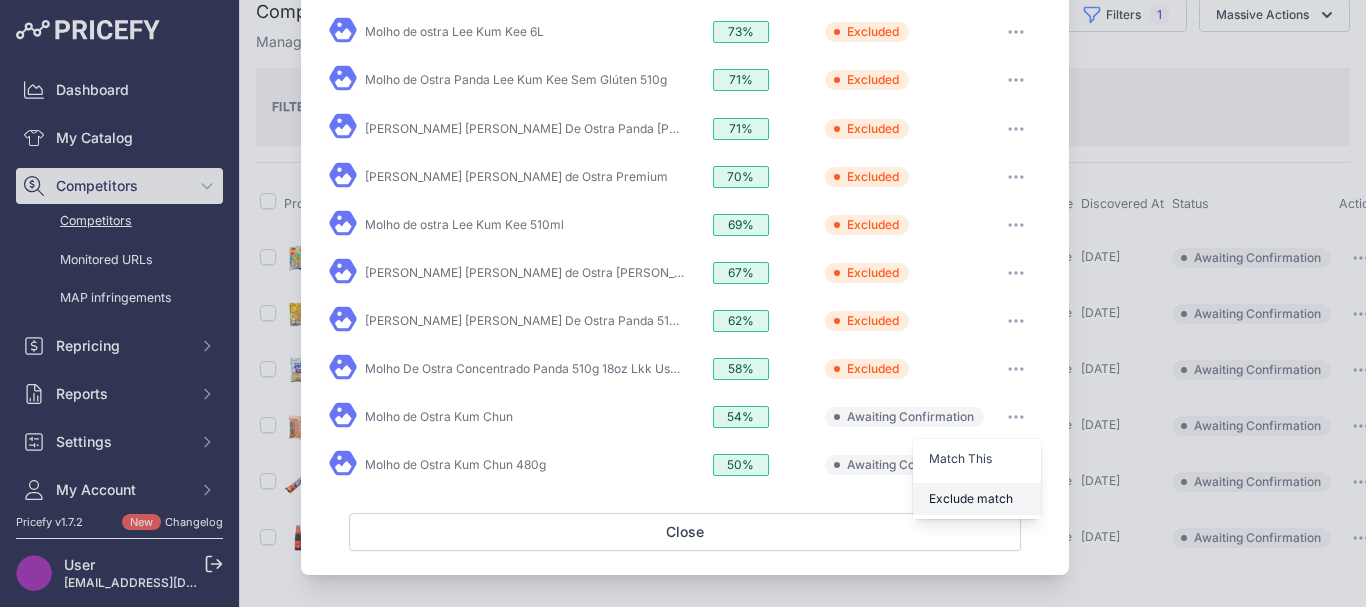 click on "Exclude match" at bounding box center (971, 498) 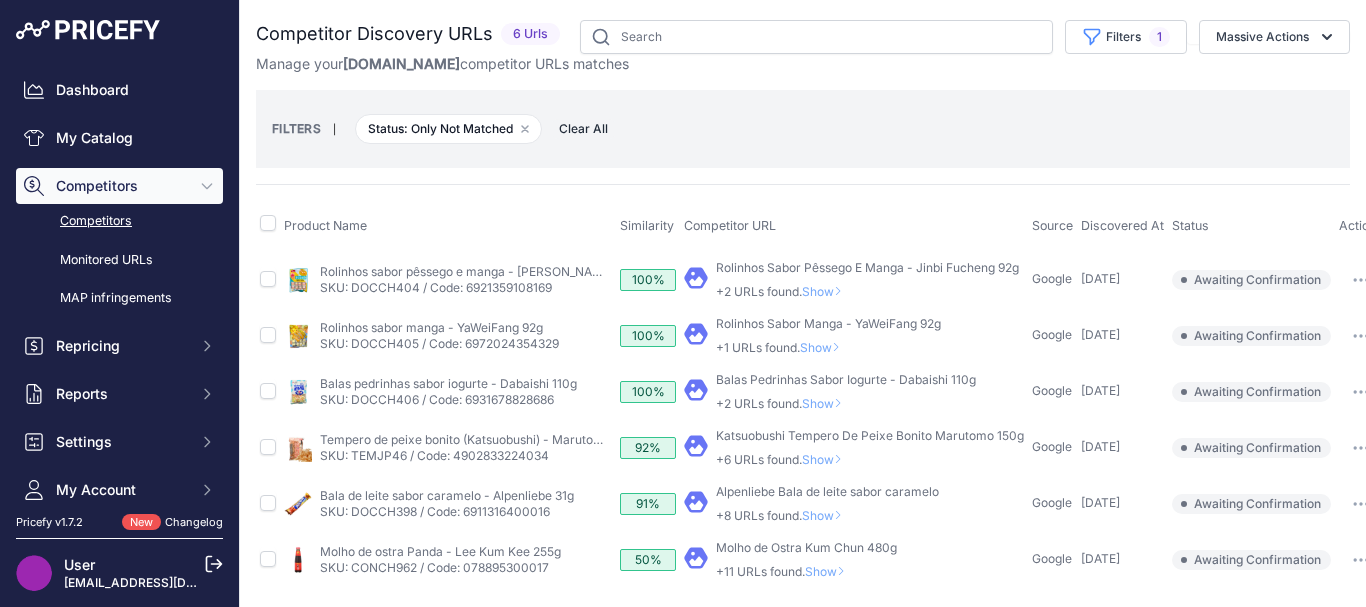 scroll, scrollTop: 37, scrollLeft: 0, axis: vertical 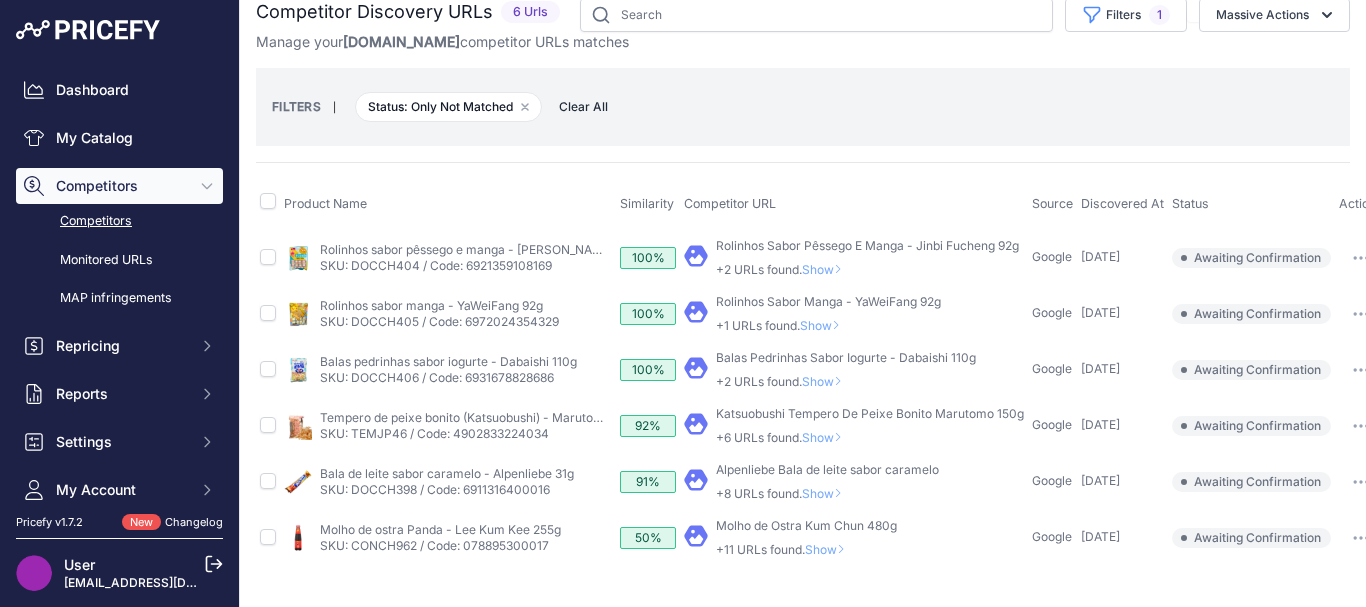 click on "Show" at bounding box center (829, 549) 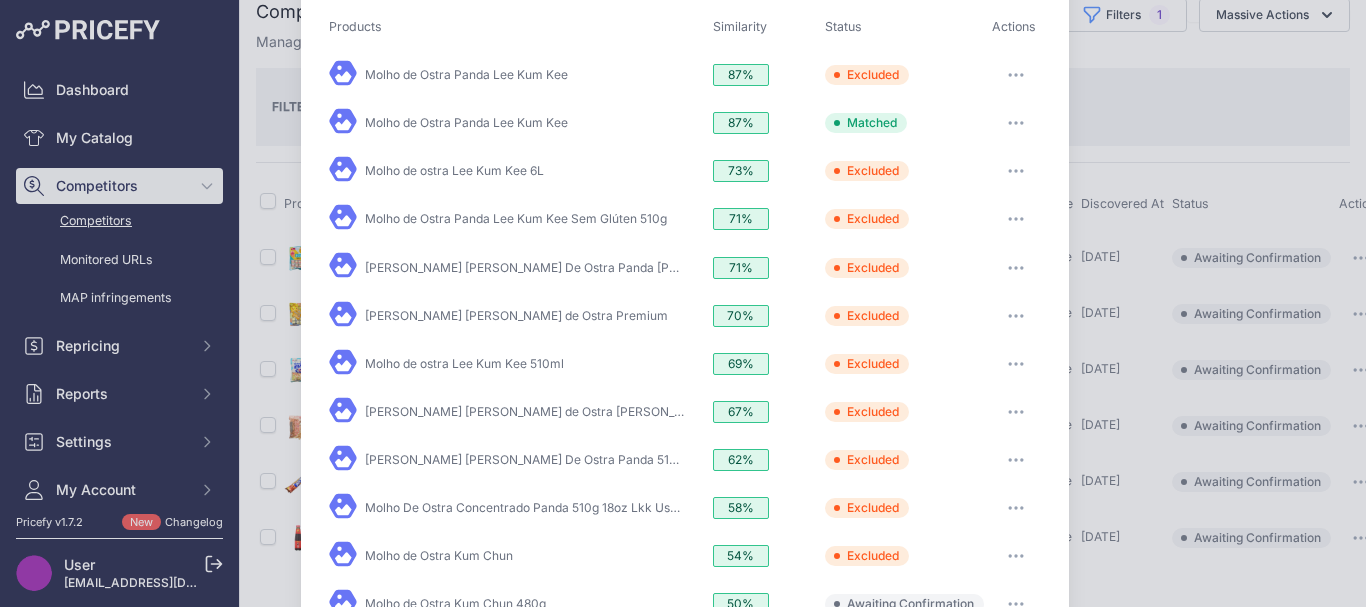 scroll, scrollTop: 258, scrollLeft: 0, axis: vertical 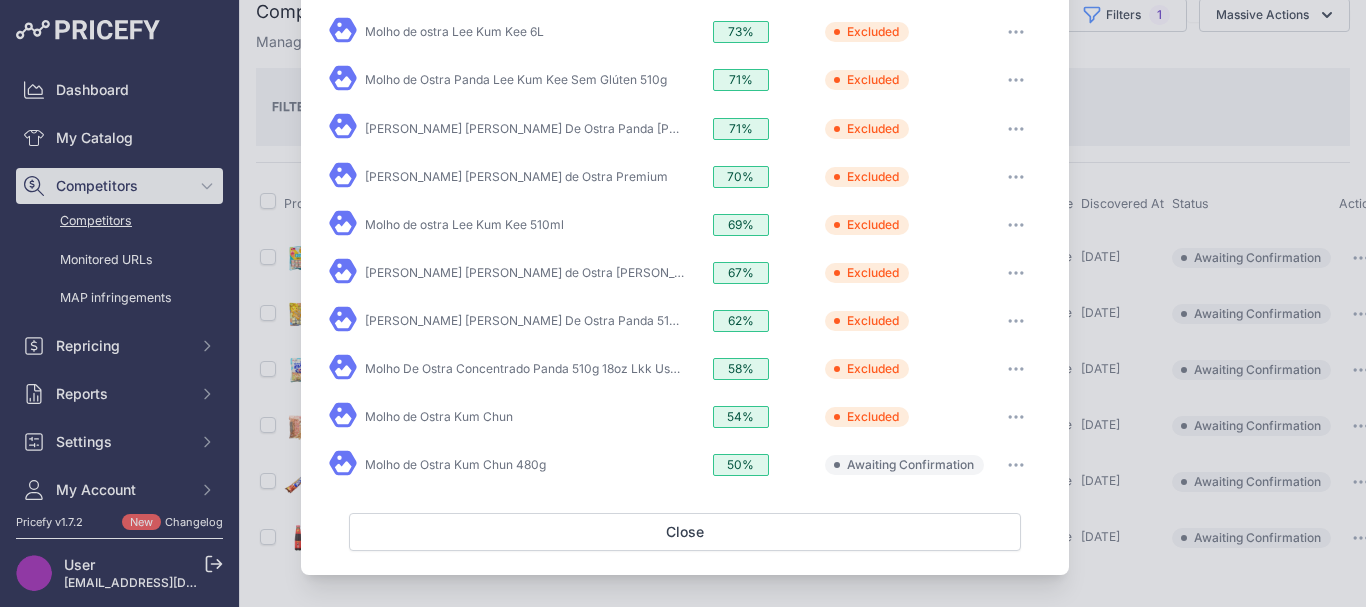 click 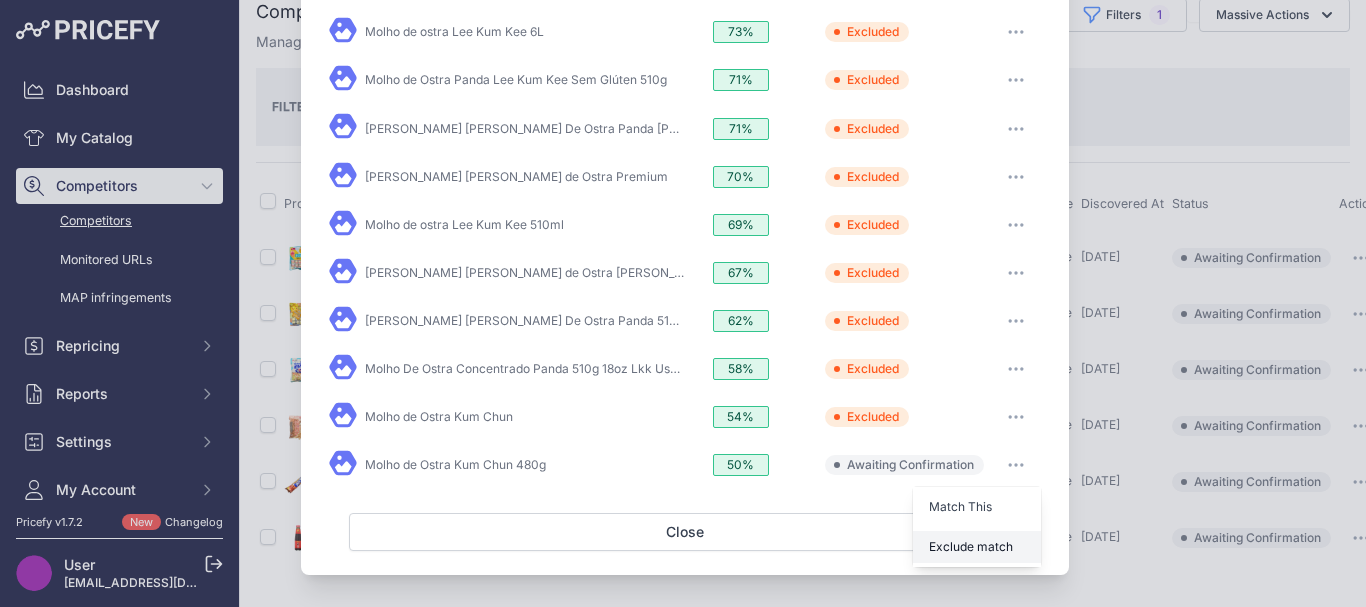click on "Exclude match" at bounding box center [971, 546] 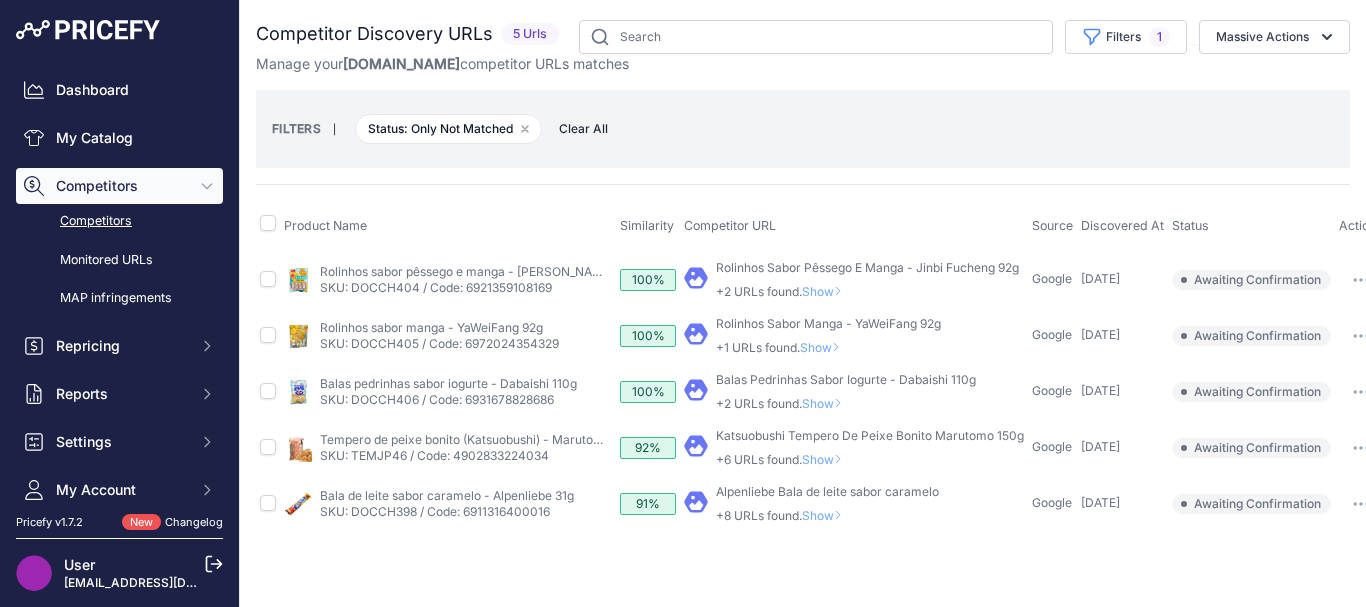 scroll, scrollTop: 0, scrollLeft: 0, axis: both 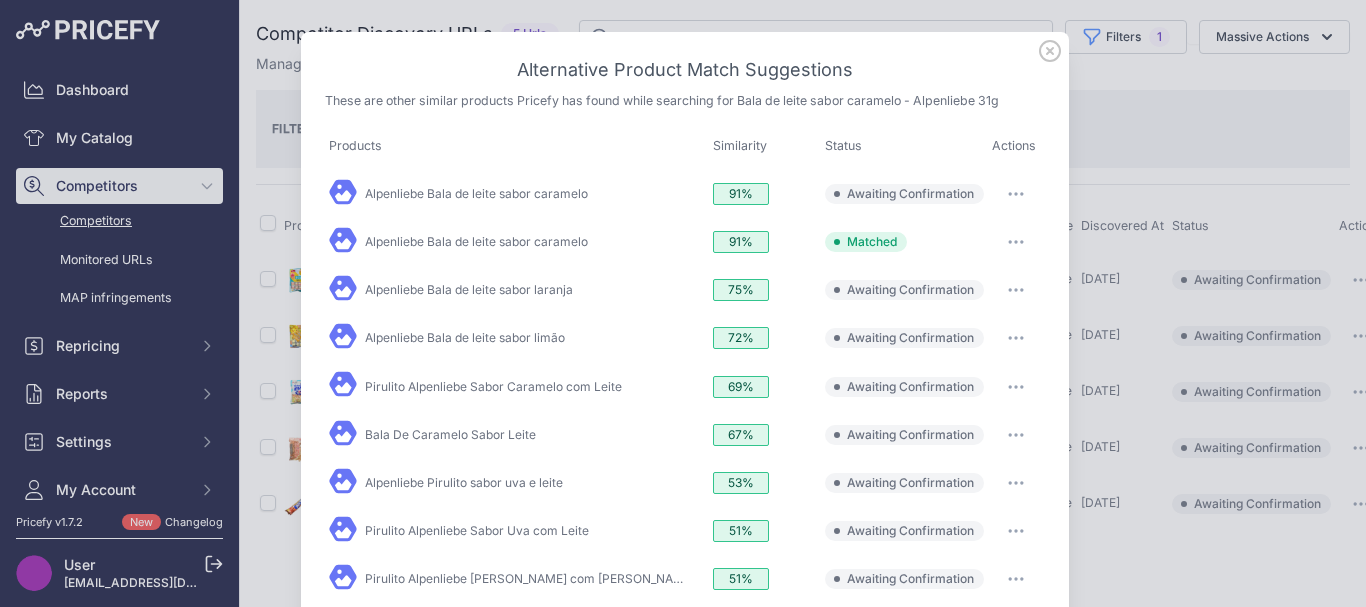 click at bounding box center (1016, 194) 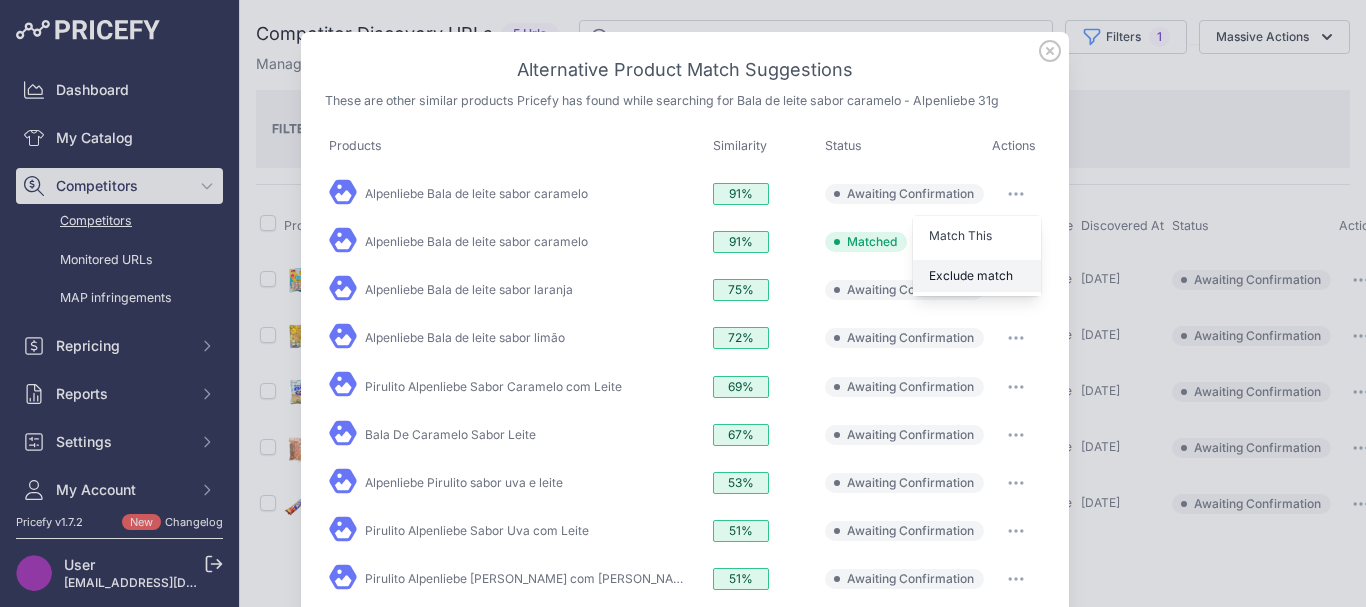 click on "Exclude match" at bounding box center [977, 276] 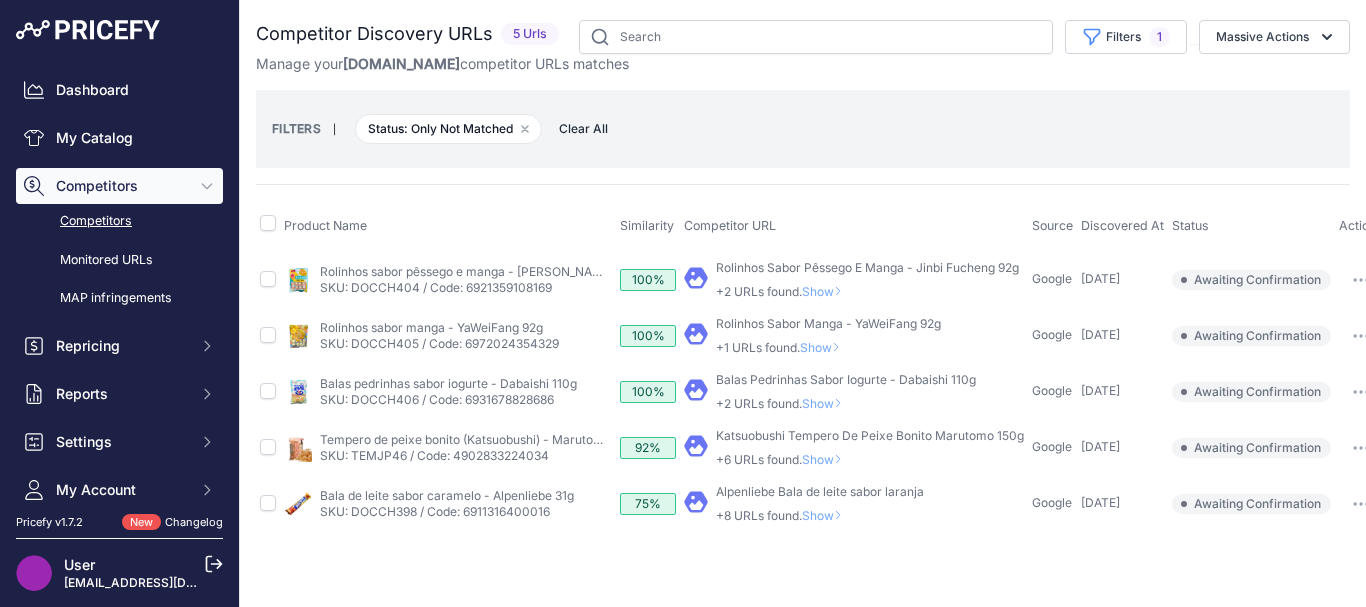 click on "Show" at bounding box center (826, 515) 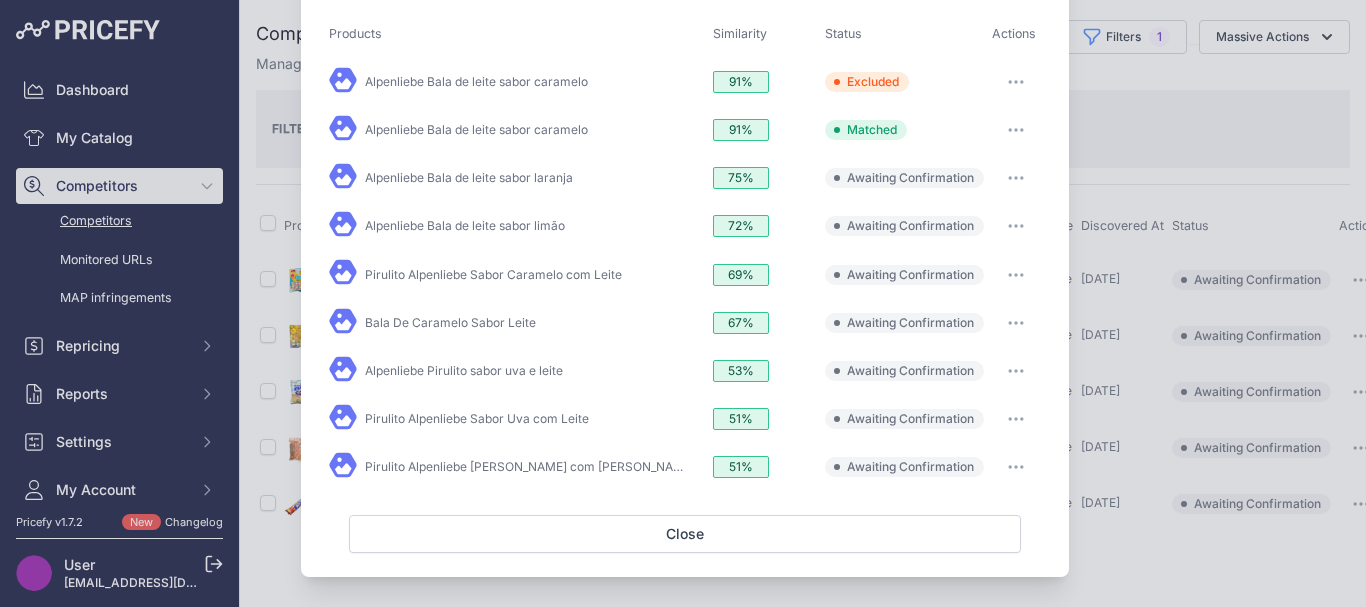 scroll, scrollTop: 114, scrollLeft: 0, axis: vertical 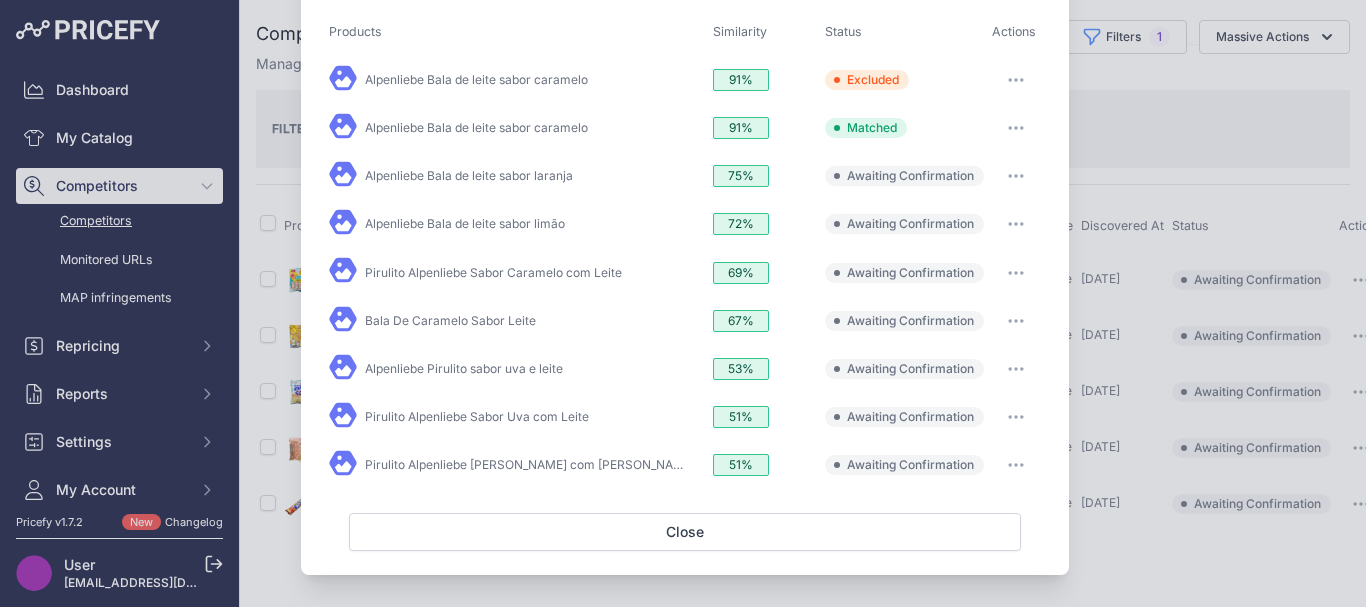 click at bounding box center [1016, 176] 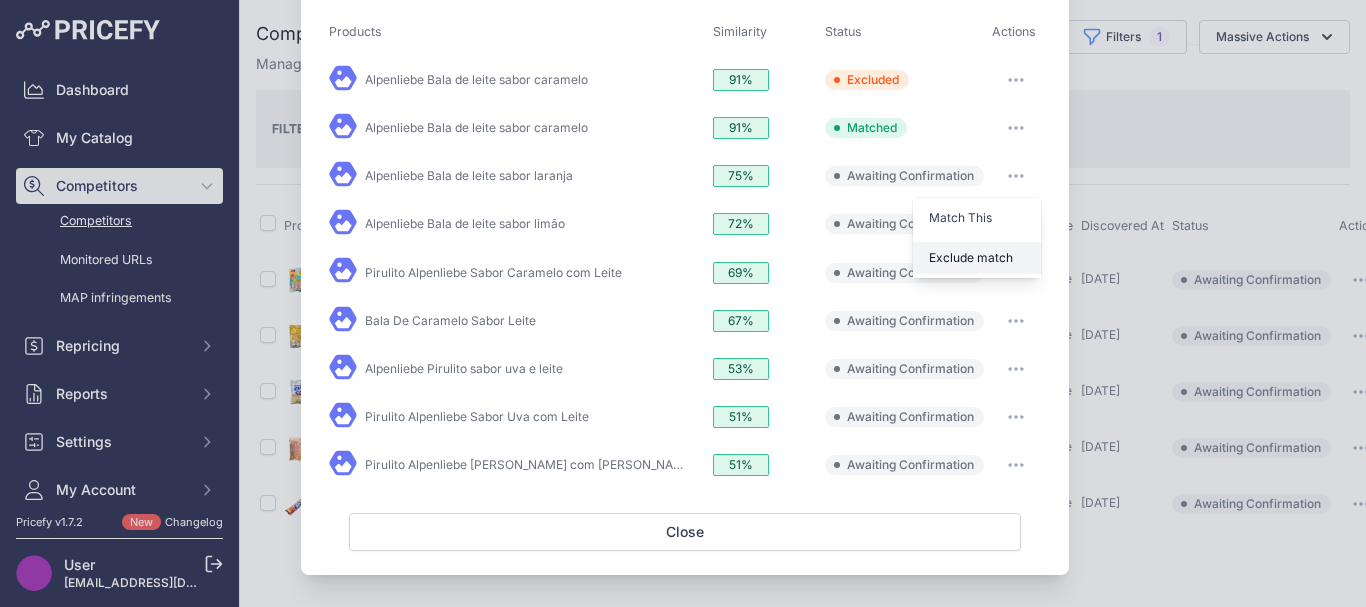 click on "Exclude match" at bounding box center (977, 258) 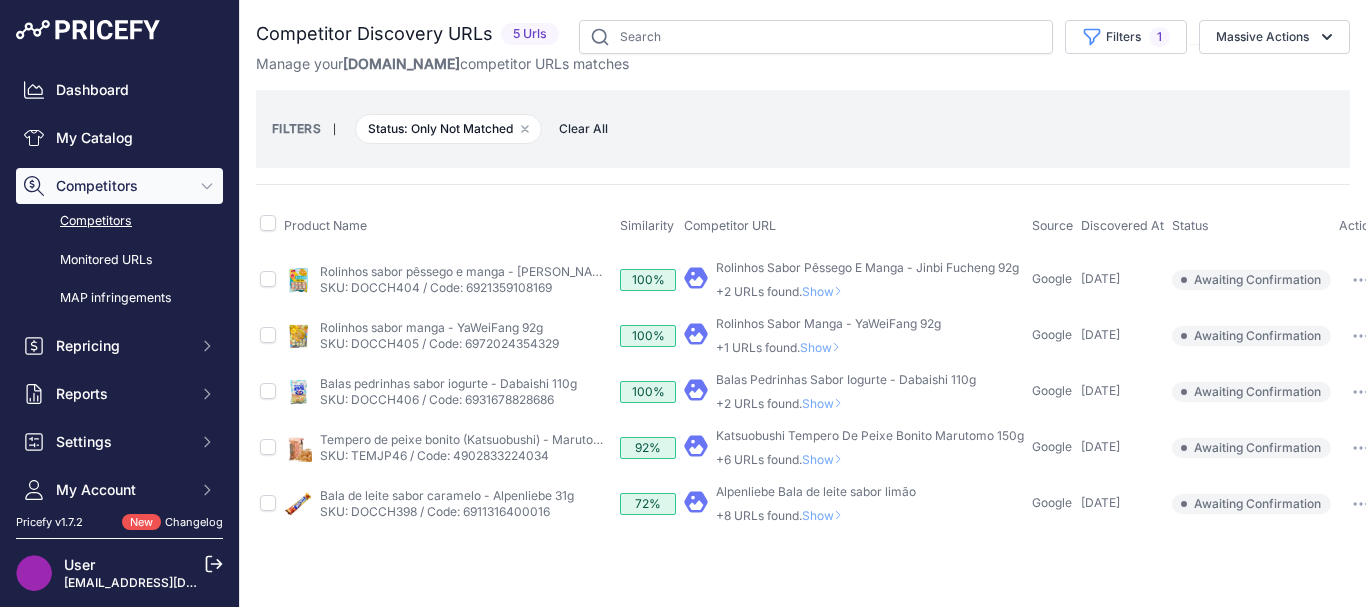 click on "Show" at bounding box center (826, 515) 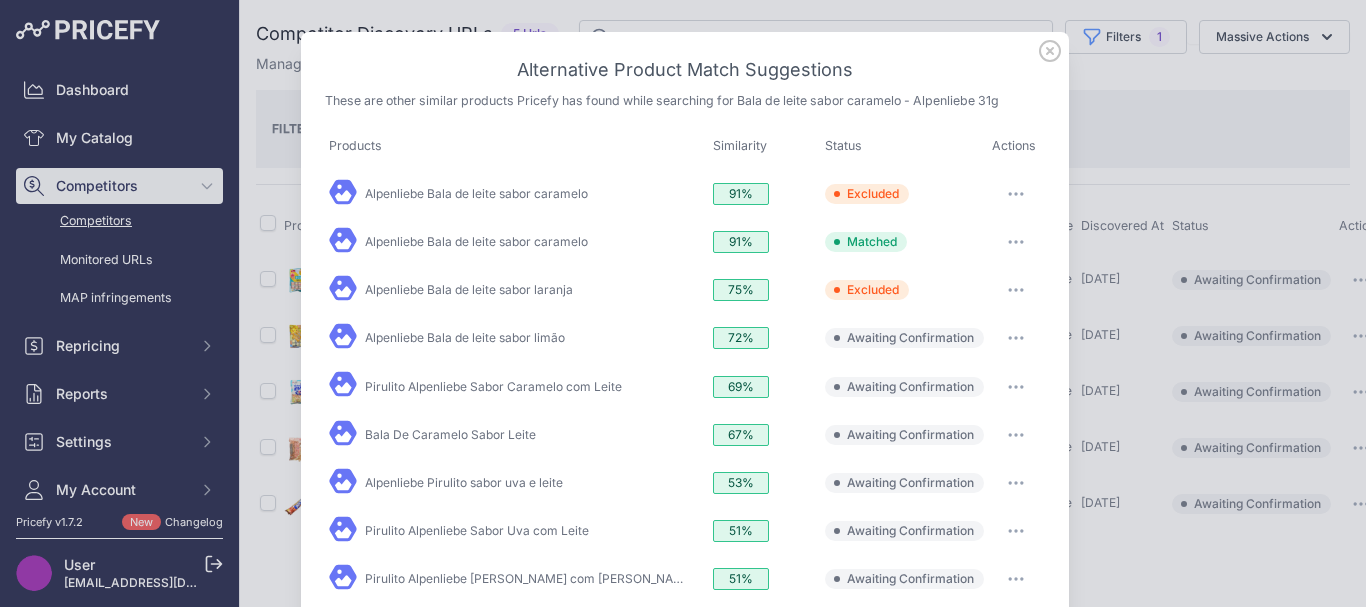 scroll, scrollTop: 114, scrollLeft: 0, axis: vertical 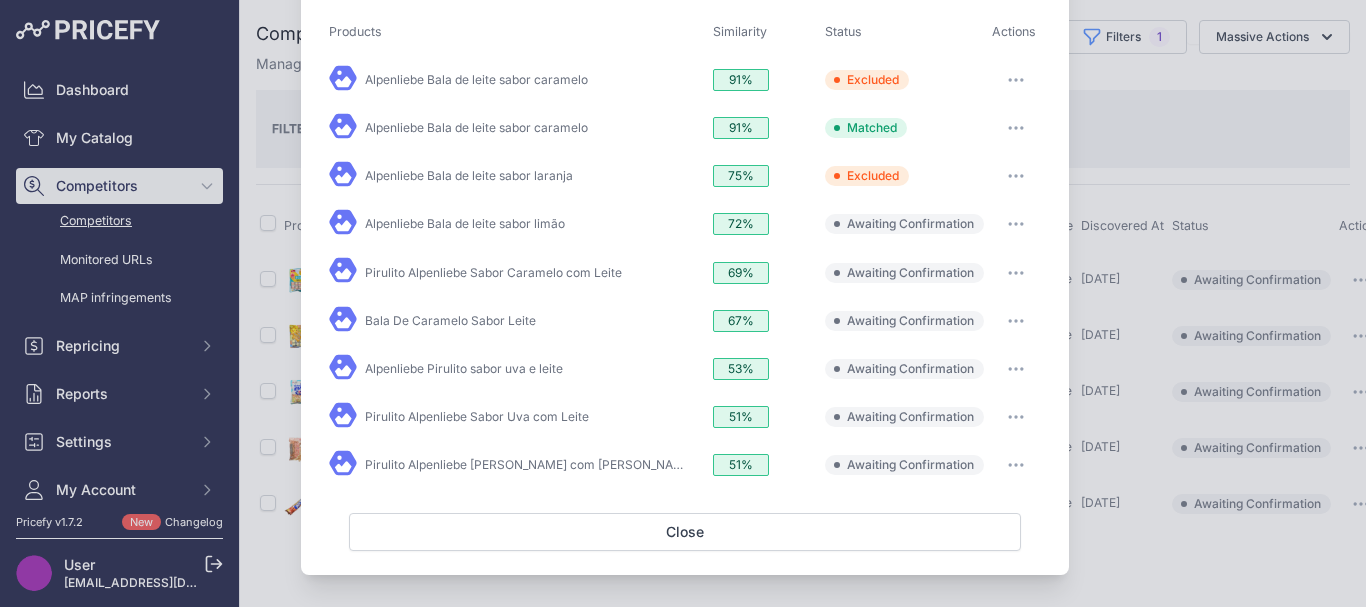 click at bounding box center (1016, 224) 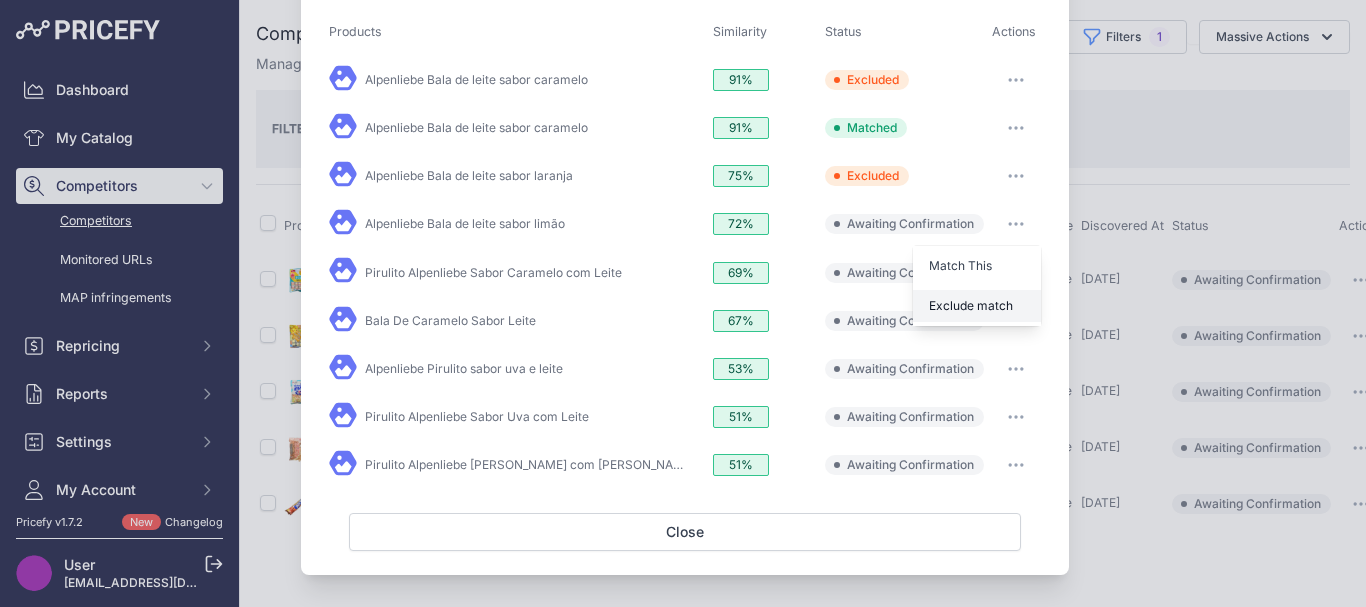 click on "Exclude match" at bounding box center (971, 305) 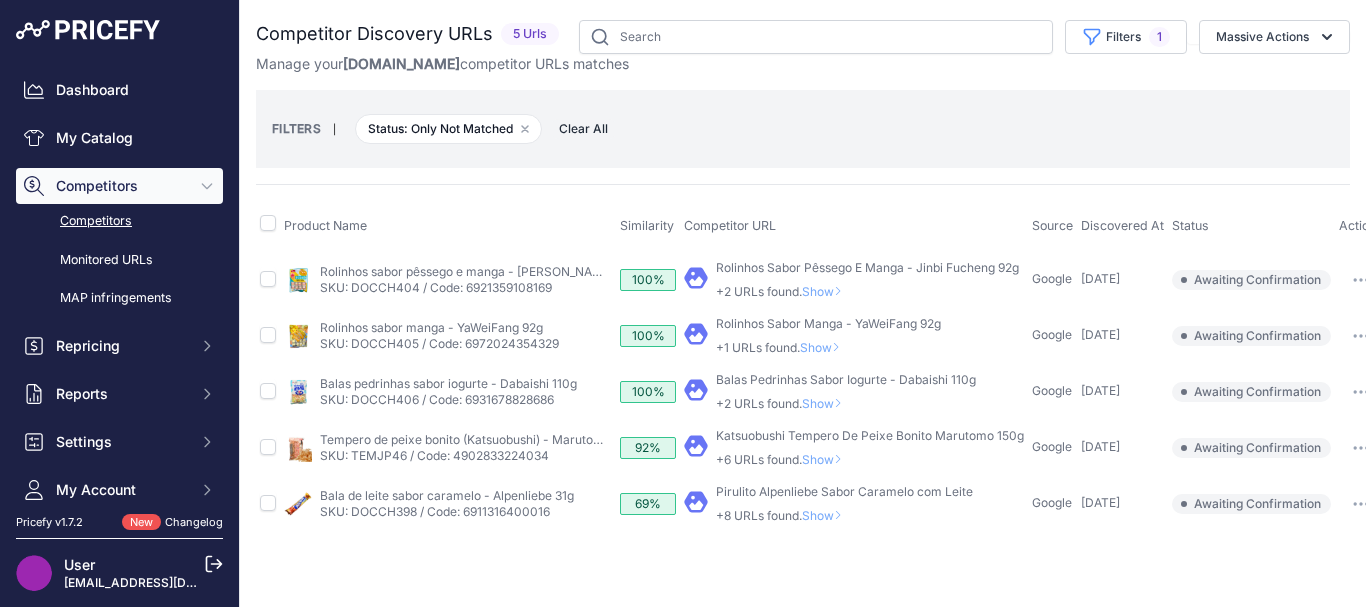 click on "Show" at bounding box center (826, 515) 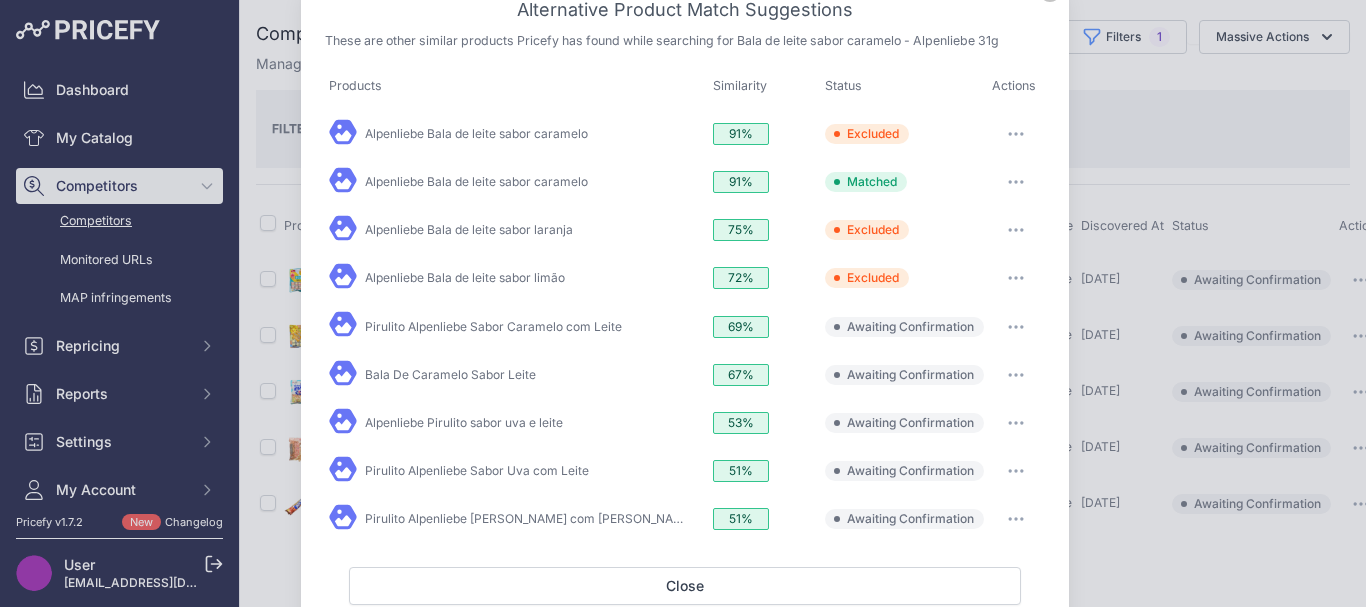 scroll, scrollTop: 114, scrollLeft: 0, axis: vertical 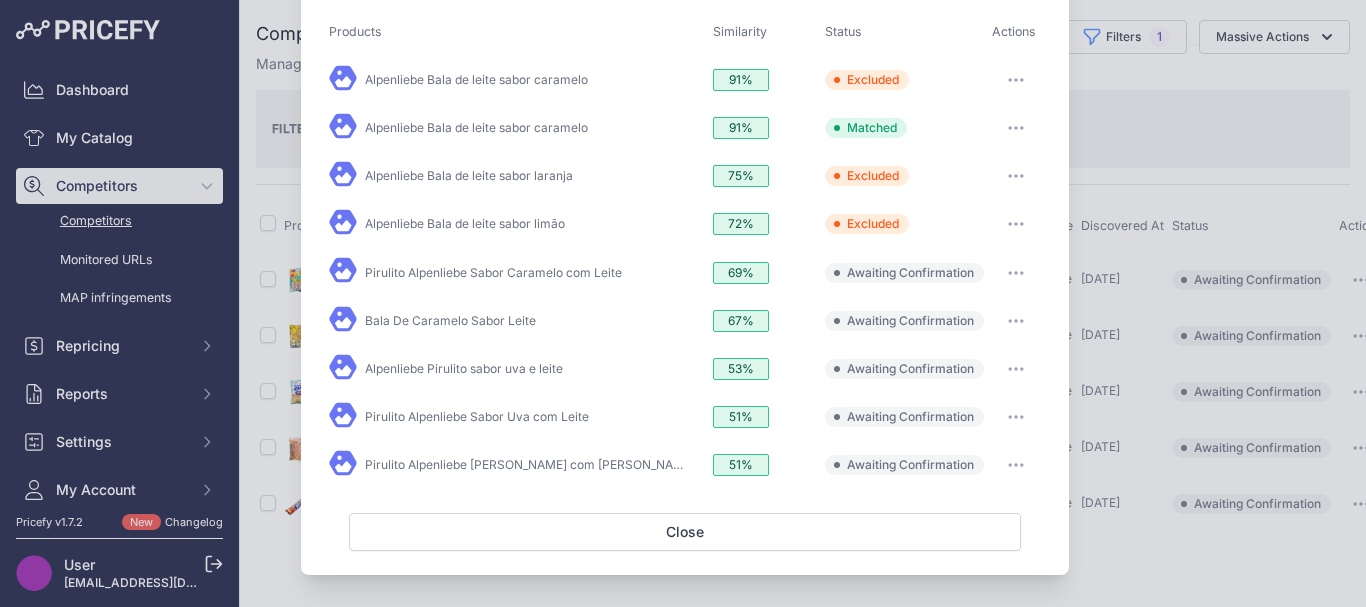 click at bounding box center (1016, 273) 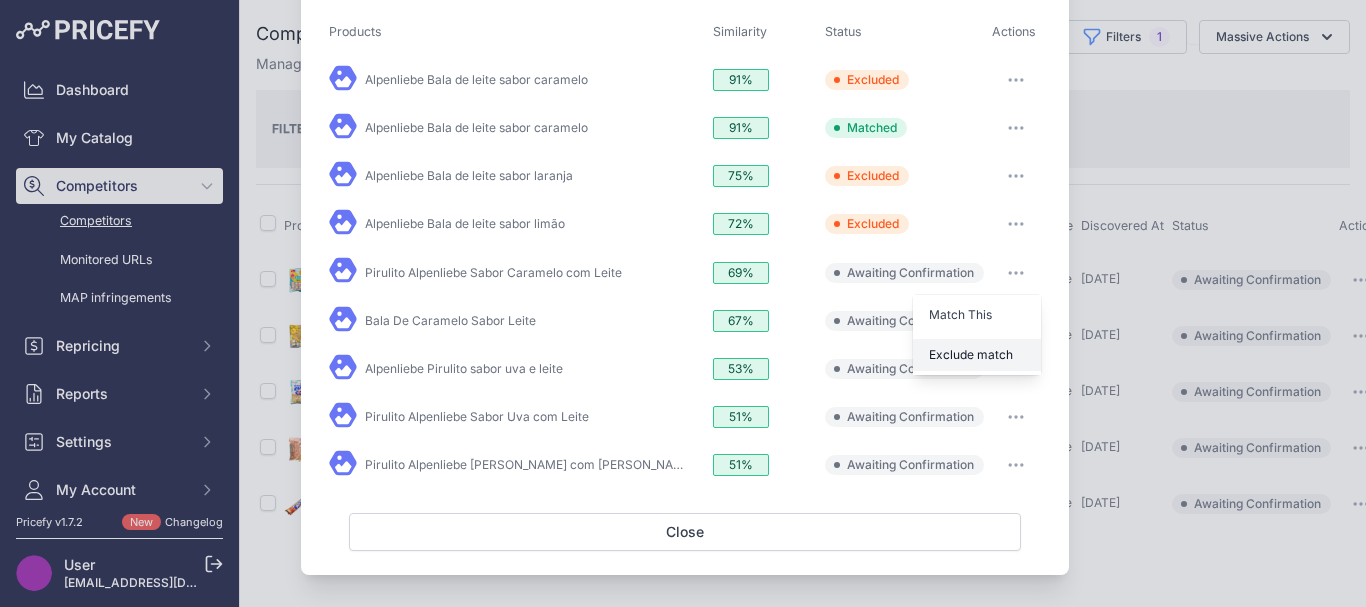click on "Exclude match" at bounding box center (971, 354) 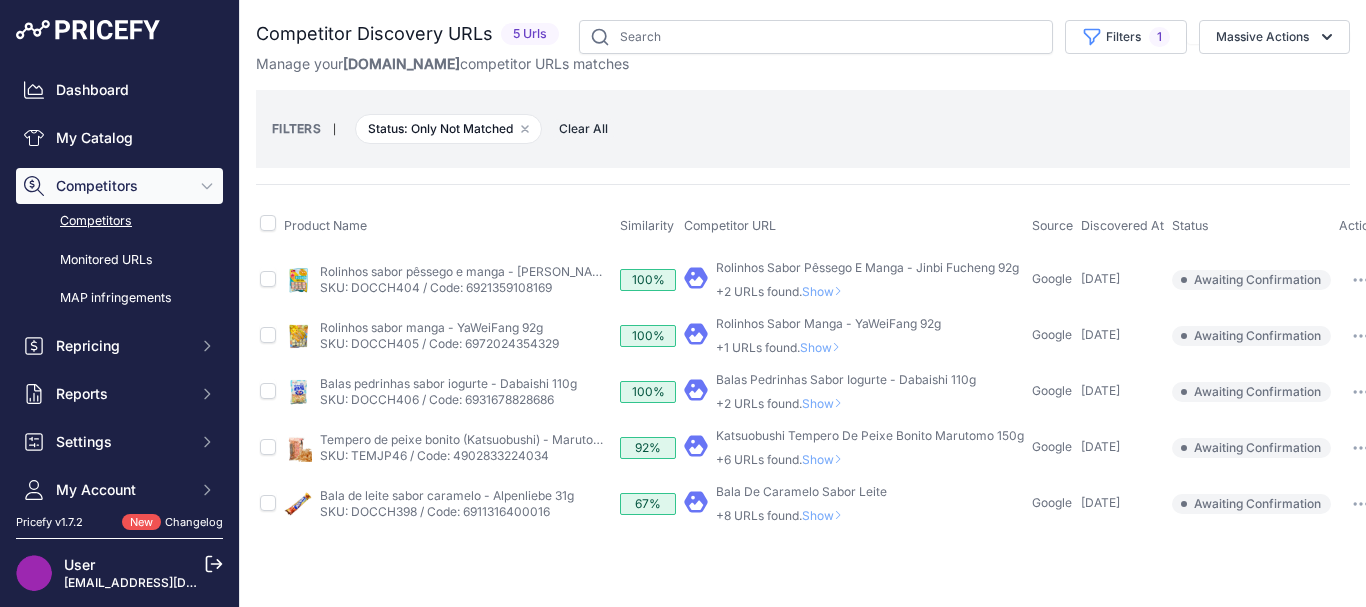 click on "Show" at bounding box center (826, 515) 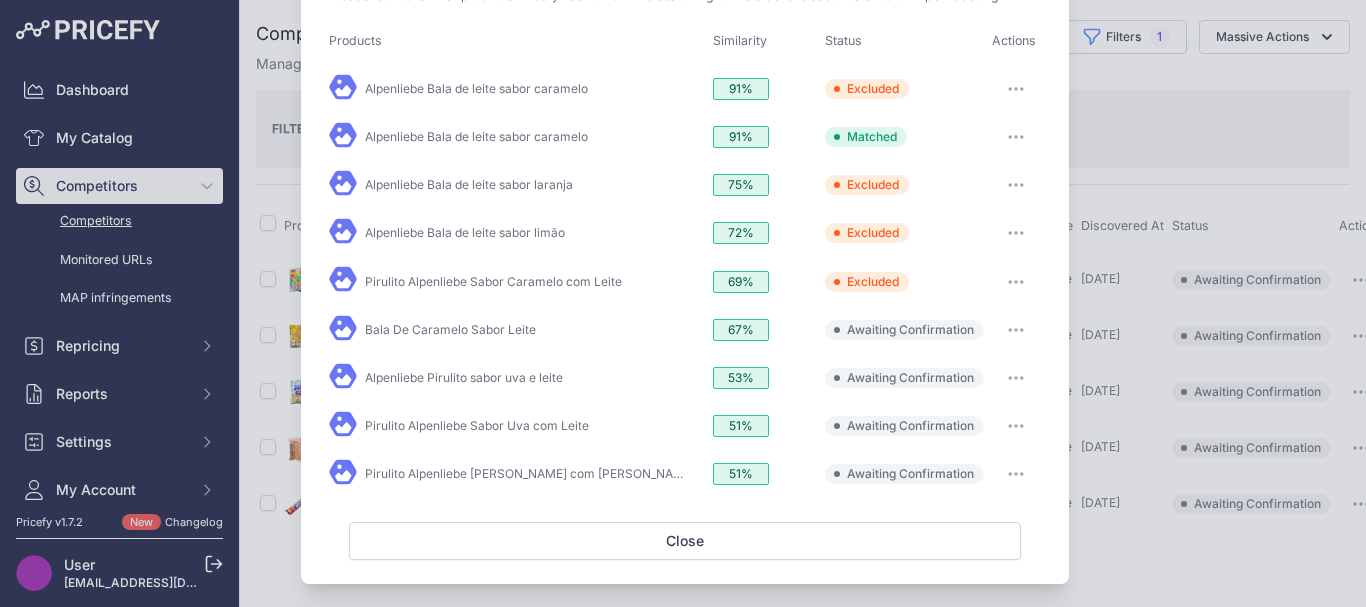 scroll, scrollTop: 114, scrollLeft: 0, axis: vertical 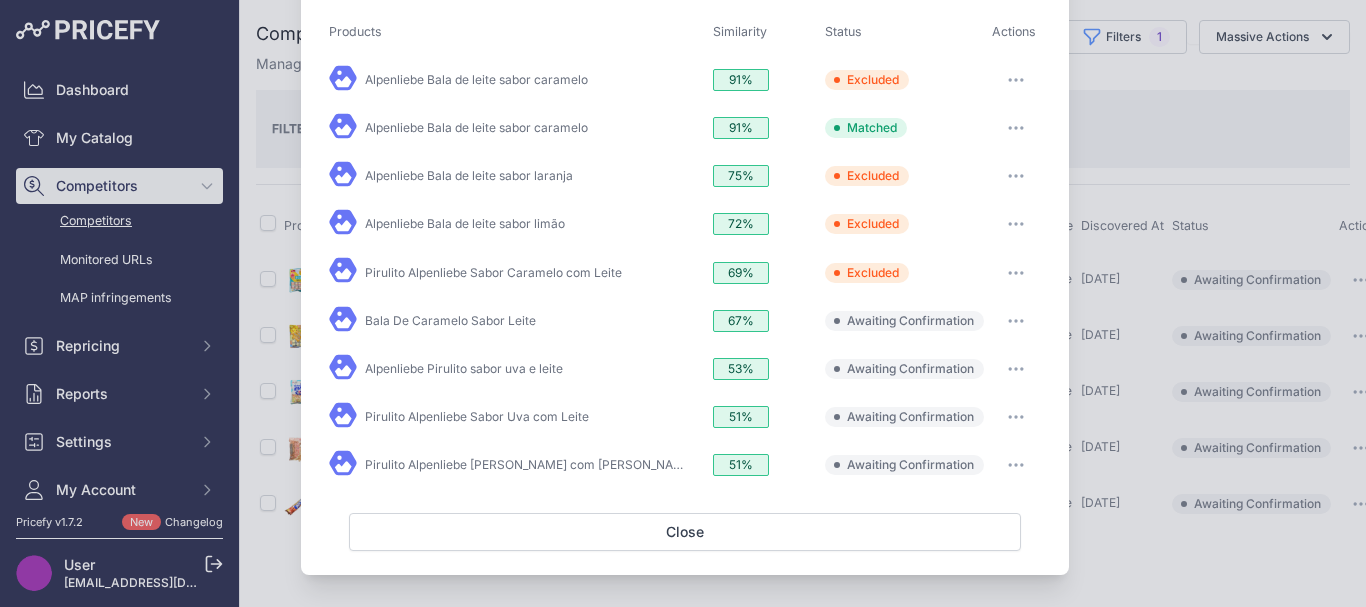 click 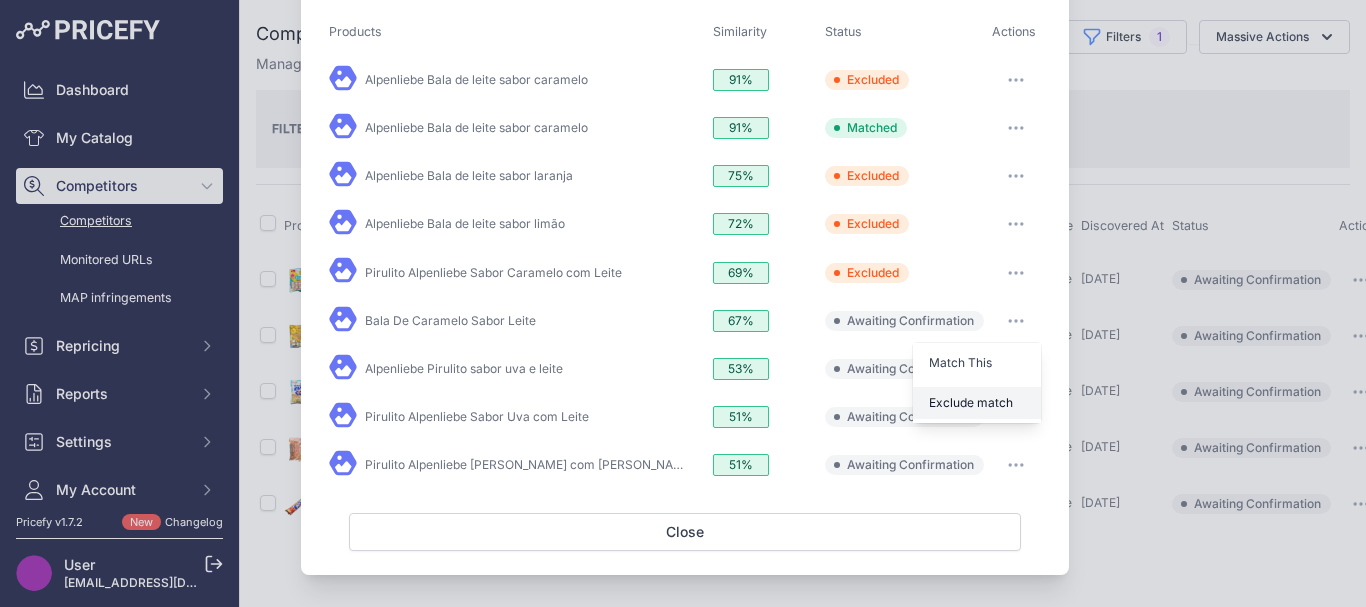 click on "Exclude match" at bounding box center (971, 402) 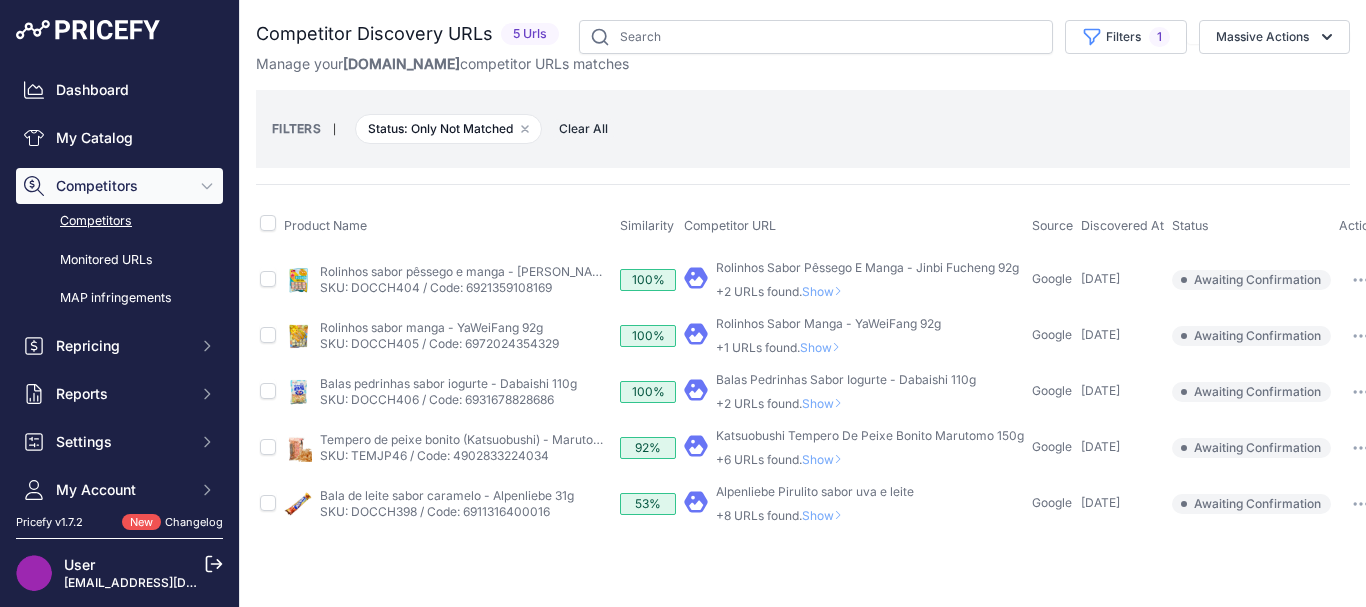 click on "Show" at bounding box center (826, 515) 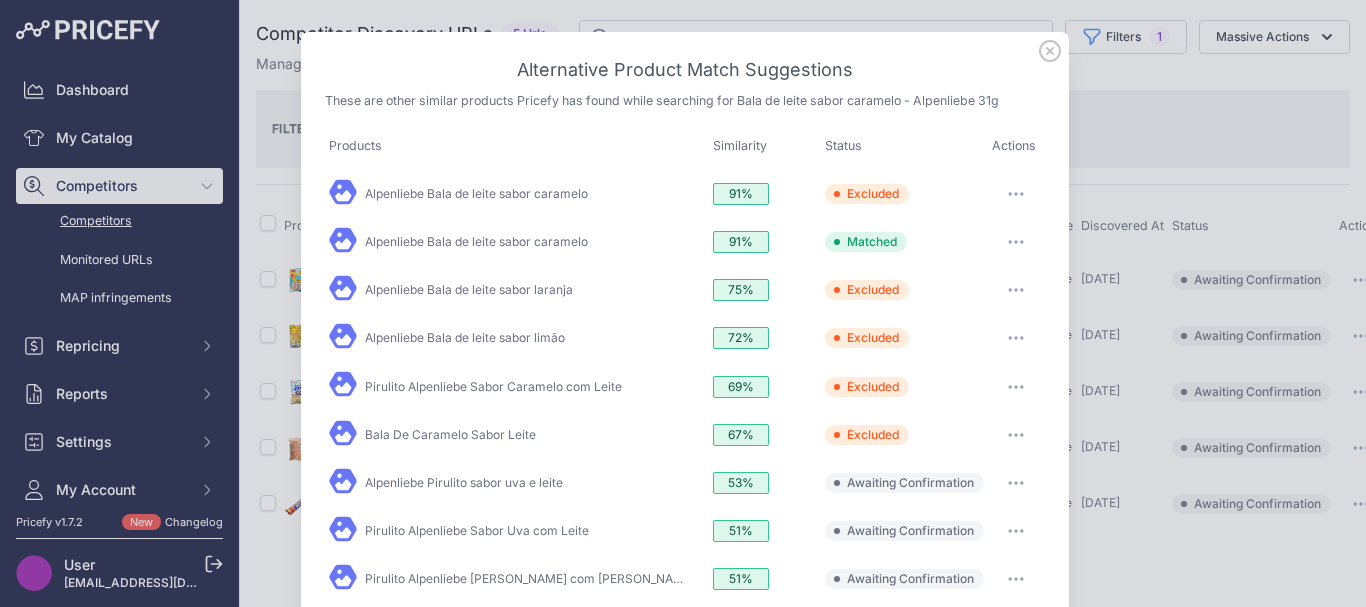 scroll, scrollTop: 114, scrollLeft: 0, axis: vertical 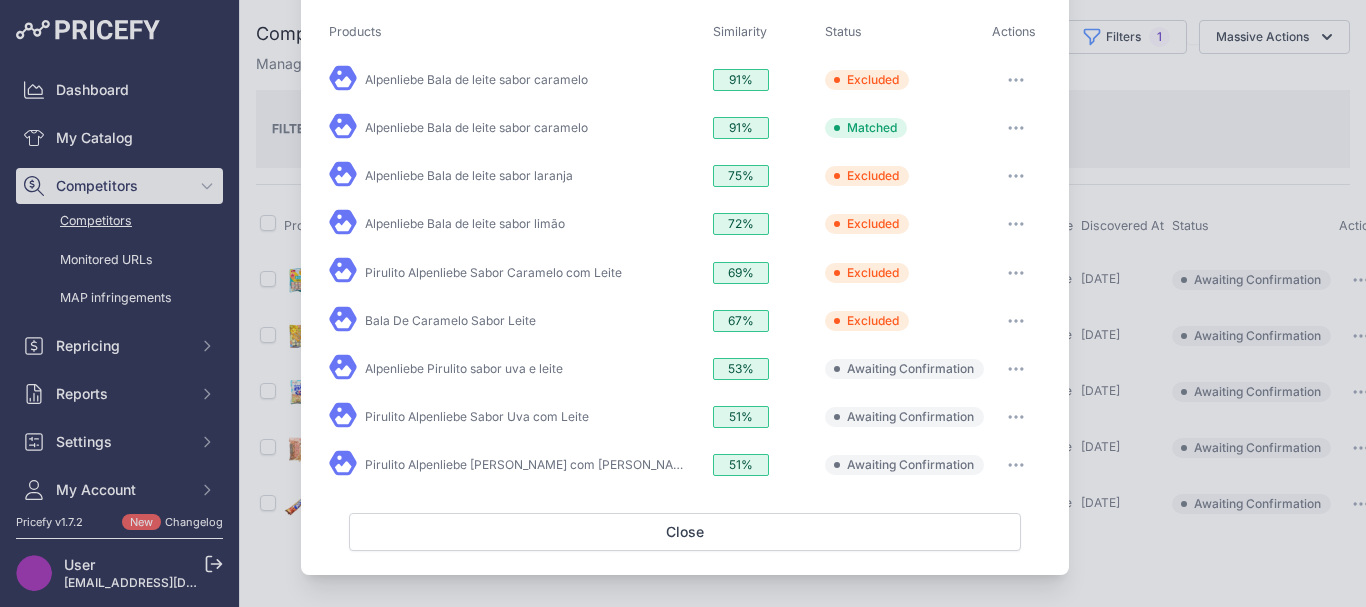 click at bounding box center [1016, 369] 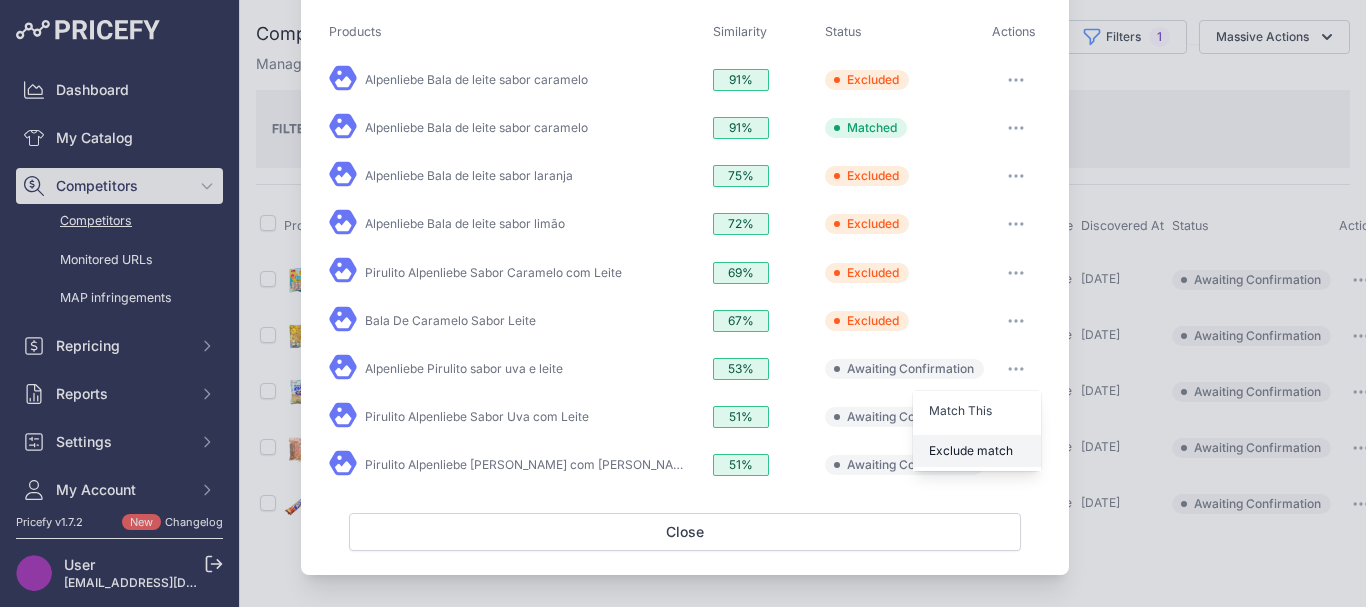 click on "Exclude match" at bounding box center (971, 450) 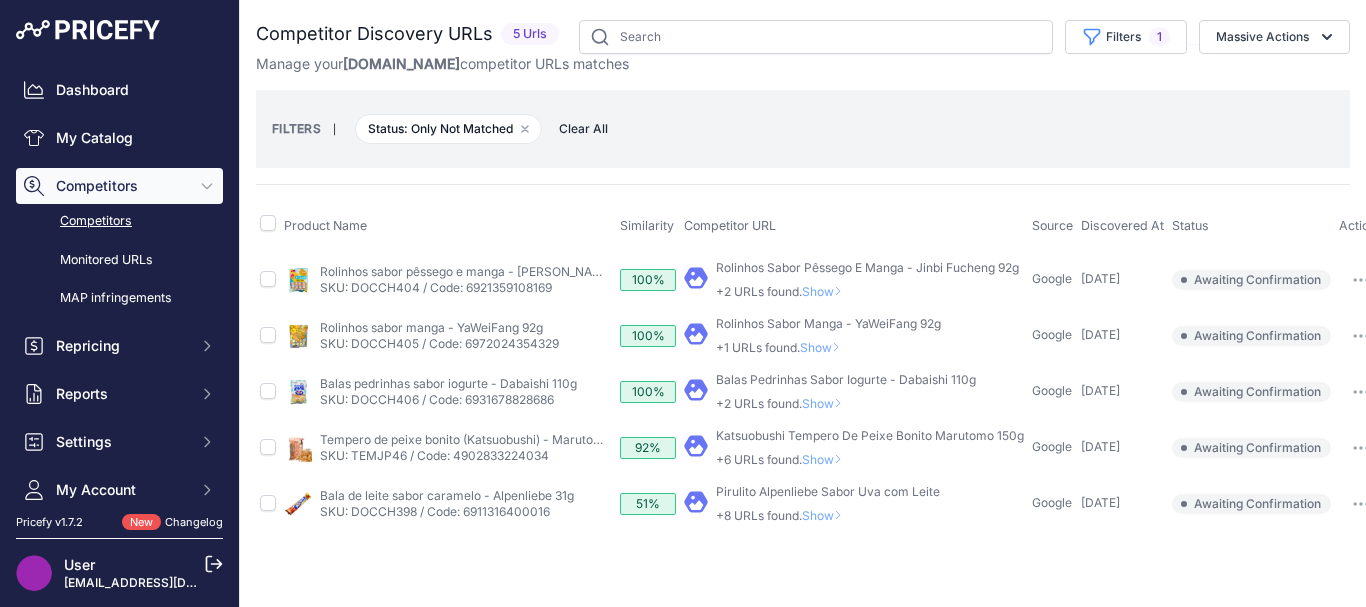 click on "Show" at bounding box center (826, 515) 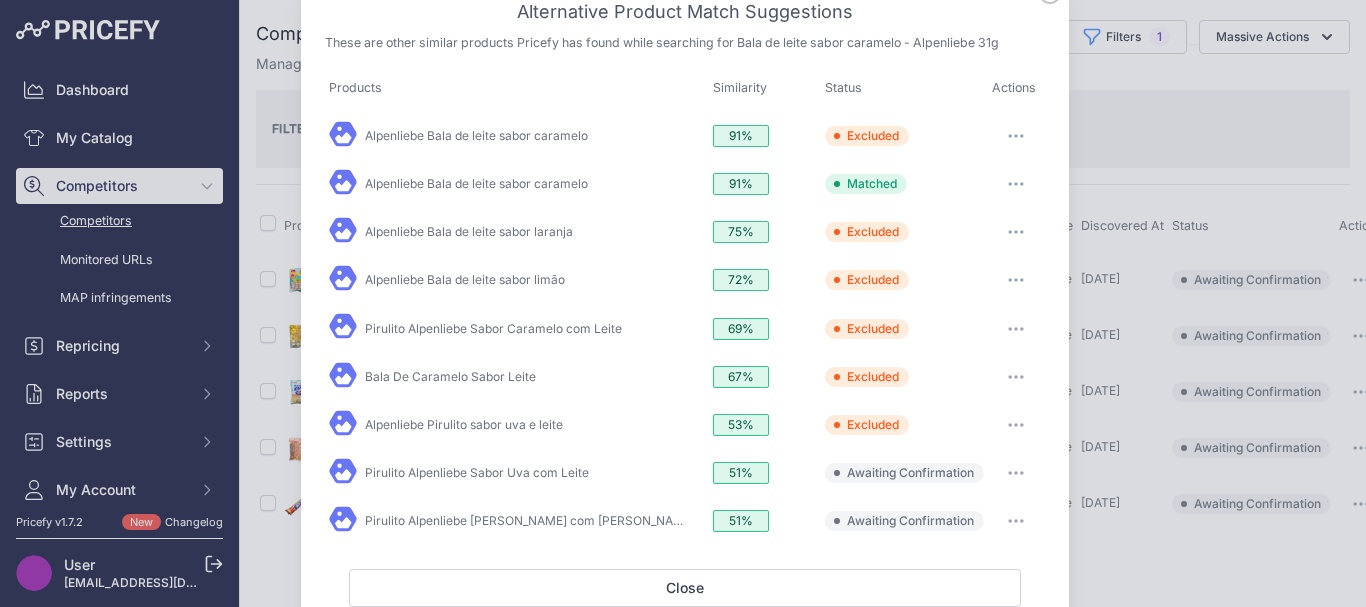 scroll, scrollTop: 114, scrollLeft: 0, axis: vertical 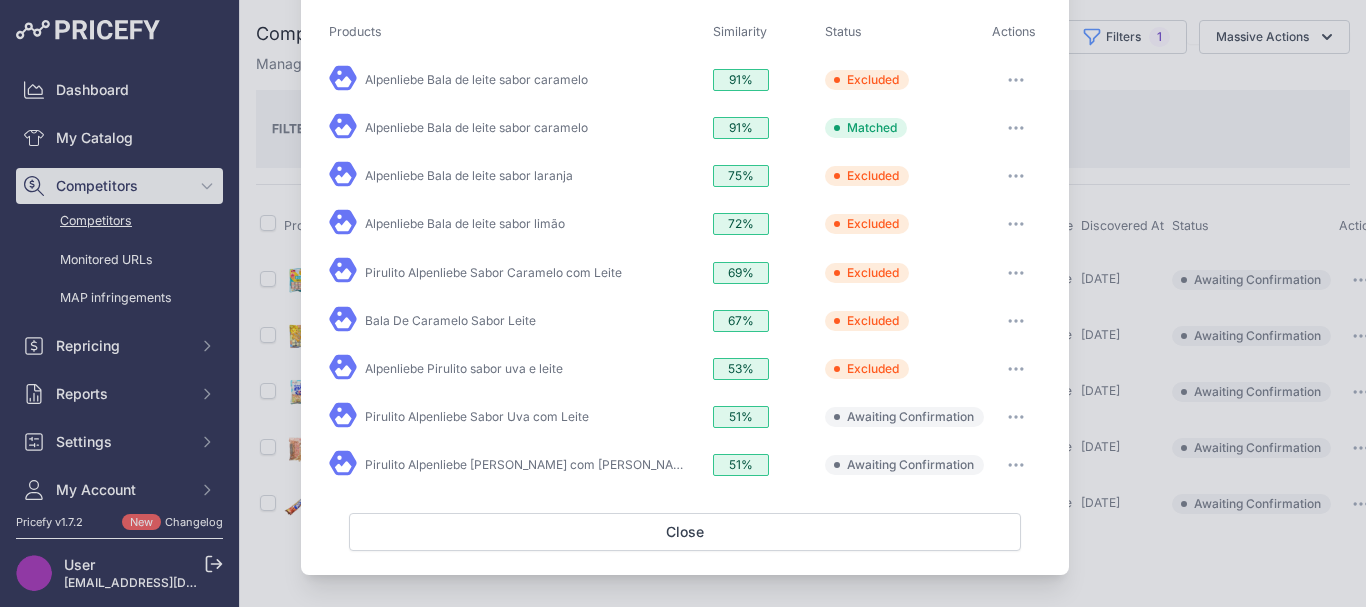 click 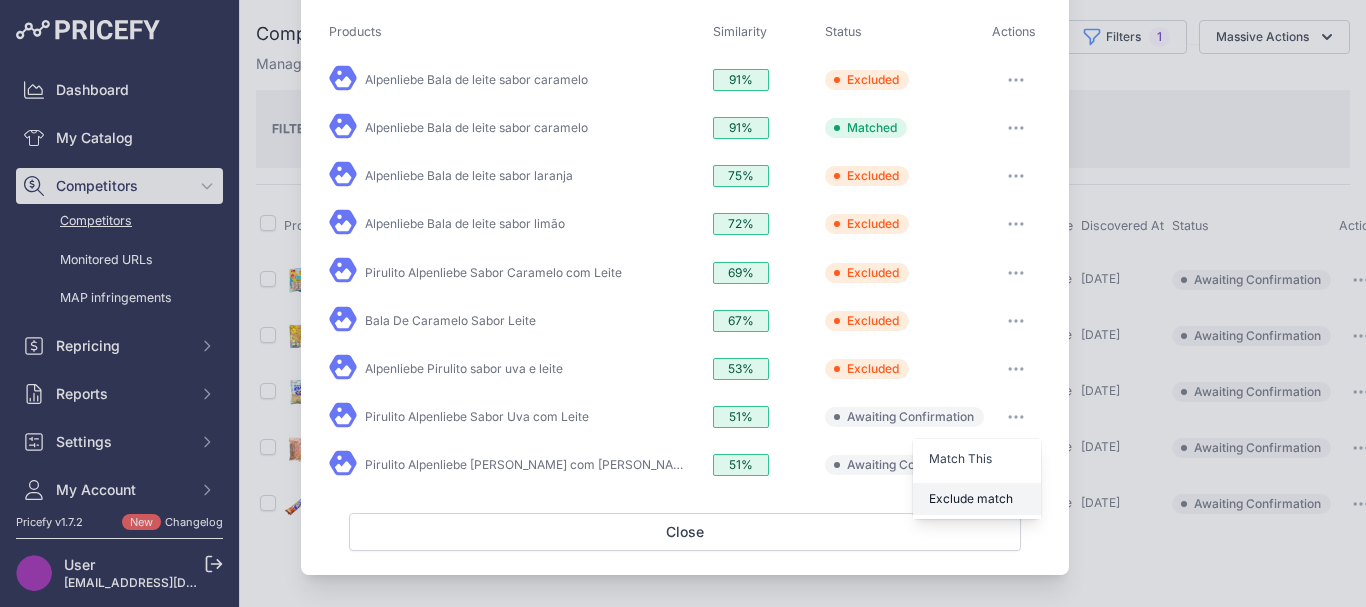 click on "Exclude match" at bounding box center [971, 498] 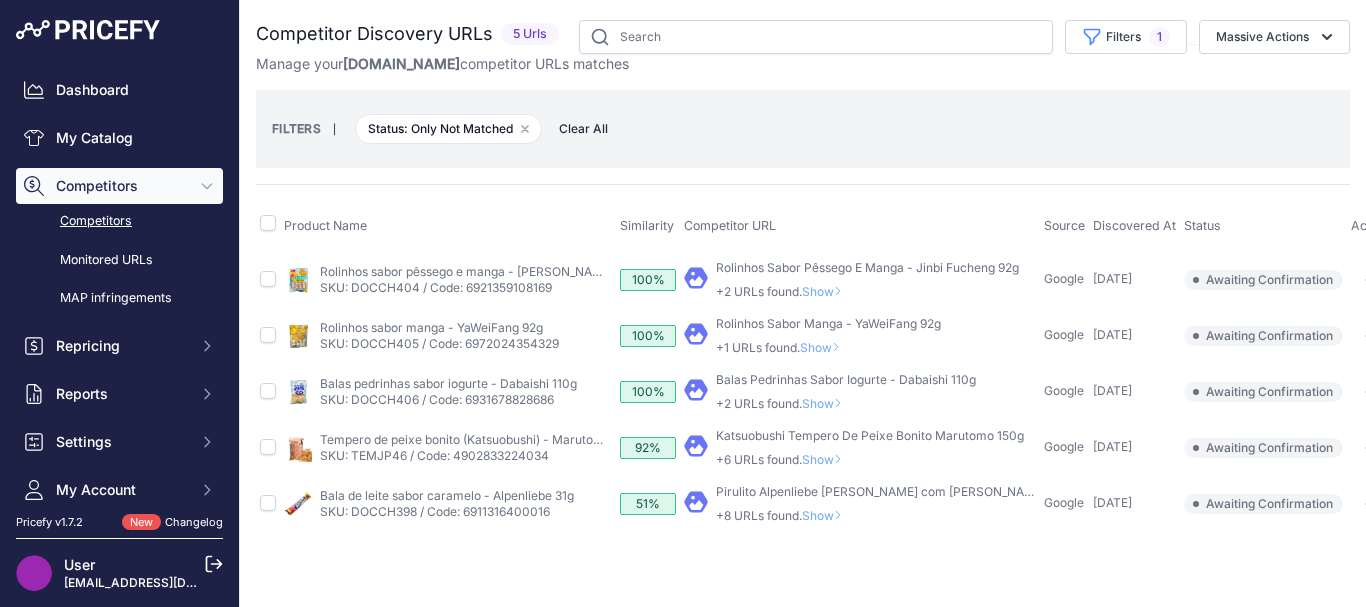 click on "Show" at bounding box center [826, 515] 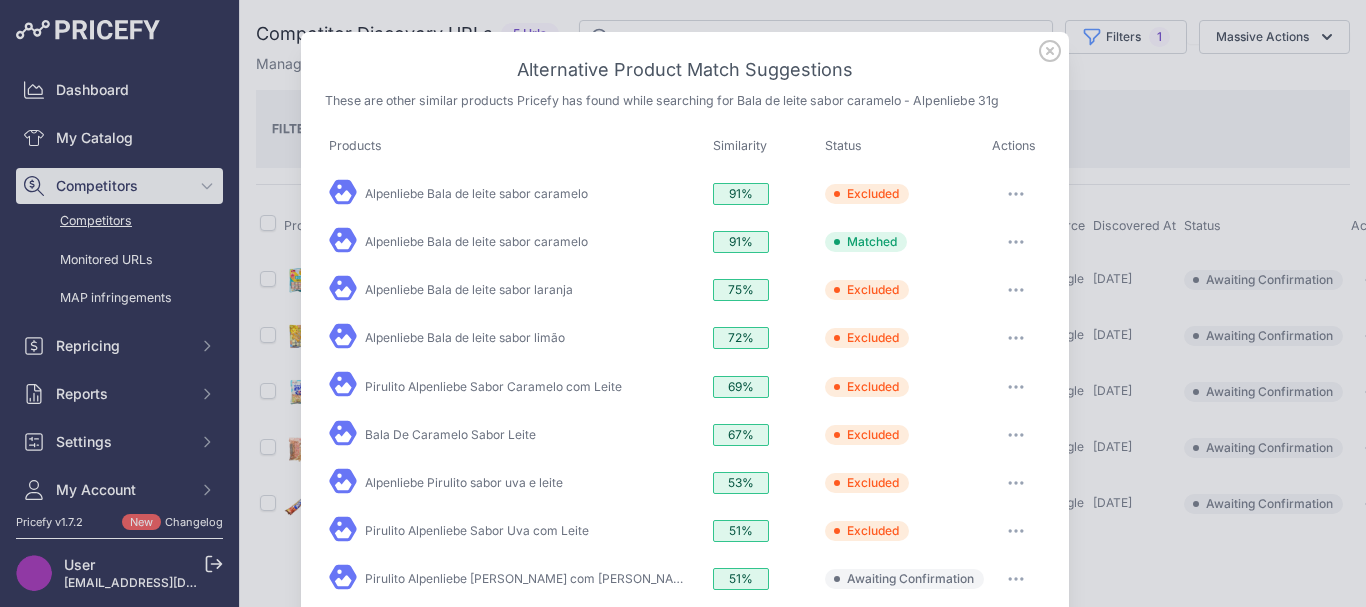 scroll, scrollTop: 114, scrollLeft: 0, axis: vertical 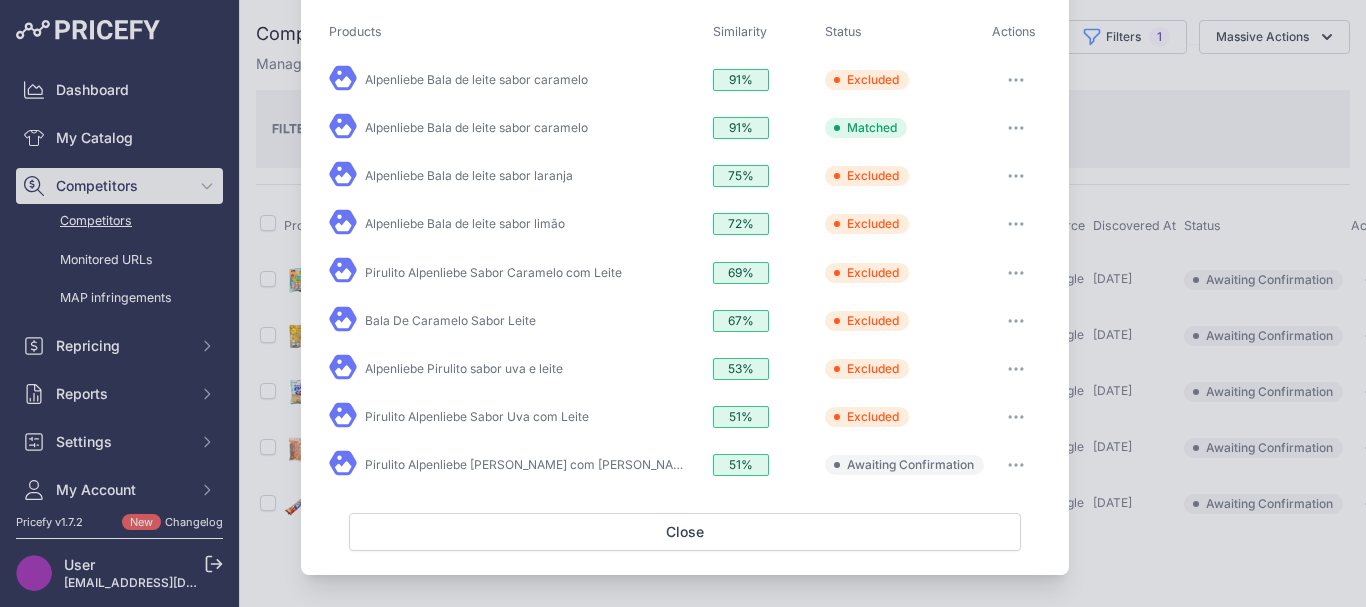 click at bounding box center (1016, 465) 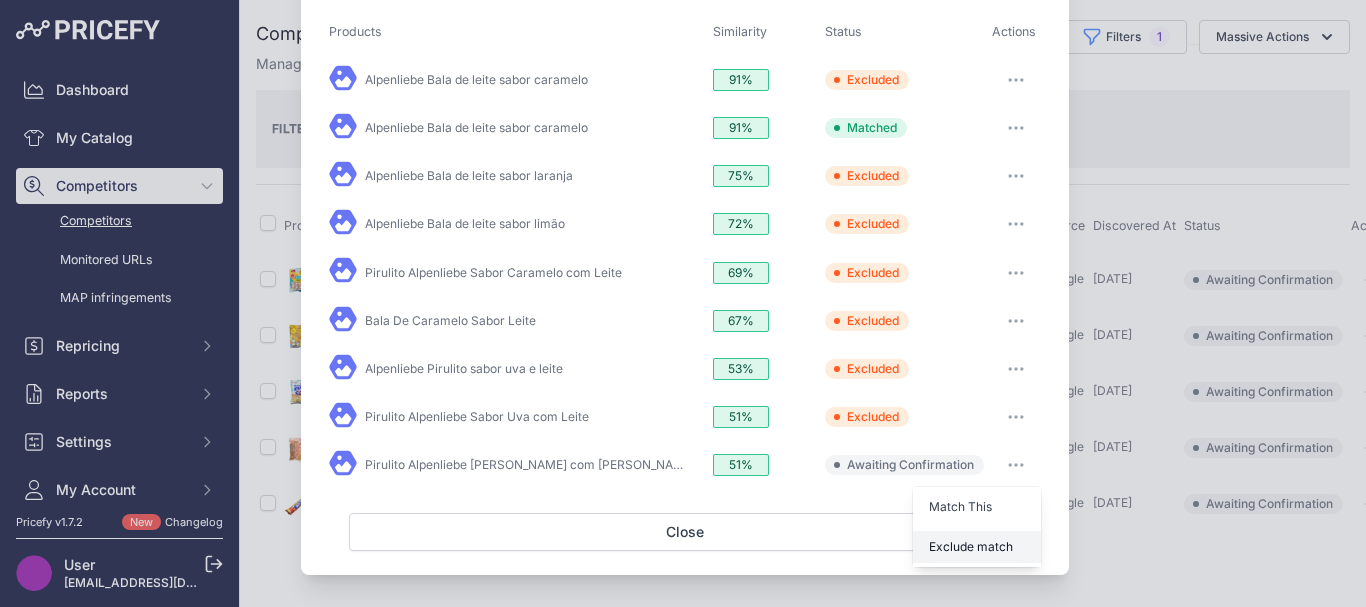 click on "Exclude match" at bounding box center (971, 546) 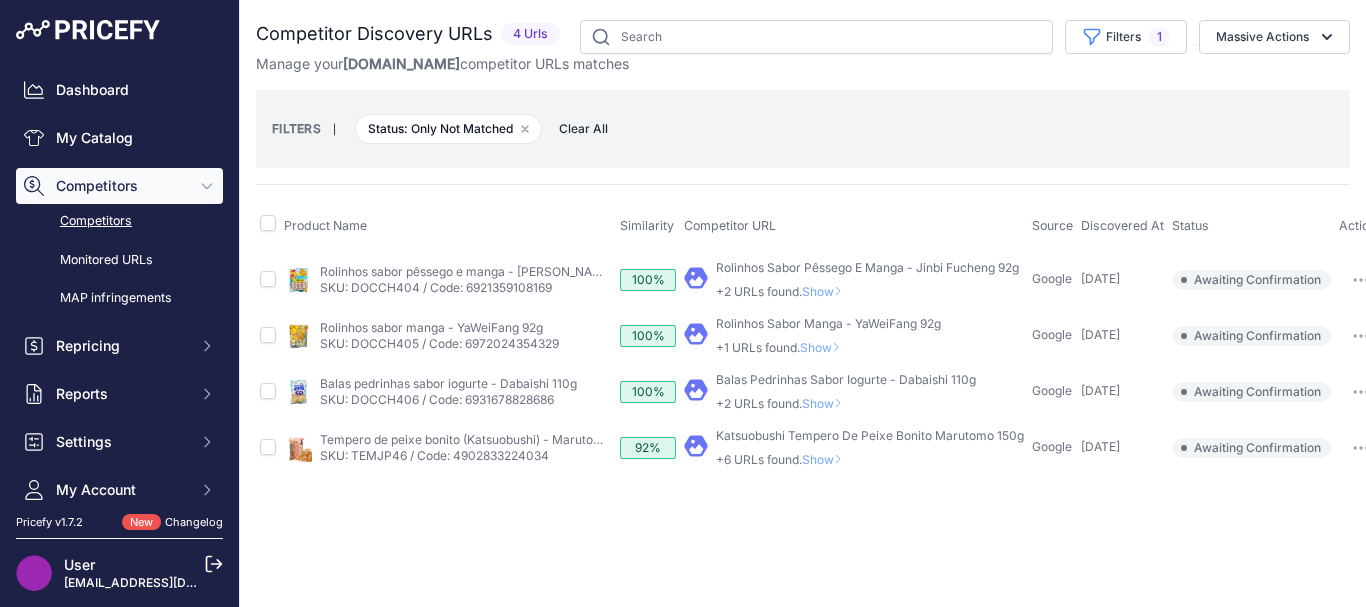 click on "Show" at bounding box center [826, 291] 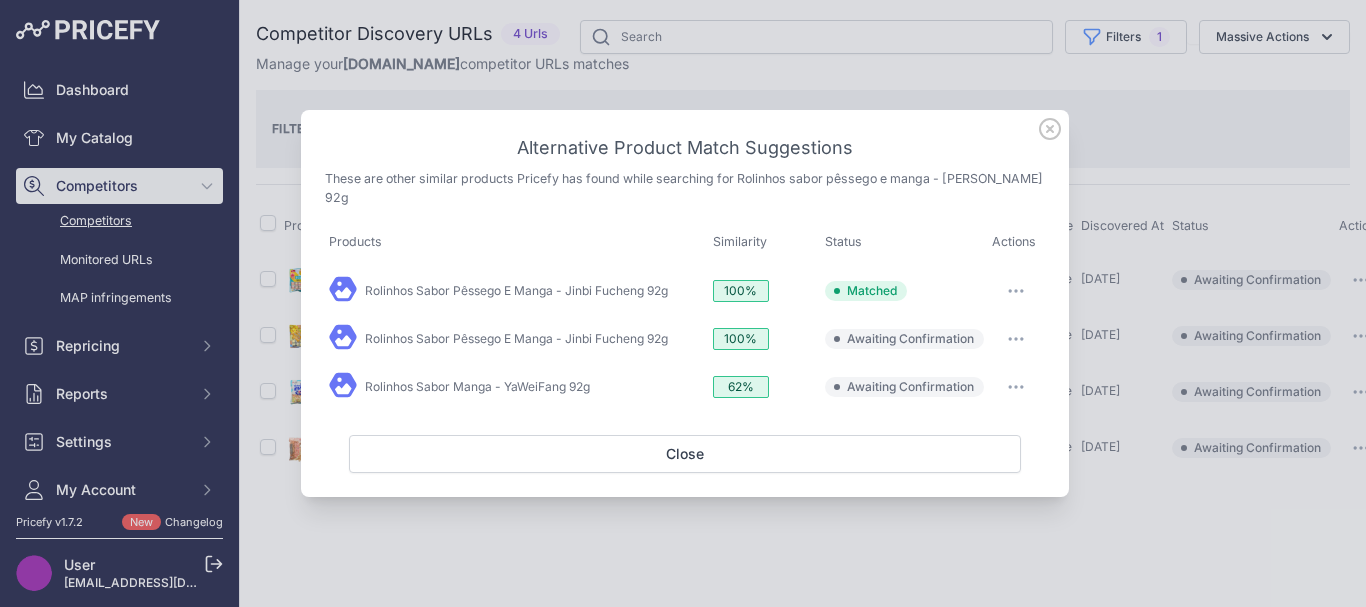 click 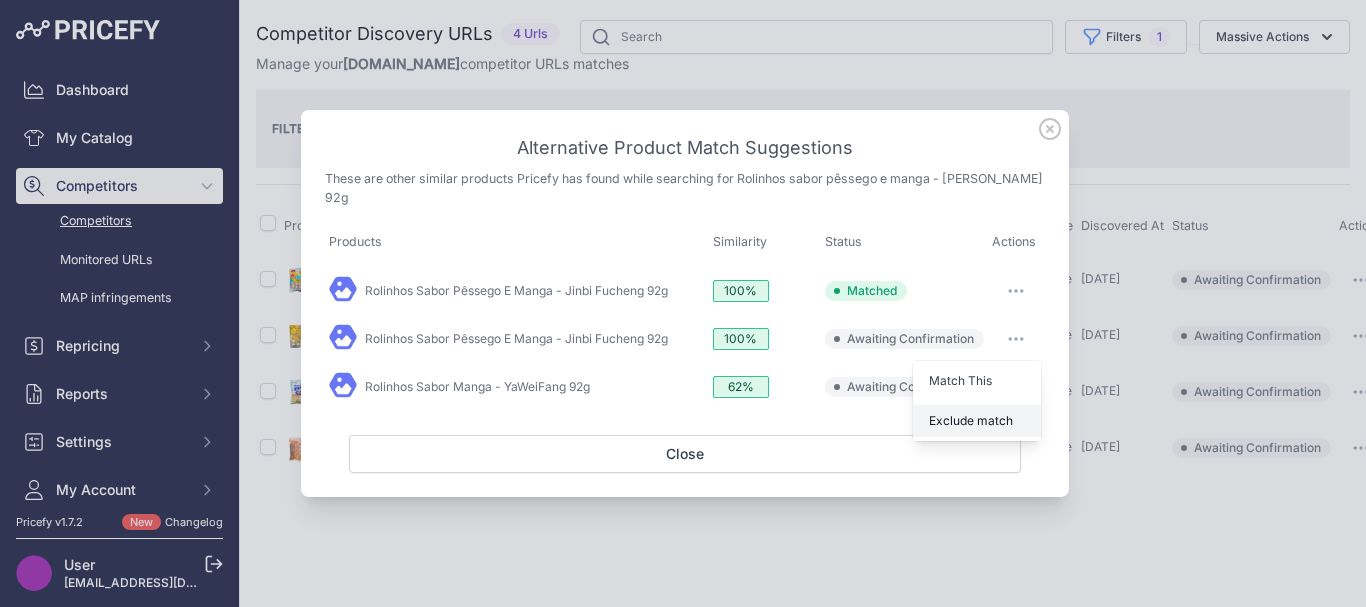 click on "Exclude match" at bounding box center (971, 420) 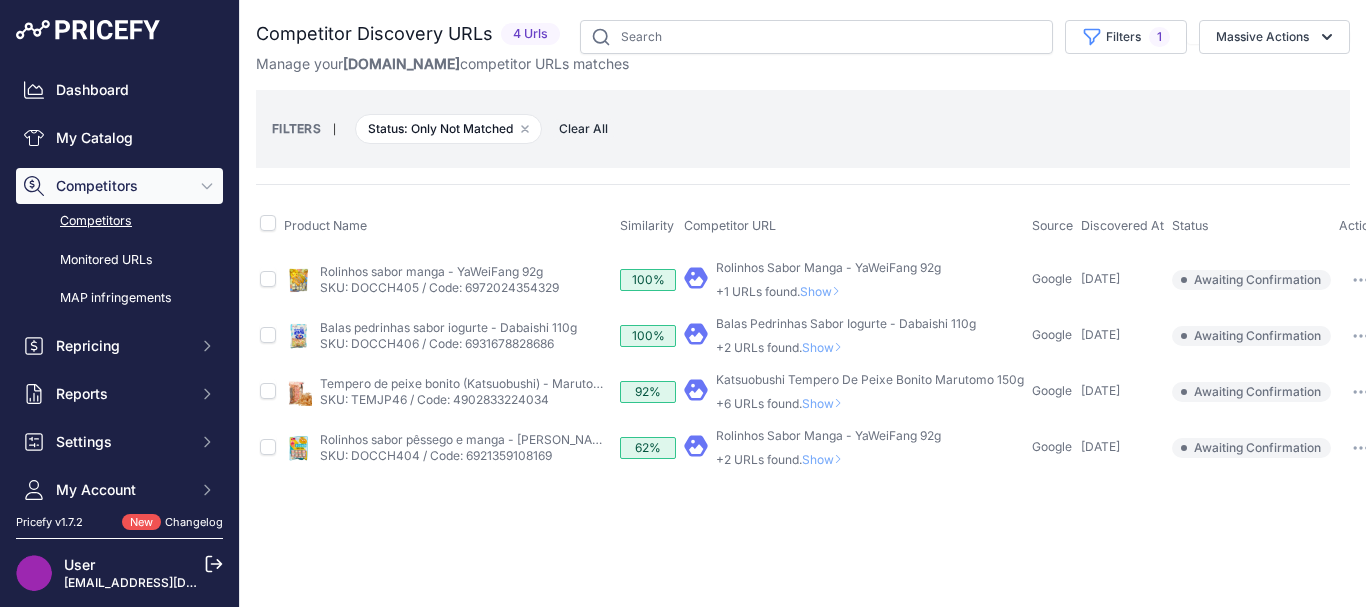 click on "Show" at bounding box center (824, 291) 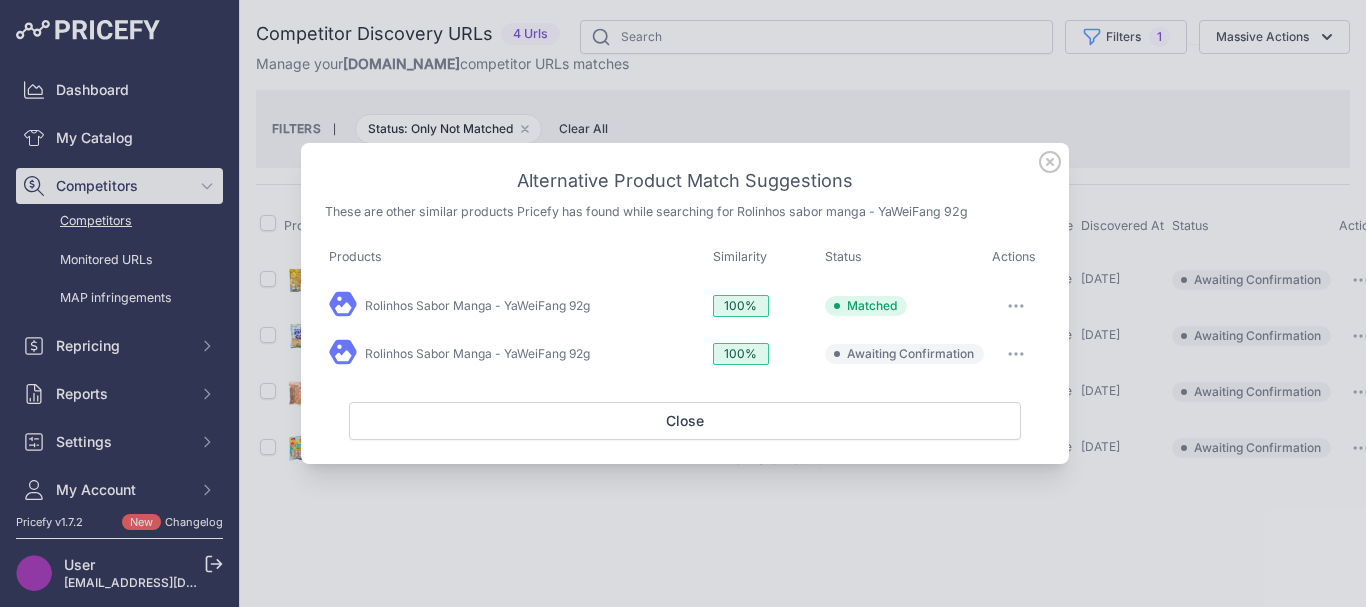 click 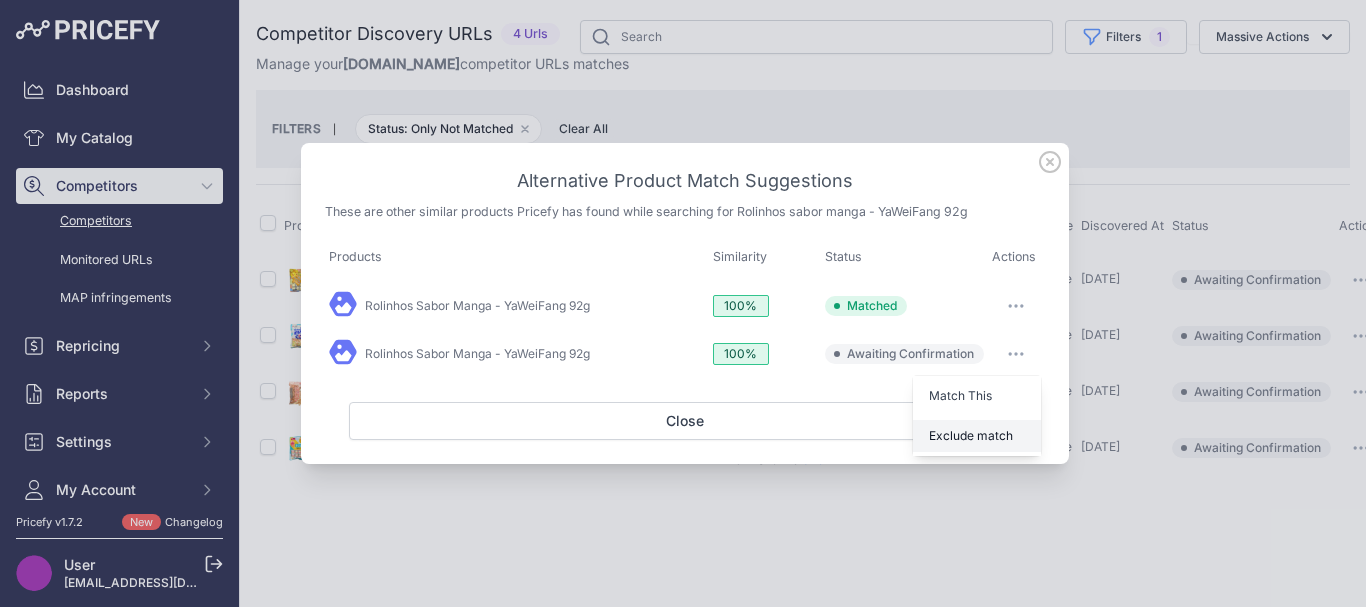 click on "Exclude match" at bounding box center [971, 435] 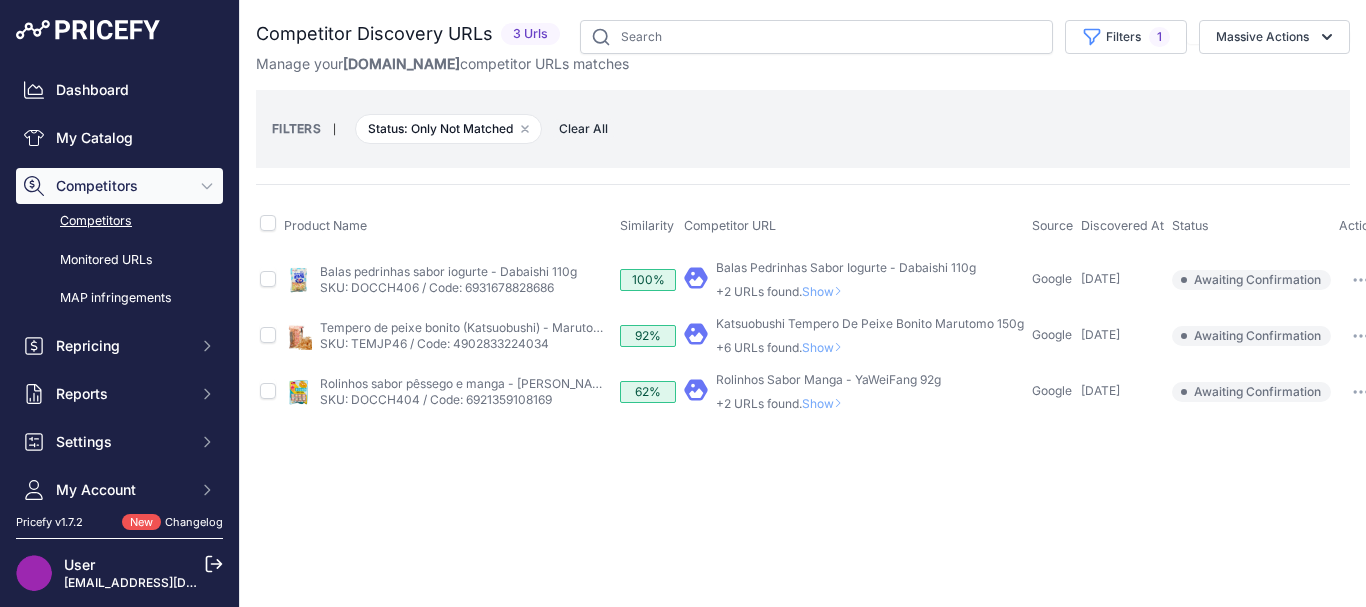 click on "Show" at bounding box center [826, 291] 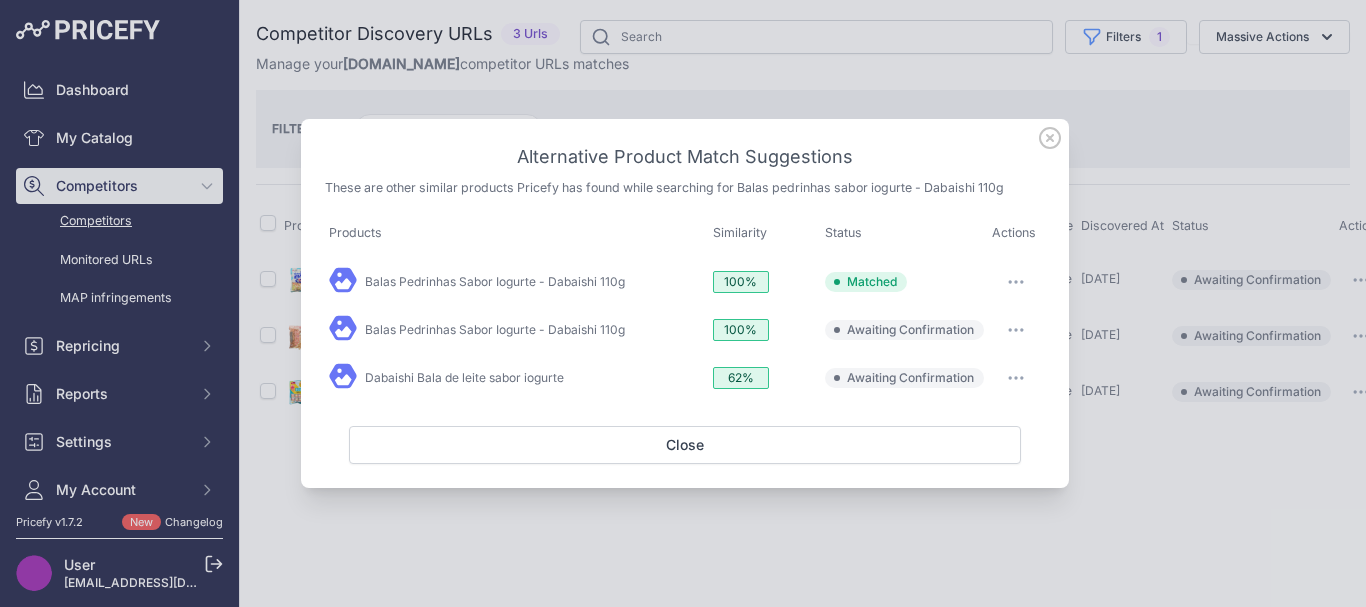 click at bounding box center [1016, 330] 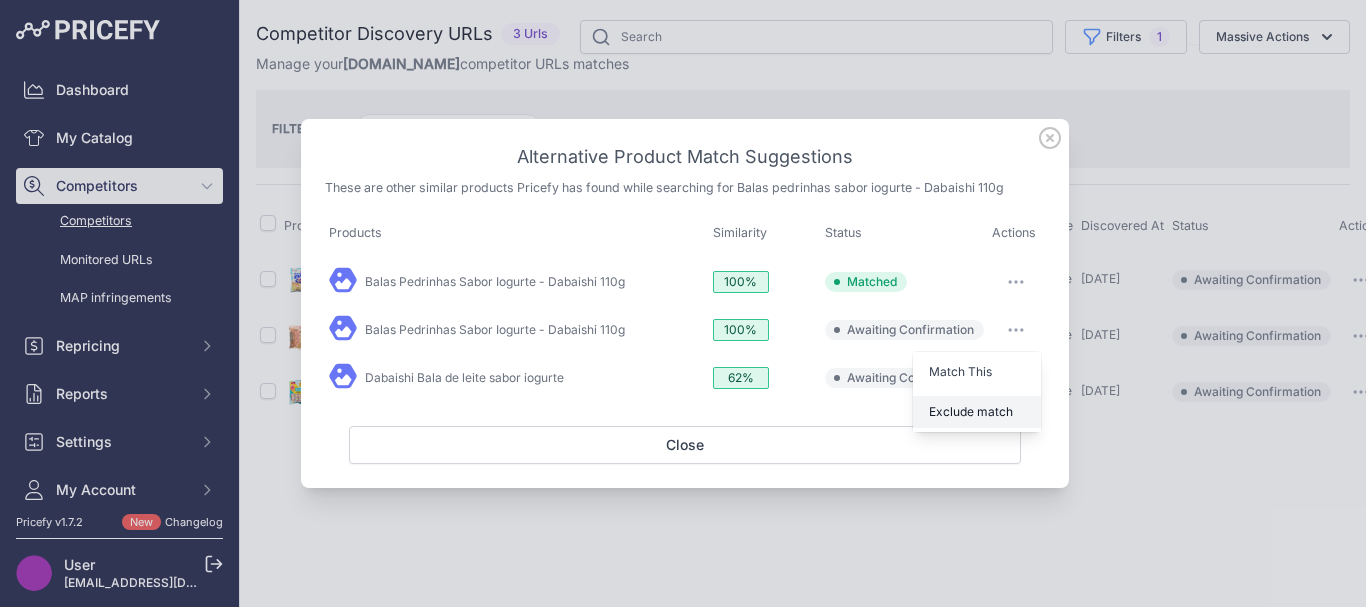 click on "Exclude match" at bounding box center [977, 412] 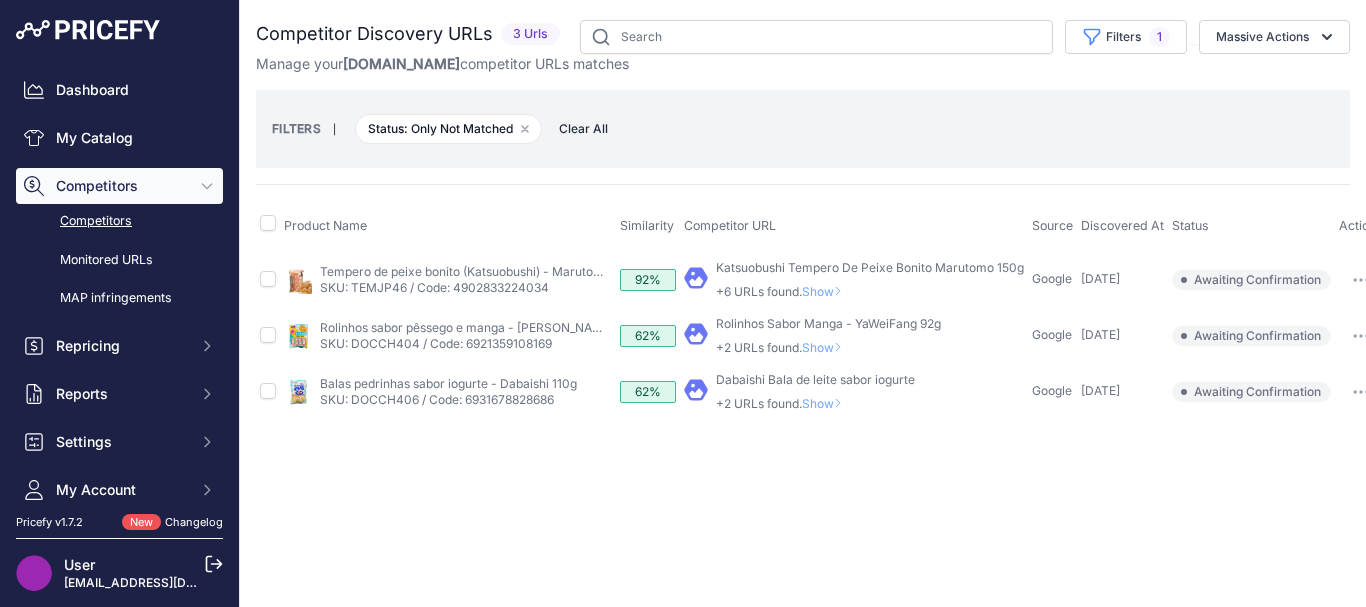 click on "Show" at bounding box center (826, 291) 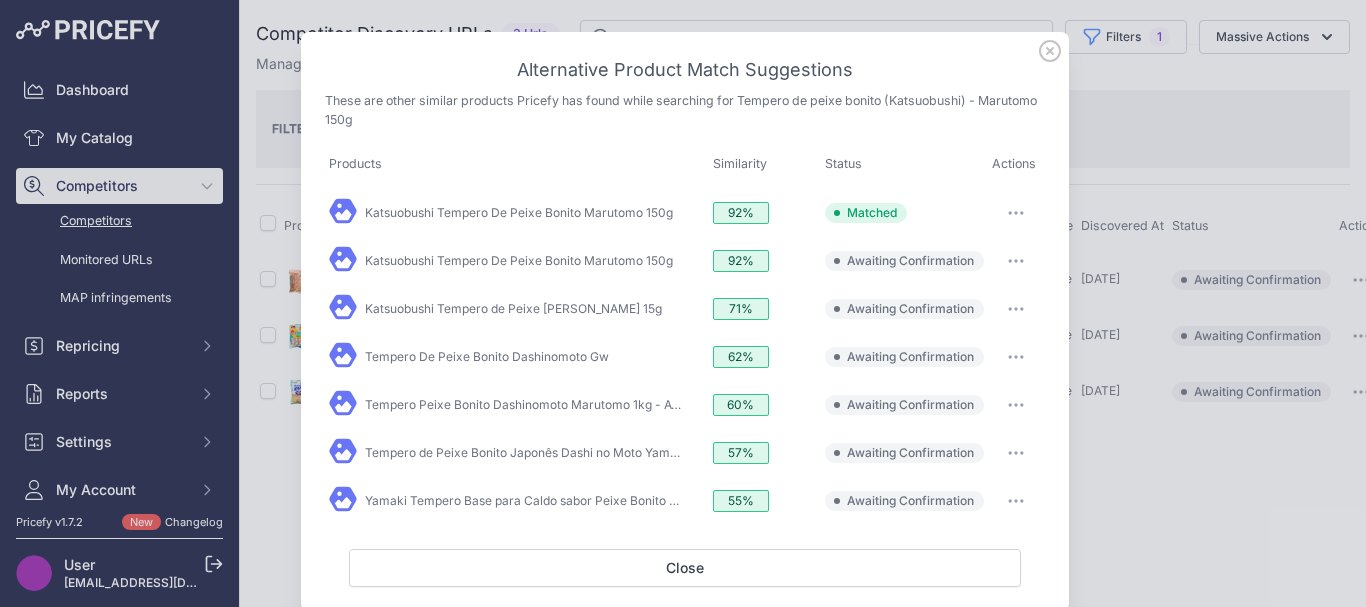 click on "Edit Match" at bounding box center [1016, 261] 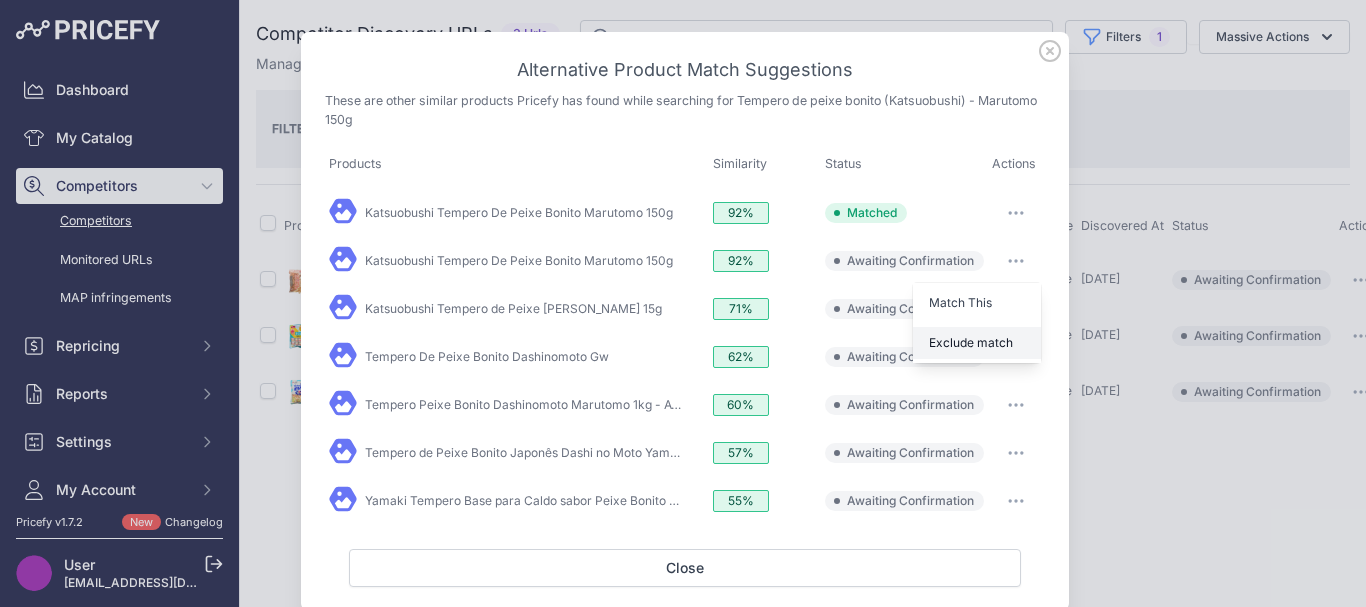 click on "Exclude match" at bounding box center [971, 342] 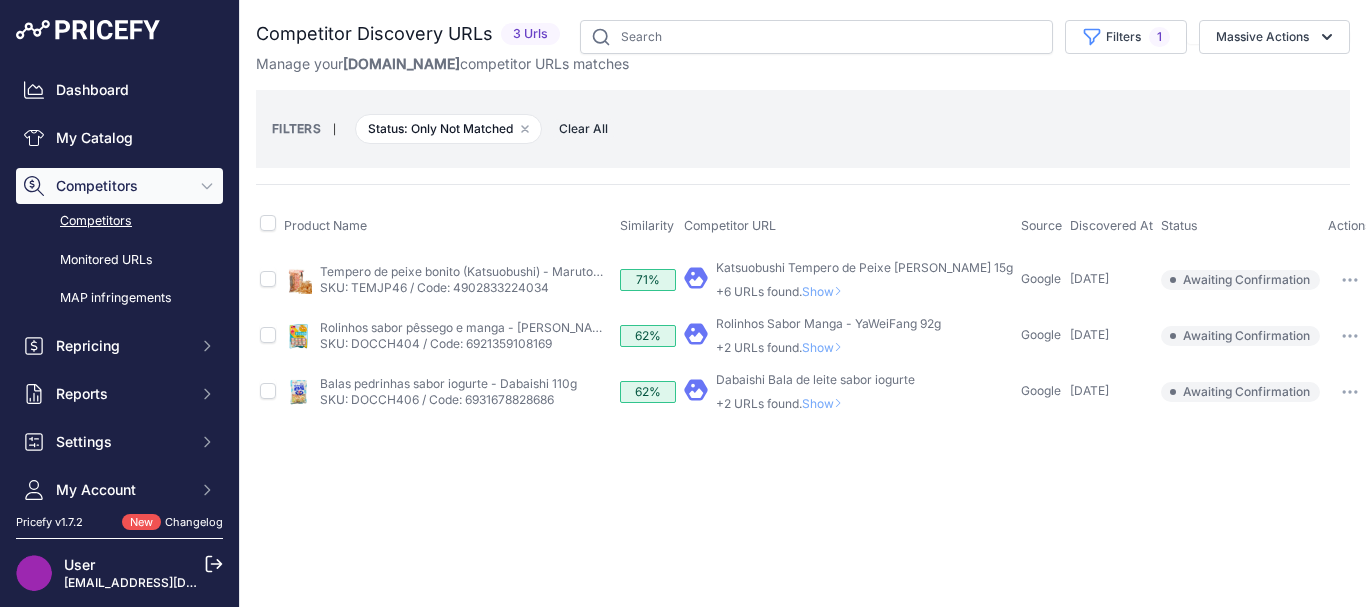 click on "Katsuobushi Tempero de Peixe Bonito Yi Feng 15g
+6 URLs found.
Show" at bounding box center (864, 280) 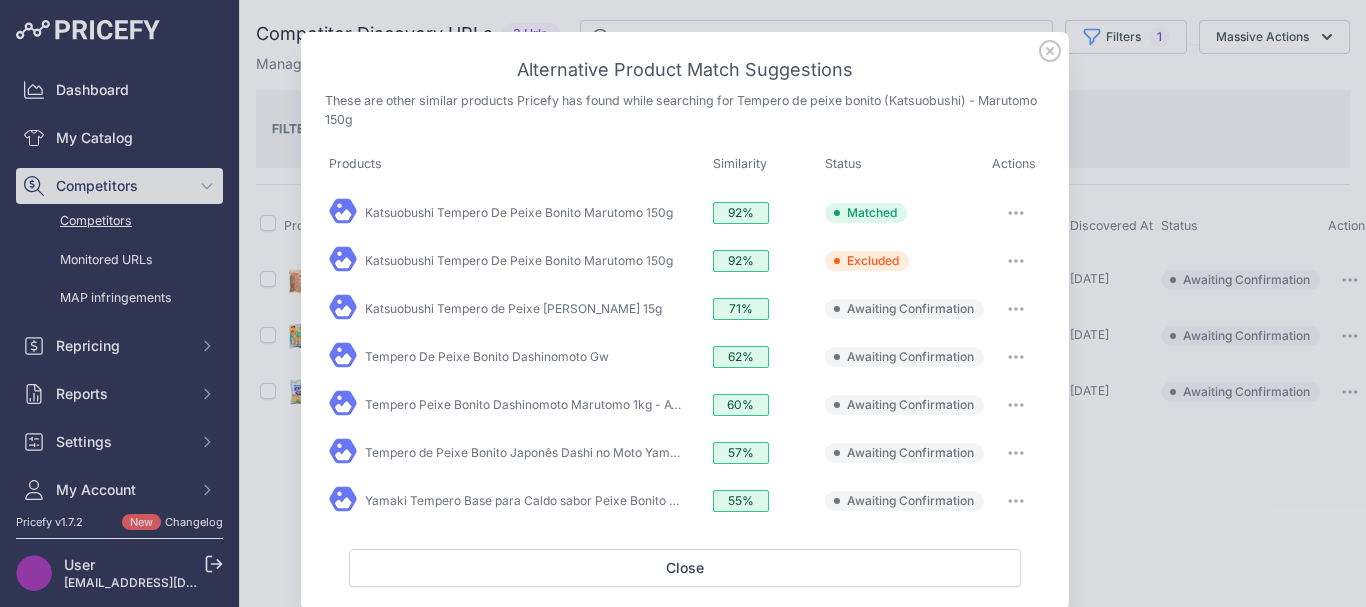 click at bounding box center [1016, 309] 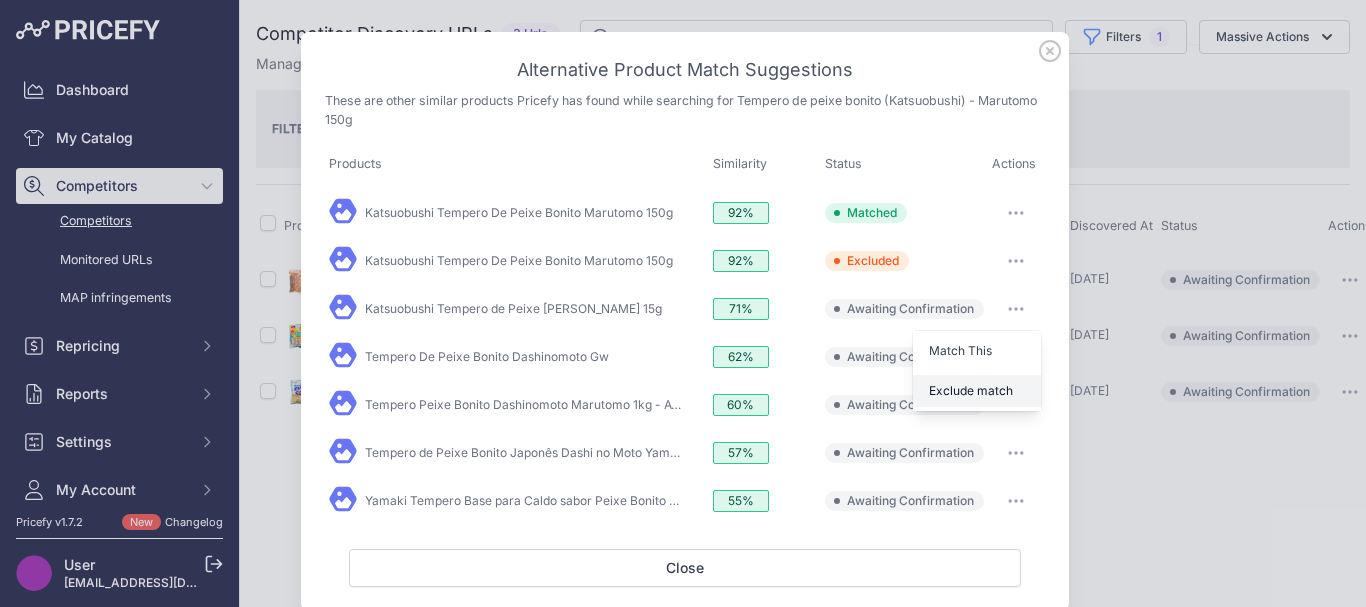 click on "Exclude match" at bounding box center (977, 391) 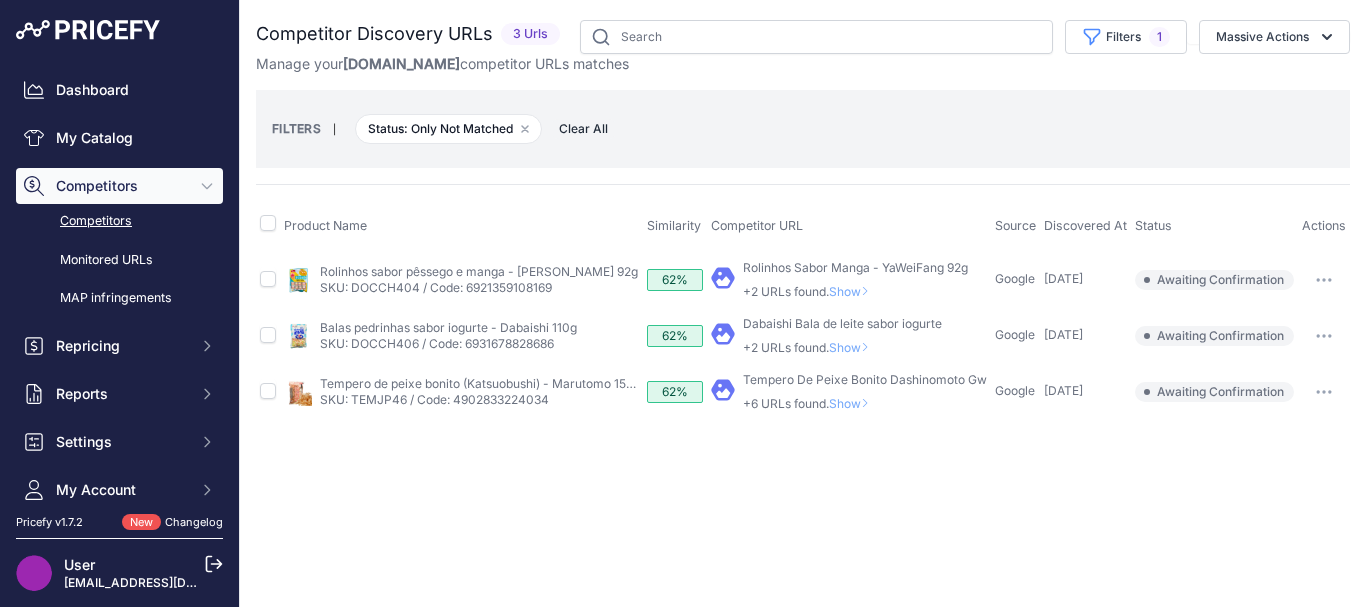 click on "Show" at bounding box center (853, 291) 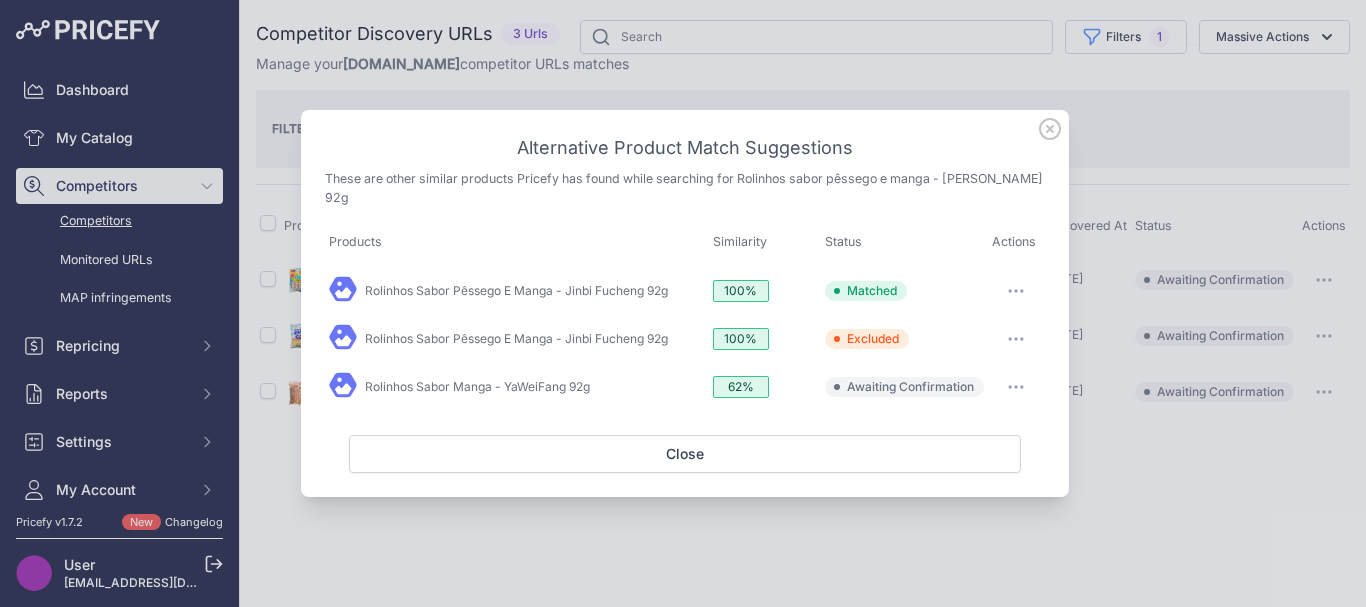 click at bounding box center [1016, 387] 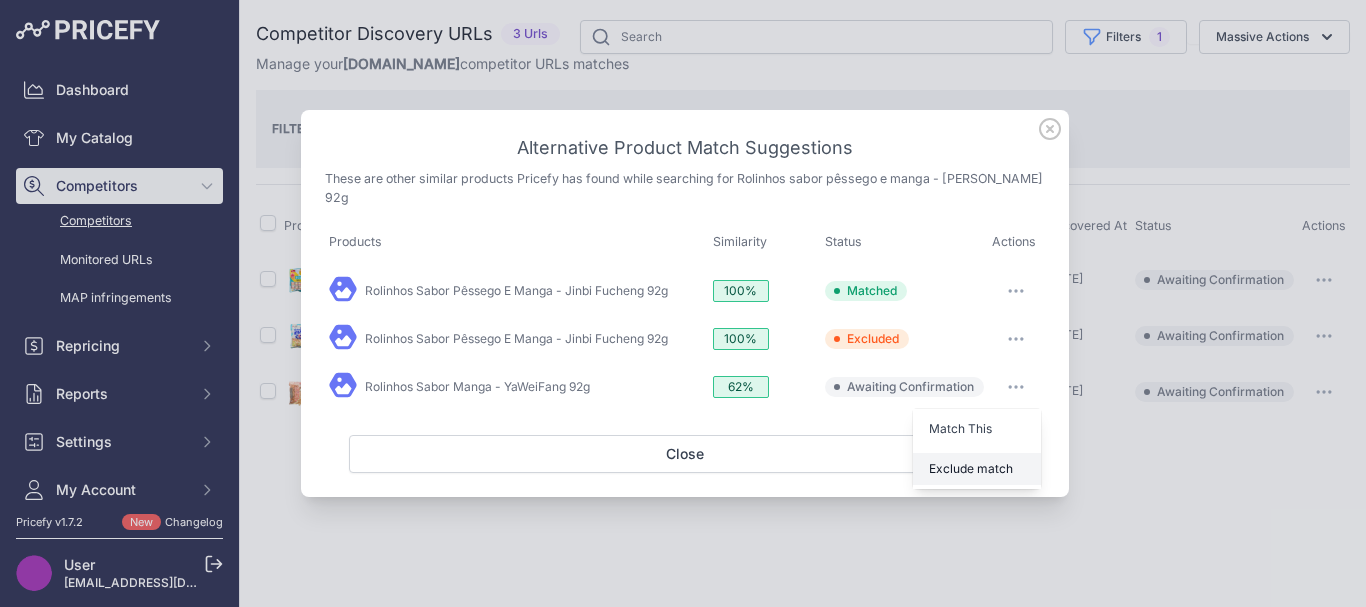 click on "Exclude match" at bounding box center (977, 469) 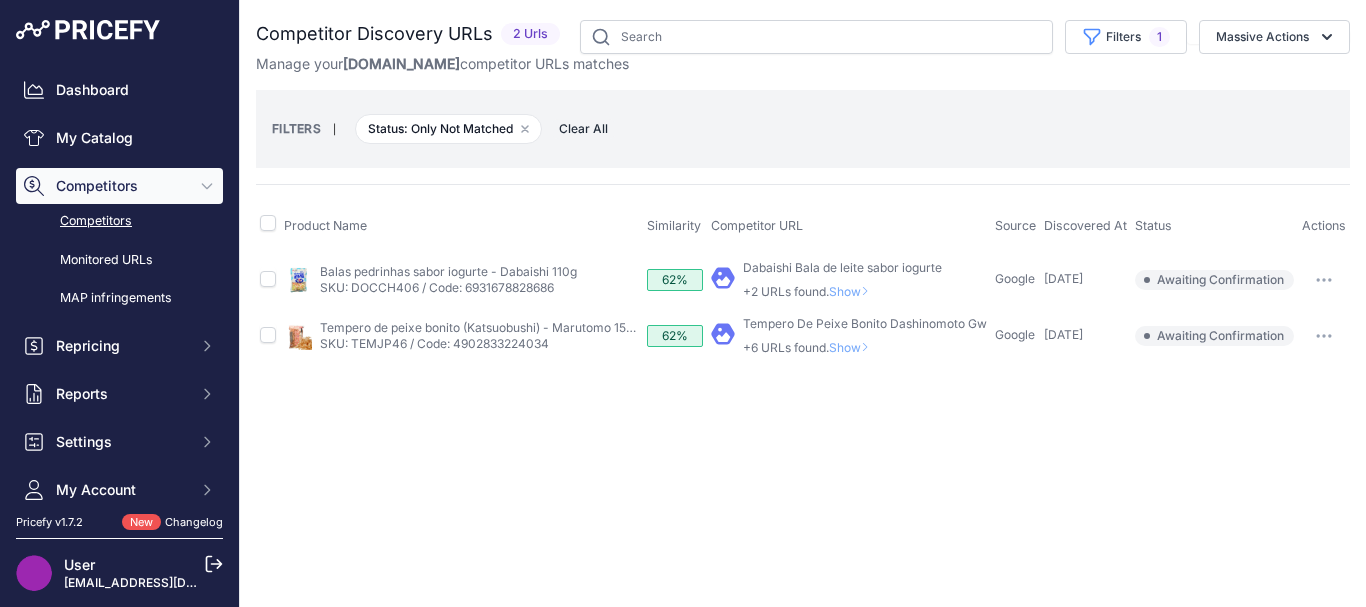 click 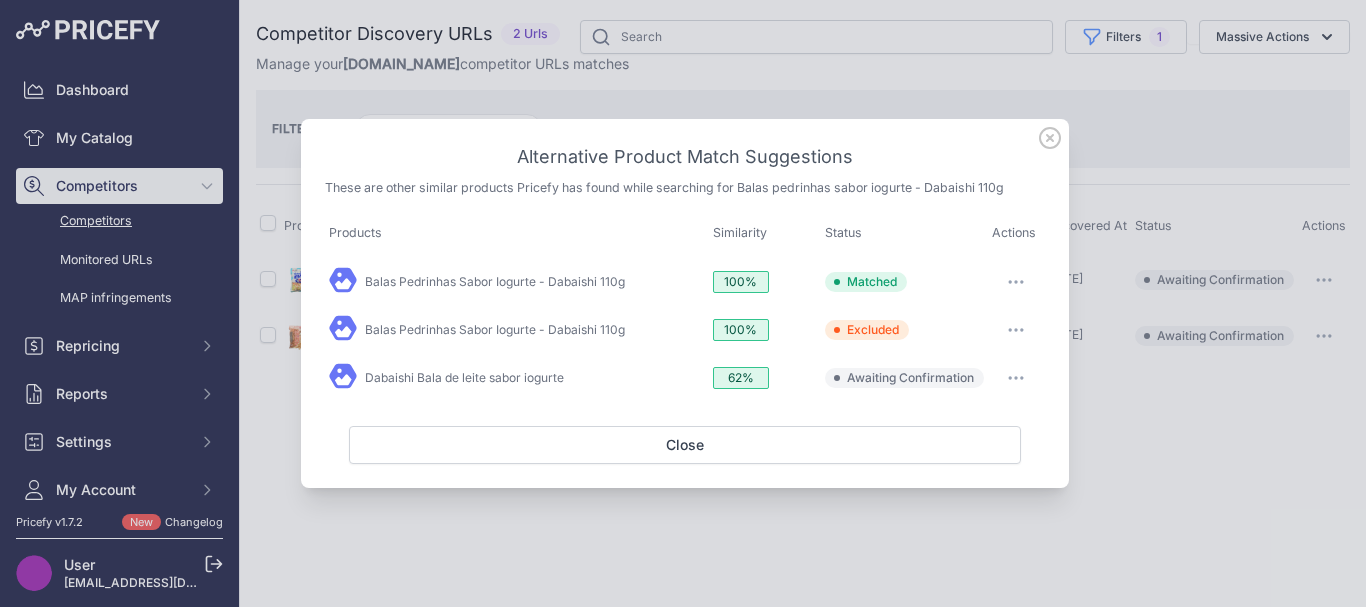 click at bounding box center [1016, 378] 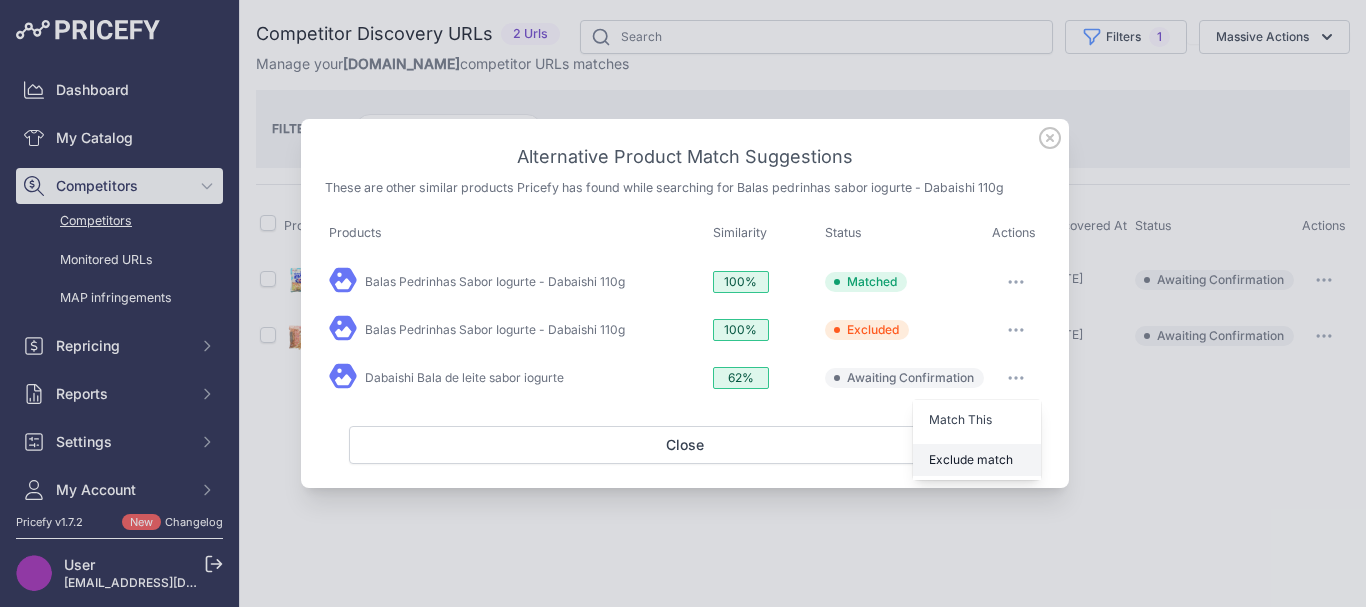 click on "Exclude match" at bounding box center (977, 460) 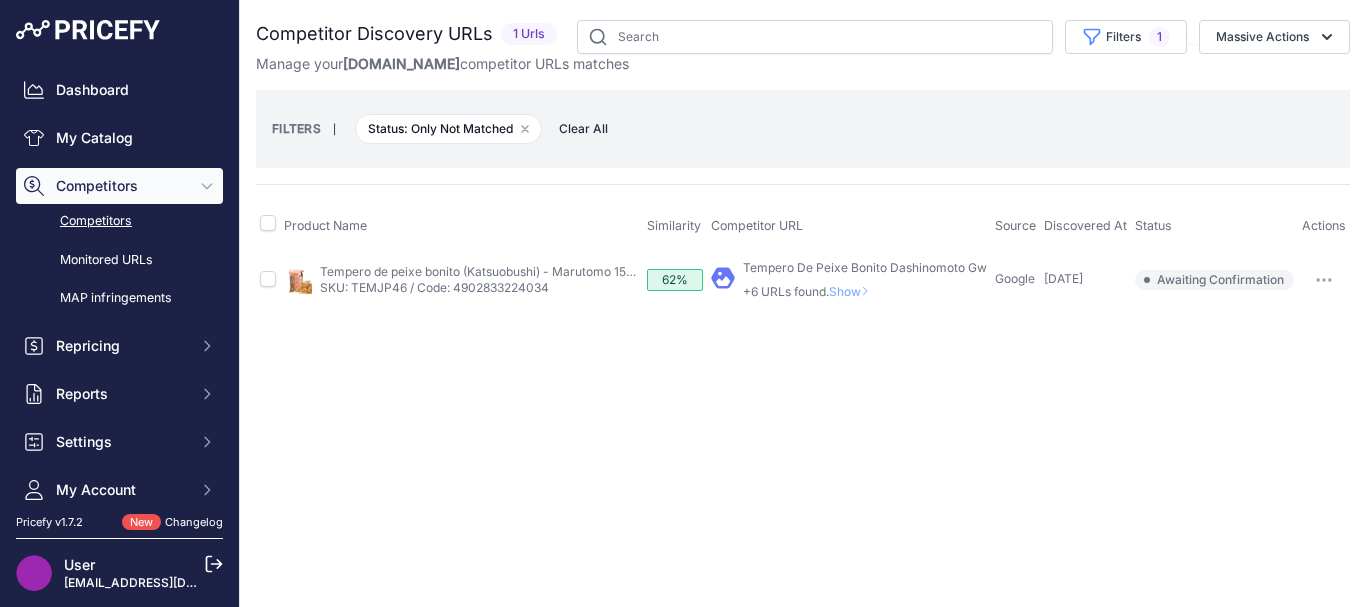 click on "Show" at bounding box center (853, 291) 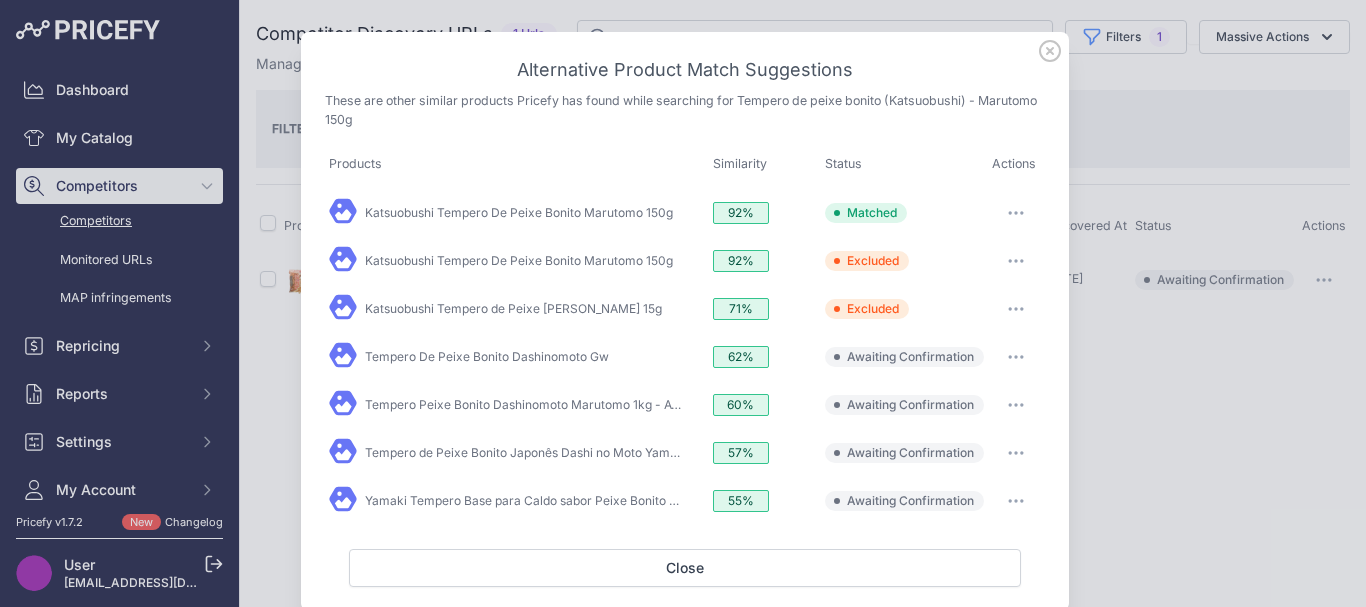 click 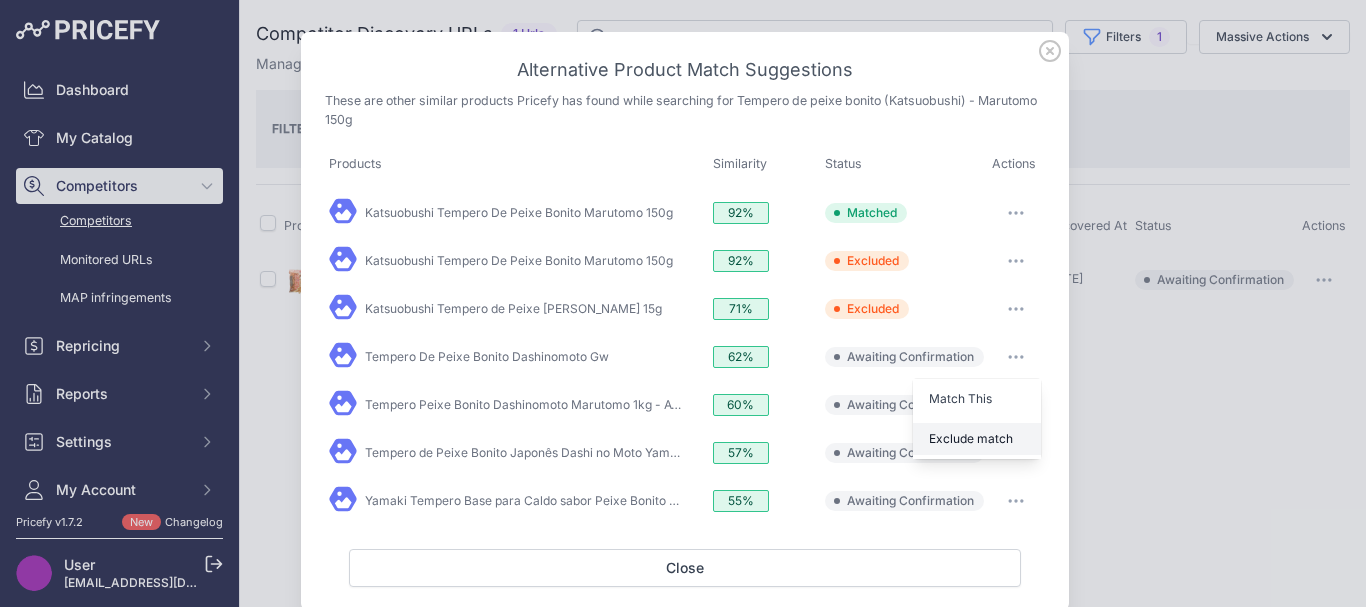 click on "Exclude match" at bounding box center [971, 438] 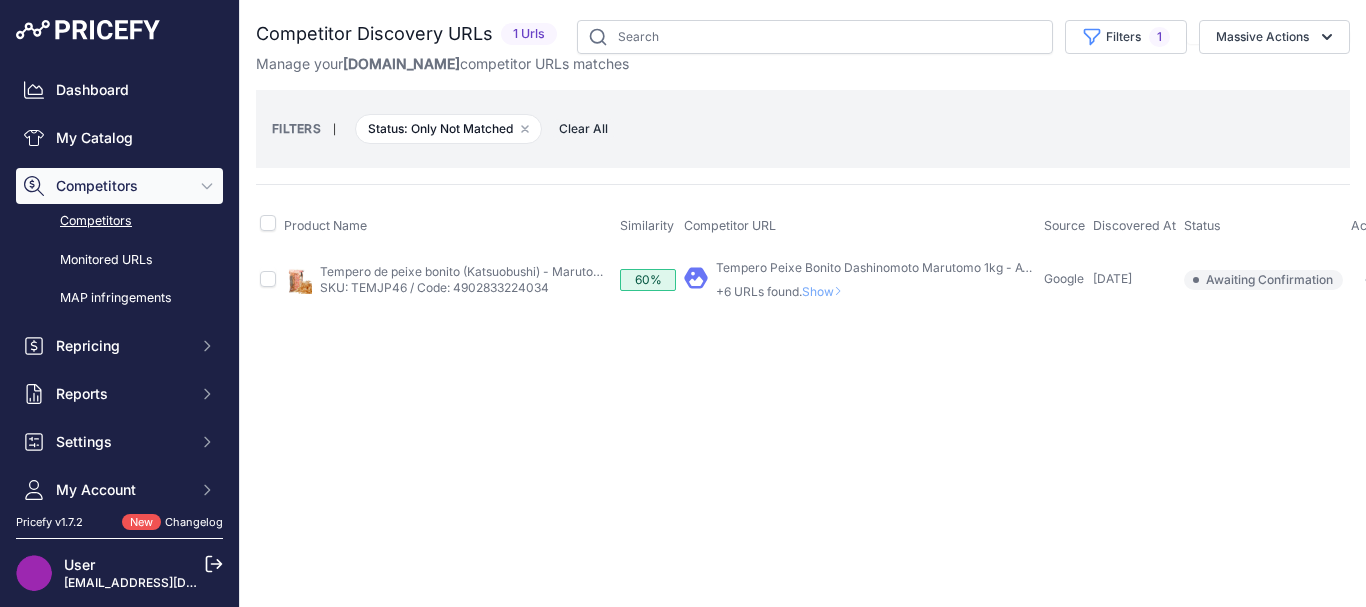 click on "Show" at bounding box center [826, 291] 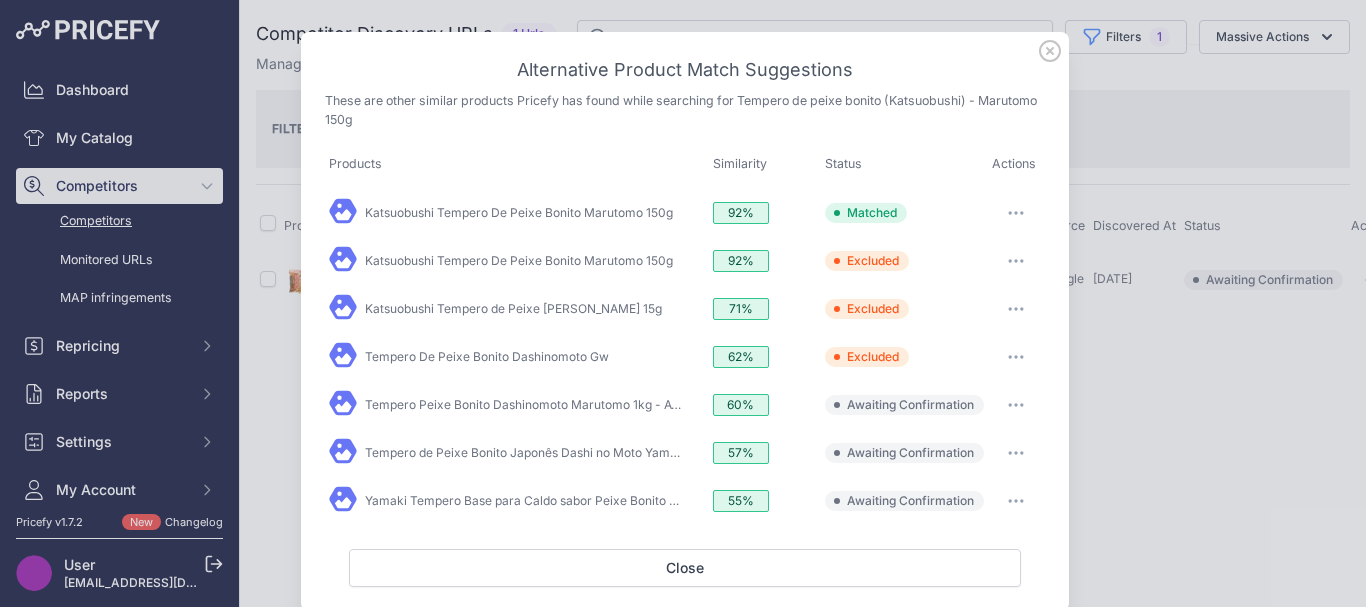 click 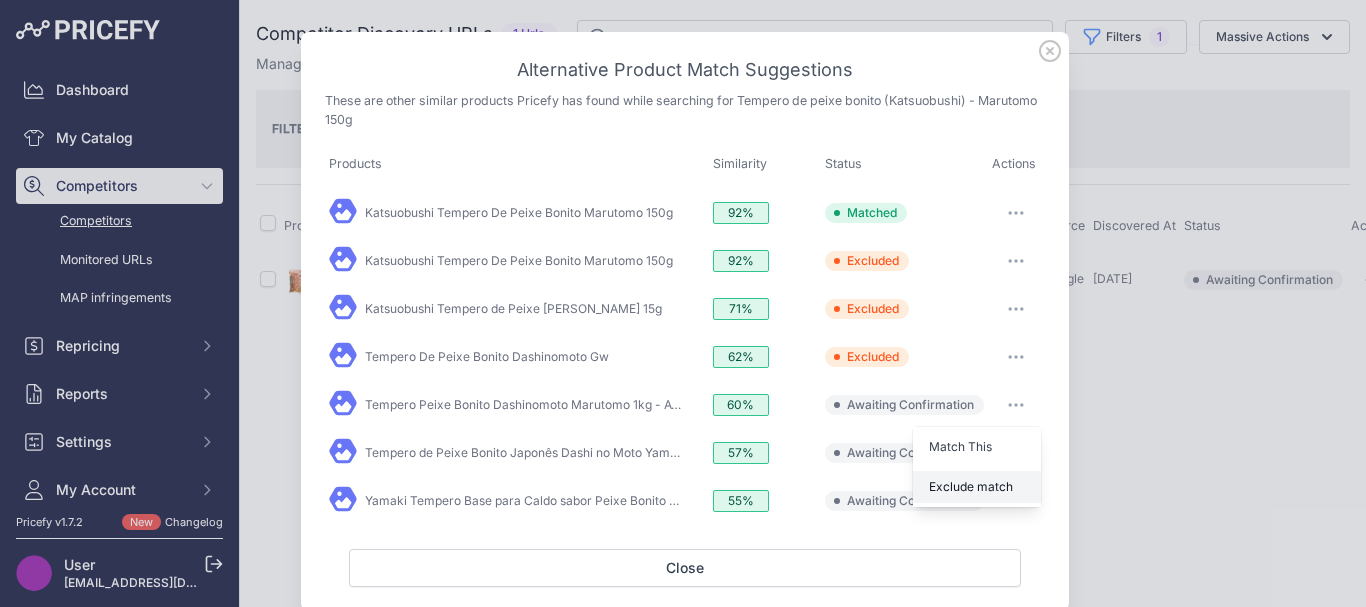 click on "Exclude match" at bounding box center (971, 486) 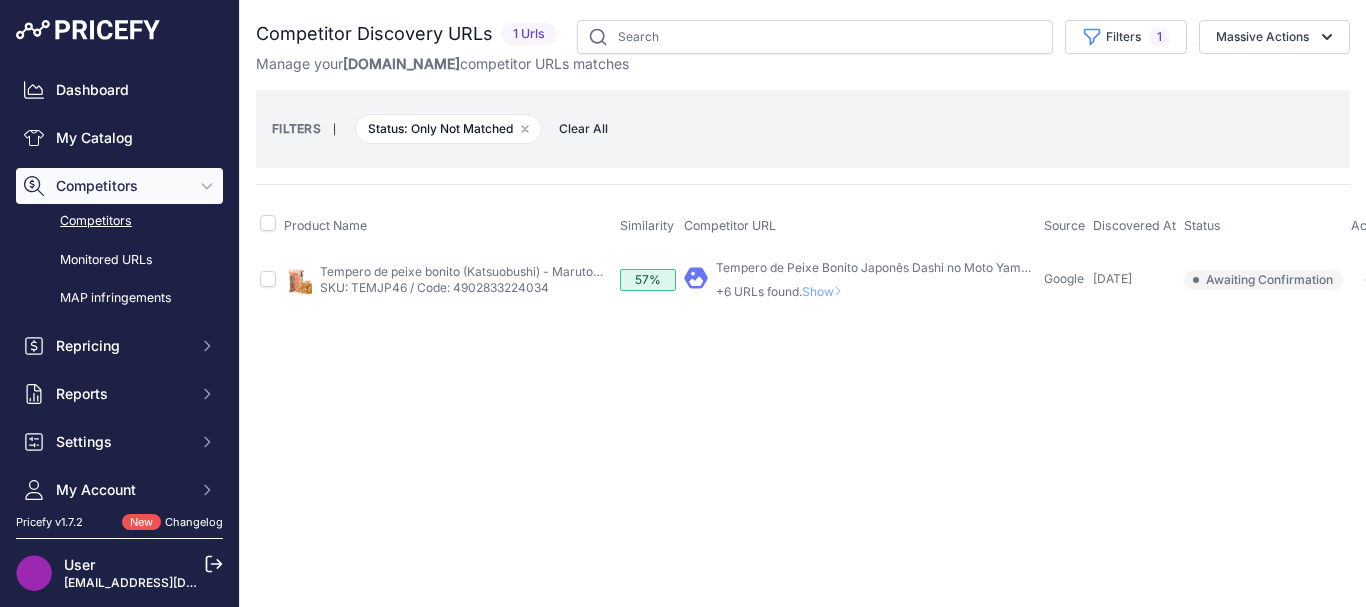 click on "Show" at bounding box center (826, 291) 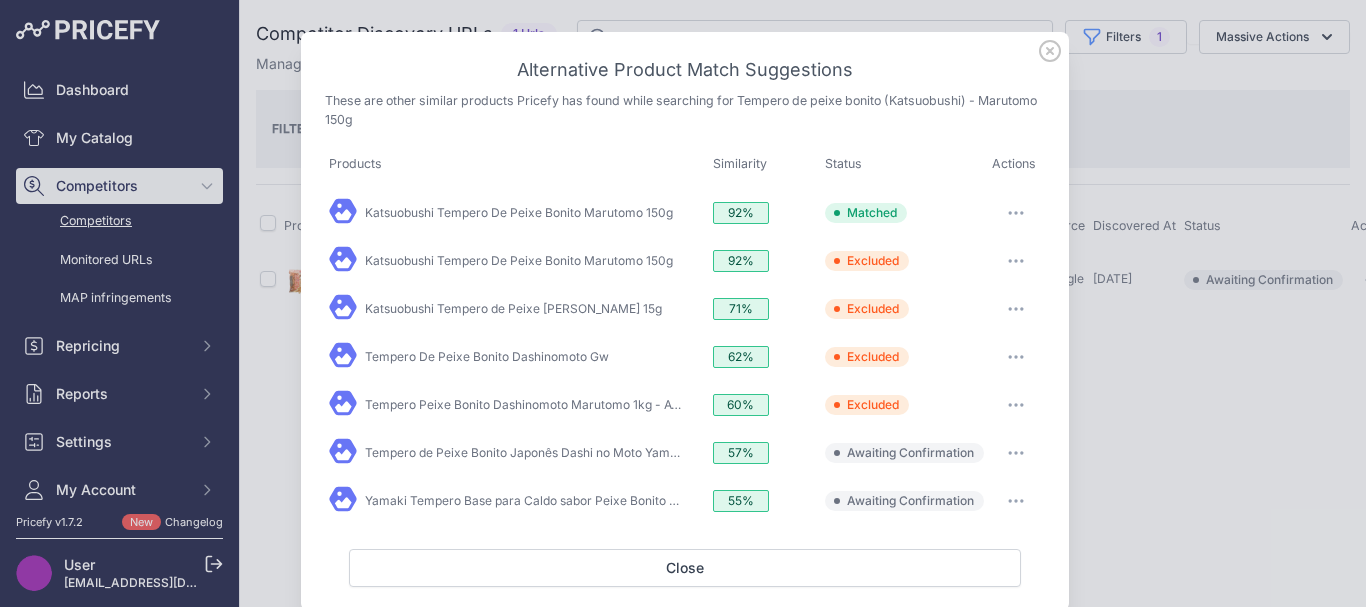 click at bounding box center (1016, 453) 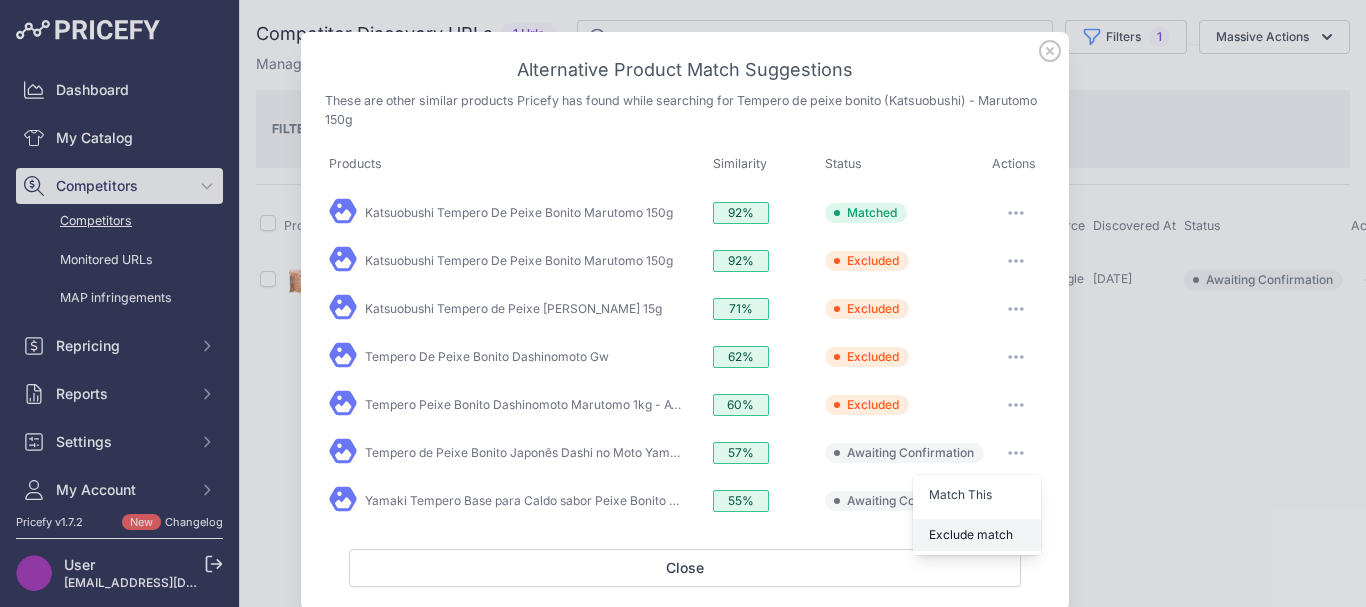click on "Exclude match" at bounding box center (977, 535) 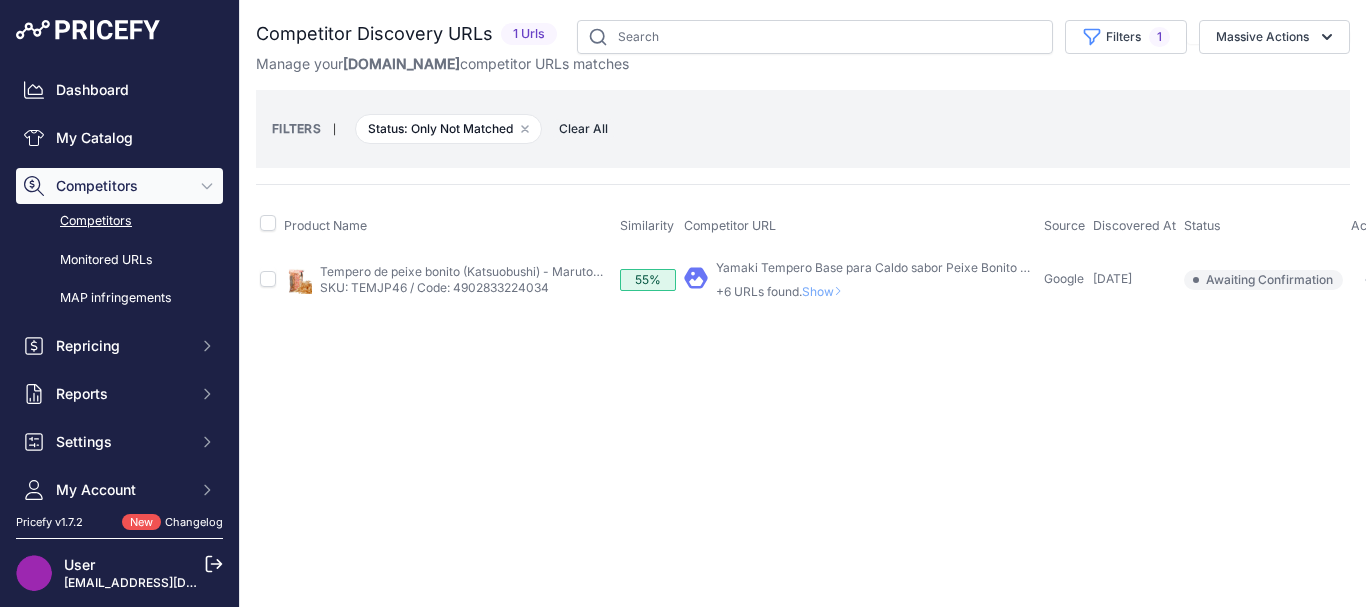 click on "Show" at bounding box center [826, 291] 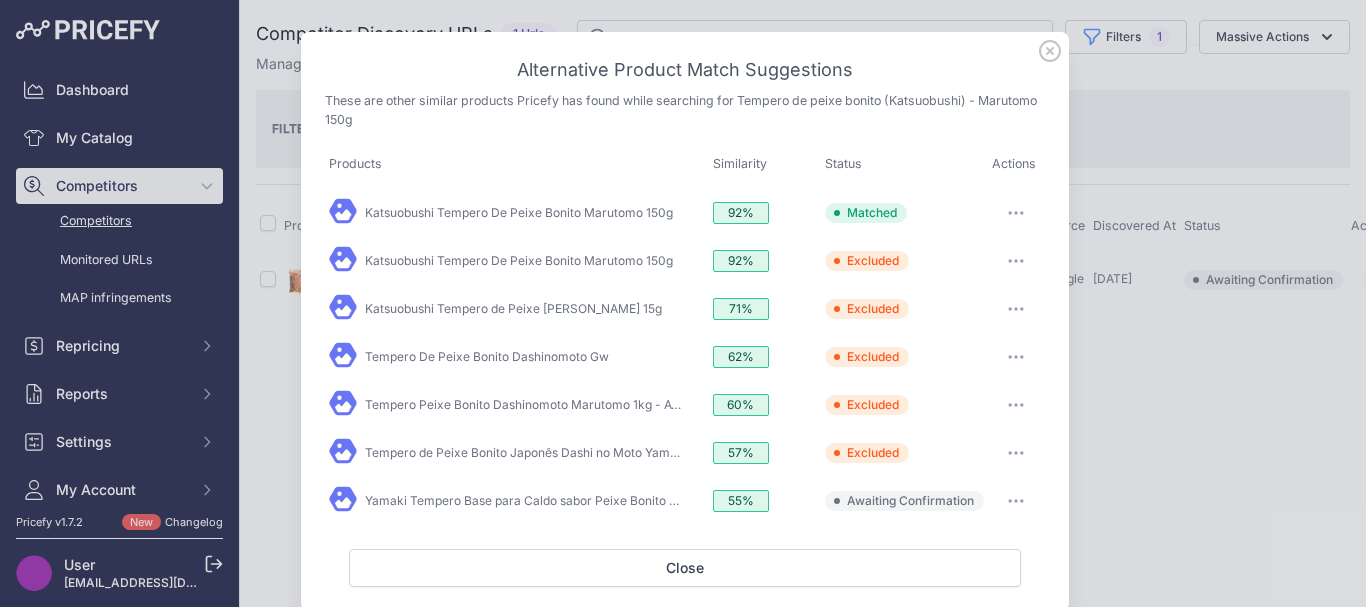 click 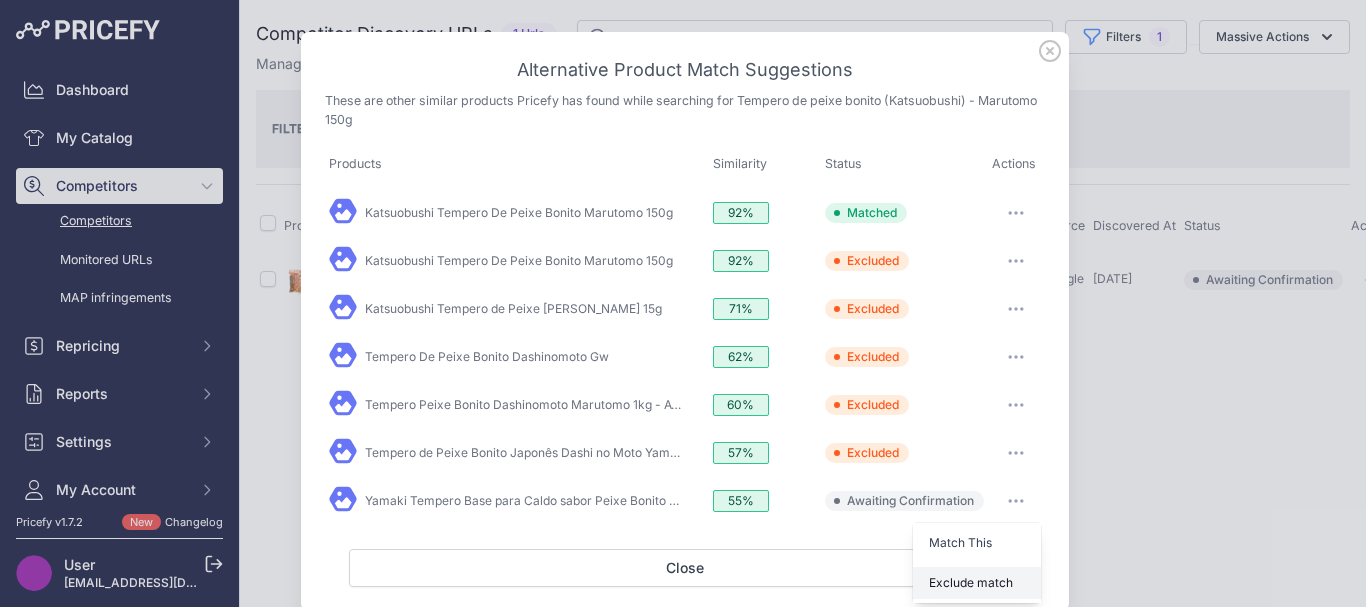 click on "Exclude match" at bounding box center [977, 583] 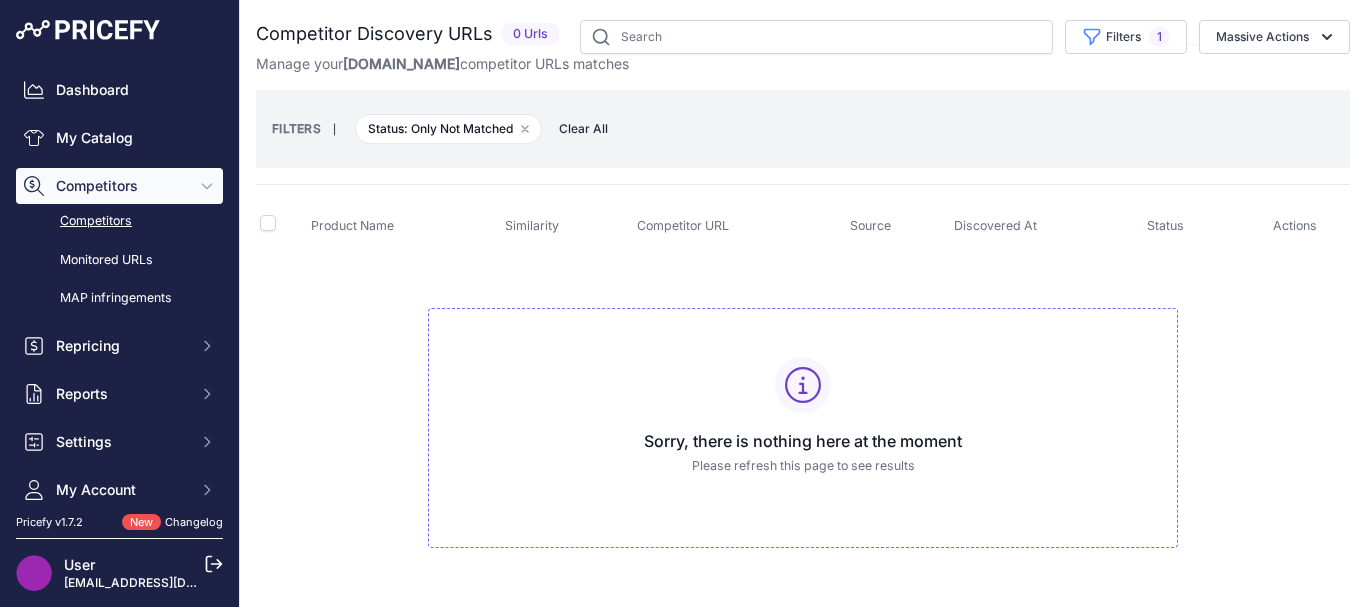 click on "Sorry, there is nothing here at the moment
Please refresh this page to see results" at bounding box center [803, 419] 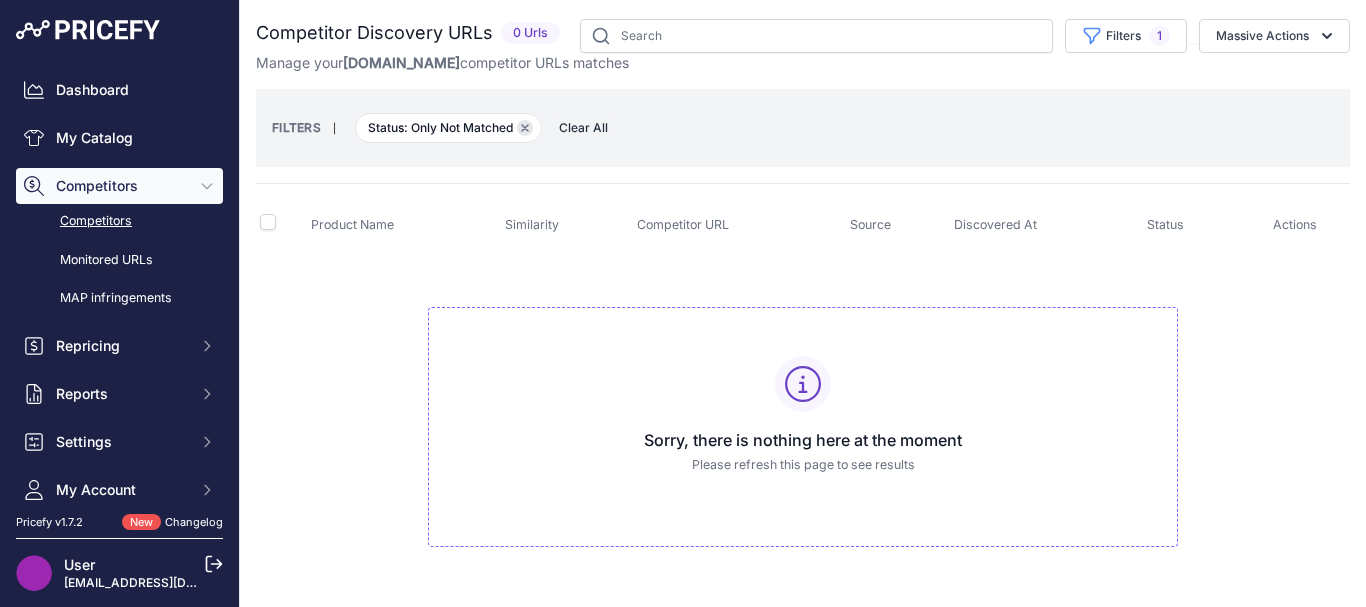 click 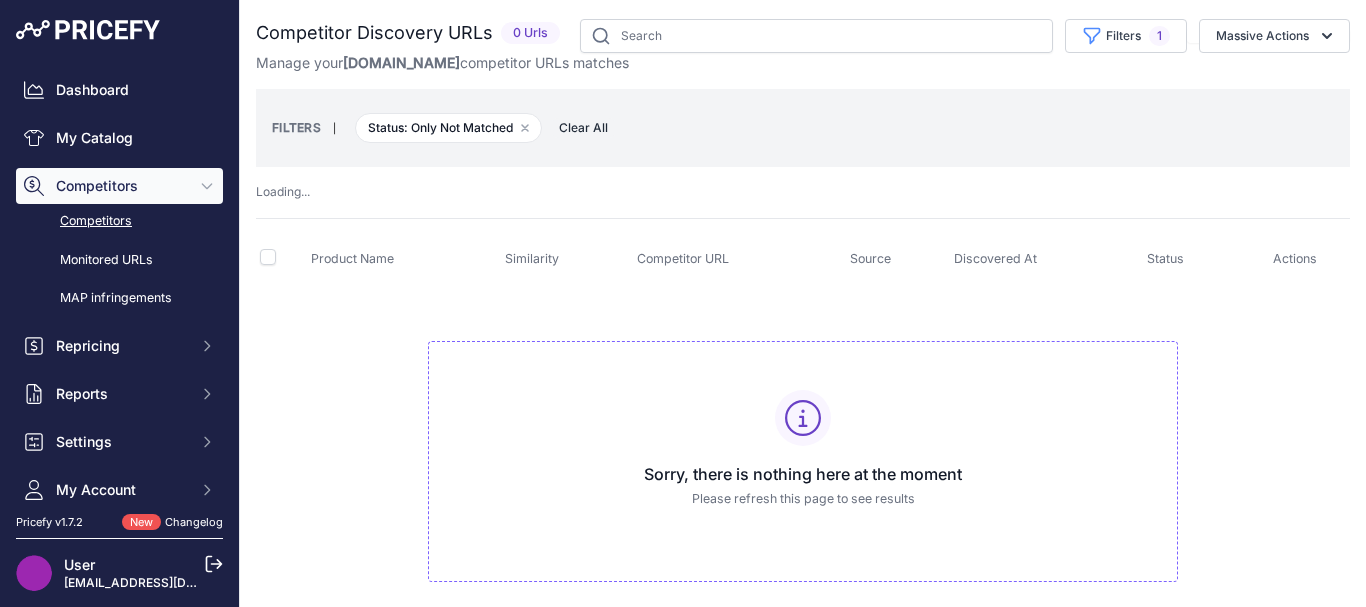 type 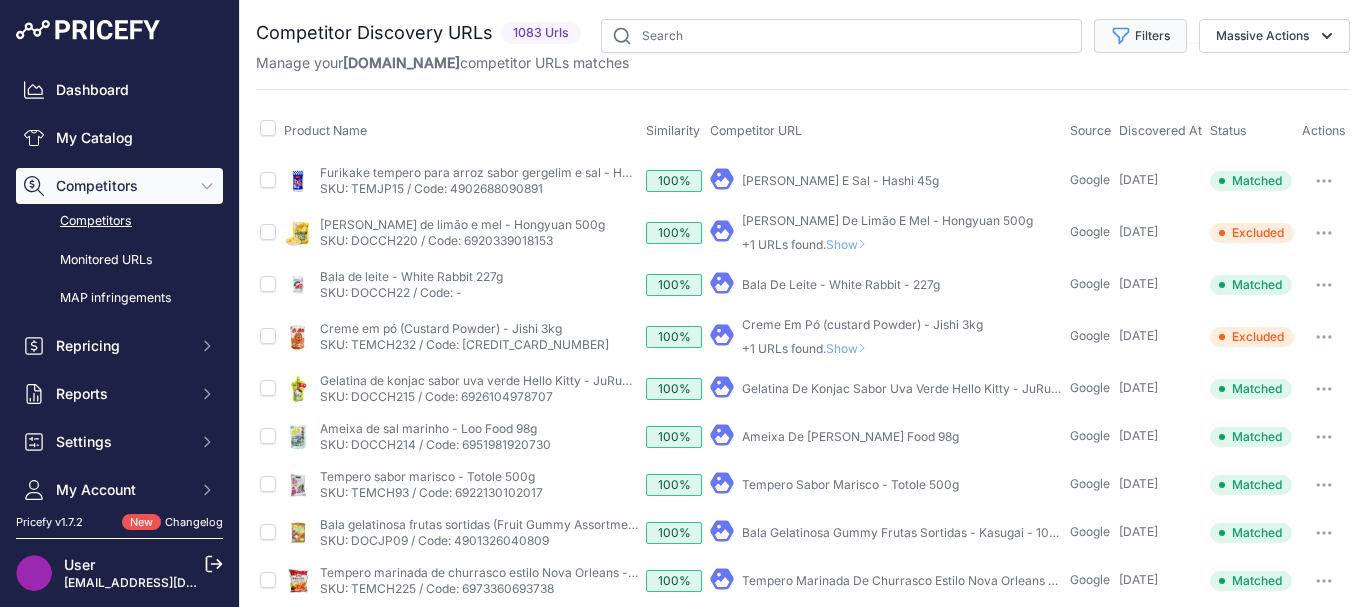 click on "Filters" at bounding box center [1140, 36] 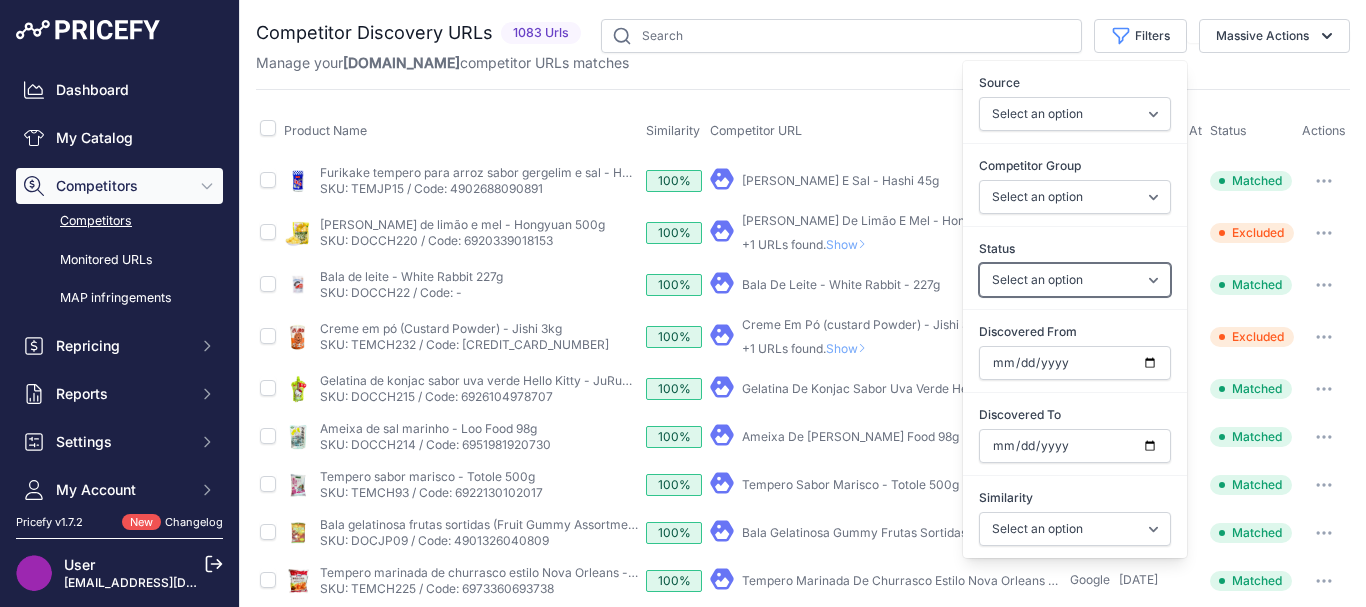 click on "Select an option
Only Matched
Only Not Matched" at bounding box center (1075, 280) 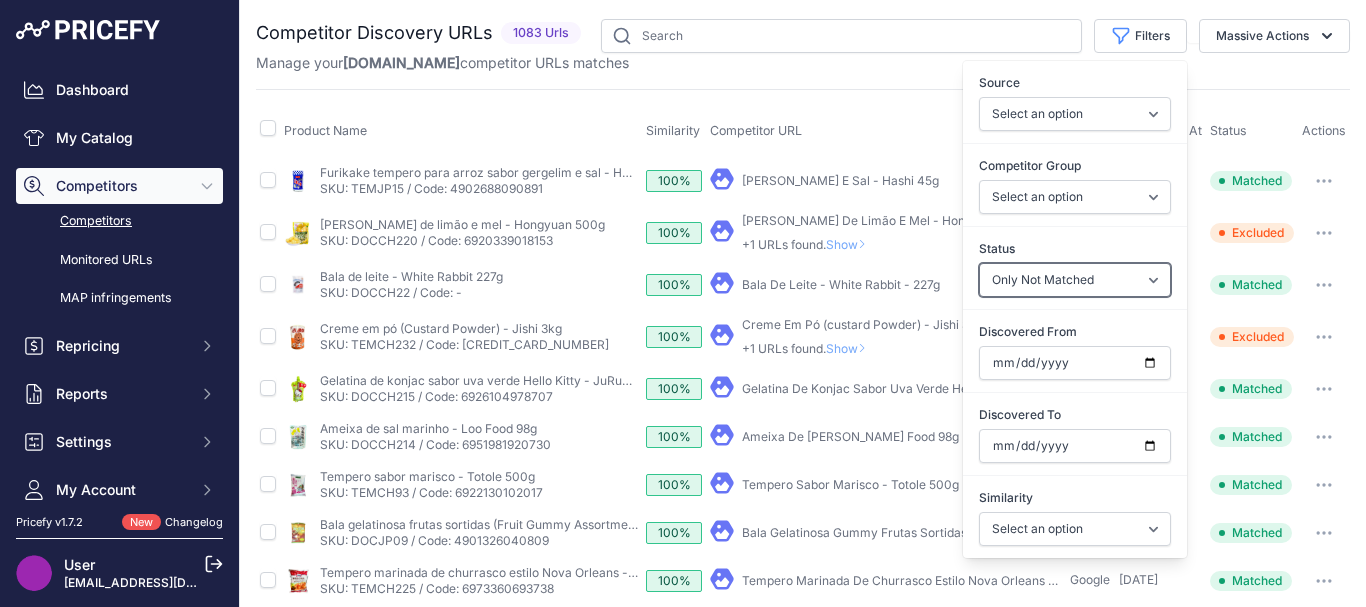 click on "Select an option
Only Matched
Only Not Matched" at bounding box center (1075, 280) 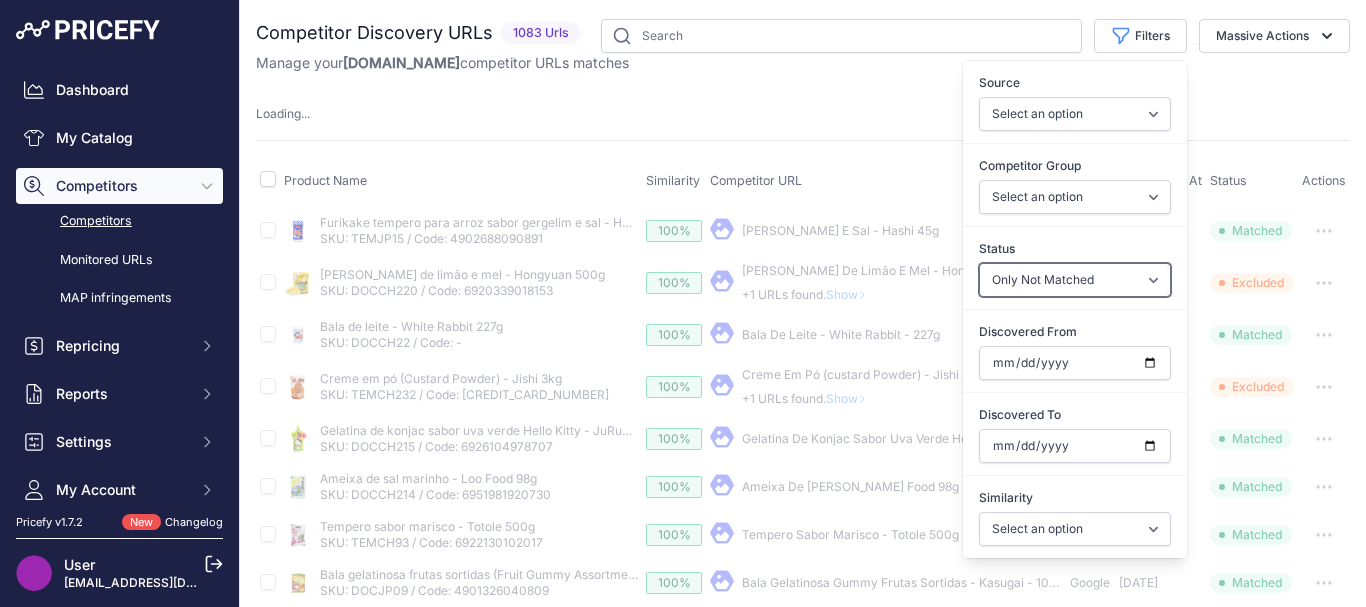 type 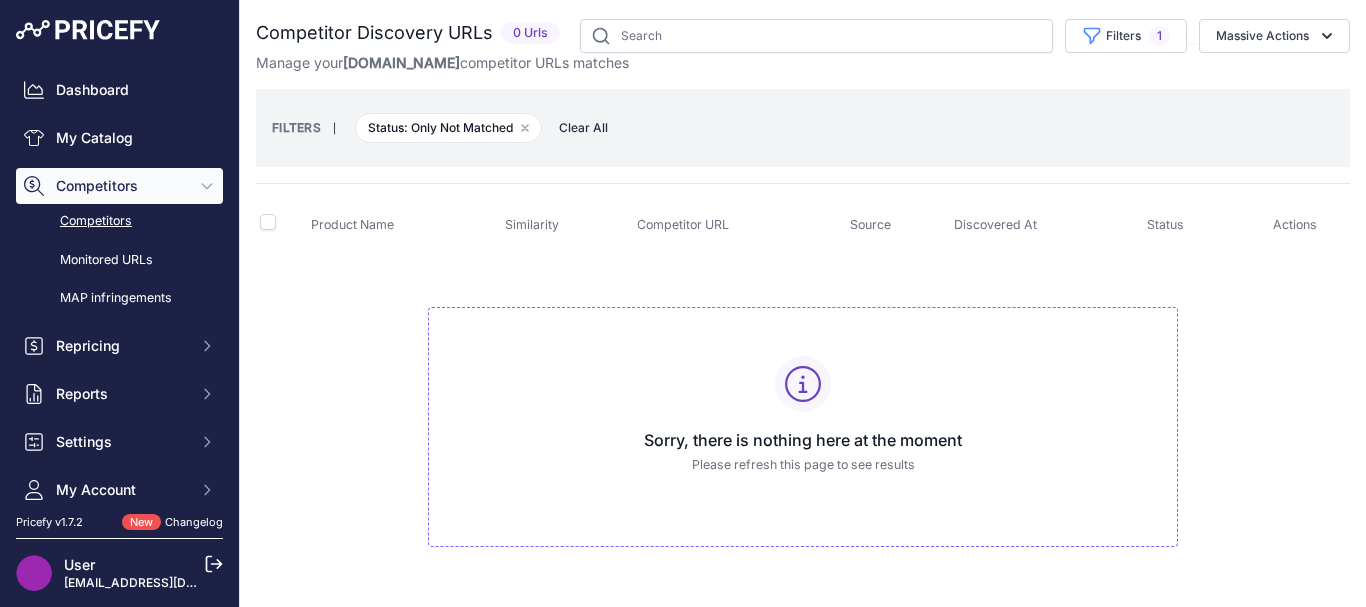 click on "Sorry, there is nothing here at the moment
Please refresh this page to see results" at bounding box center [803, 418] 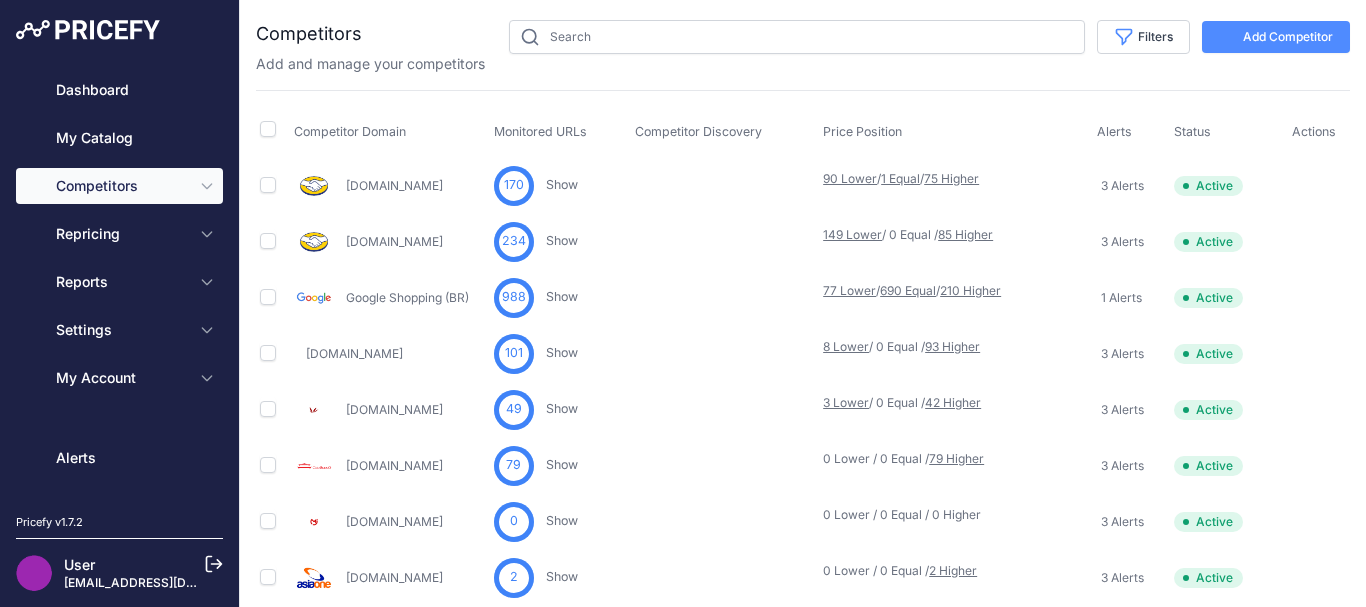 type 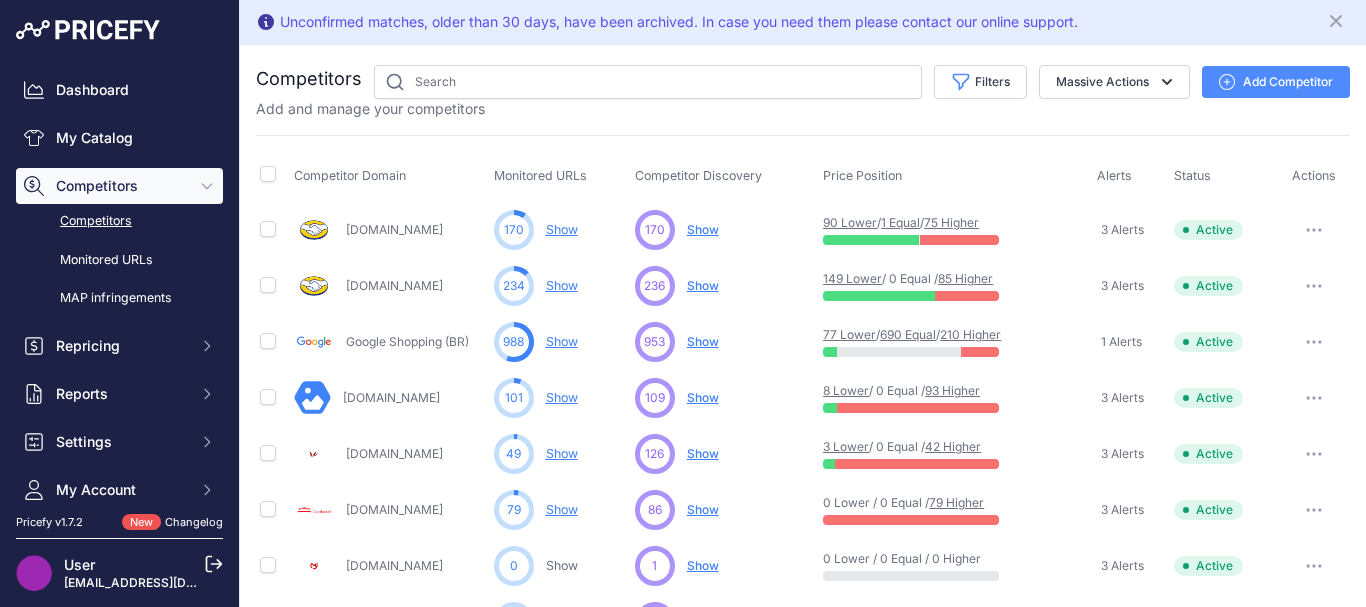 scroll, scrollTop: 0, scrollLeft: 0, axis: both 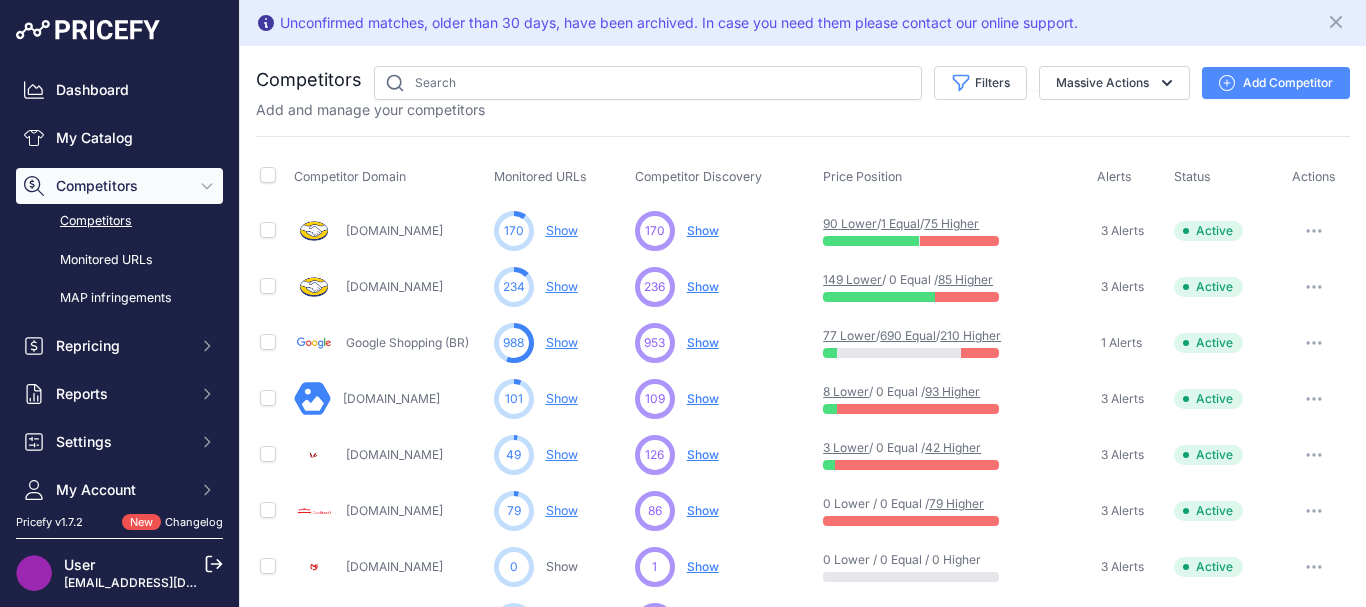 click on "236
...
Show
No suggestions available yet for this competitor
Discovering...
​
Attention" at bounding box center [725, 287] 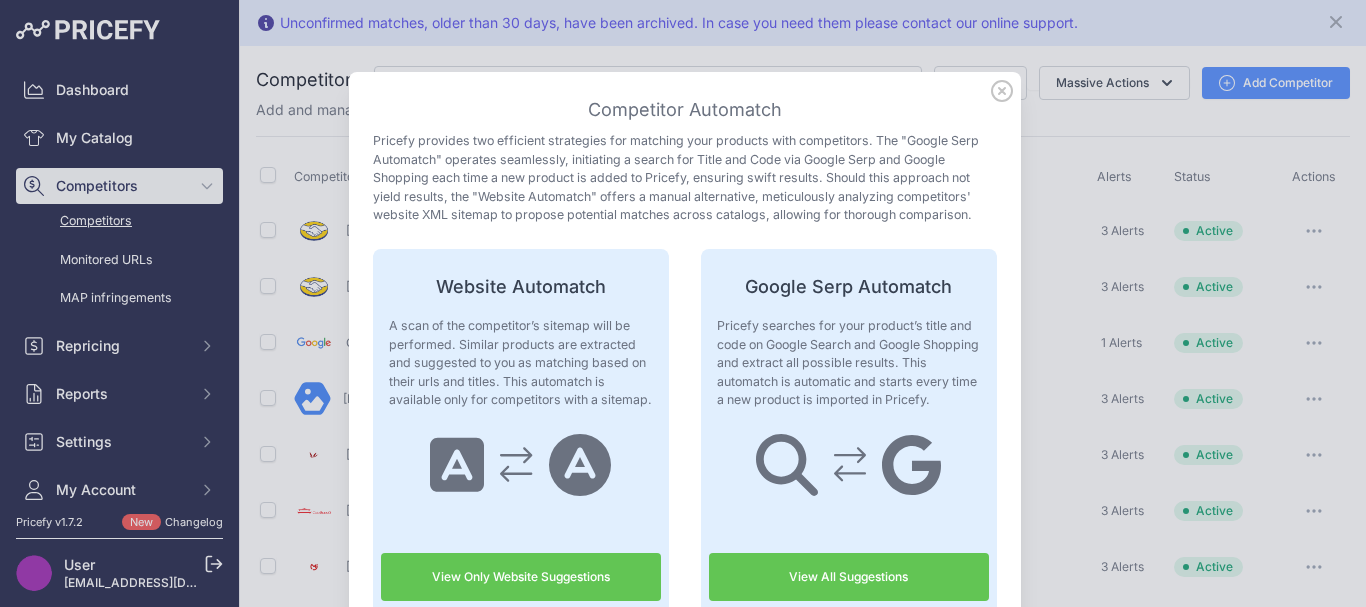 click on "View All Suggestions" at bounding box center (849, 577) 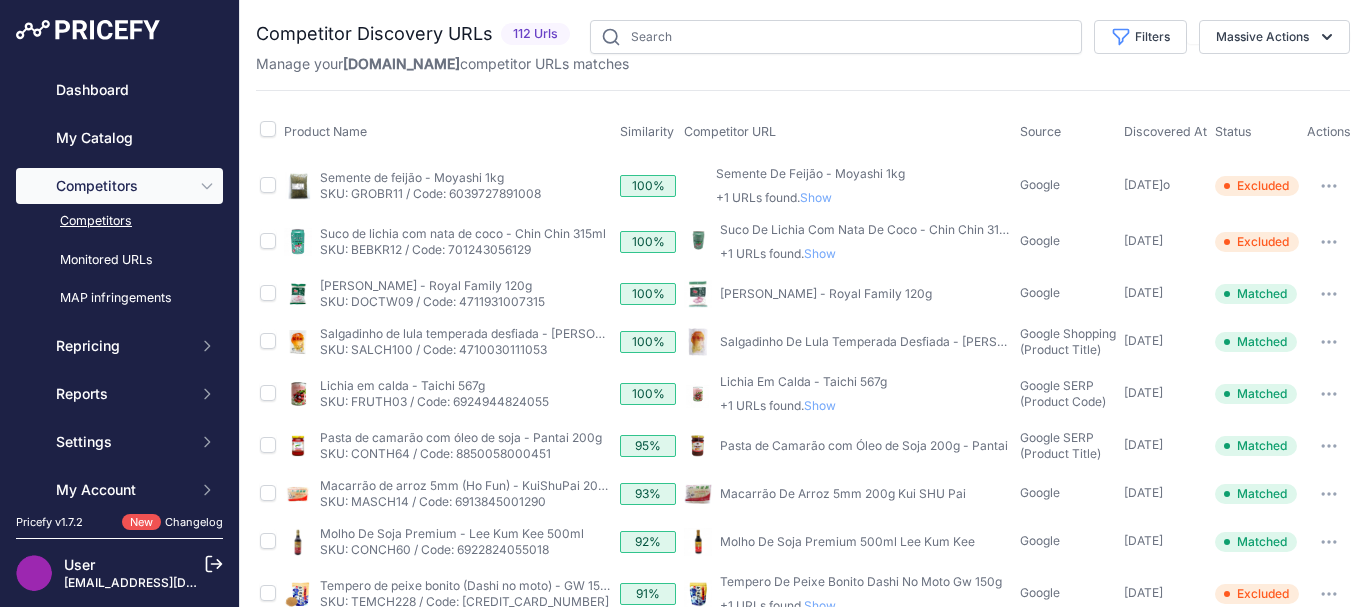 scroll, scrollTop: 0, scrollLeft: 0, axis: both 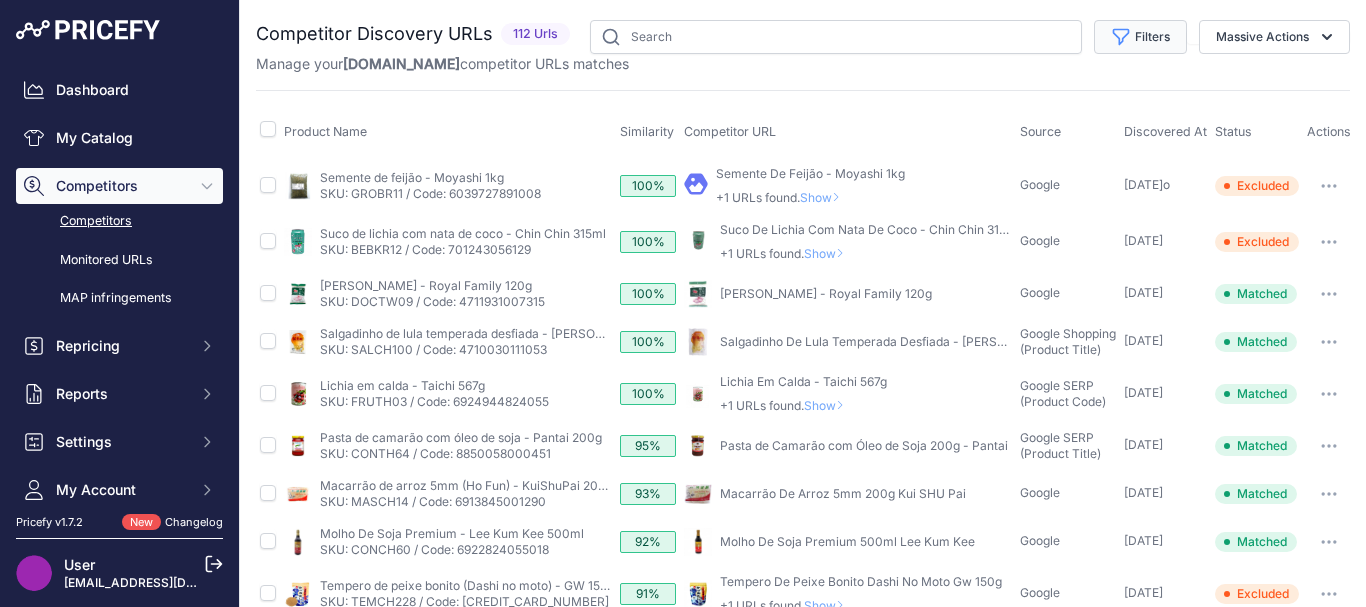 click on "Filters" at bounding box center (1140, 37) 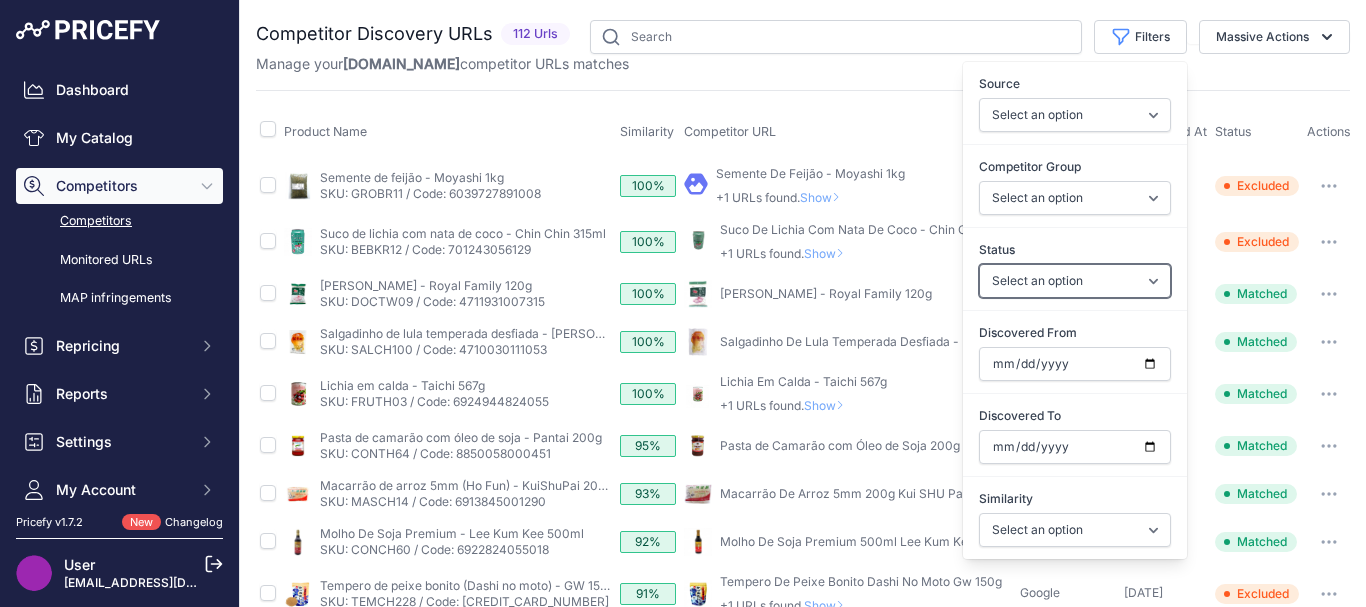 click on "Select an option
Only Matched
Only Not Matched" at bounding box center (1075, 281) 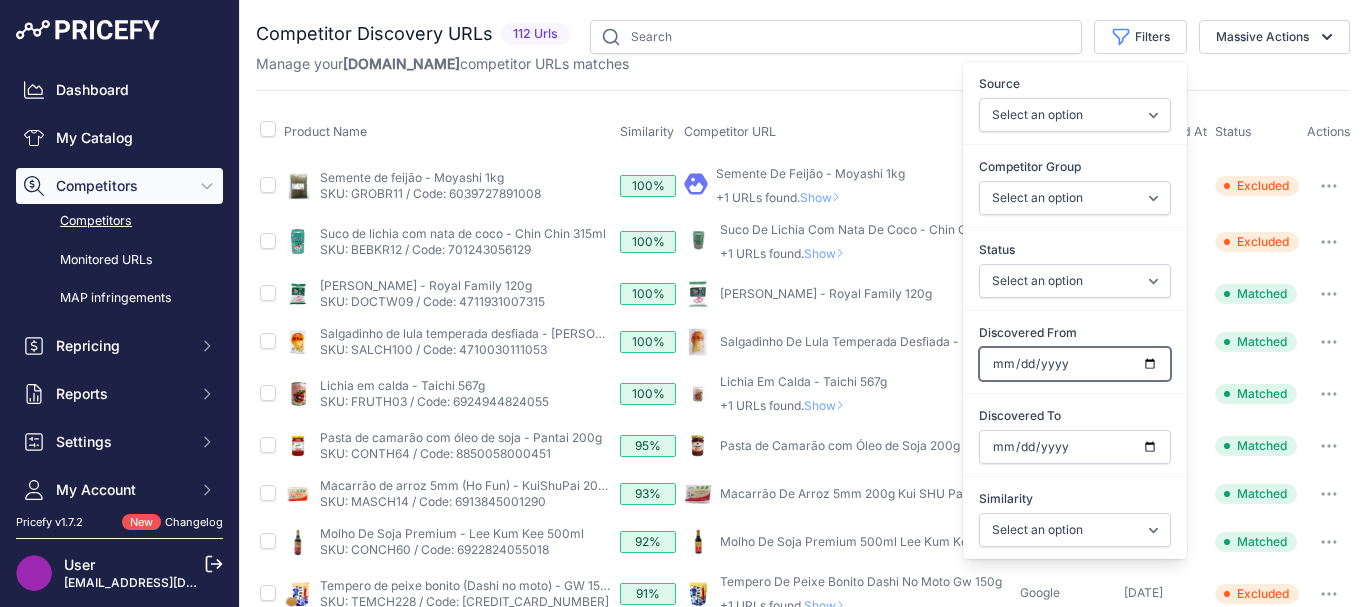 click on "Discovered From" at bounding box center (1075, 364) 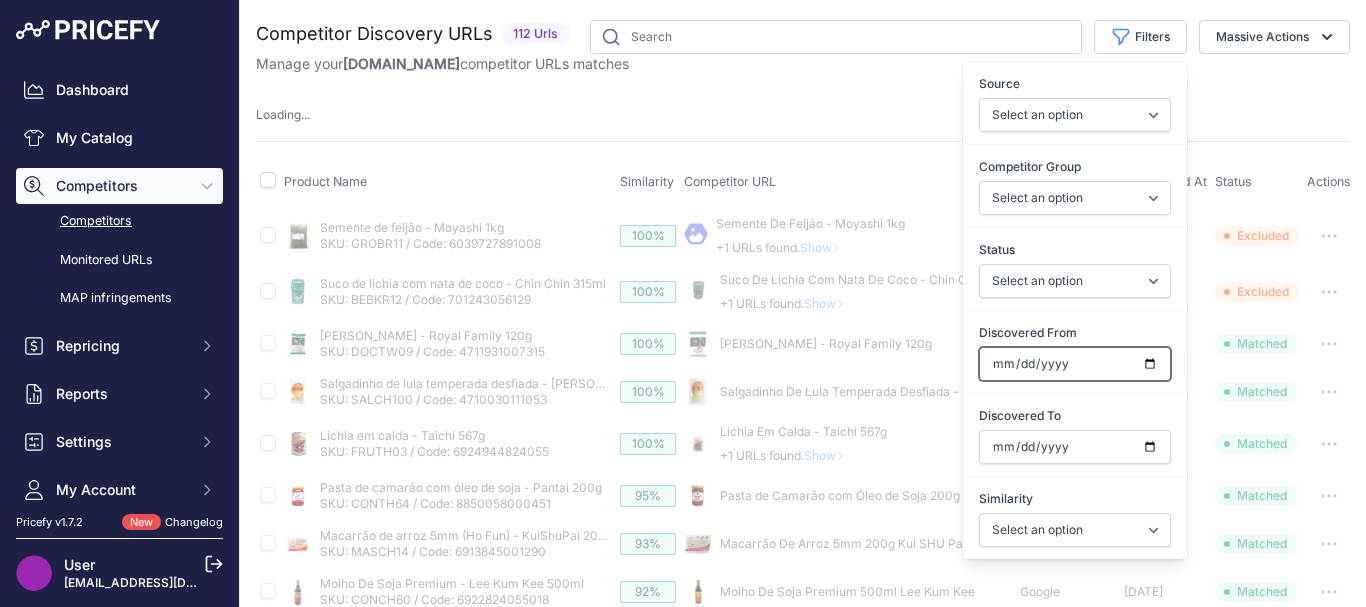 type 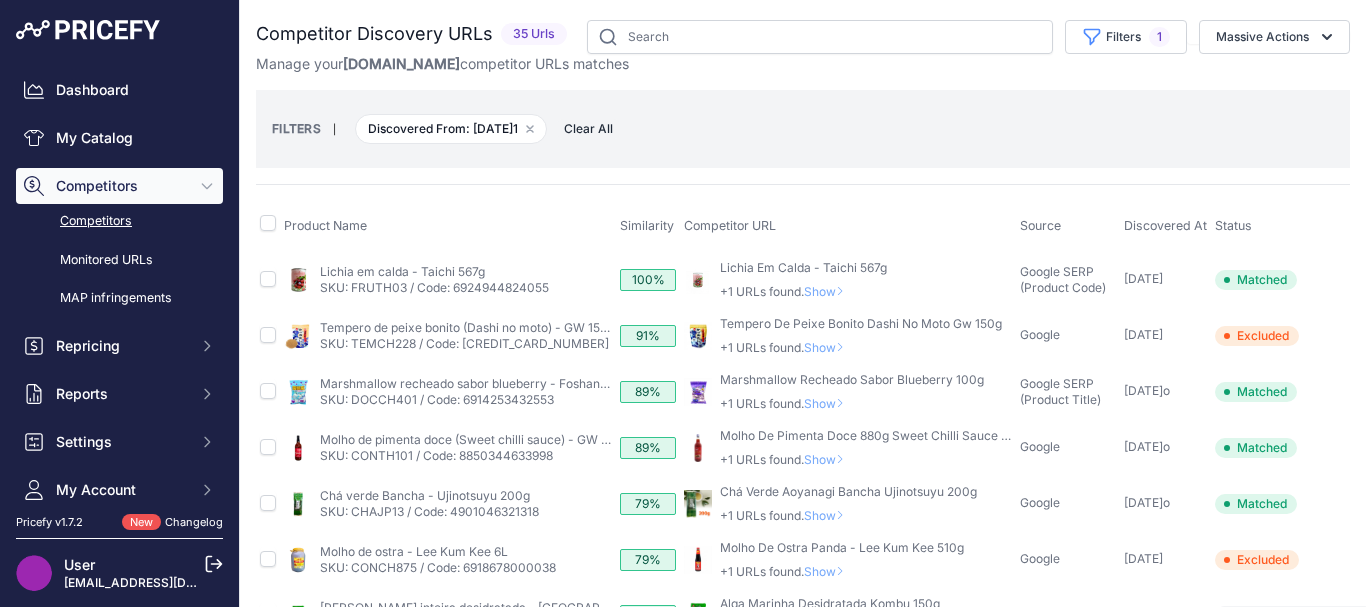 click on "FILTERS |
Discovered From:
[DATE]
Remove filter option
Clear All" at bounding box center [803, 129] 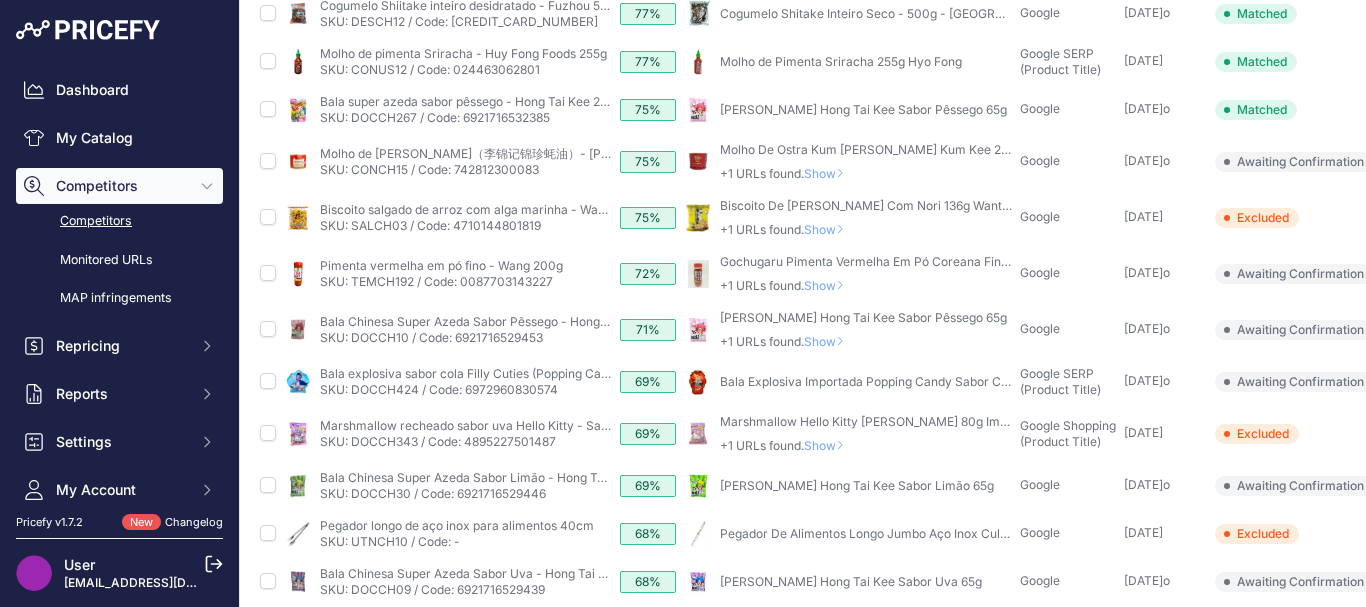 scroll, scrollTop: 807, scrollLeft: 0, axis: vertical 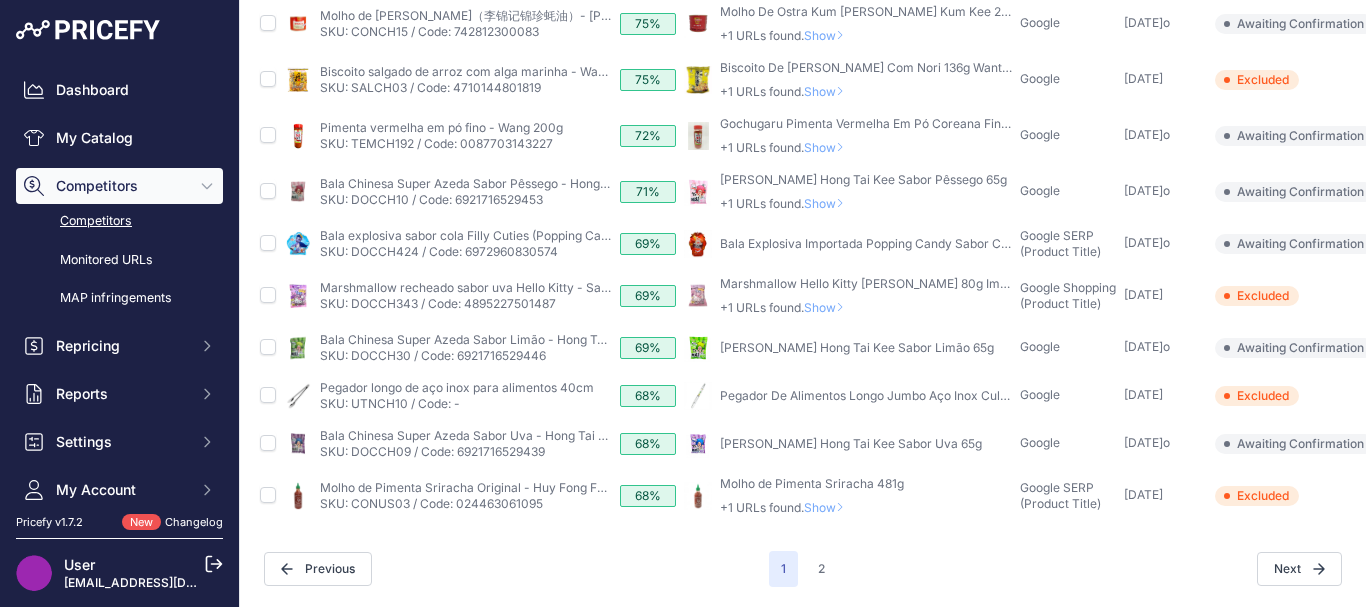 click on "Next" at bounding box center [1089, 569] 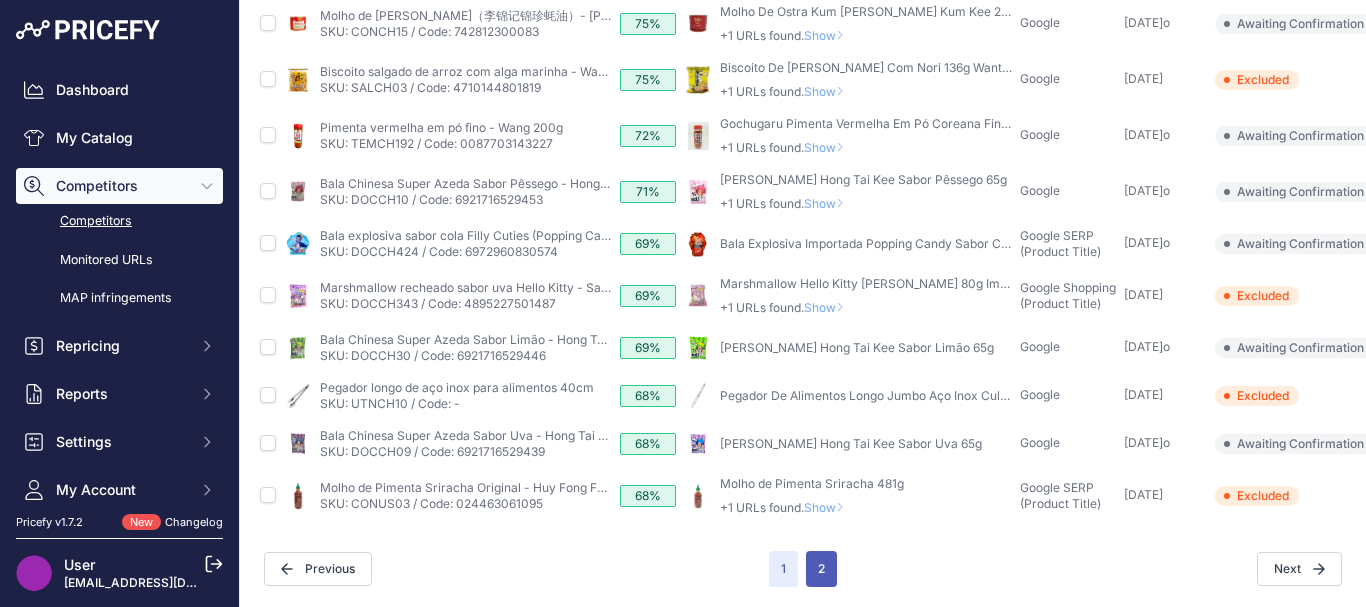 click on "2" at bounding box center [821, 569] 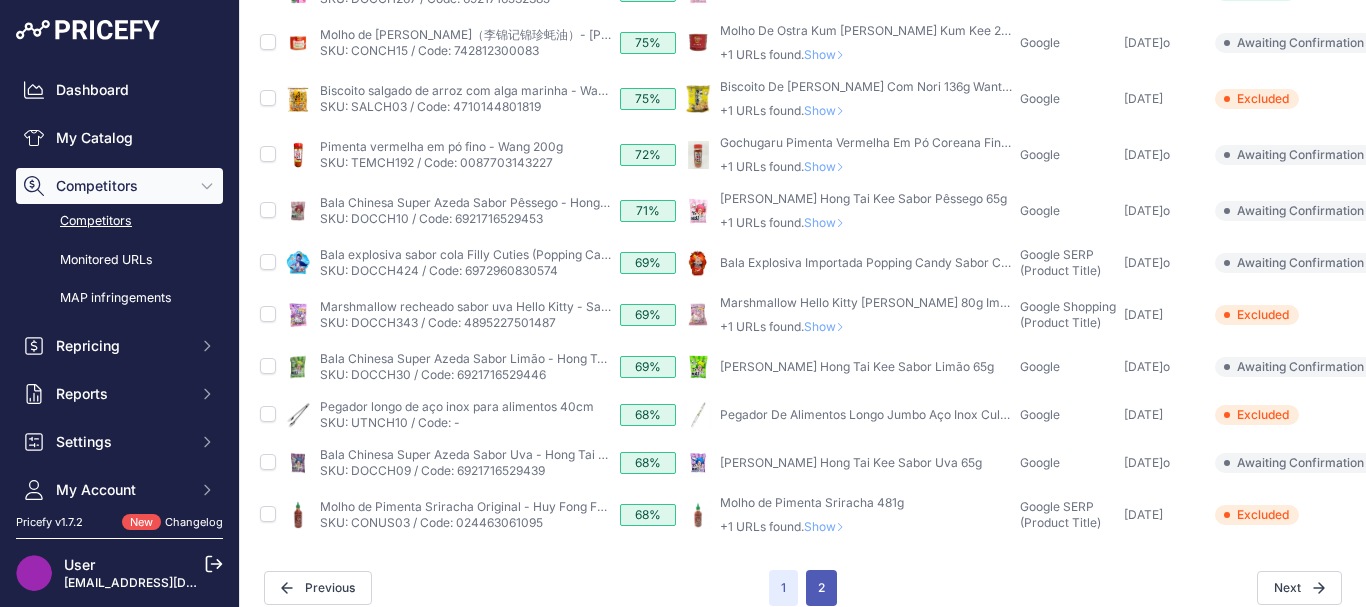 scroll, scrollTop: 841, scrollLeft: 0, axis: vertical 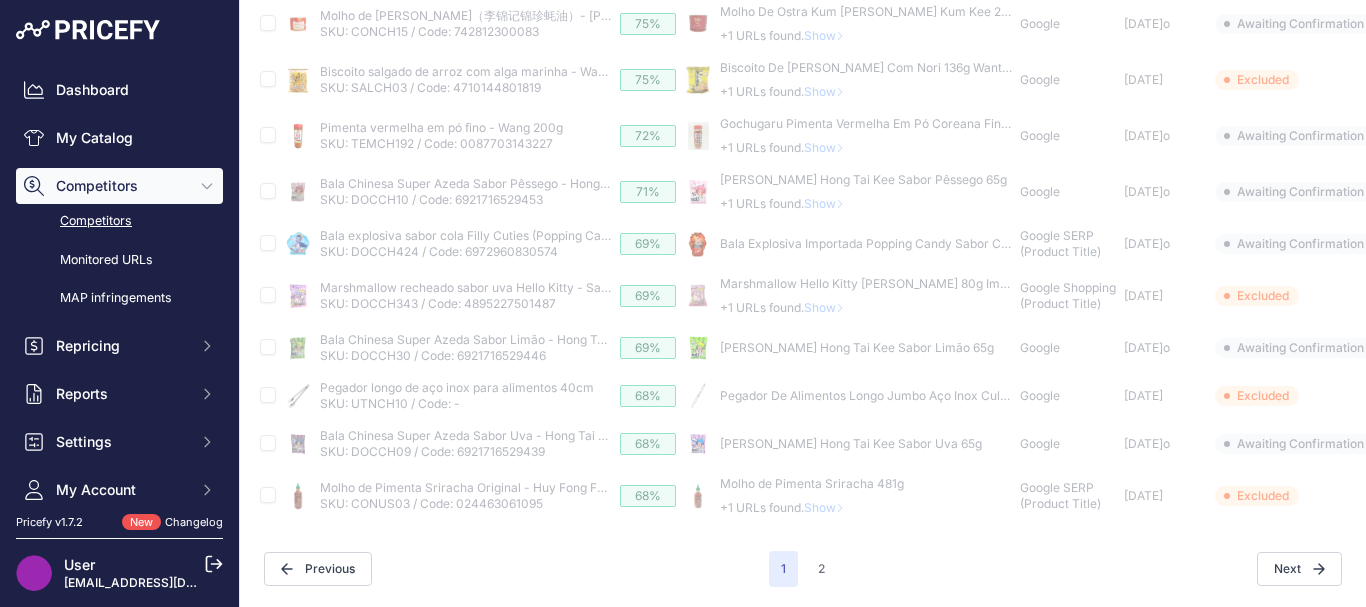 type 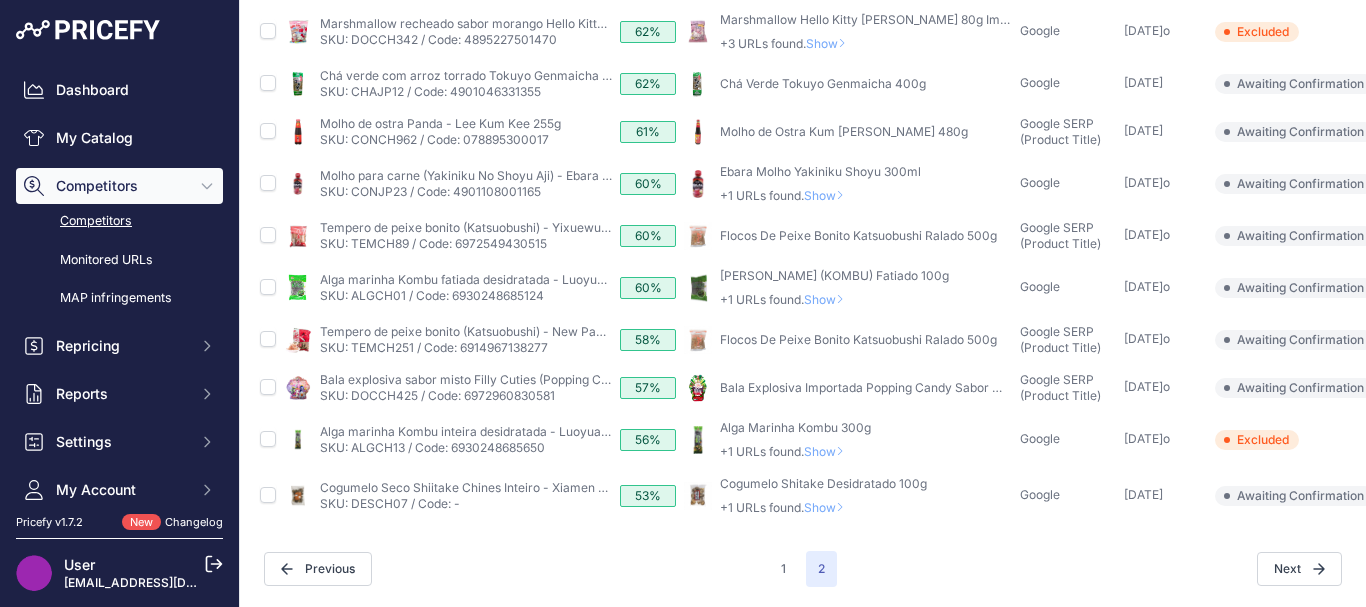 scroll, scrollTop: 0, scrollLeft: 0, axis: both 